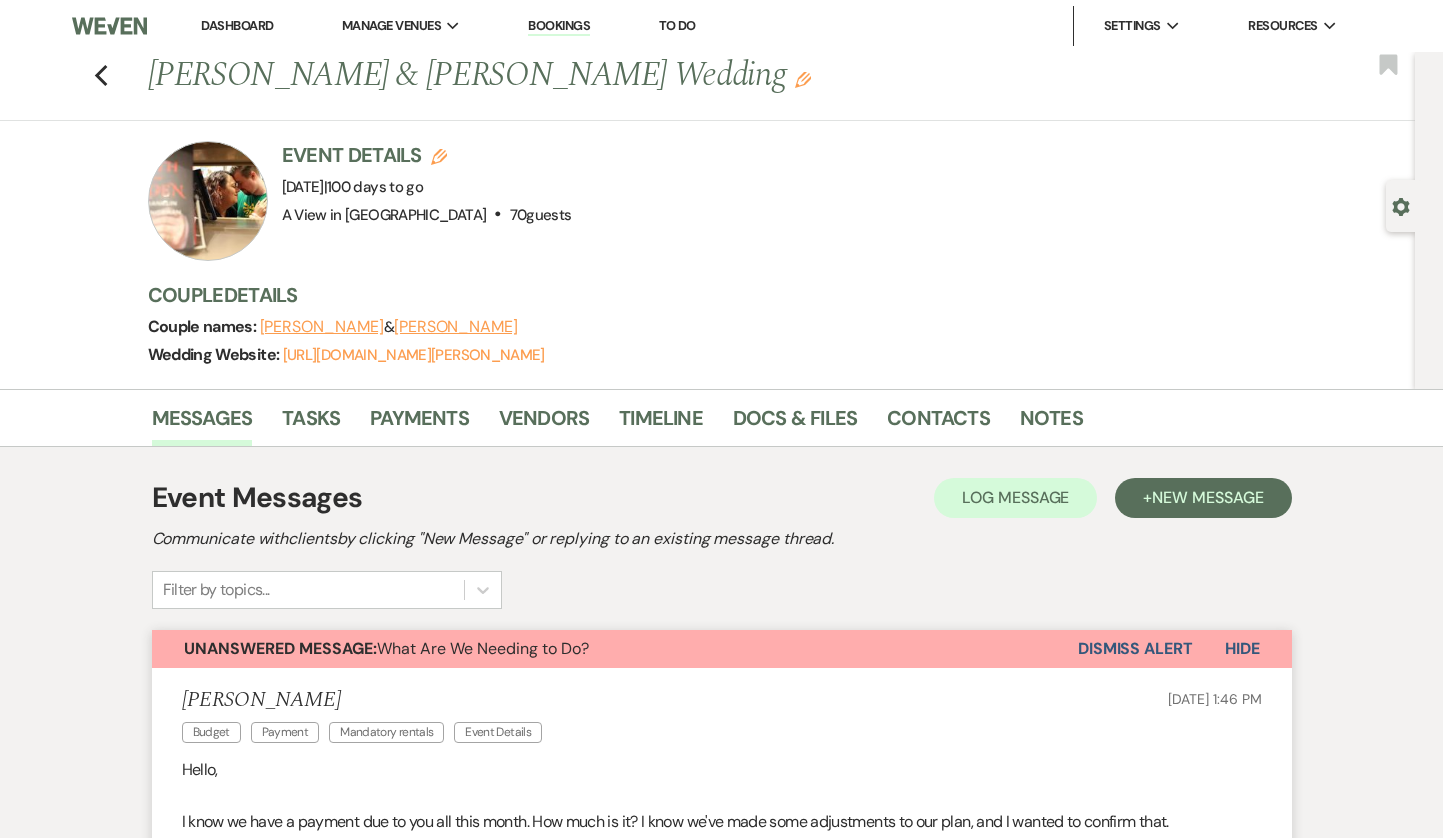 scroll, scrollTop: 3861, scrollLeft: 0, axis: vertical 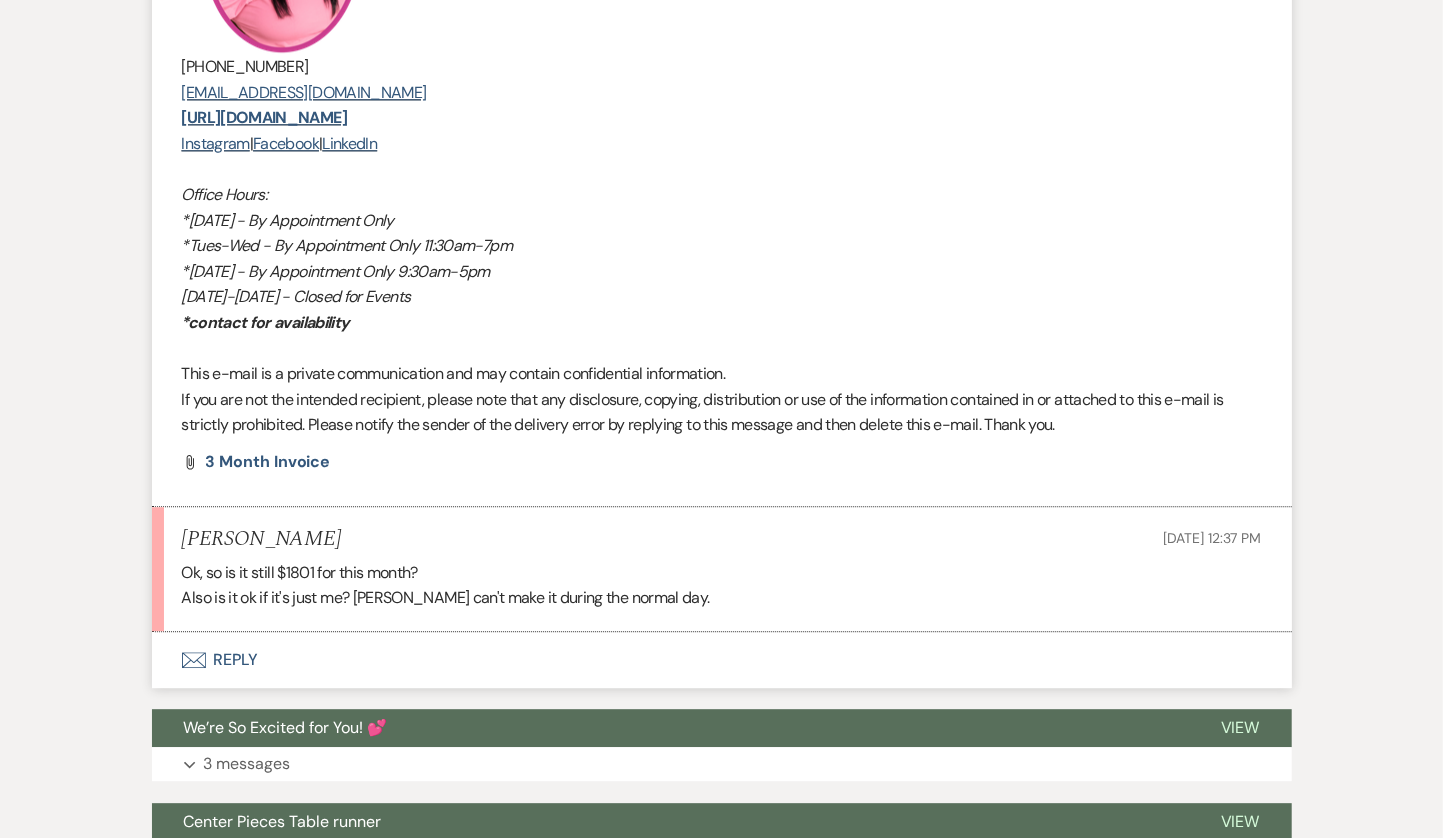 click on "Envelope Reply" at bounding box center (722, 660) 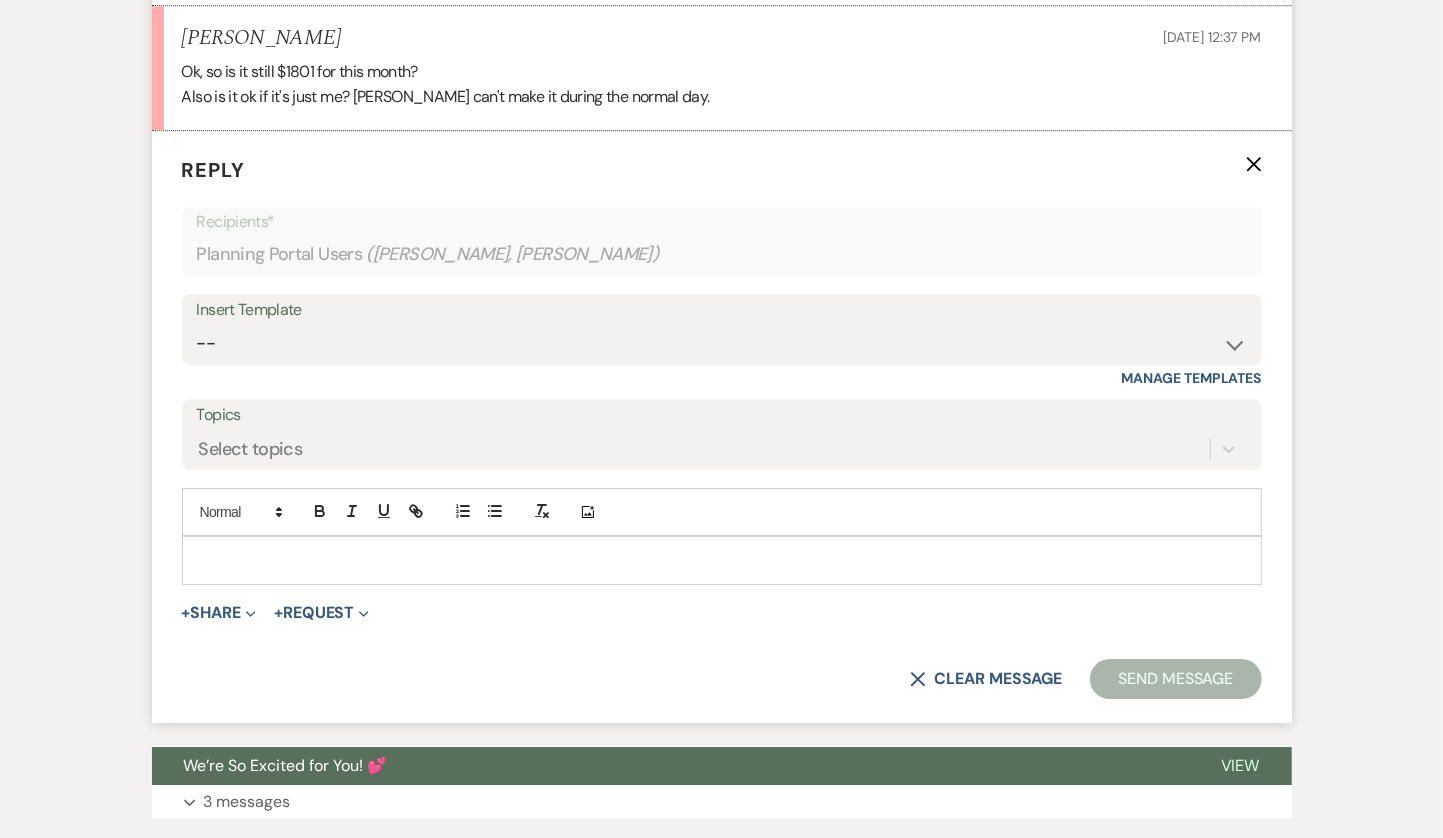 scroll, scrollTop: 3310, scrollLeft: 0, axis: vertical 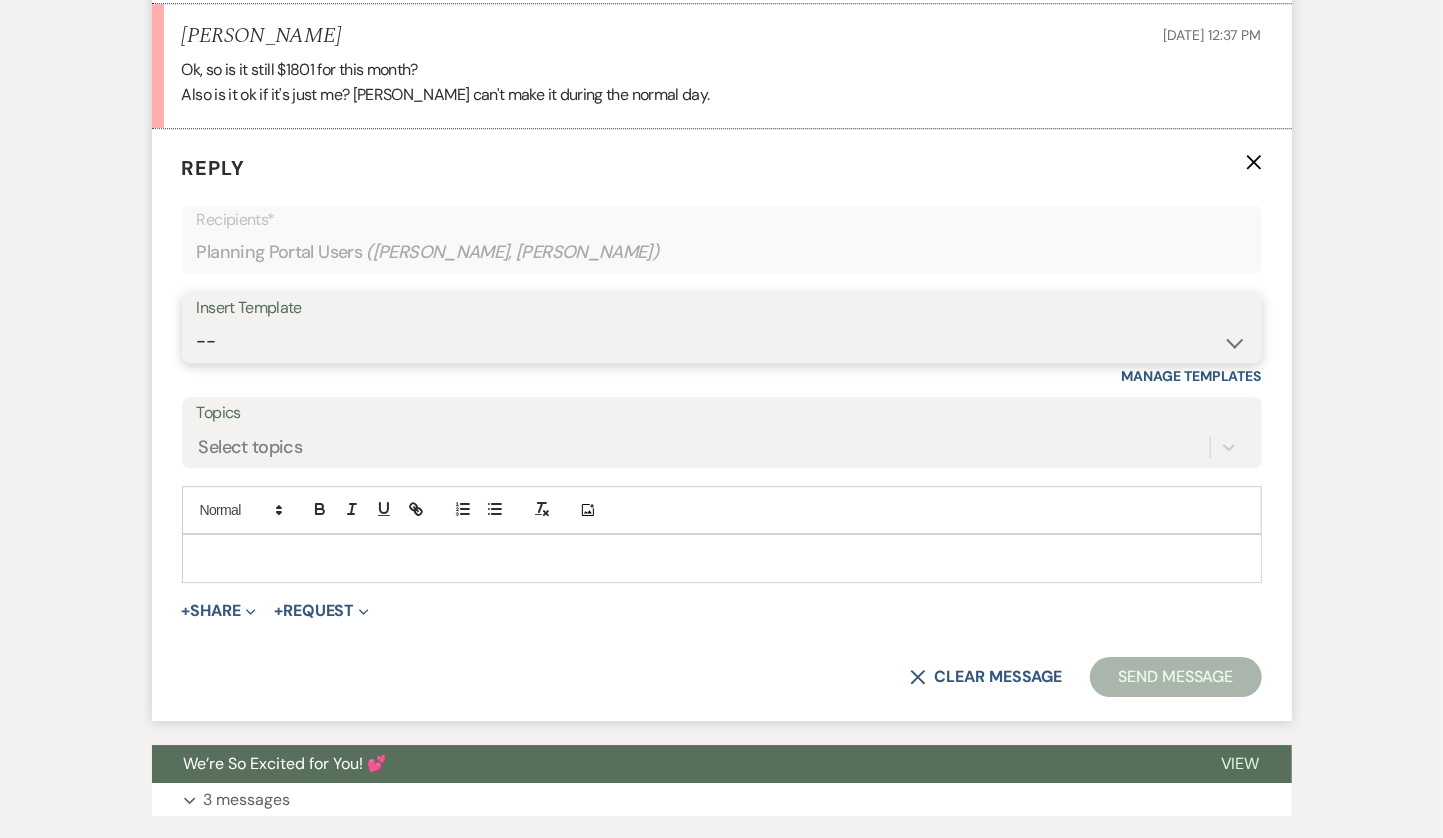 click on "-- Tour Confirmation Contract (Pre-Booked Leads) Out of office Inquiry Email All 3 Venues Inquiry Welcome Email Initial Inquiry Follow Up Say YES to the Venue!  [PERSON_NAME] Tour Follow Up - A Special Note from A View  [PERSON_NAME] Signature Pharna Signature Pharna  Brochure Download Follow Up A View on State - Drop Box 12 Month Payment & Optional Meeting - [PERSON_NAME] 8 Month Meeting - [PERSON_NAME] 12 M Payment - PC 8 M Meeting - PC 3 M - PC Final - PC Post Final  - PC [PERSON_NAME] Payments - DB Del & PC  Brit Signature LL Signature Lead Follow Up 2nd Lead Follow Up [PERSON_NAME]" at bounding box center (722, 341) 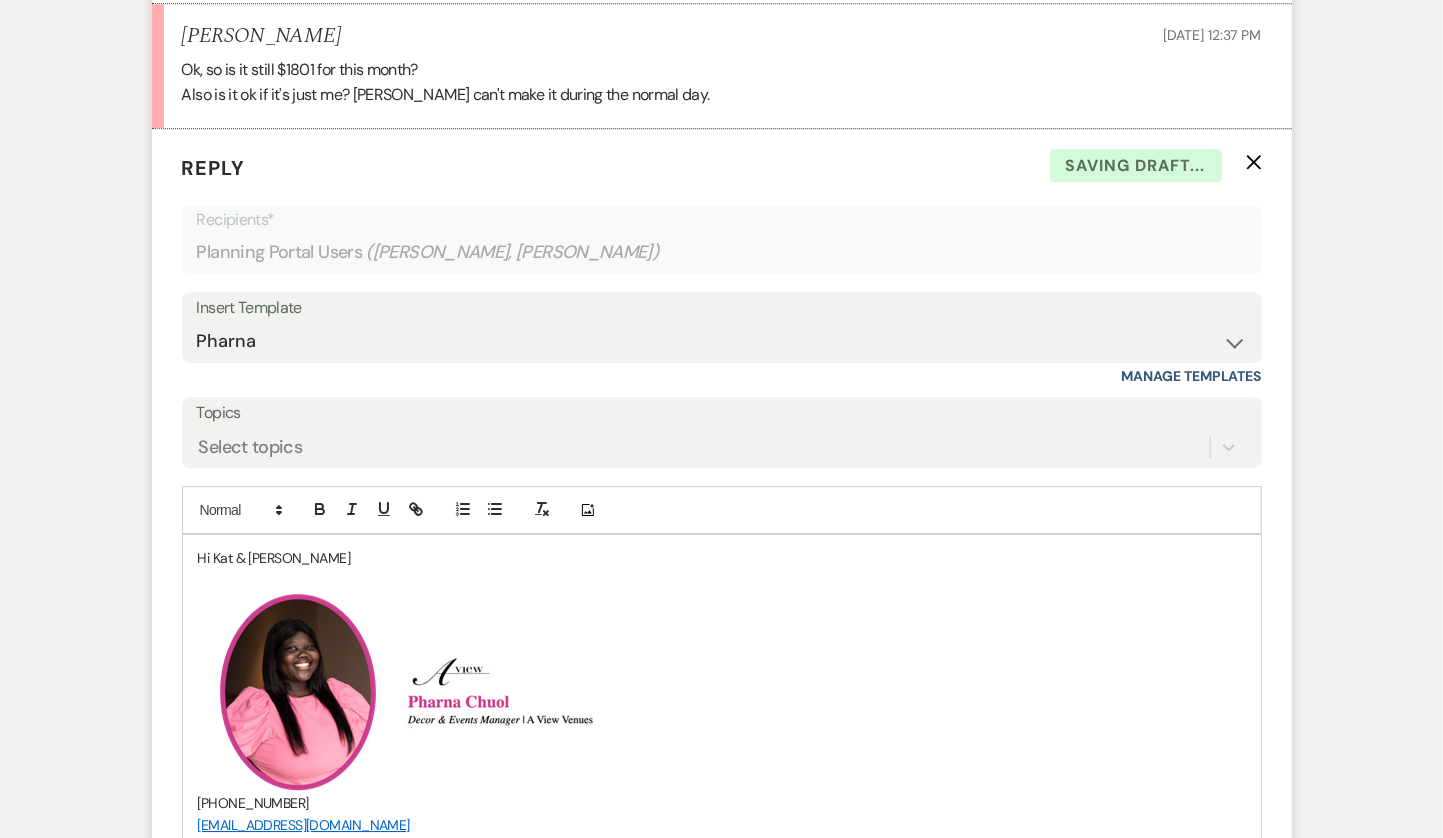 click on "Hi Kat & [PERSON_NAME]" at bounding box center (722, 558) 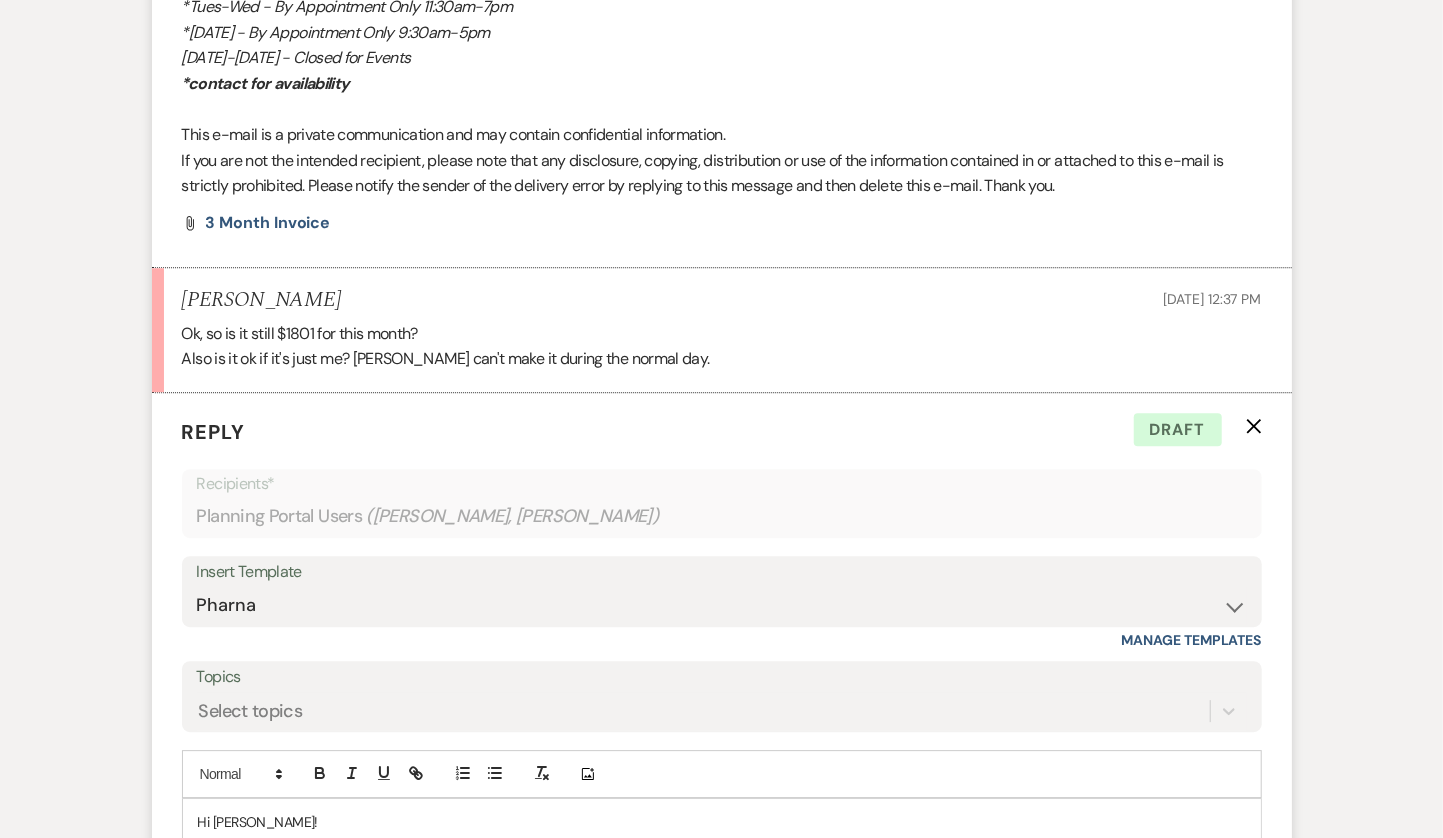 scroll, scrollTop: 3185, scrollLeft: 0, axis: vertical 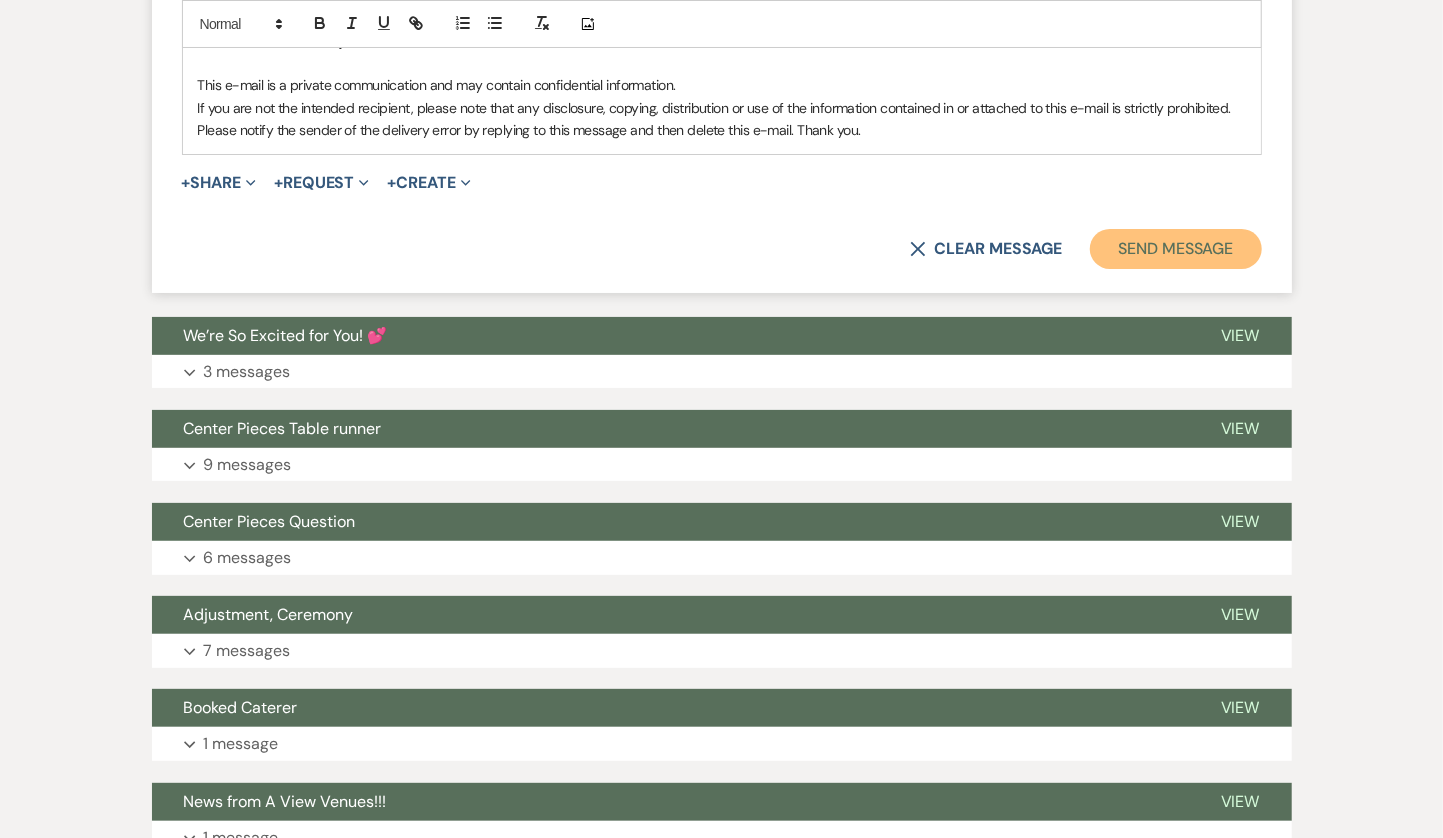 click on "Send Message" at bounding box center [1175, 249] 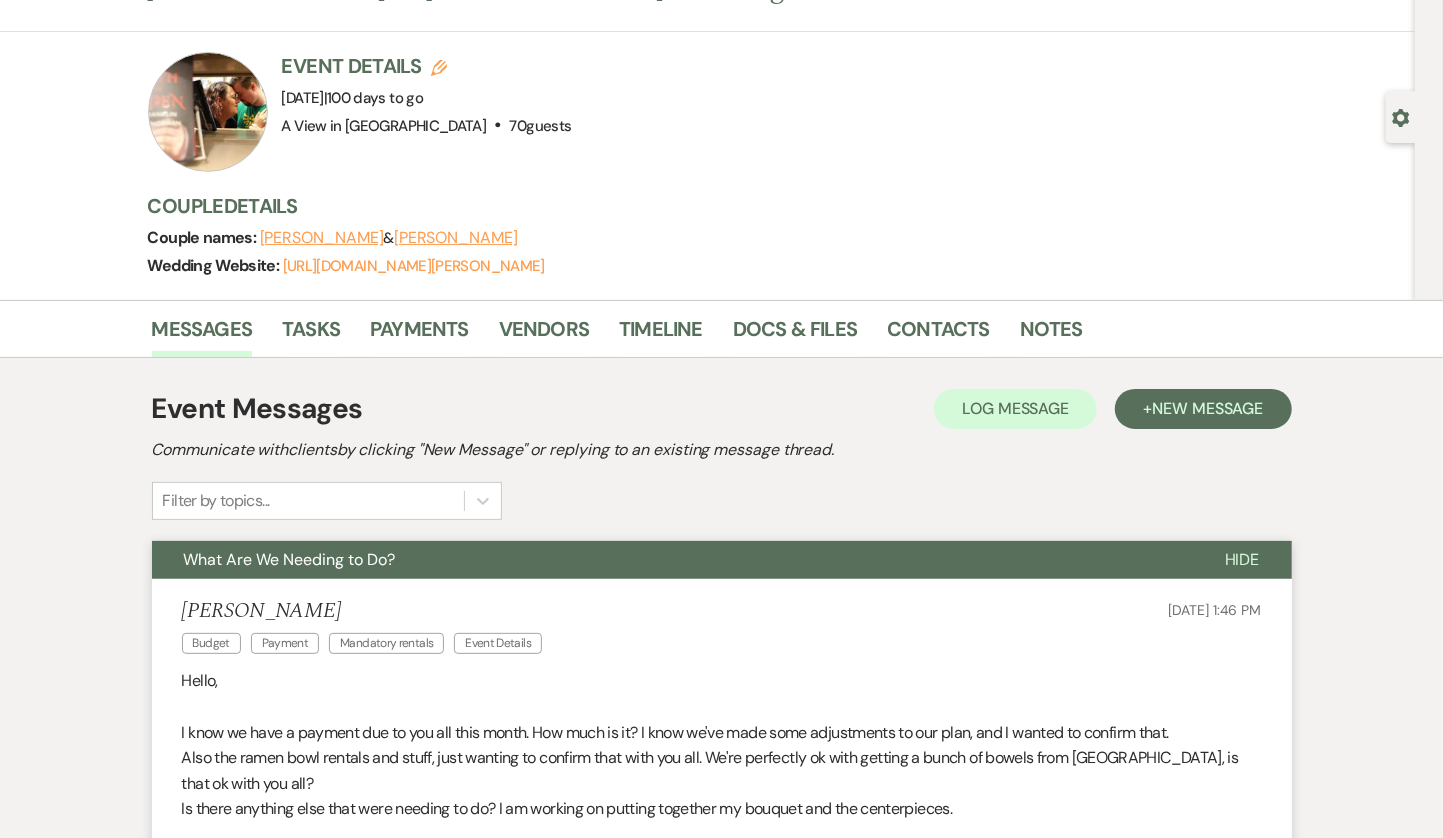scroll, scrollTop: 0, scrollLeft: 0, axis: both 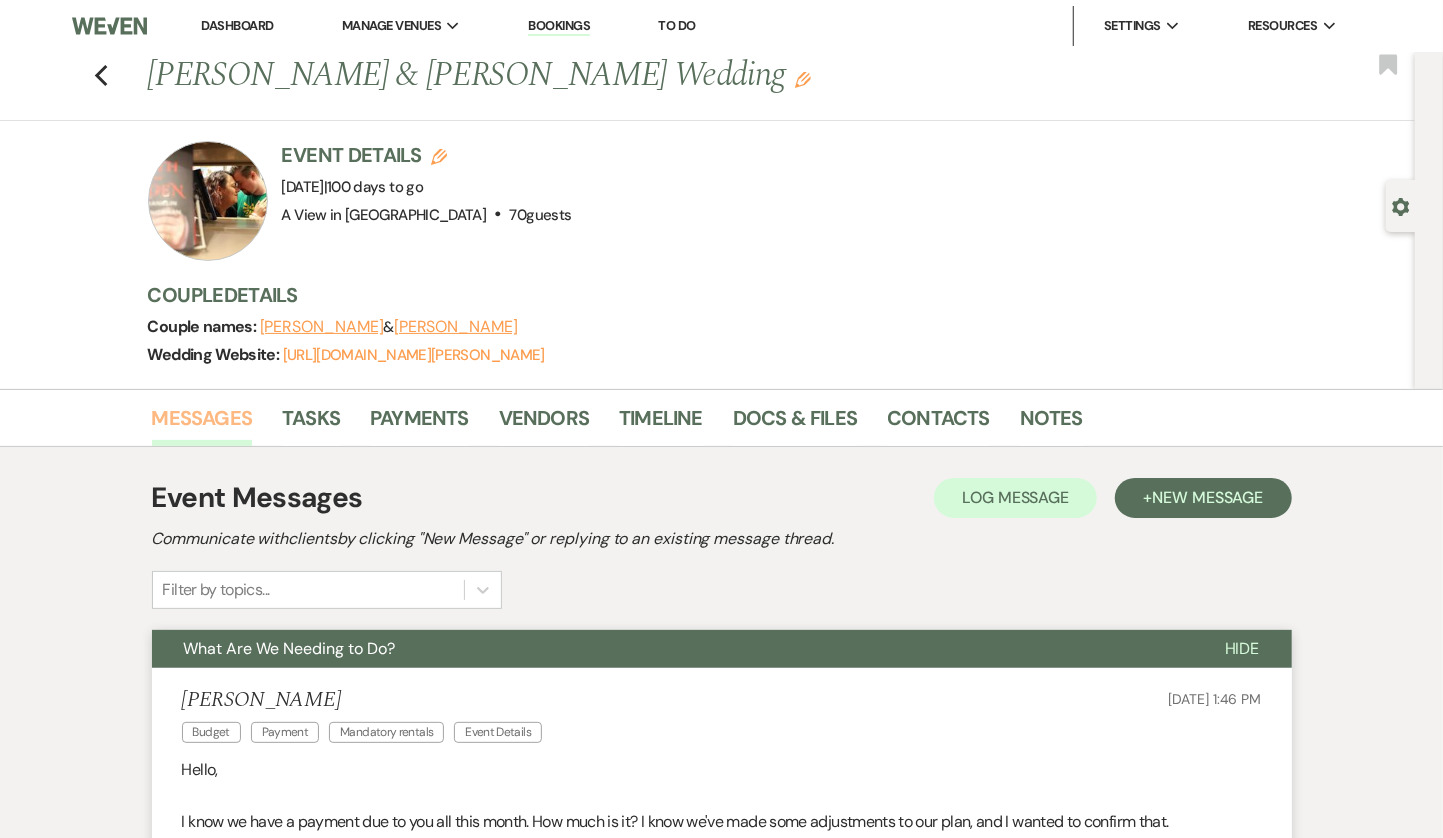 click on "Messages" at bounding box center (202, 424) 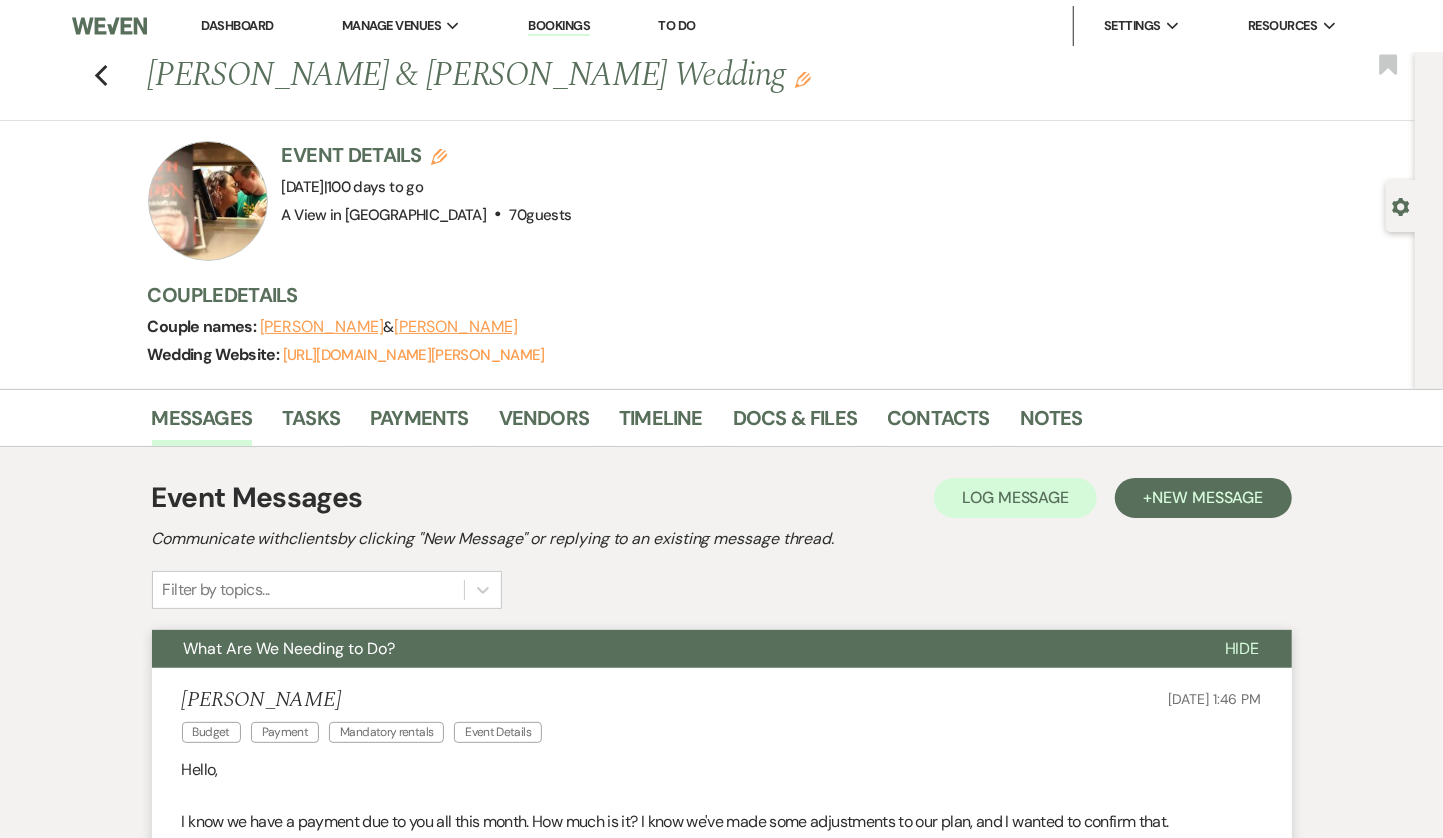 click on "Dashboard" at bounding box center [237, 25] 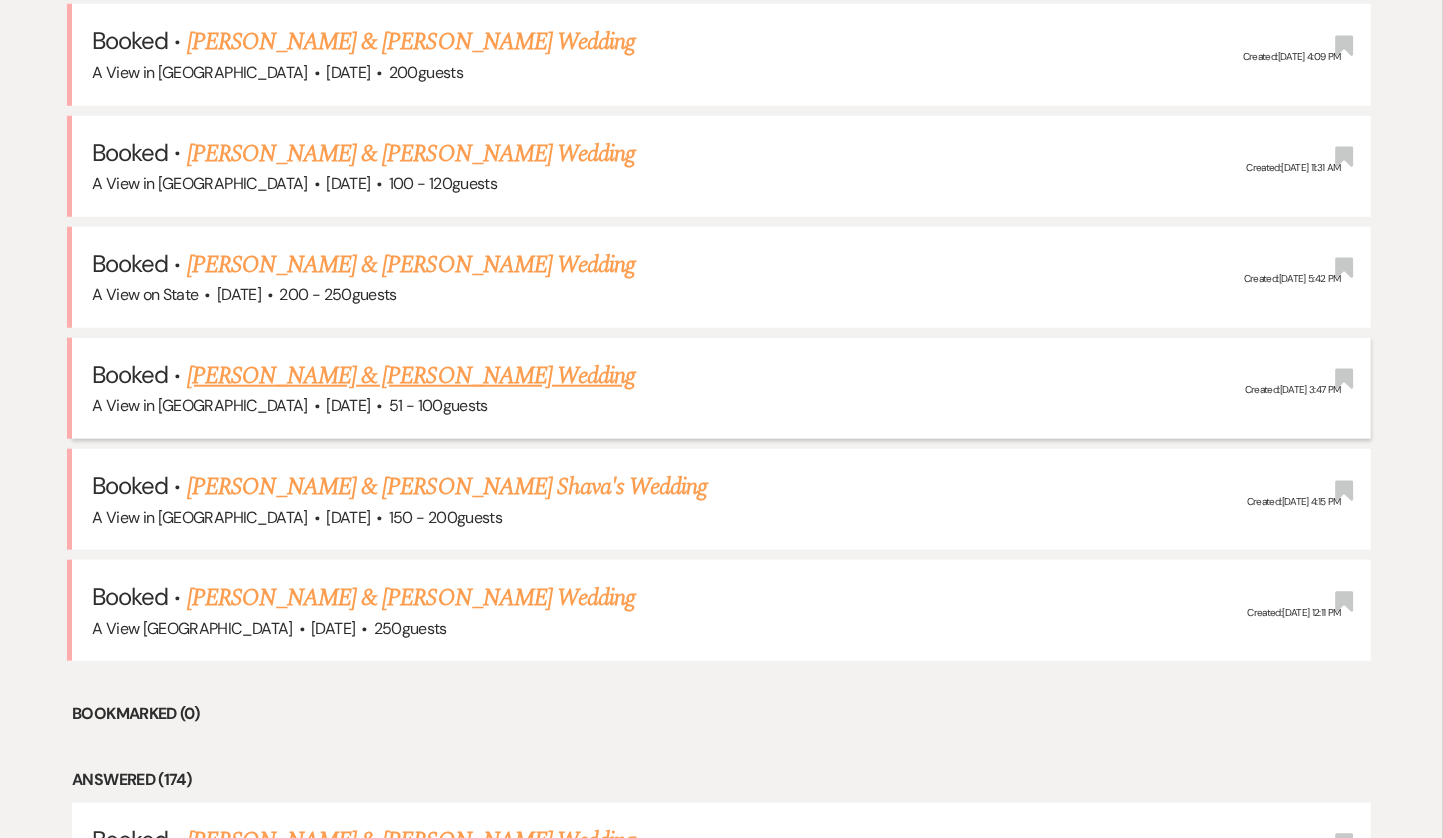 scroll, scrollTop: 892, scrollLeft: 0, axis: vertical 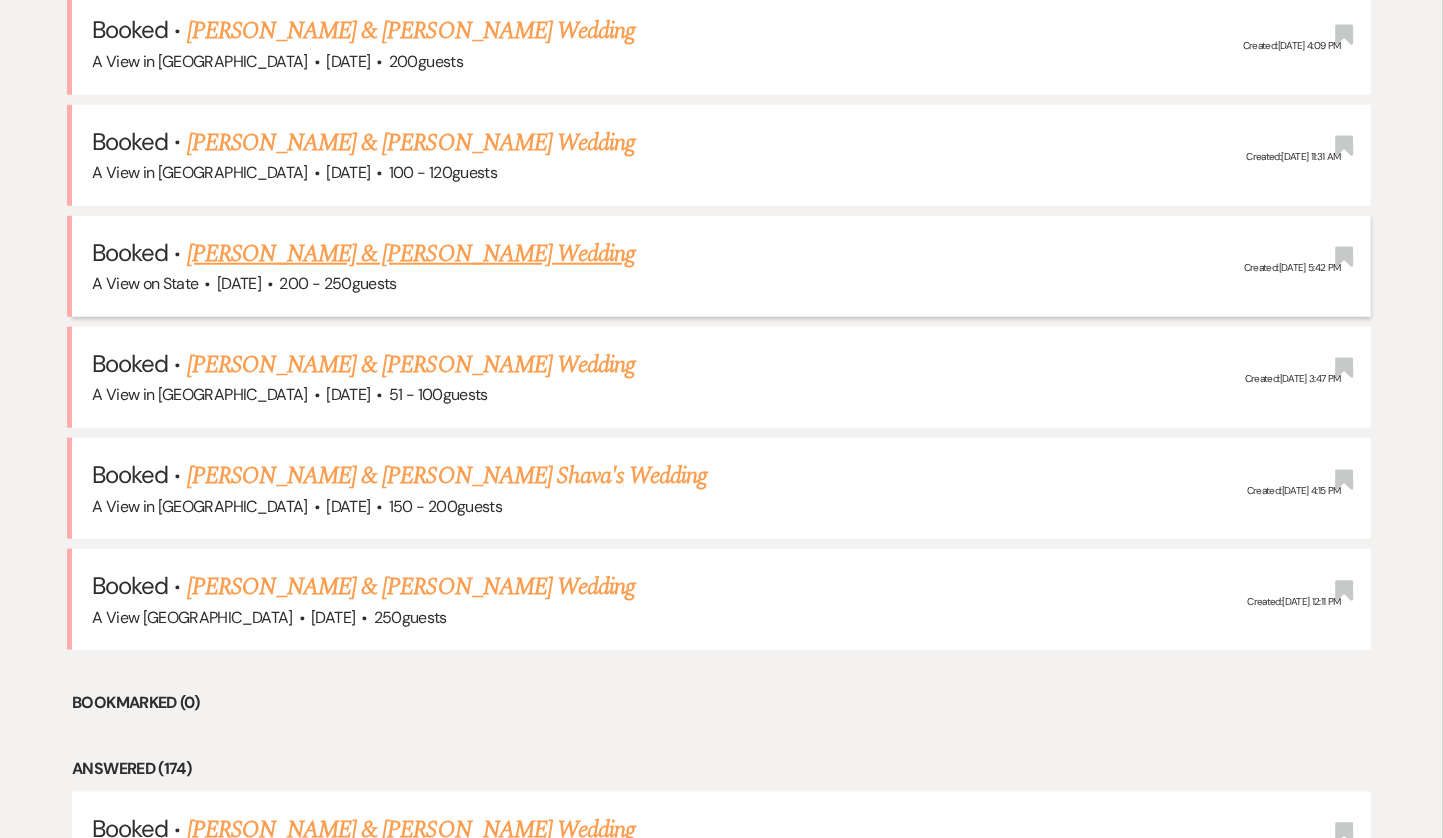 click on "·" at bounding box center (270, 285) 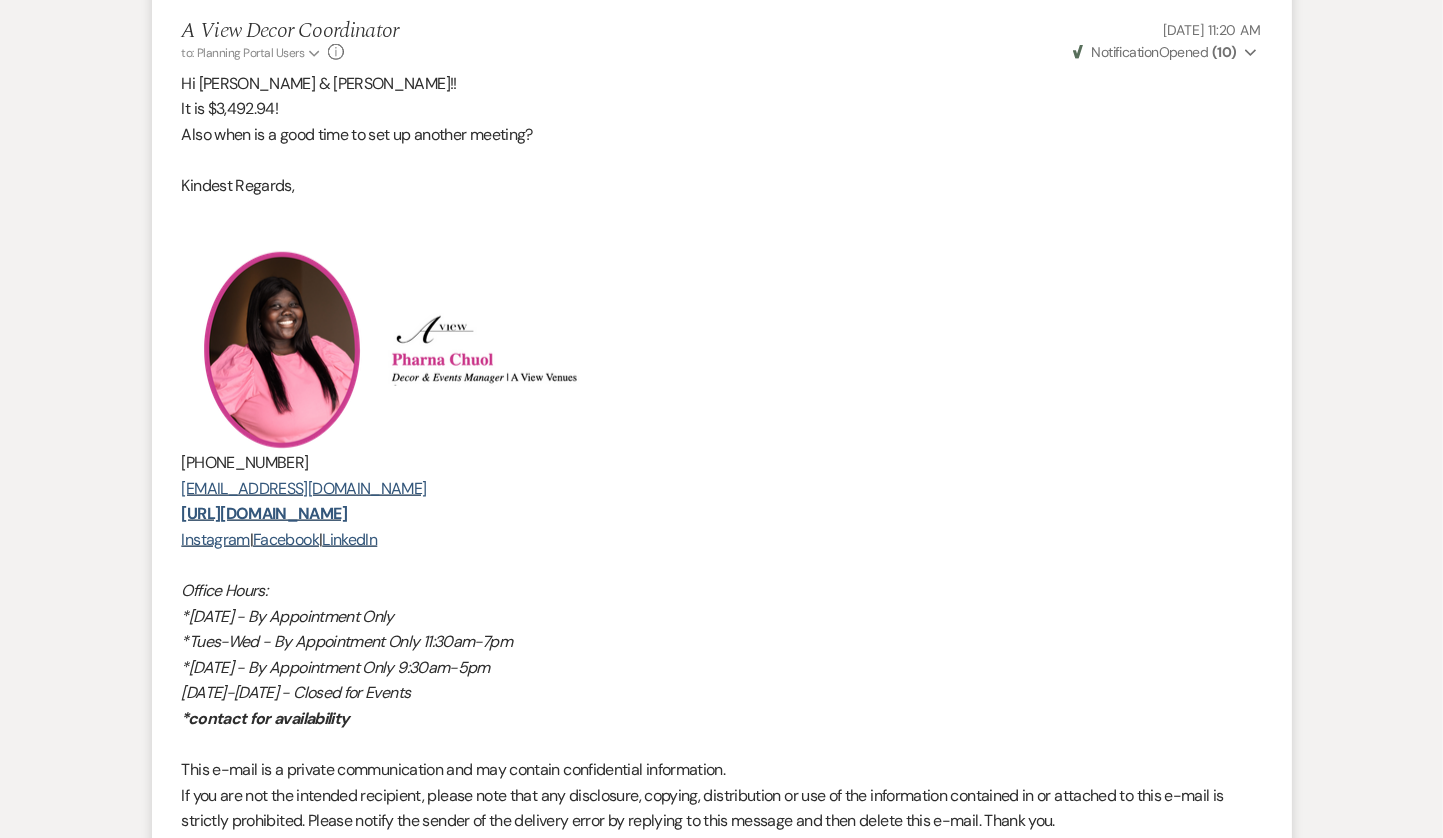 scroll, scrollTop: 0, scrollLeft: 0, axis: both 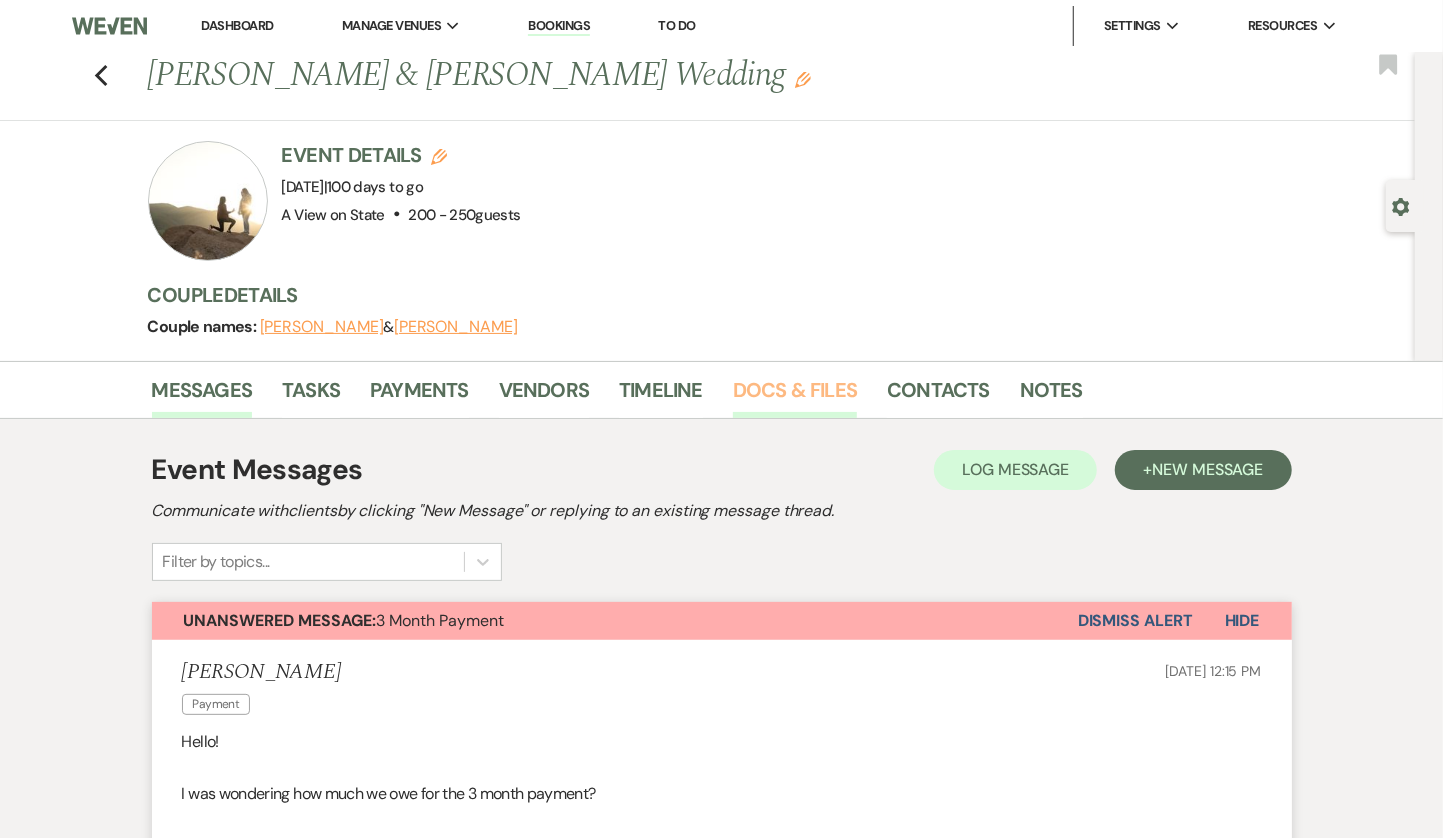 click on "Docs & Files" at bounding box center [795, 396] 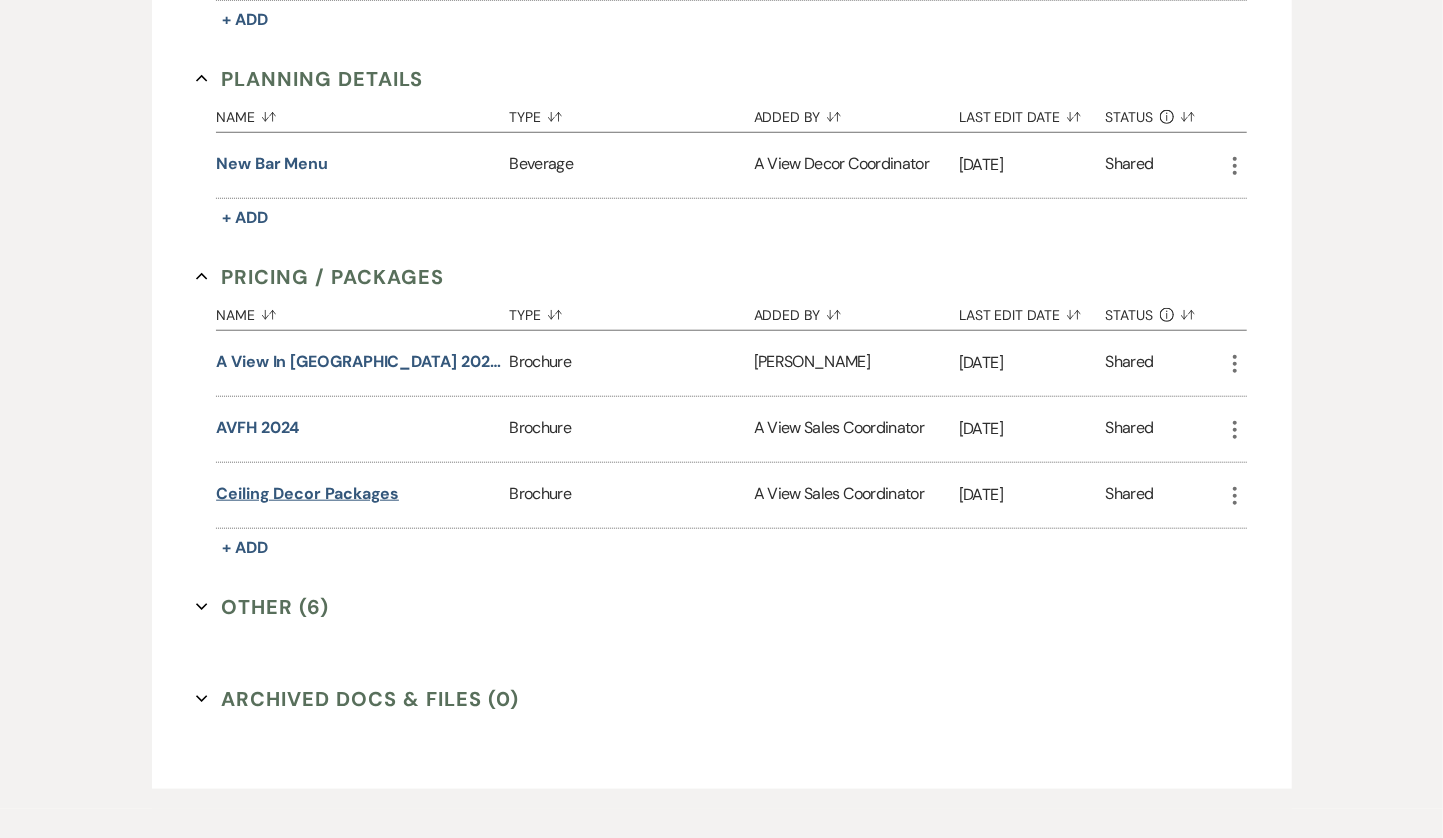 scroll, scrollTop: 908, scrollLeft: 0, axis: vertical 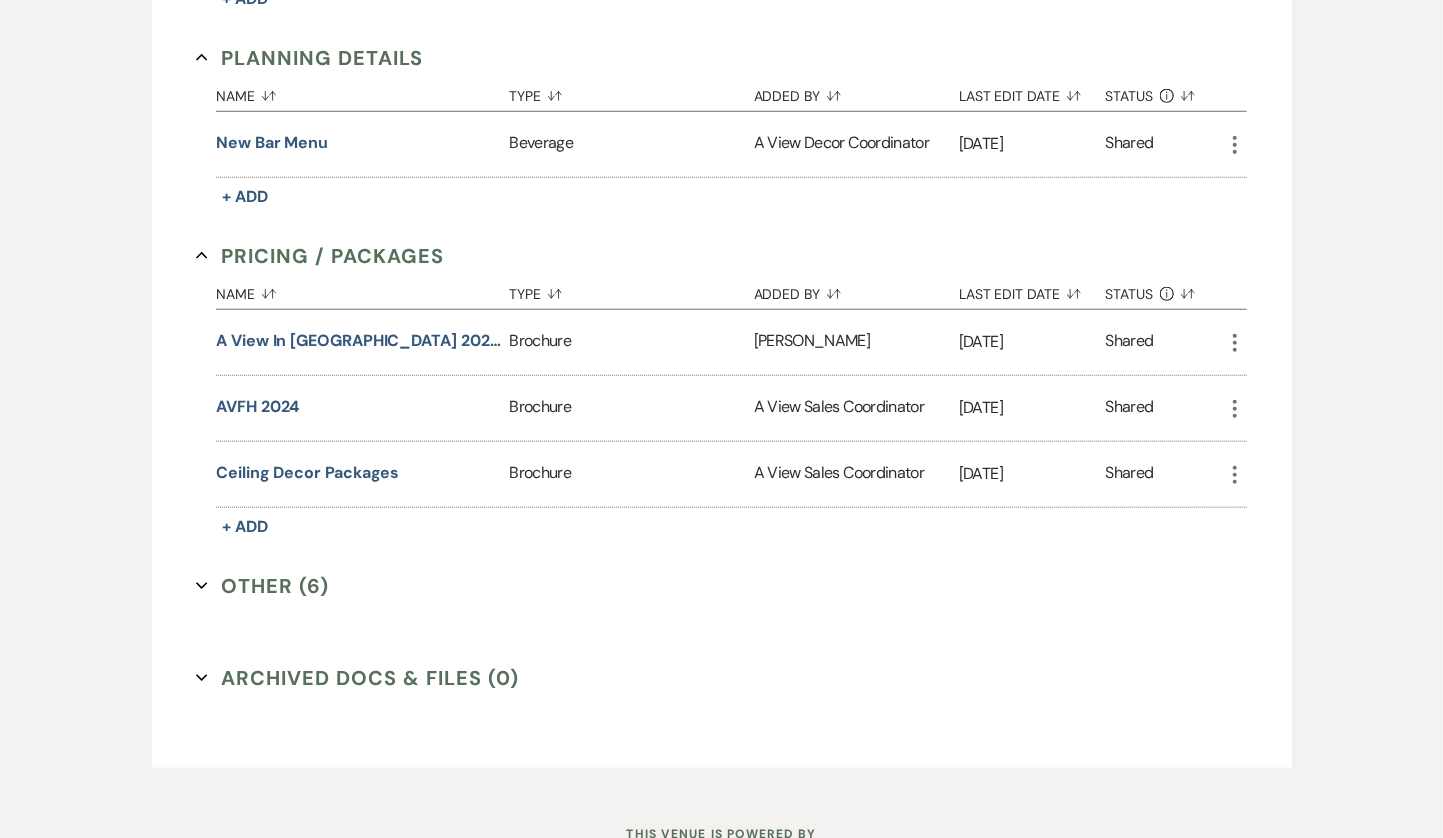 click on "Other (6) Expand" at bounding box center (262, 586) 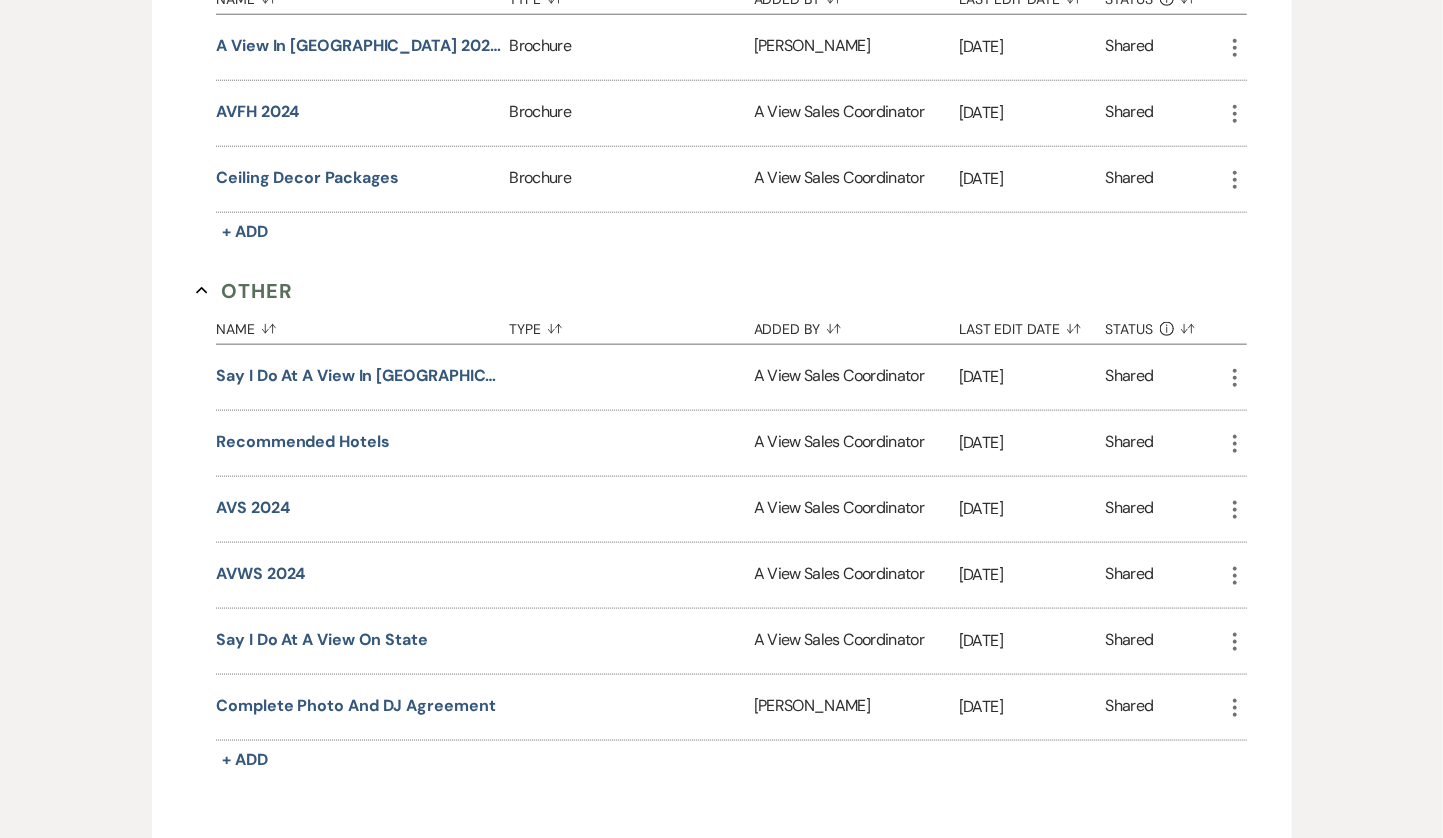 scroll, scrollTop: 1207, scrollLeft: 0, axis: vertical 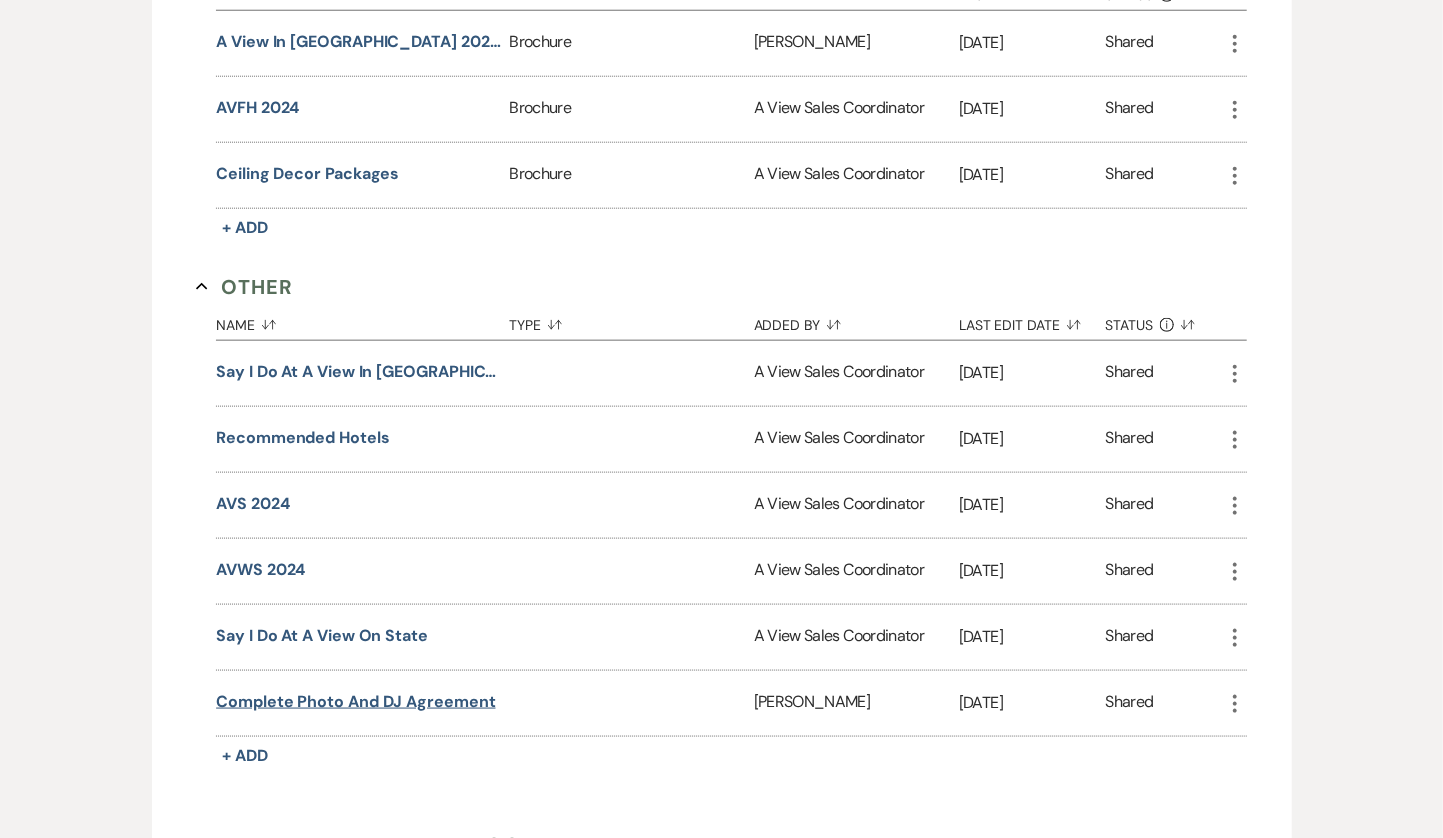 click on "Complete Photo and DJ Agreement" at bounding box center (356, 702) 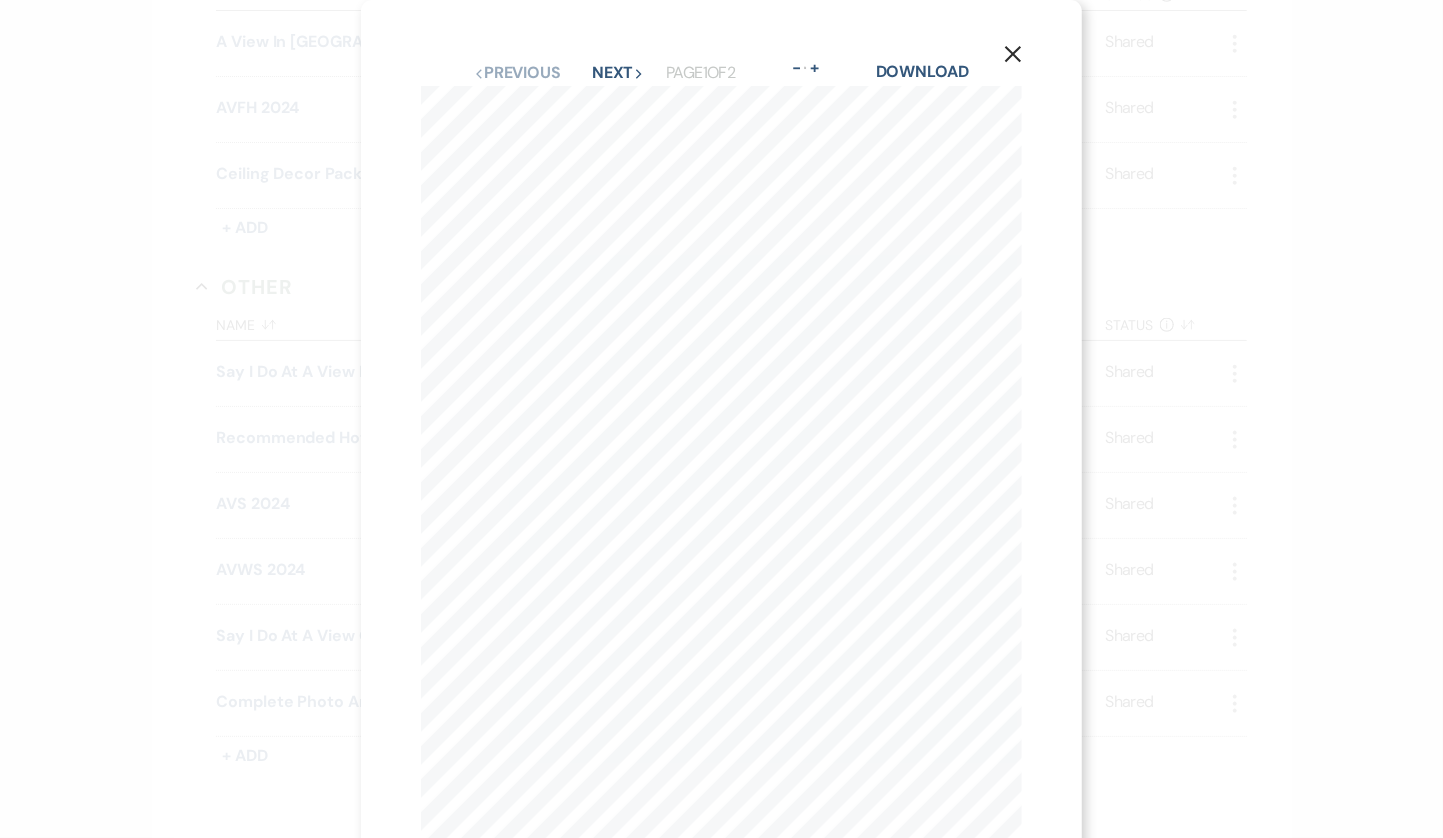 click on "X Previous  Previous Next  Next Page  1  of  2 - Zoom + Download EVENT SERVICES AGREEMENT 110 North 9th Street * Omaha, NE  68102 * 402-339-3535 Date of Event Event Type Agreement Number PLEASE RETURN BY 8/27/24  3,103,655 Friday, October 31, 2025 Client Information Please Return By Event Information INSTRUCTIONS FOR RESERVING OUR SERVICE Sign the Agreement and return with your booking fee to secure your event .  Due to HIGH DEMAND, our availability is limited; please call if you cannot meet the “Return By Date” above.  We will gladly review pricing and extend the date if possible .  A View on State 13467 State St Omaha, NE Summary of Products Fee Discount Price Status Event Length Times Wedding Emily Yowell cell: 402-250-4699  eayowell@gmail.com $1,295.00 Signature DJ $50.00  $1,245.00  Up to 6.00 hours Booked   $150.00 Ceremony DJ $0.00  $150.00    Booked   $1,995.00 Signature Photo $50.00  $1,945.00  Up to 8.00 hours Booked   $3,340.00 $136.15 Sub Total : Sales Tax : Total : $3,476.15 $0.00 $600.00 ." at bounding box center (721, 419) 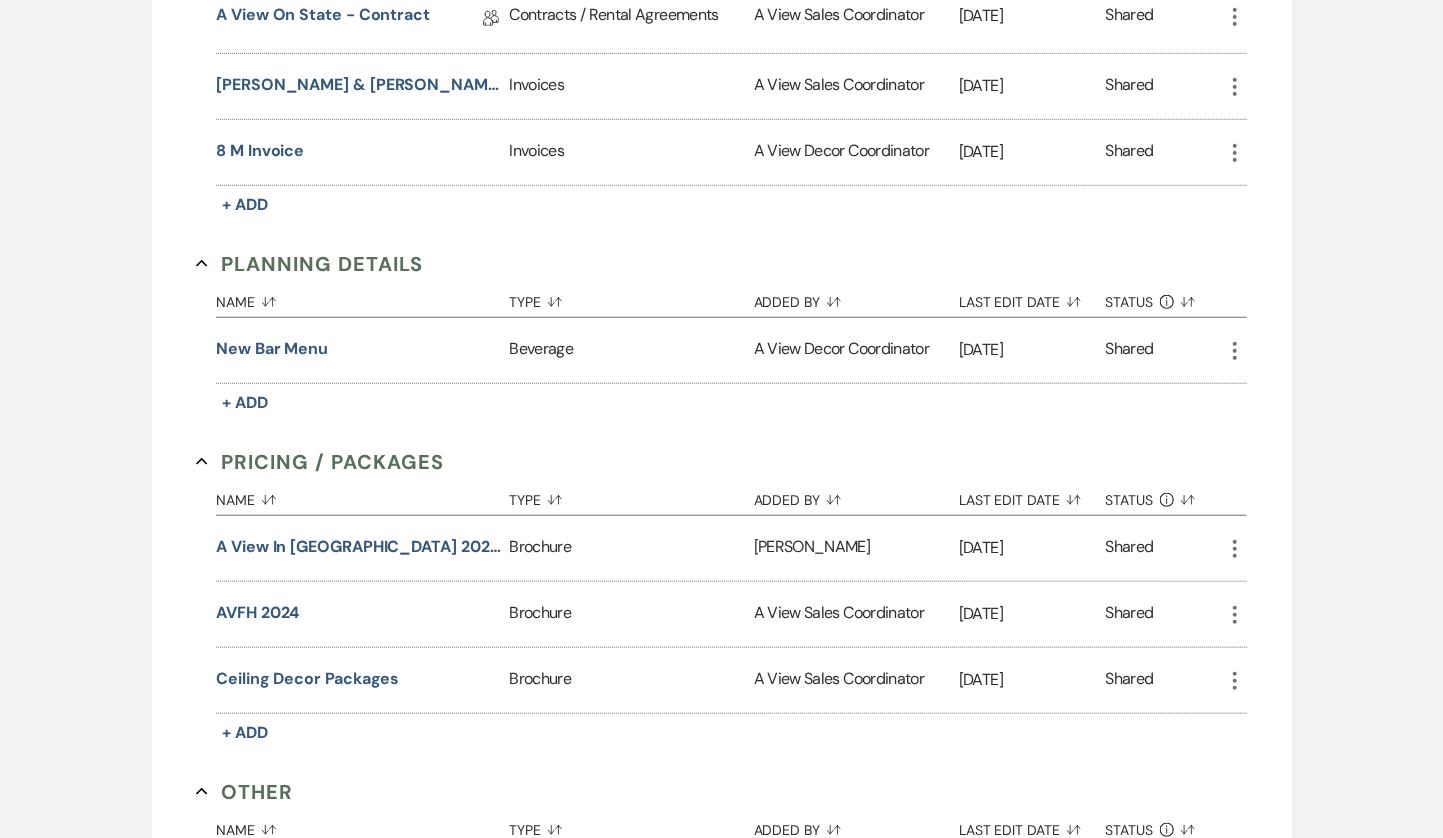 scroll, scrollTop: 0, scrollLeft: 0, axis: both 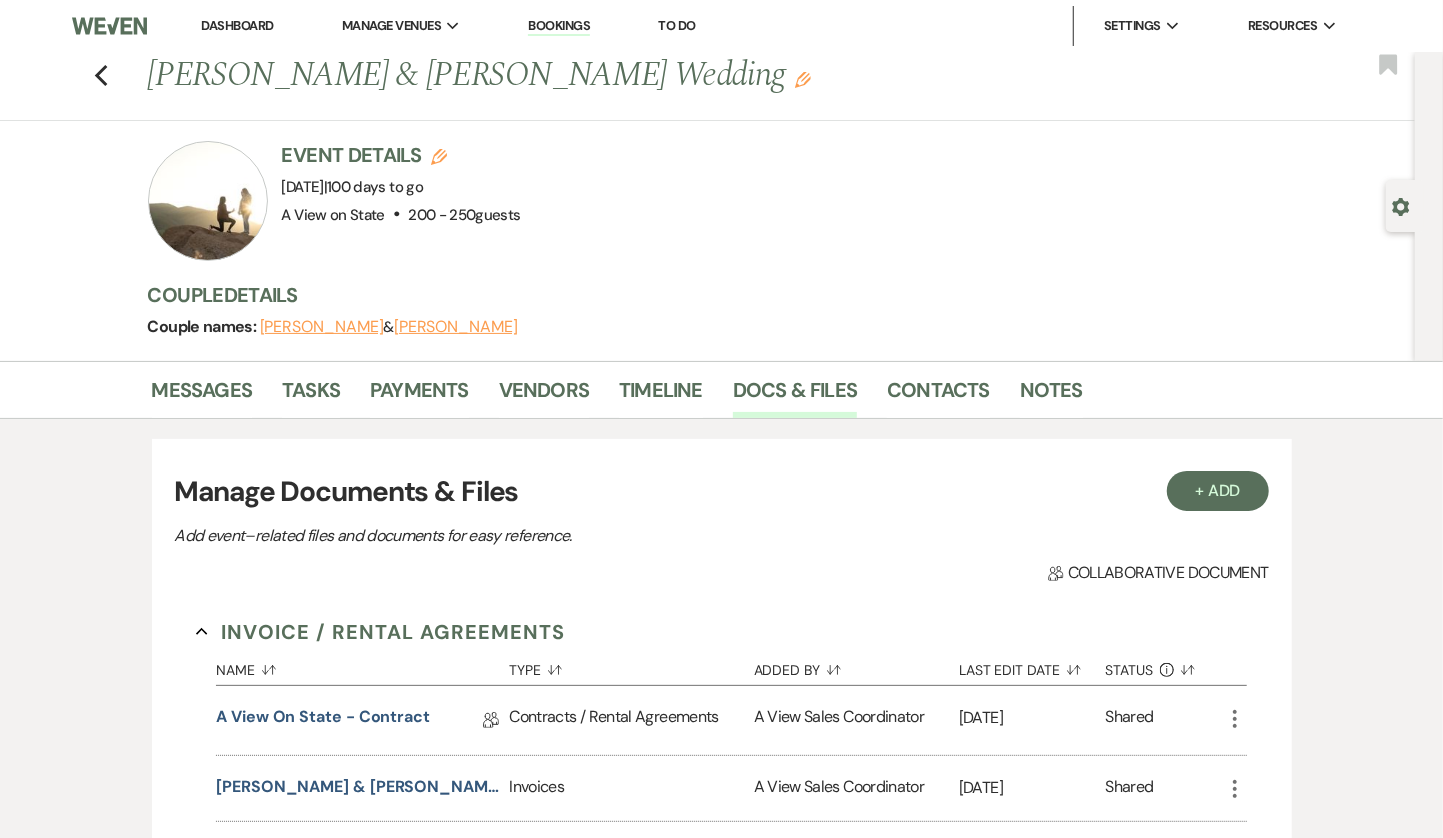 click on "Dashboard" at bounding box center (237, 26) 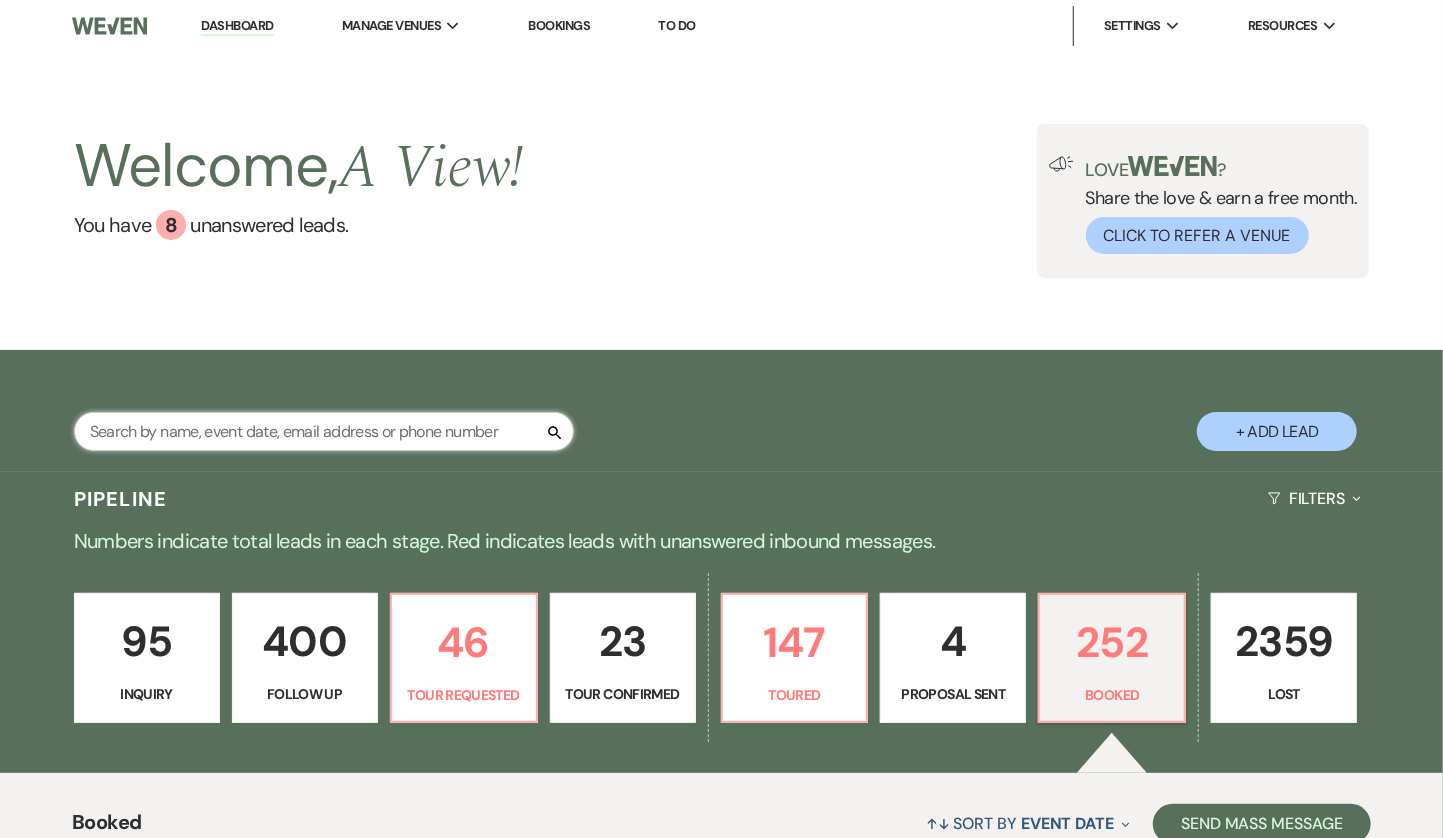 click at bounding box center (324, 431) 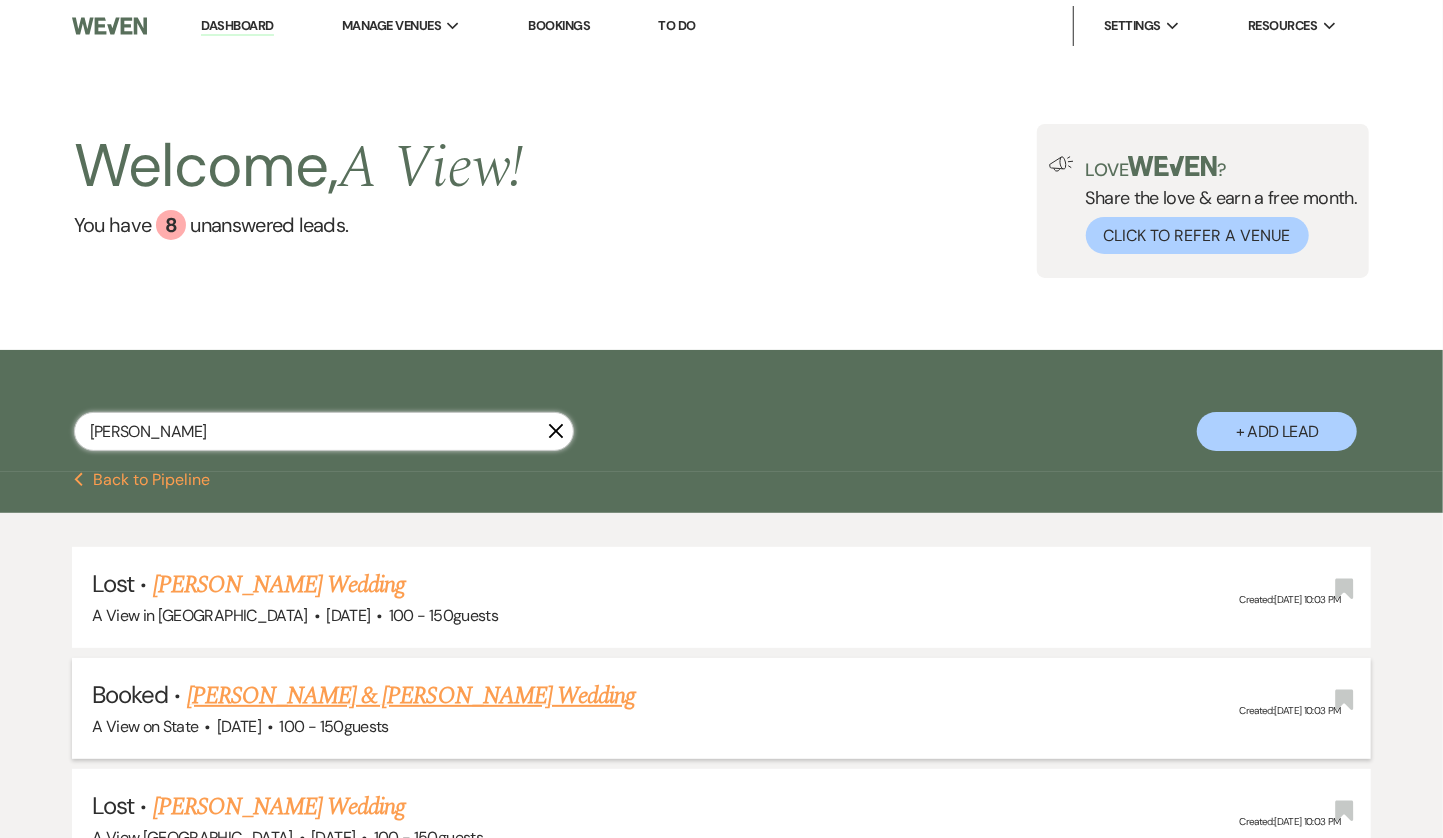 type on "Grace hoffar" 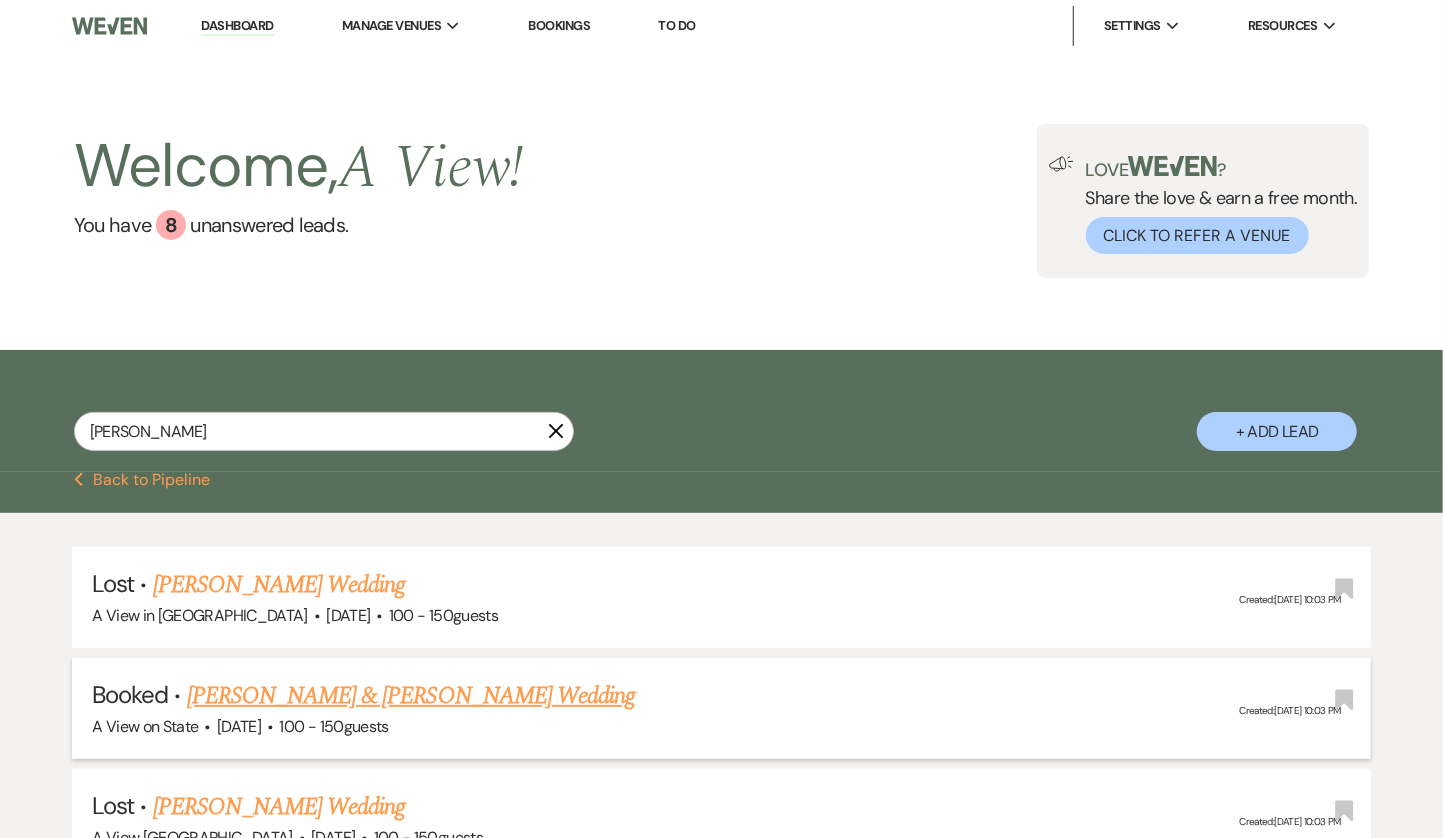 click on "[PERSON_NAME] & [PERSON_NAME] Wedding" at bounding box center [411, 696] 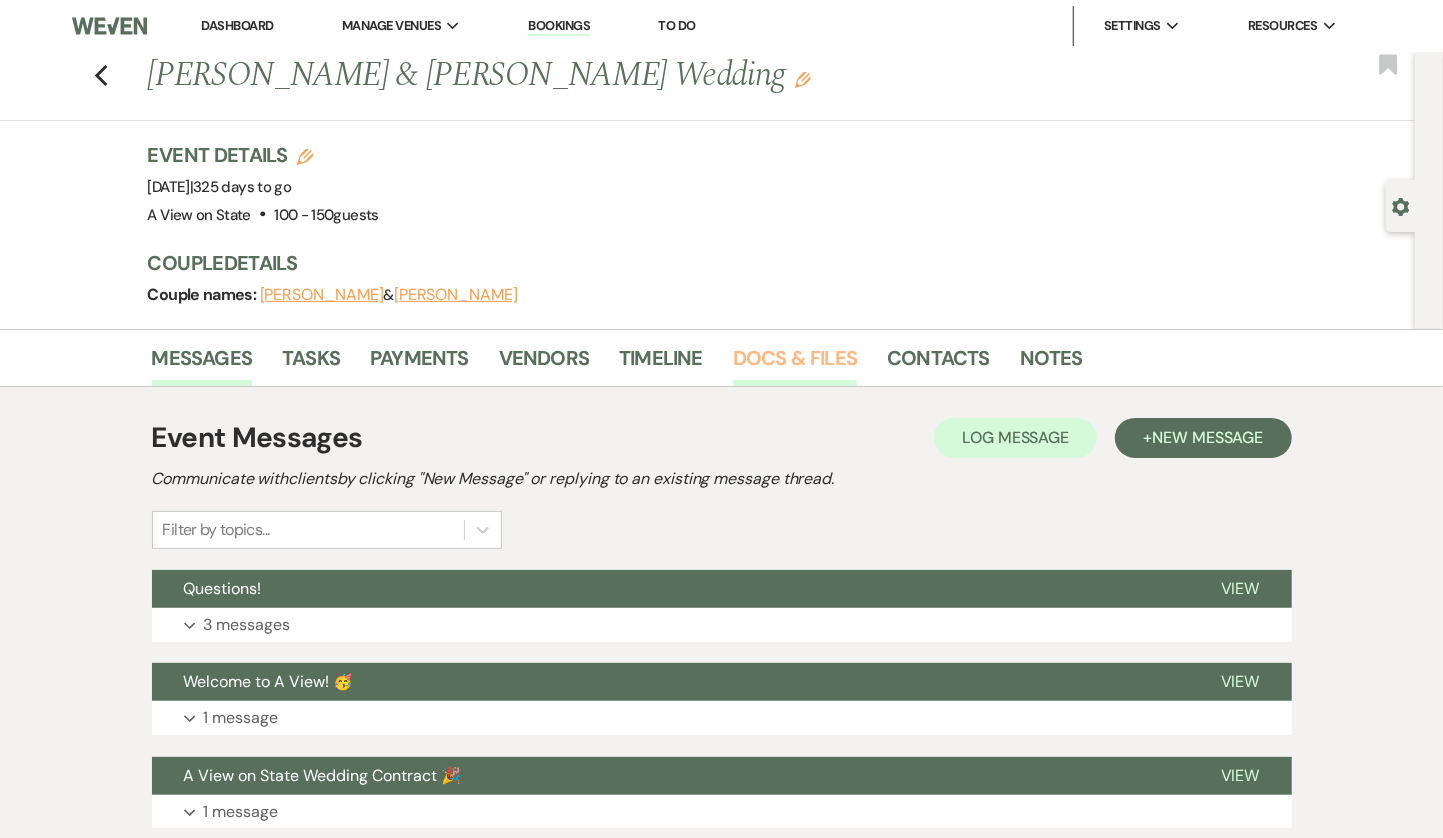 click on "Docs & Files" at bounding box center (795, 364) 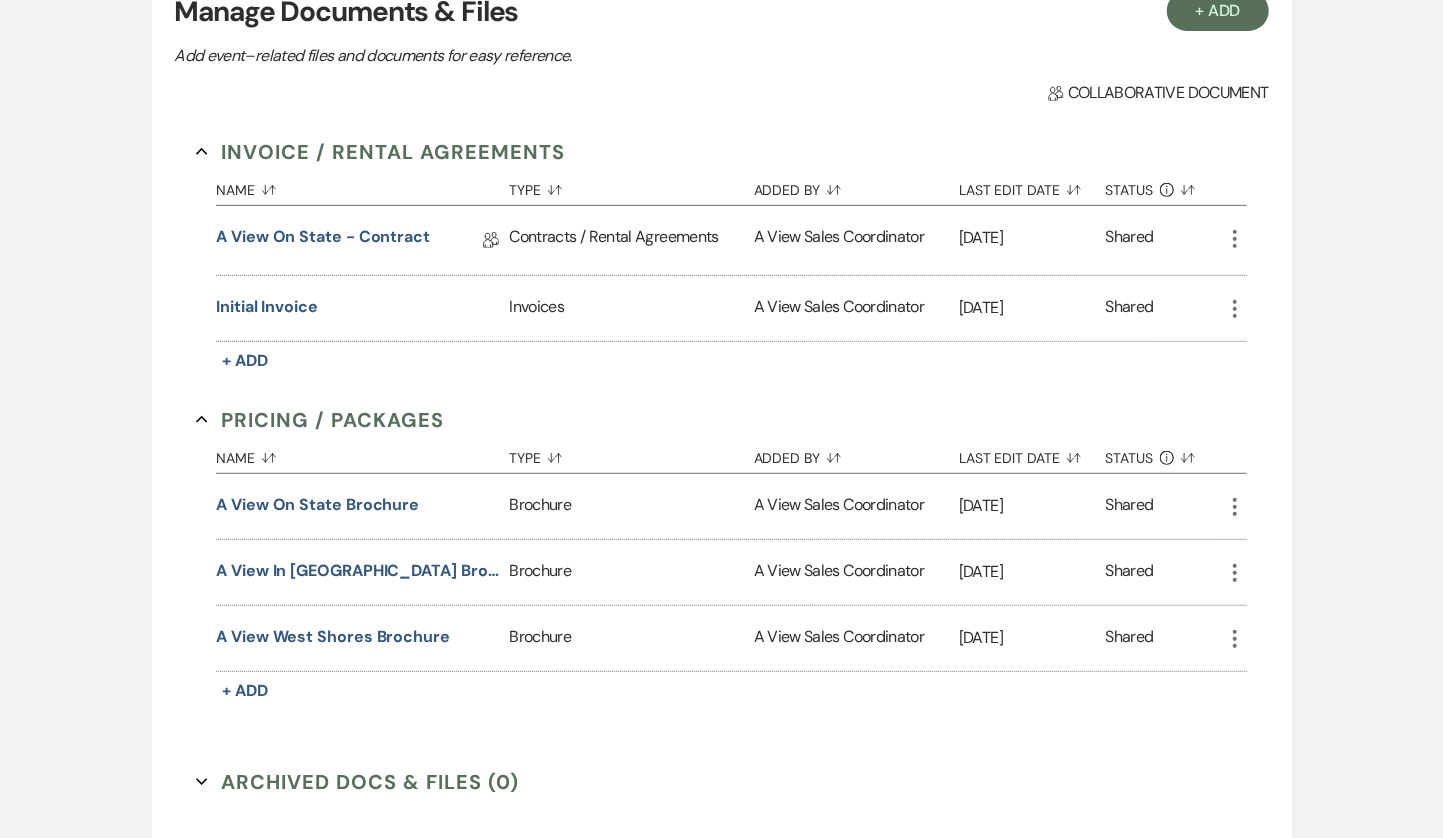 scroll, scrollTop: 0, scrollLeft: 0, axis: both 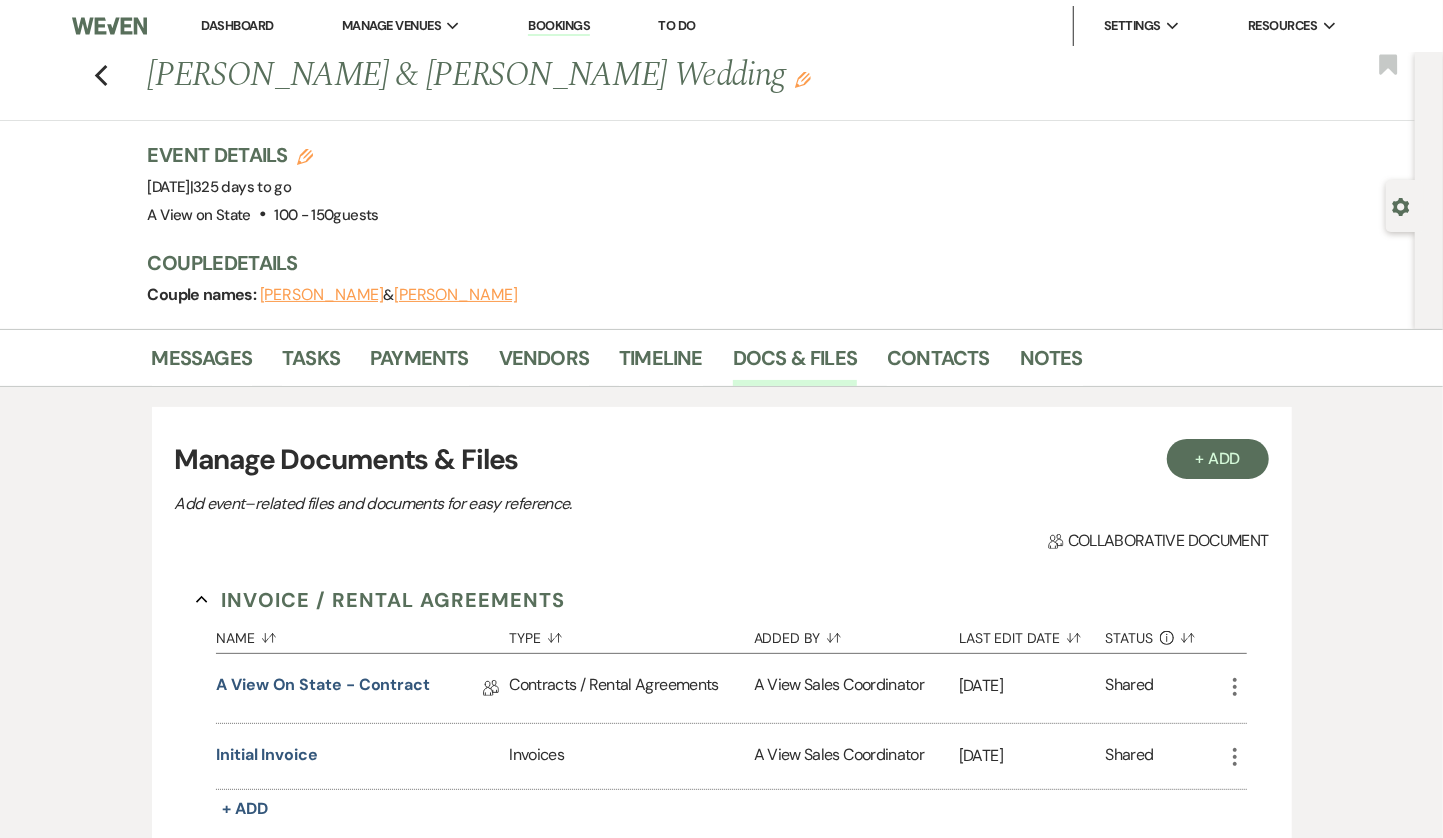 click on "Dashboard" at bounding box center [237, 25] 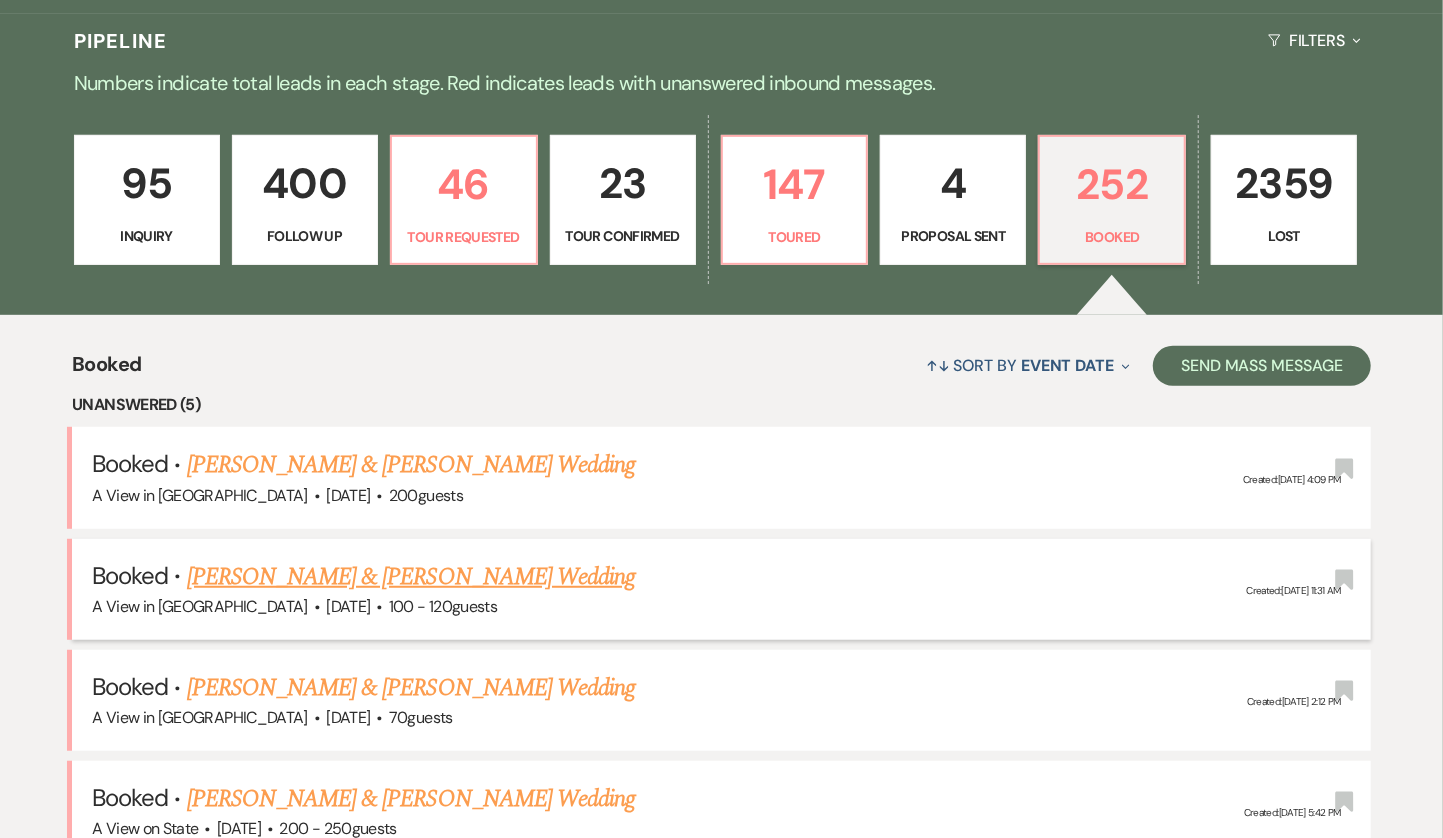 scroll, scrollTop: 522, scrollLeft: 0, axis: vertical 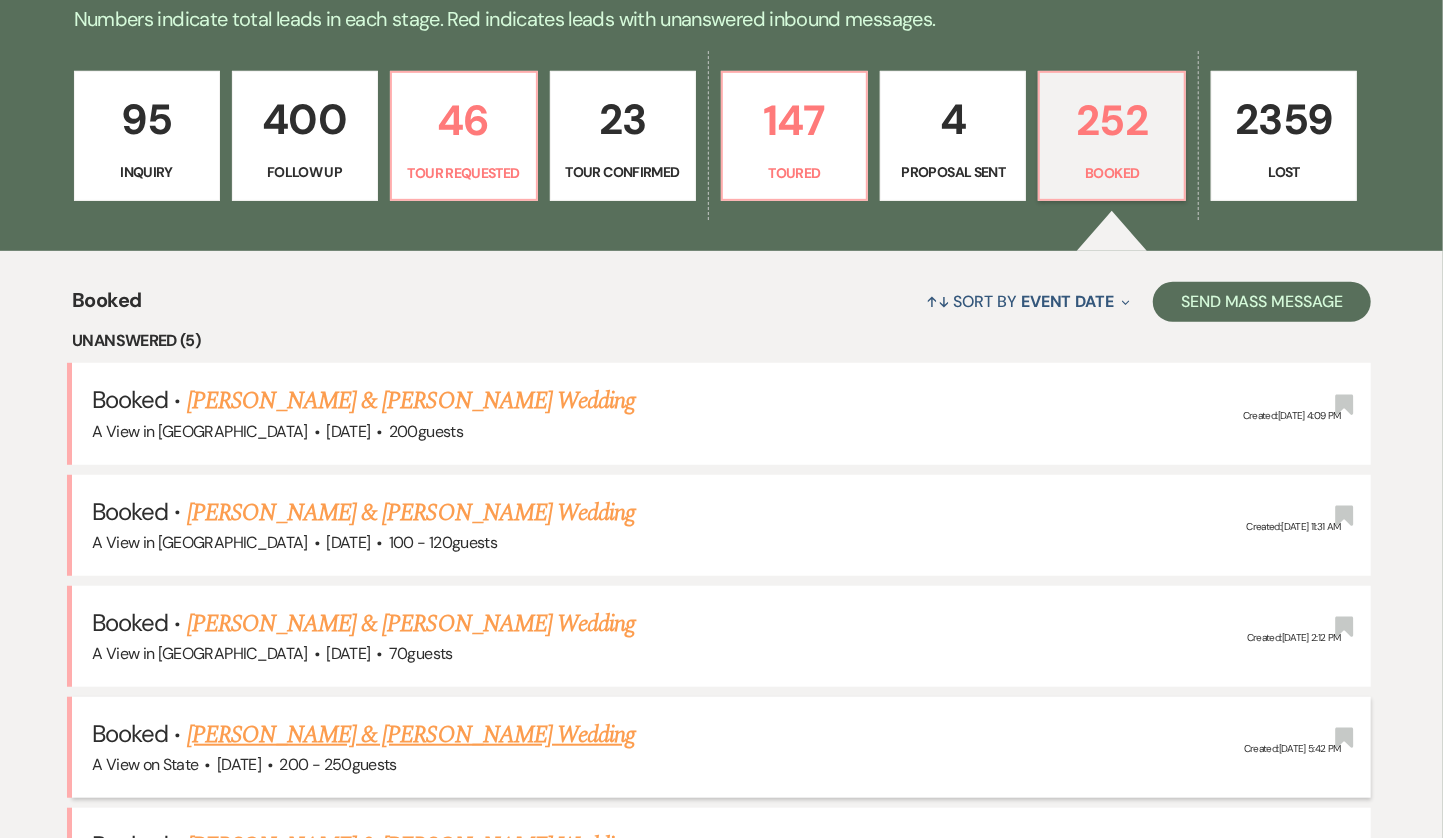 click on "[PERSON_NAME] & [PERSON_NAME] Wedding" at bounding box center [411, 735] 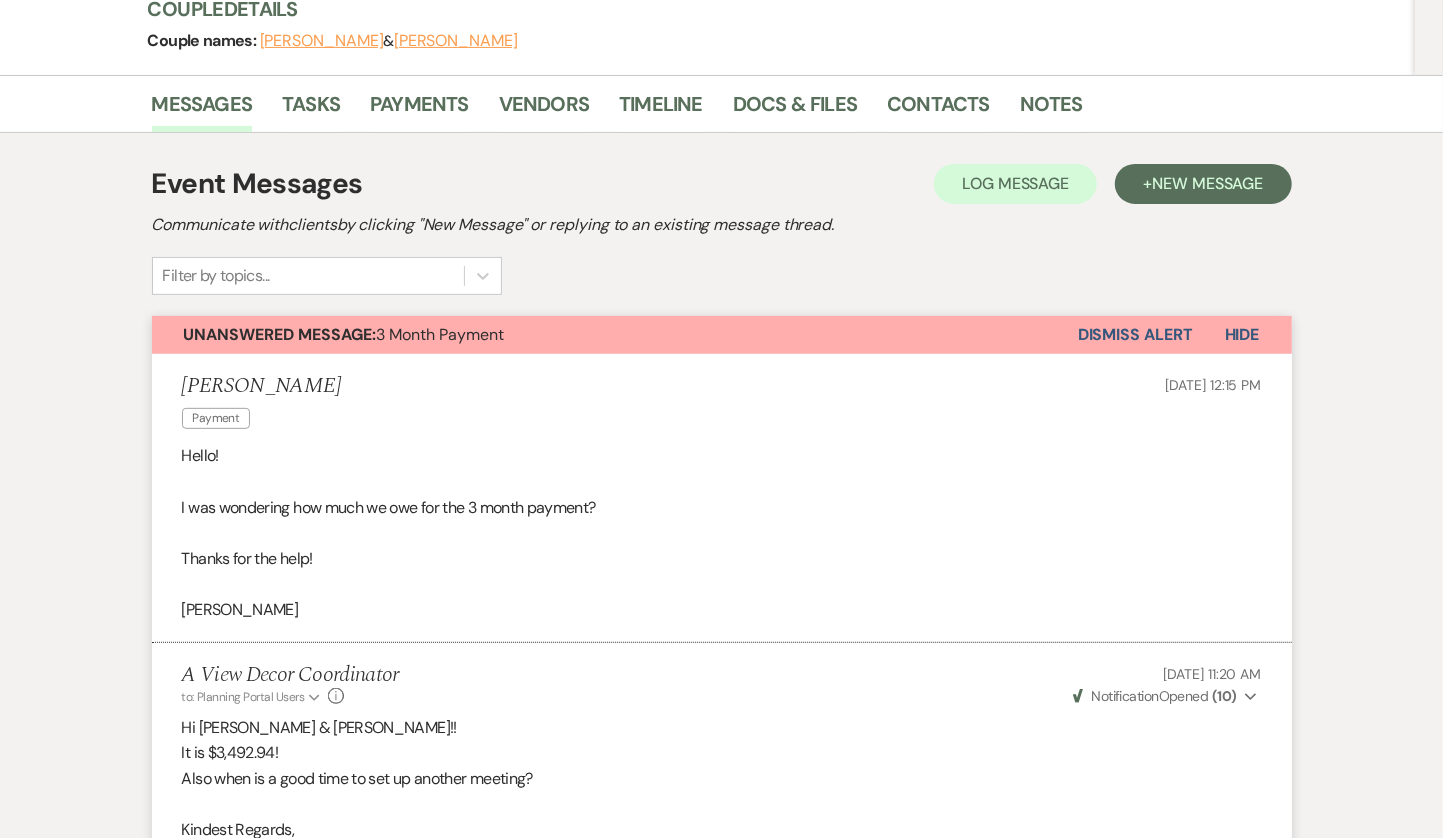 scroll, scrollTop: 284, scrollLeft: 0, axis: vertical 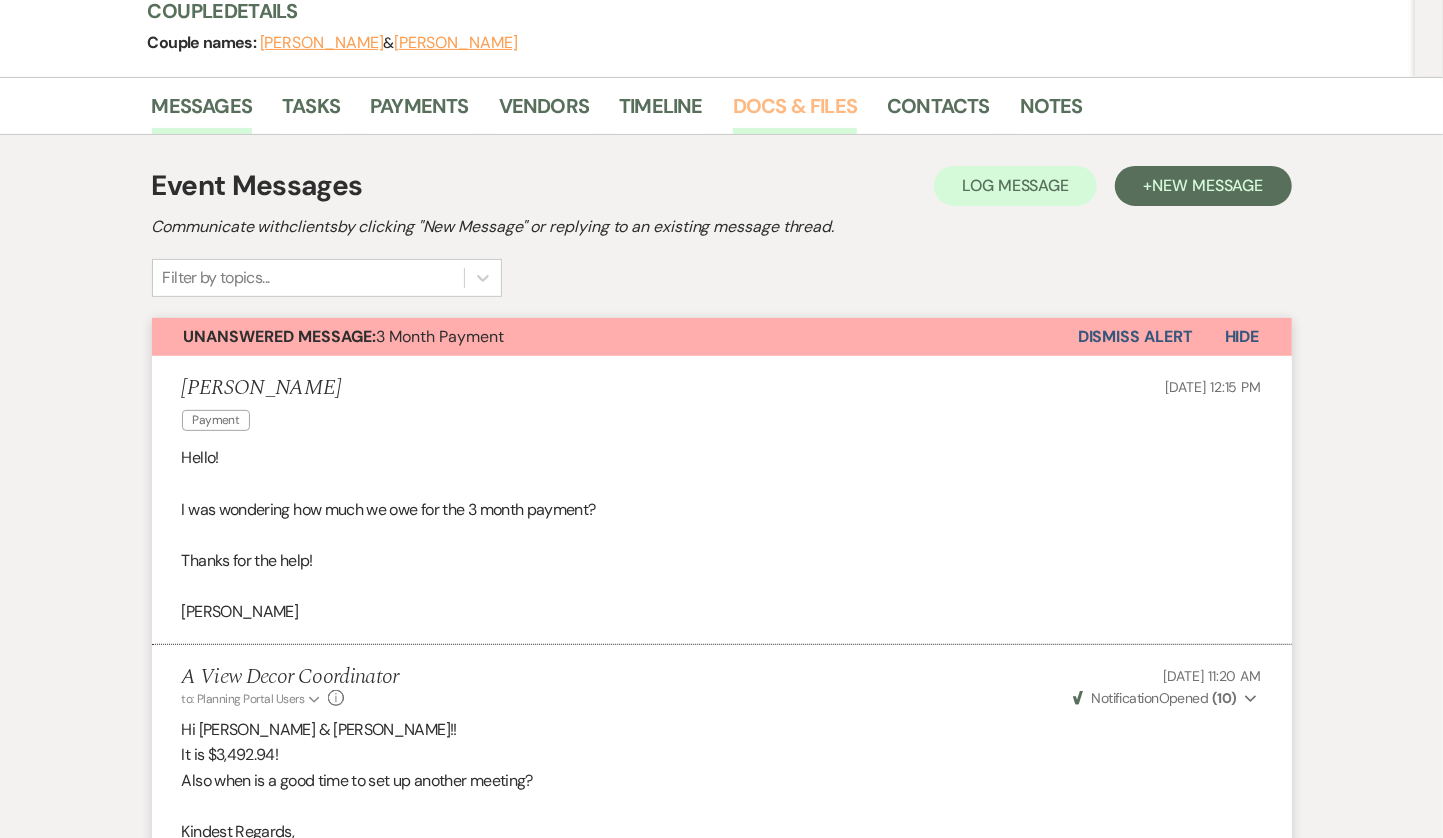click on "Docs & Files" at bounding box center [795, 112] 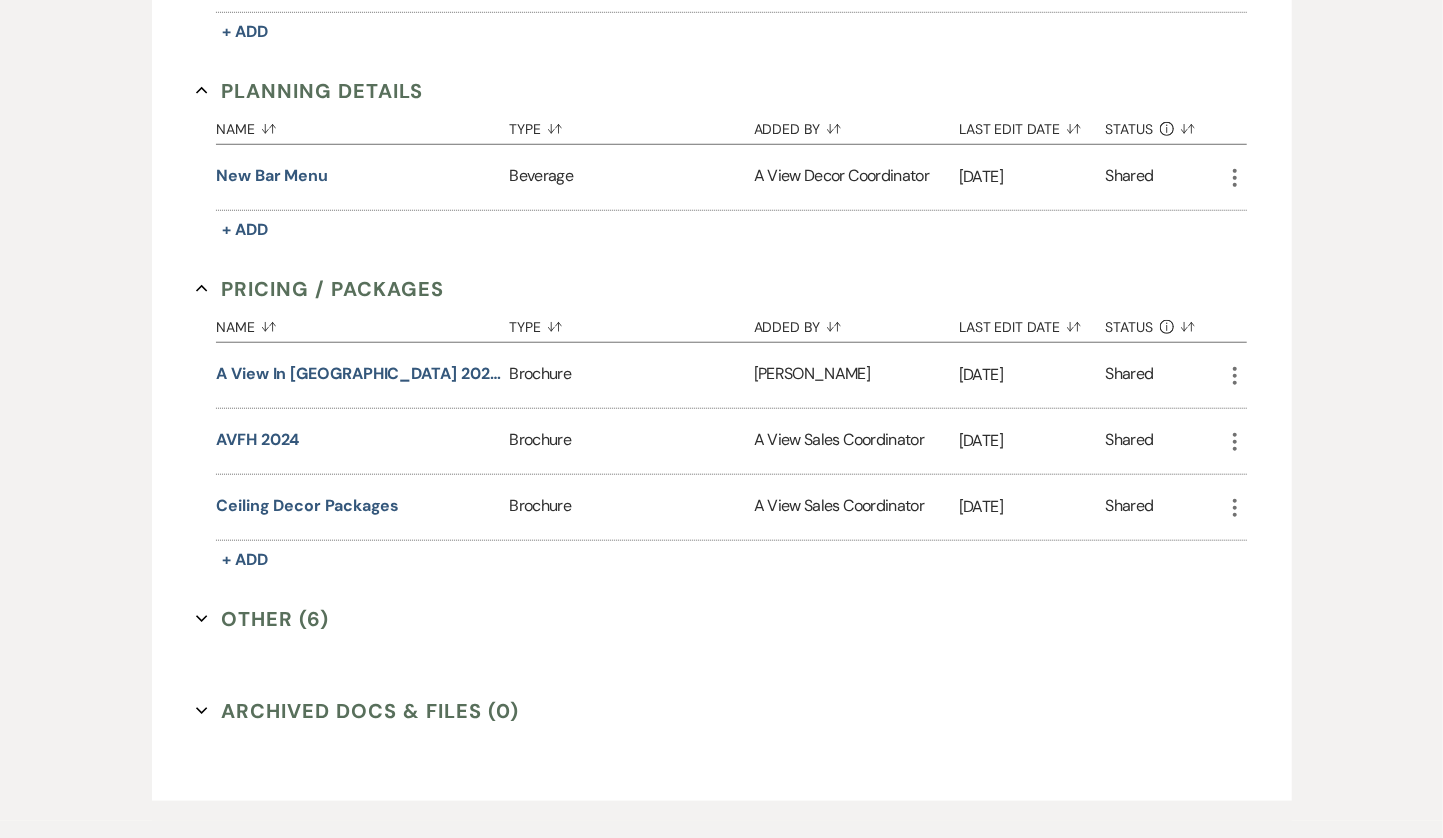 scroll, scrollTop: 869, scrollLeft: 0, axis: vertical 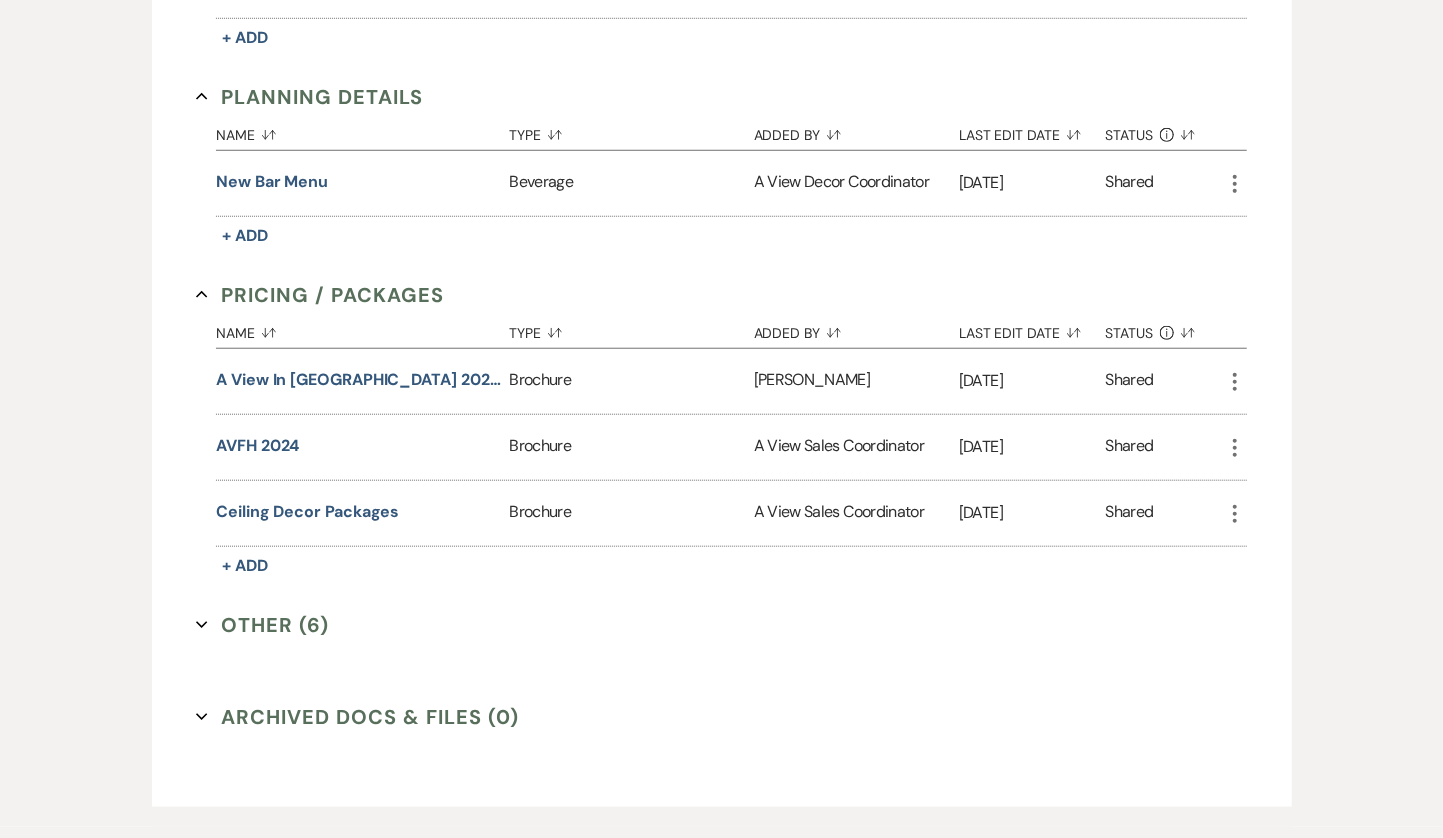 click on "Other (6) Expand" at bounding box center (262, 625) 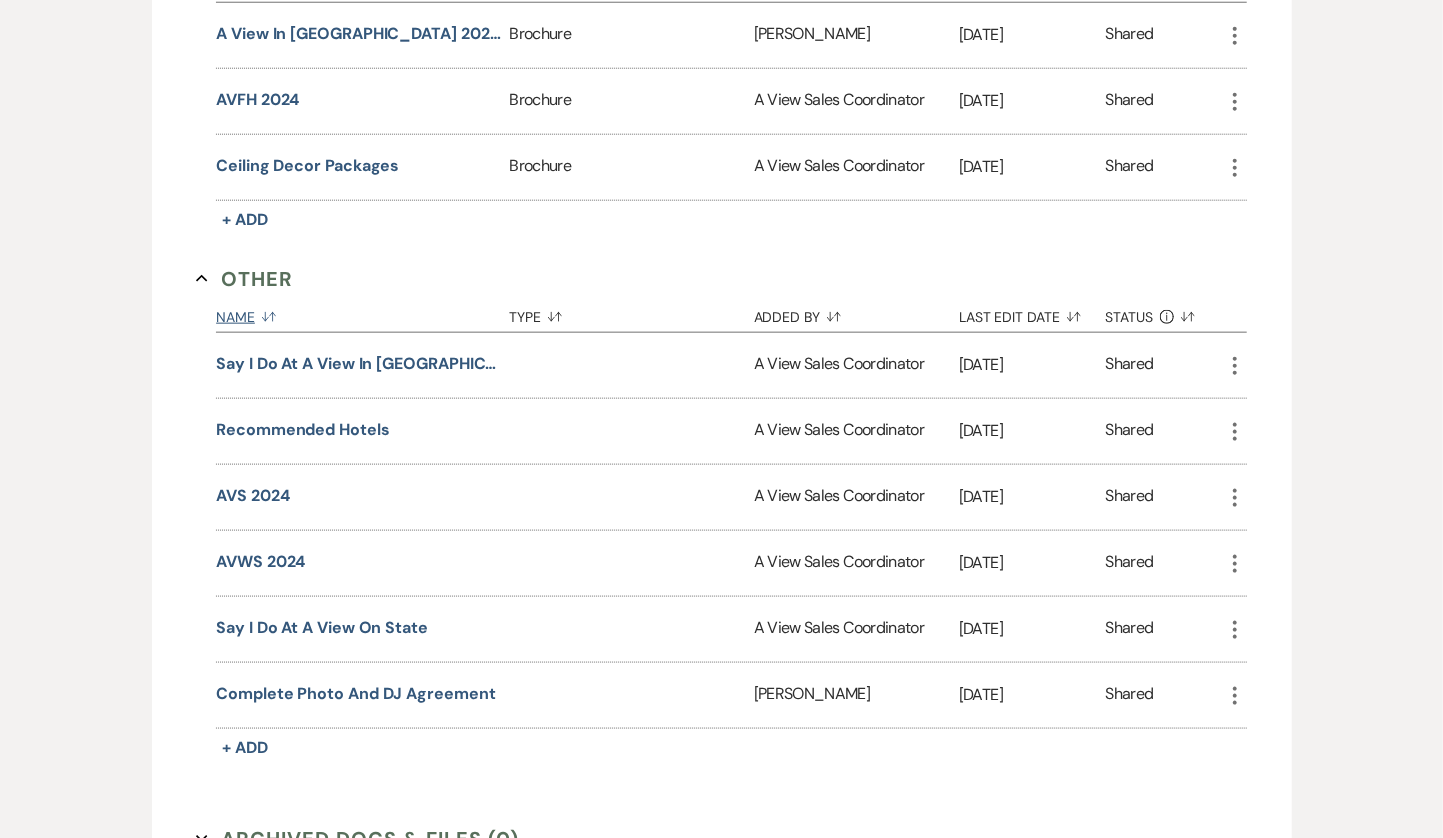 scroll, scrollTop: 1358, scrollLeft: 0, axis: vertical 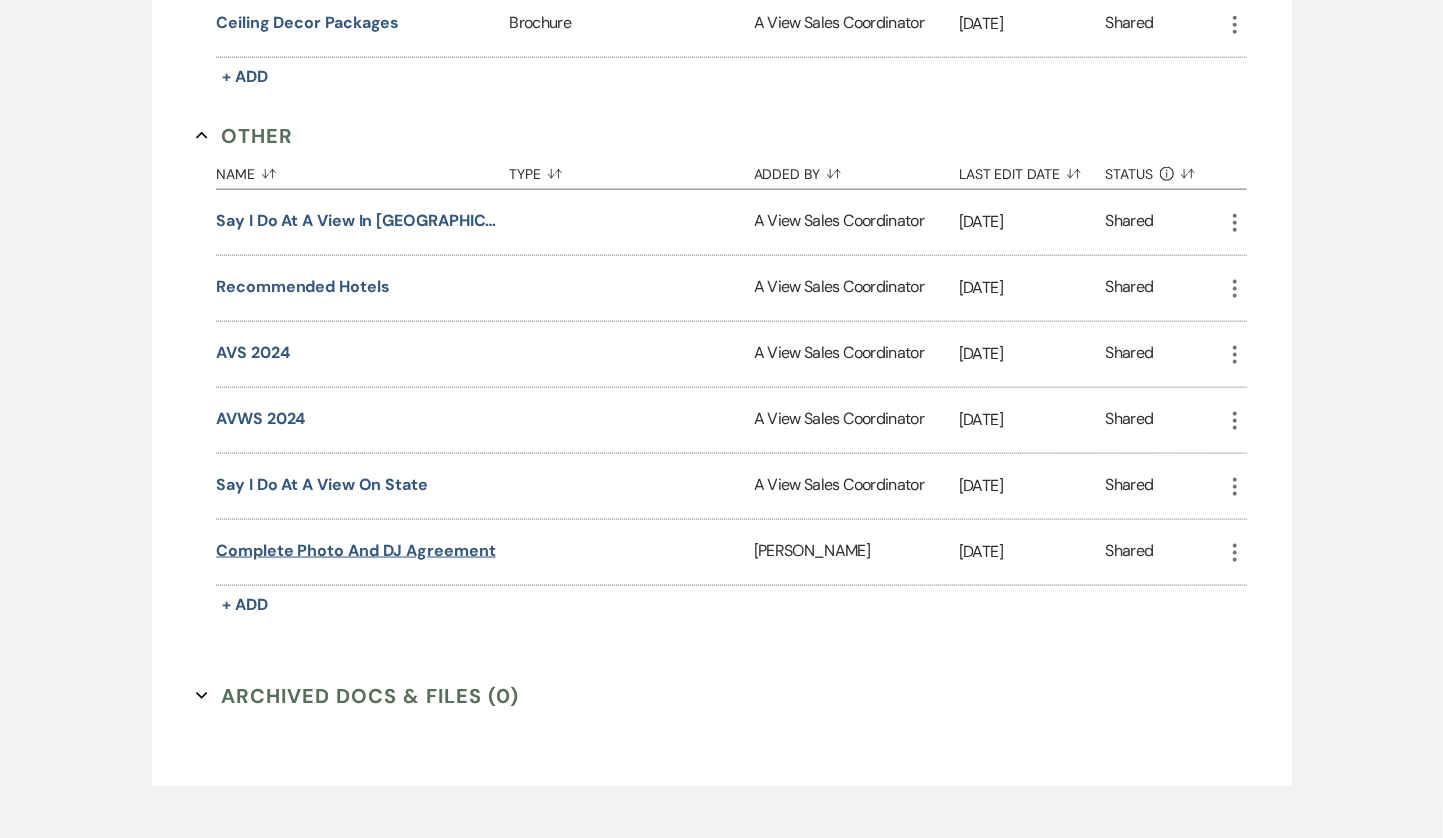 click on "Complete Photo and DJ Agreement" at bounding box center (356, 551) 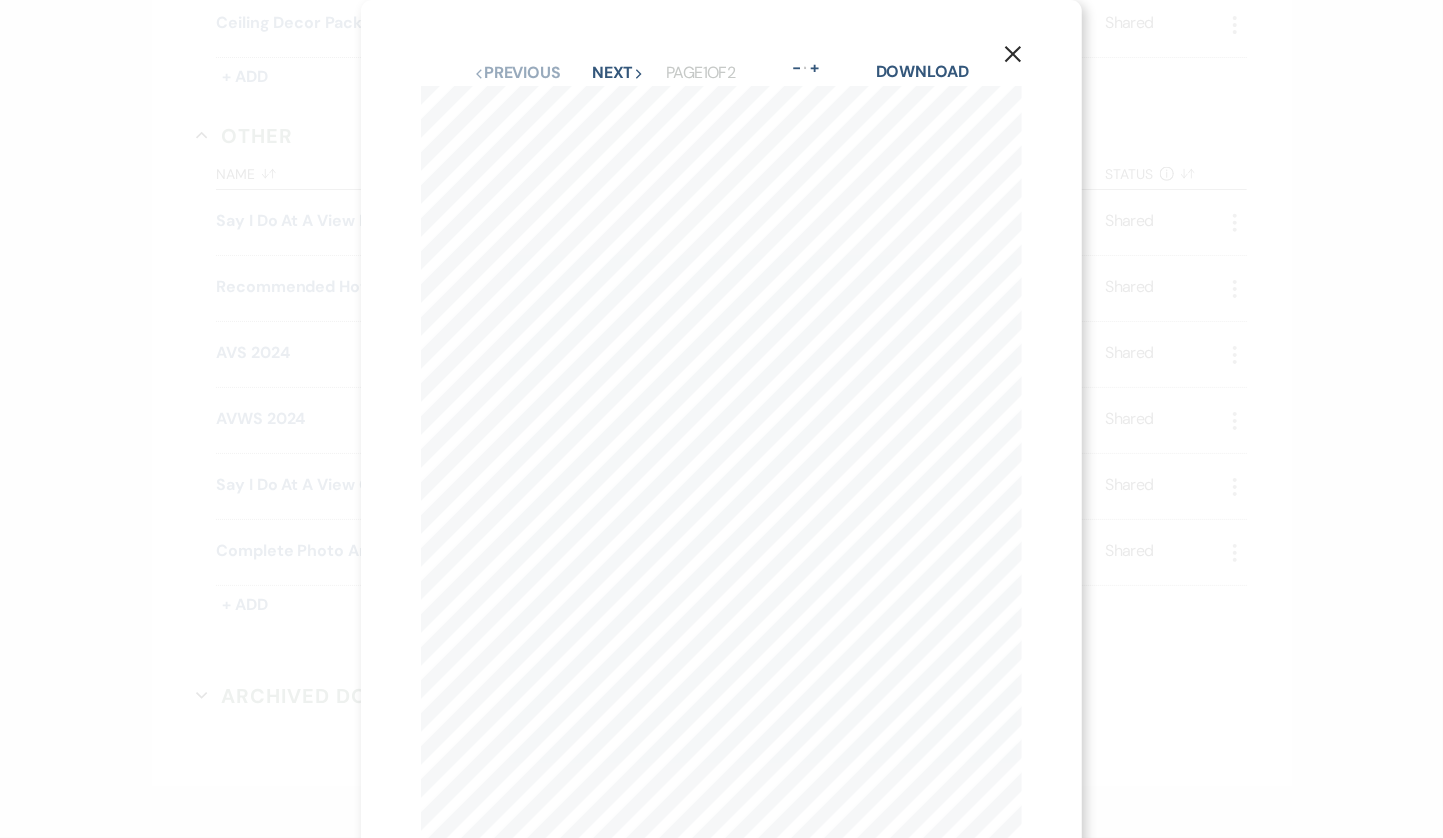 click on "X Previous  Previous Next  Next Page  1  of  2 - Zoom + Download EVENT SERVICES AGREEMENT 110 North 9th Street * Omaha, NE  68102 * 402-339-3535 Date of Event Event Type Agreement Number PLEASE RETURN BY 8/27/24  3,103,655 Friday, October 31, 2025 Client Information Please Return By Event Information INSTRUCTIONS FOR RESERVING OUR SERVICE Sign the Agreement and return with your booking fee to secure your event .  Due to HIGH DEMAND, our availability is limited; please call if you cannot meet the “Return By Date” above.  We will gladly review pricing and extend the date if possible .  A View on State 13467 State St Omaha, NE Summary of Products Fee Discount Price Status Event Length Times Wedding Emily Yowell cell: 402-250-4699  eayowell@gmail.com $1,295.00 Signature DJ $50.00  $1,245.00  Up to 6.00 hours Booked   $150.00 Ceremony DJ $0.00  $150.00    Booked   $1,995.00 Signature Photo $50.00  $1,945.00  Up to 8.00 hours Booked   $3,340.00 $136.15 Sub Total : Sales Tax : Total : $3,476.15 $0.00 $600.00 ." at bounding box center [721, 419] 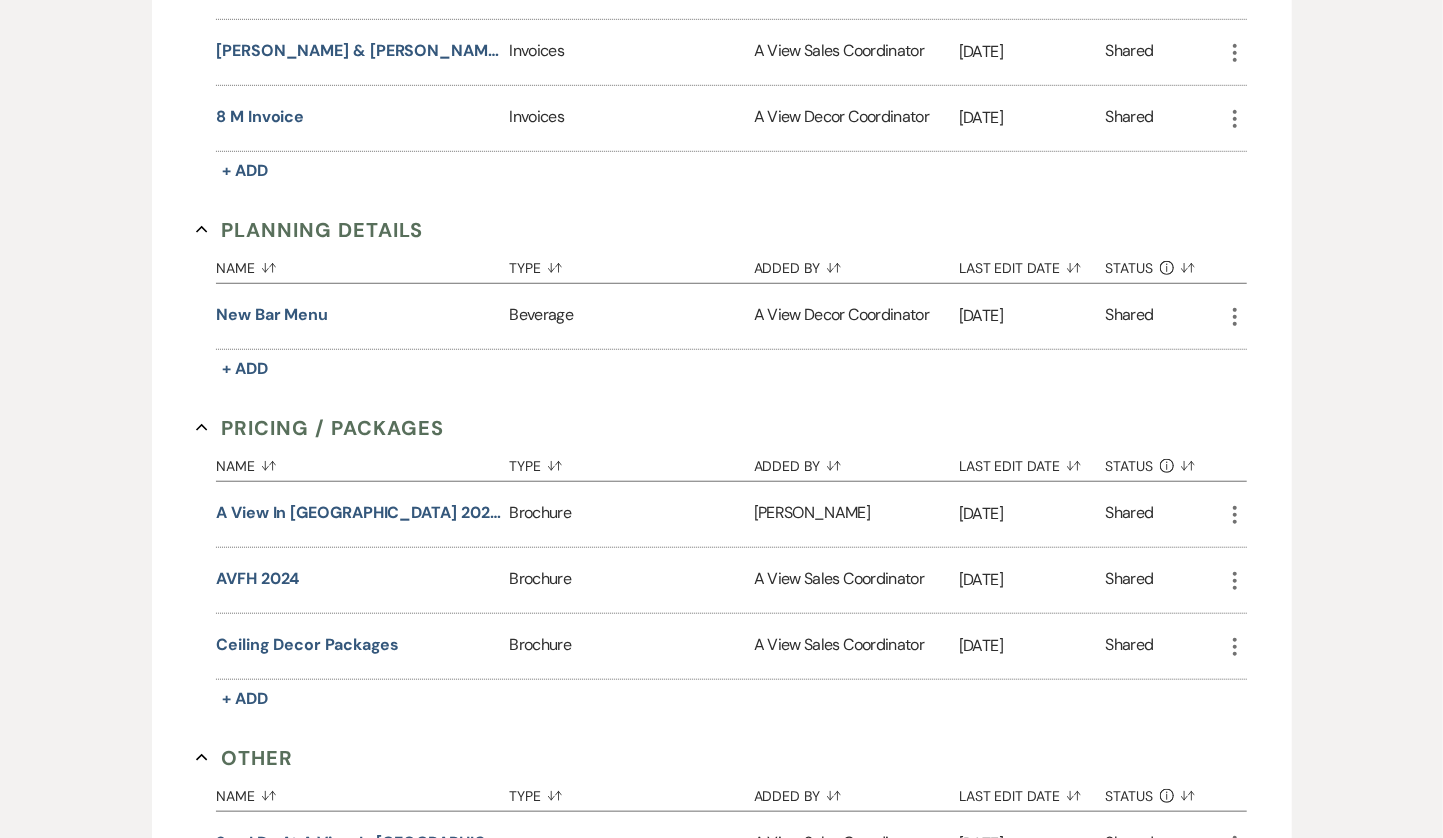 scroll, scrollTop: 0, scrollLeft: 0, axis: both 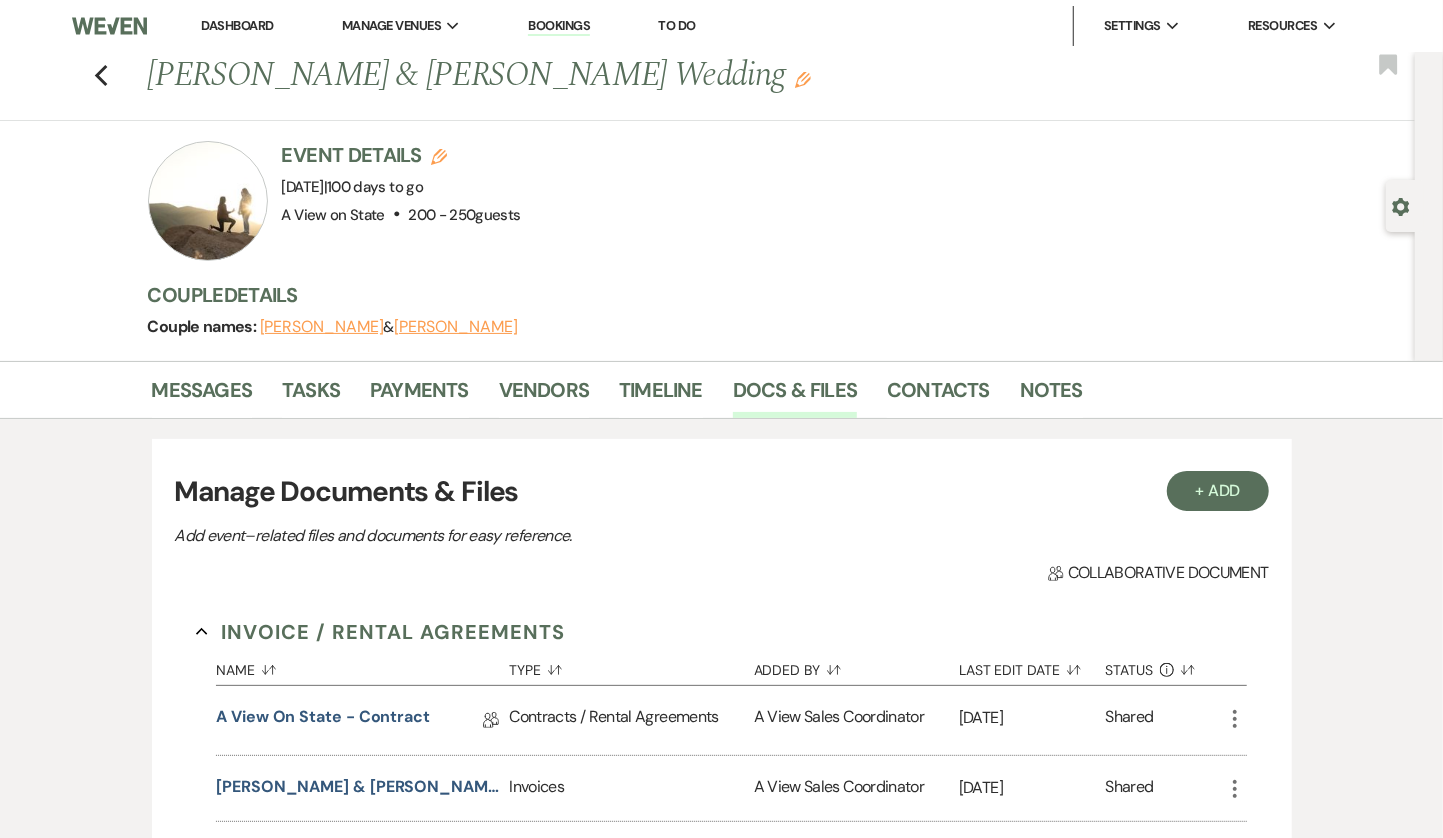 click on "Dashboard" at bounding box center (237, 25) 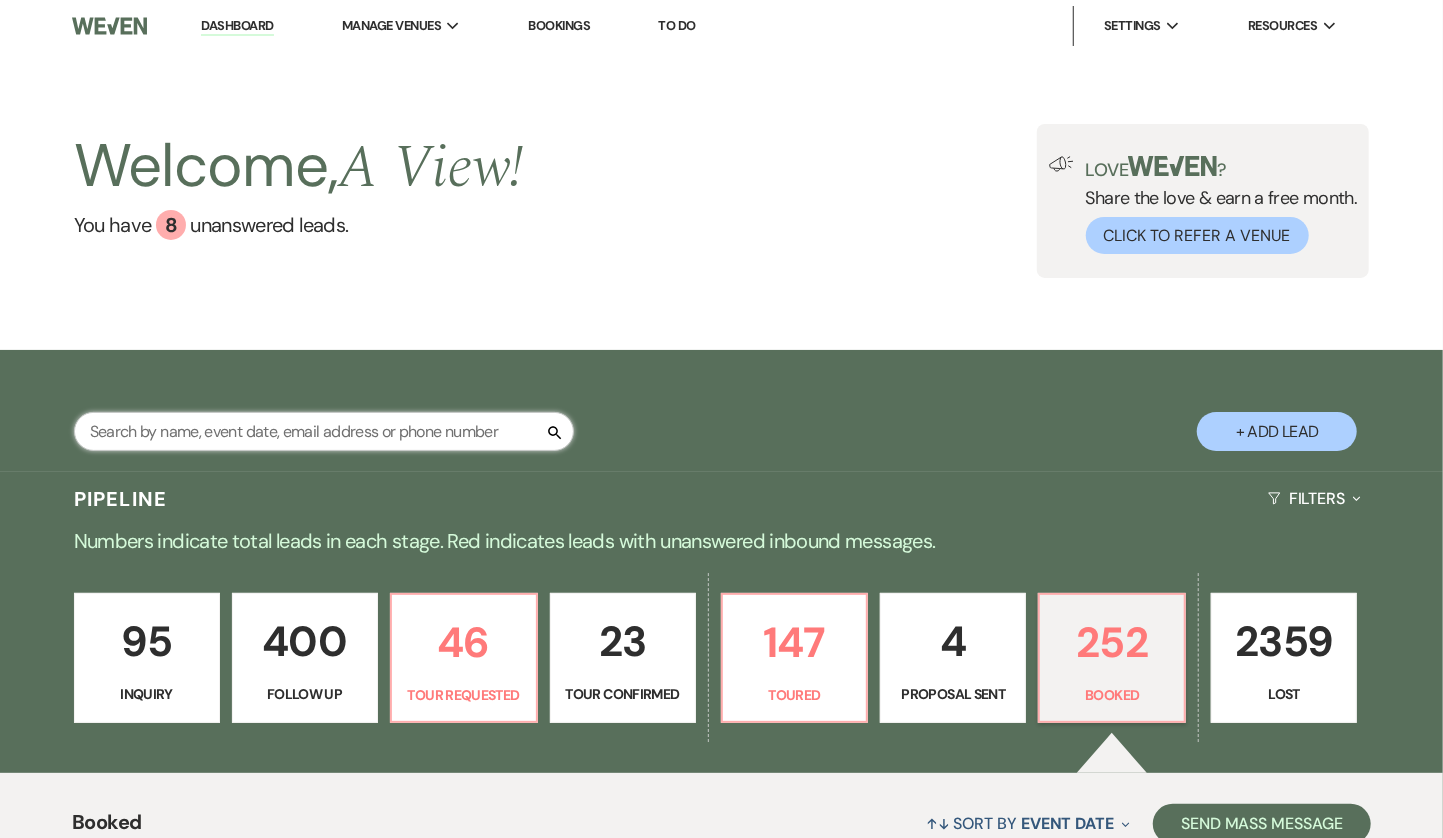 click at bounding box center [324, 431] 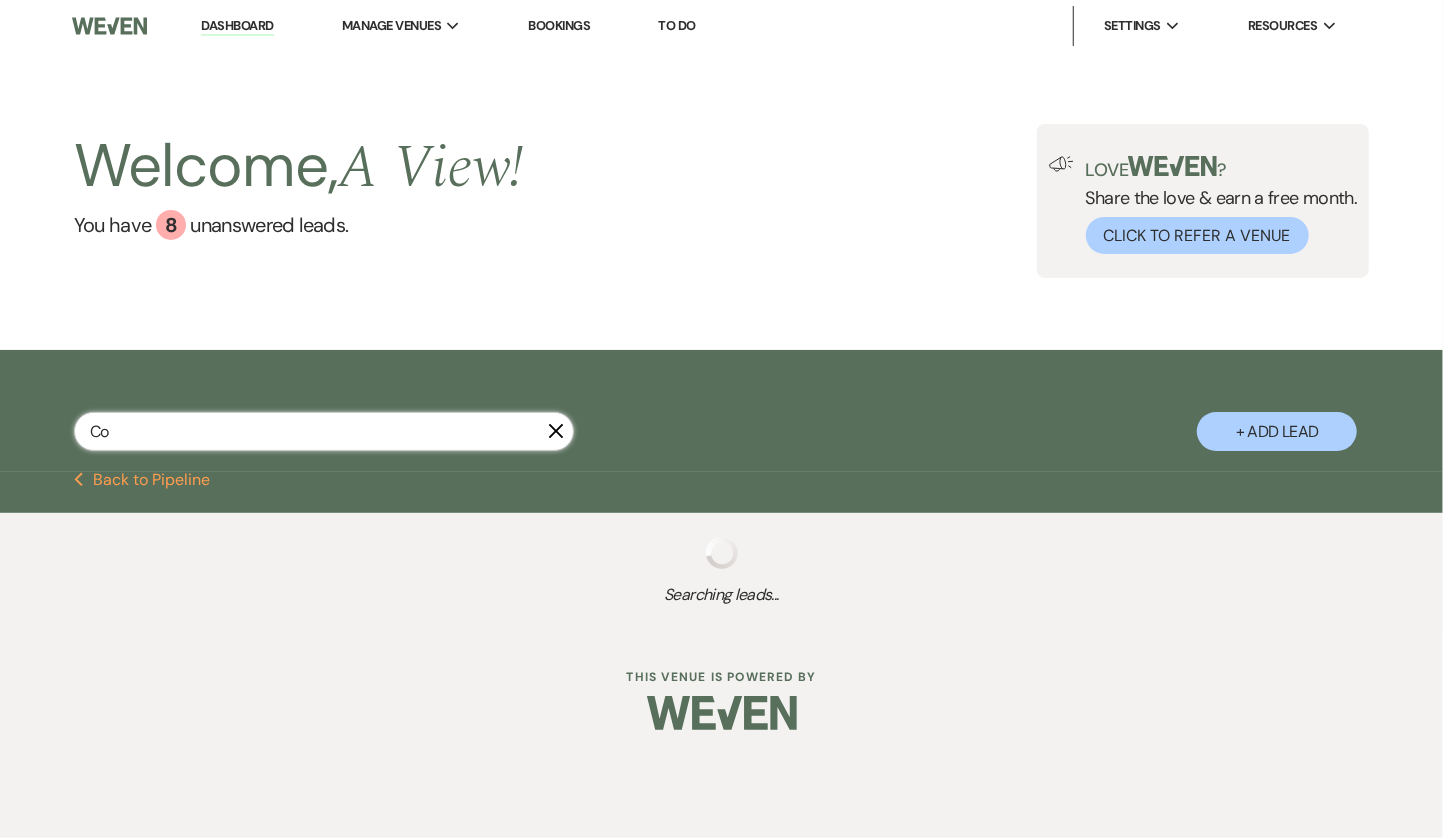 type on "C" 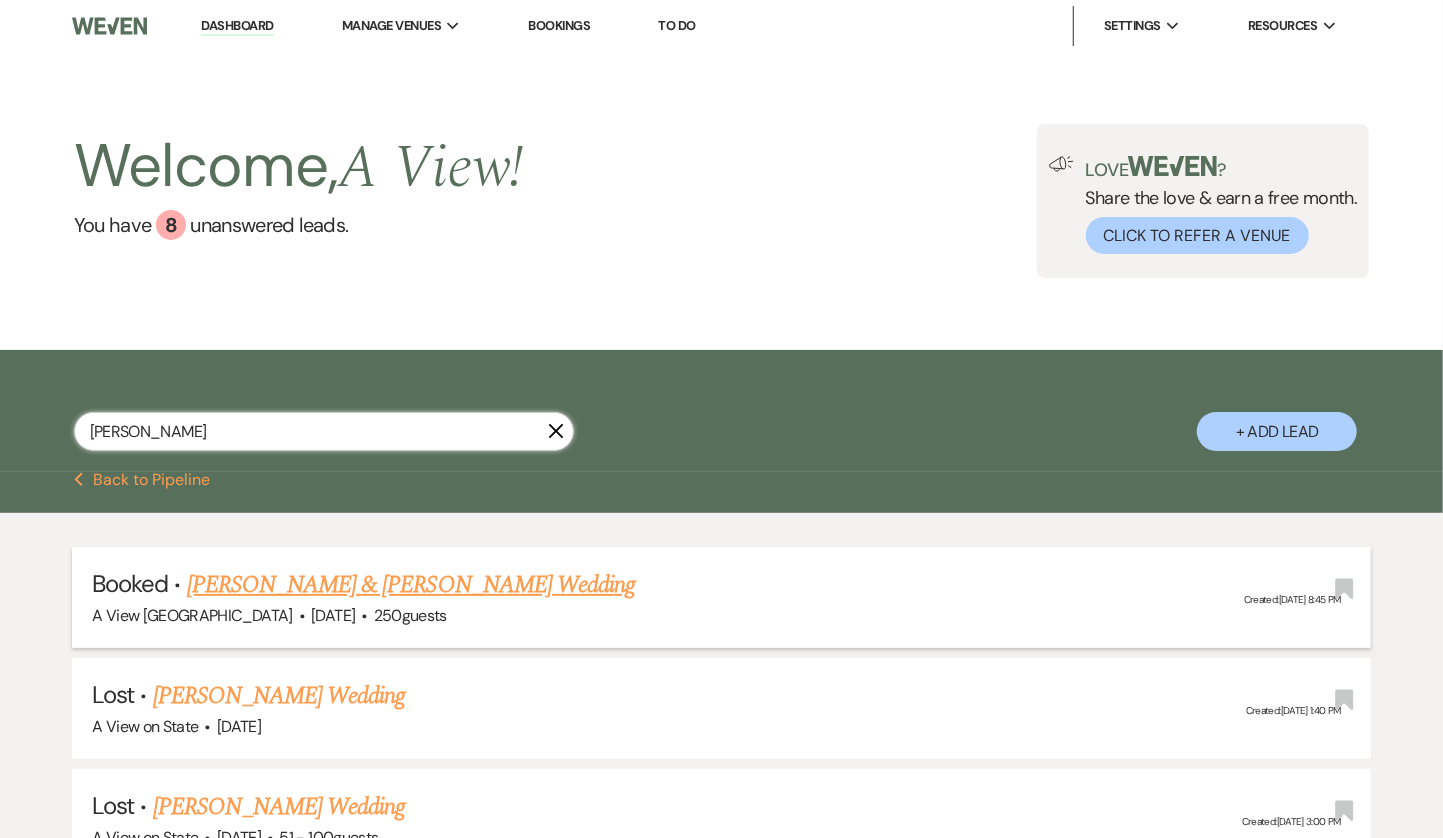 type on "[PERSON_NAME]" 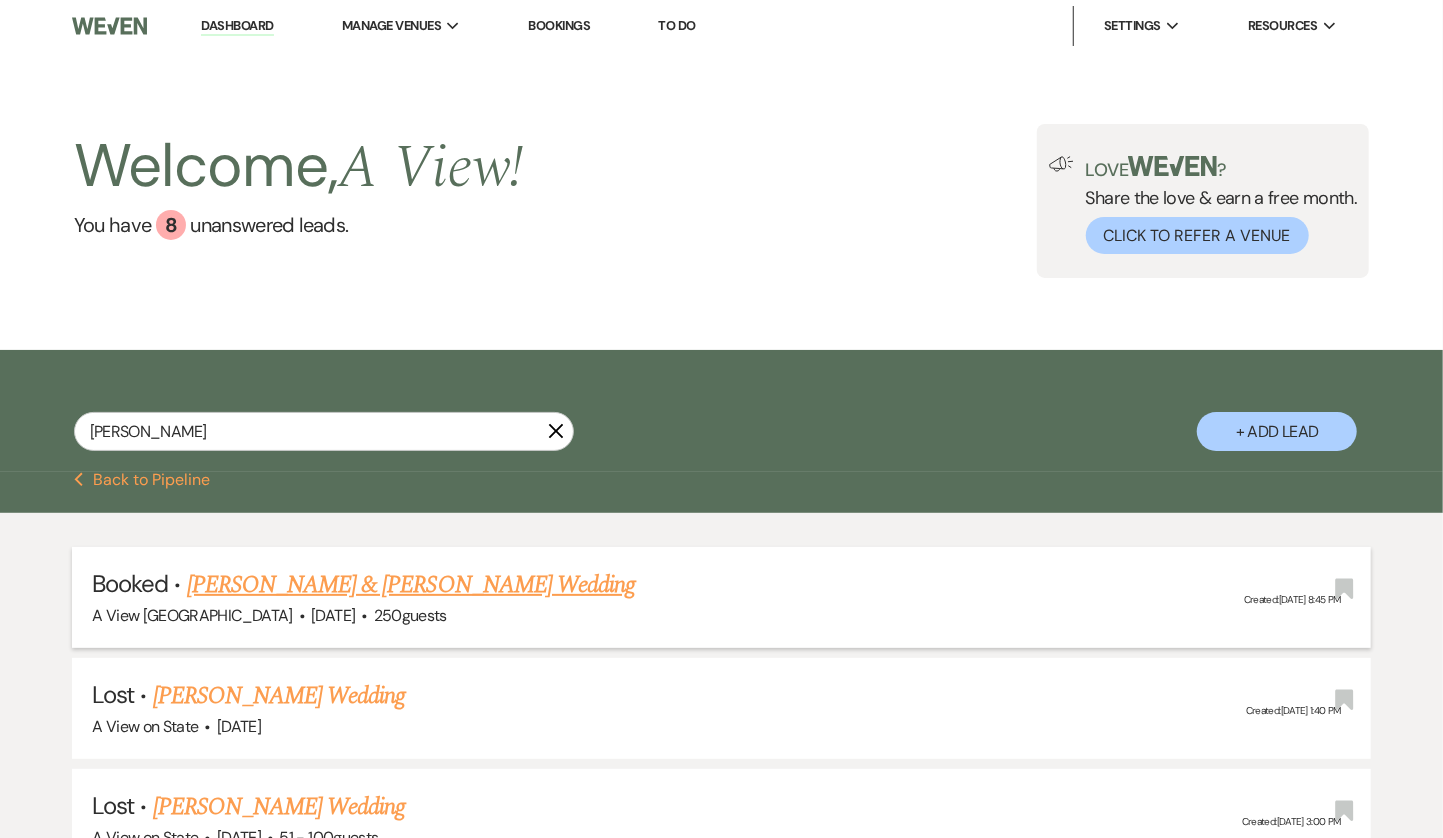 click on "[PERSON_NAME] & [PERSON_NAME] Wedding" at bounding box center [411, 585] 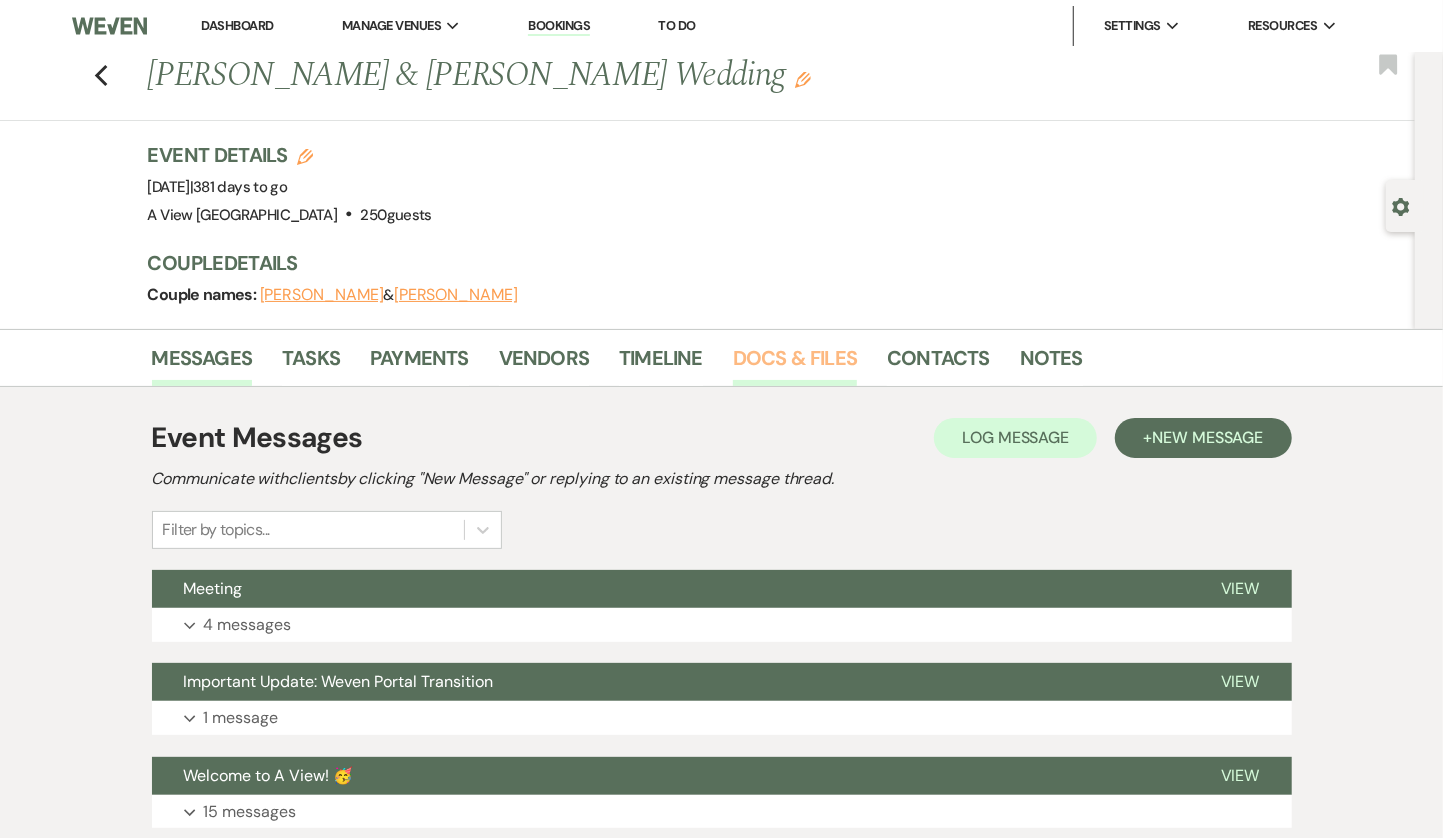 click on "Docs & Files" at bounding box center [795, 364] 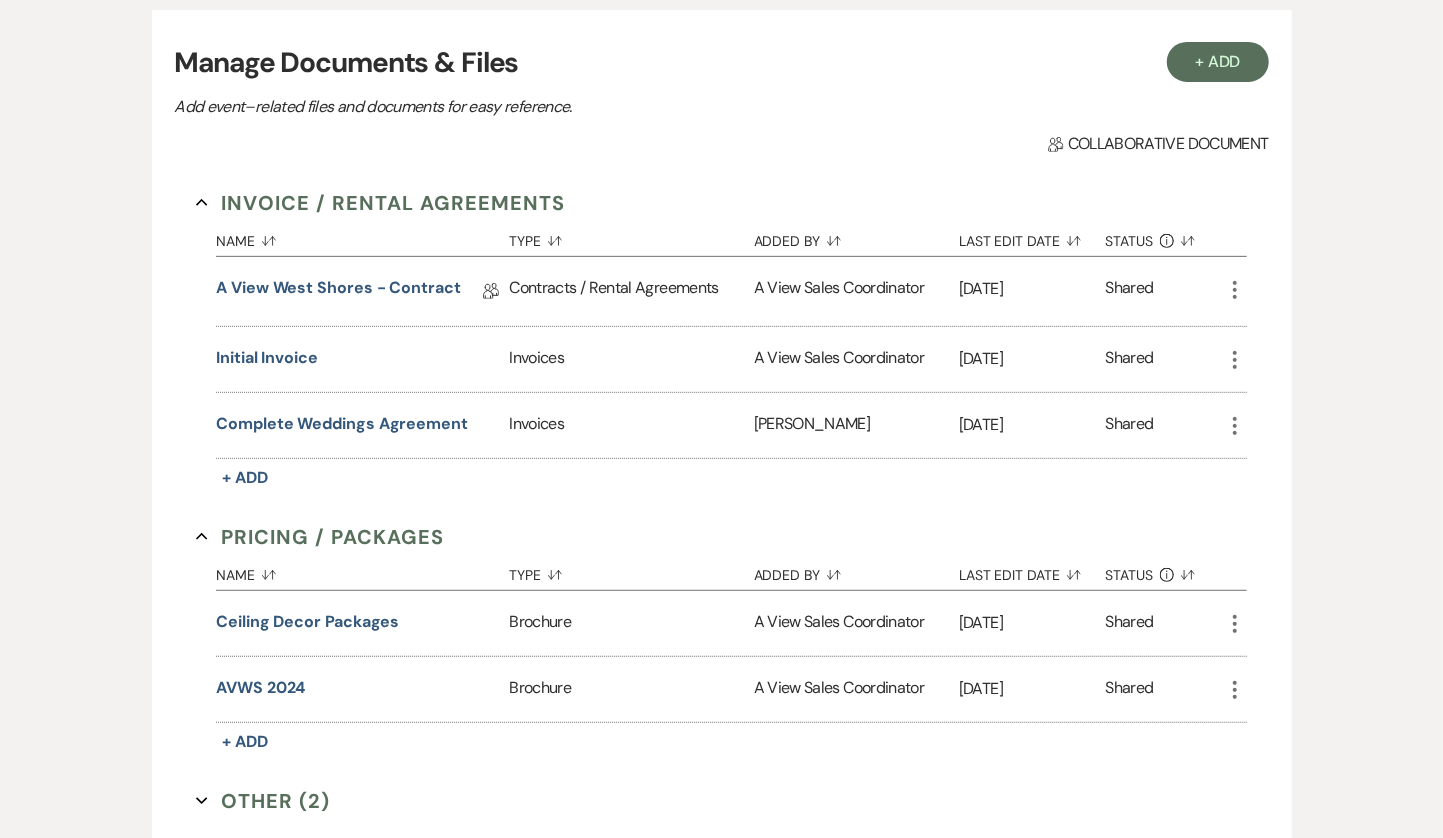 scroll, scrollTop: 398, scrollLeft: 0, axis: vertical 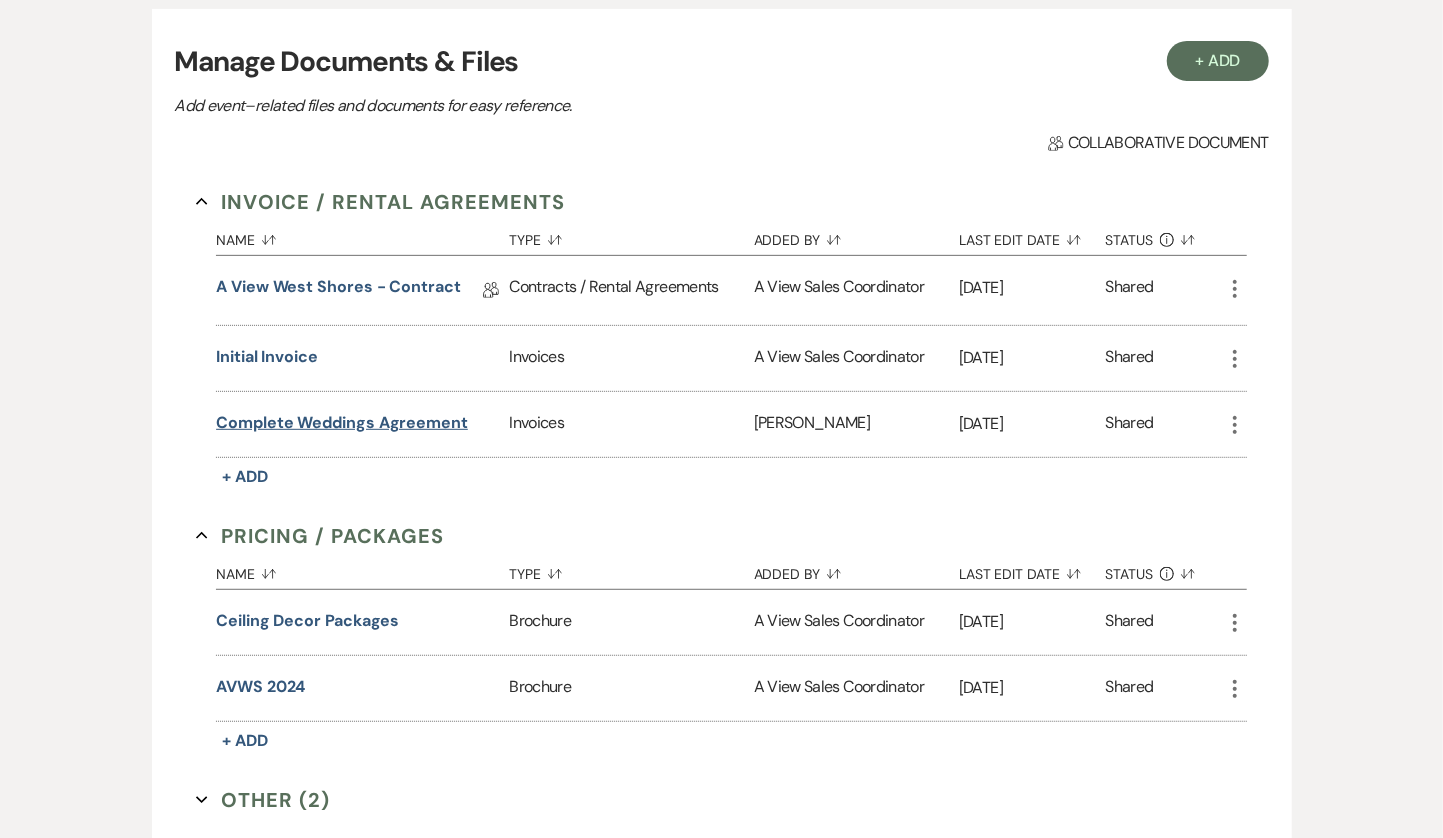 click on "Complete Weddings Agreement" at bounding box center [342, 423] 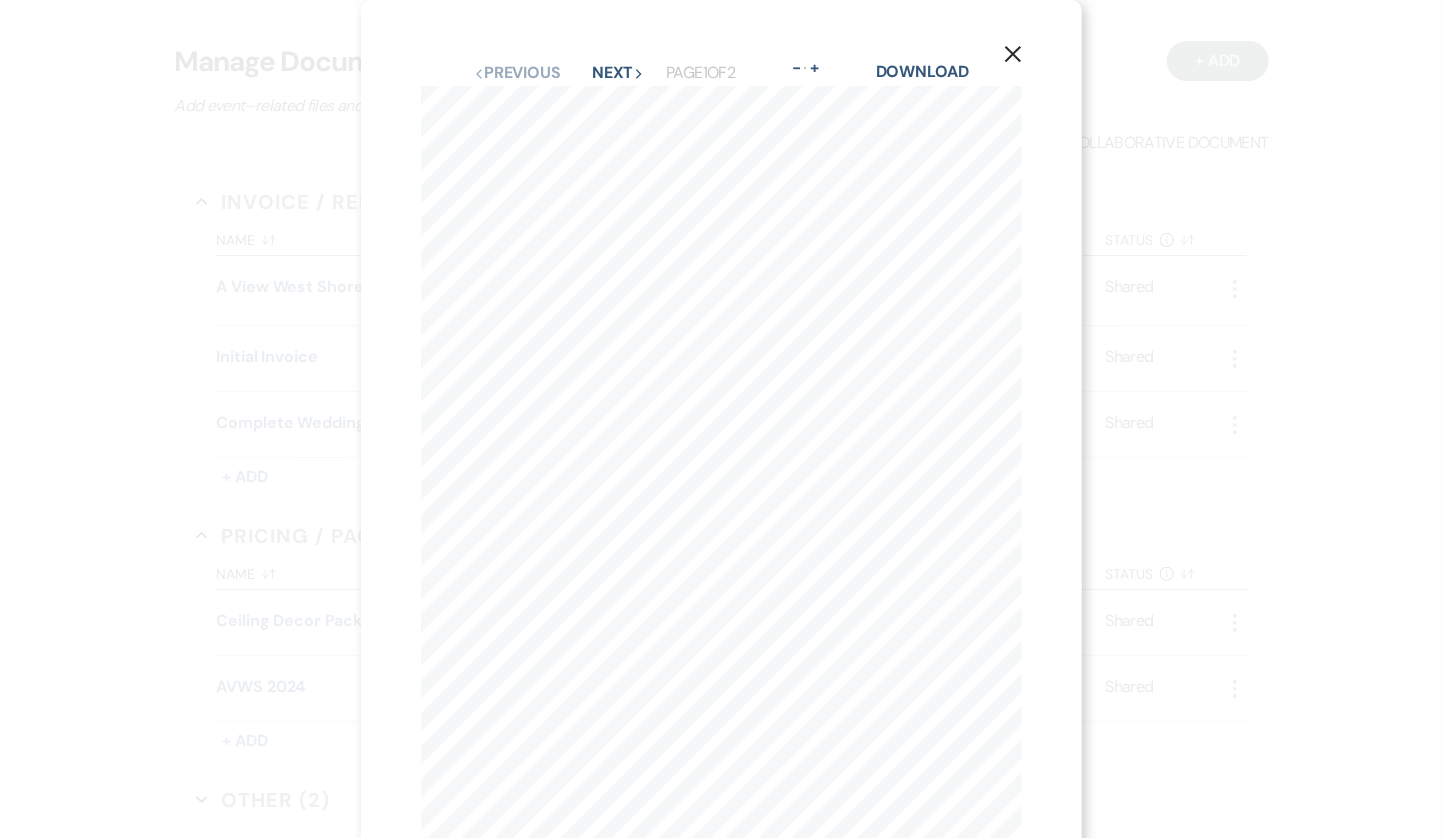 click on "X Previous  Previous Next  Next Page  1  of  2 - Zoom + Download EVENT SERVICES AGREEMENT 110 North 9th Street * Omaha, NE  68102 * 402-339-3535 Date of Event Event Type Agreement Number PLEASE RETURN BY 2/26/25  3,127,680 Saturday, August 8, 2026 Client Information Please Return By Event Information INSTRUCTIONS FOR RESERVING OUR SERVICE Sign the Agreement and return with your booking fee to secure your event .  Due to HIGH DEMAND, our availability is limited; please call if you cannot meet the “Return By Date” above.  We will gladly review pricing and extend the date if possible .  A View West Shores 110  S 243rd St,  Waterloo , NE Summary of Products Fee Discount Price Status Event Length Times Wedding Elise Reiling cell: 402-840-8388  ereiling00@gmail.com $1,295.00 Signature DJ $150.00  $1,145.00  Up to 6.00 hours Booked   $150.00 Ceremony DJ $0.00  $150.00    Booked   $1,995.00 Signature Photo $150.00  $1,845.00  Up to 8.00 hours Booked   $1,895.00 Signature Video $150.00  $1,745.00  Up to 8.00 hours" at bounding box center (721, 419) 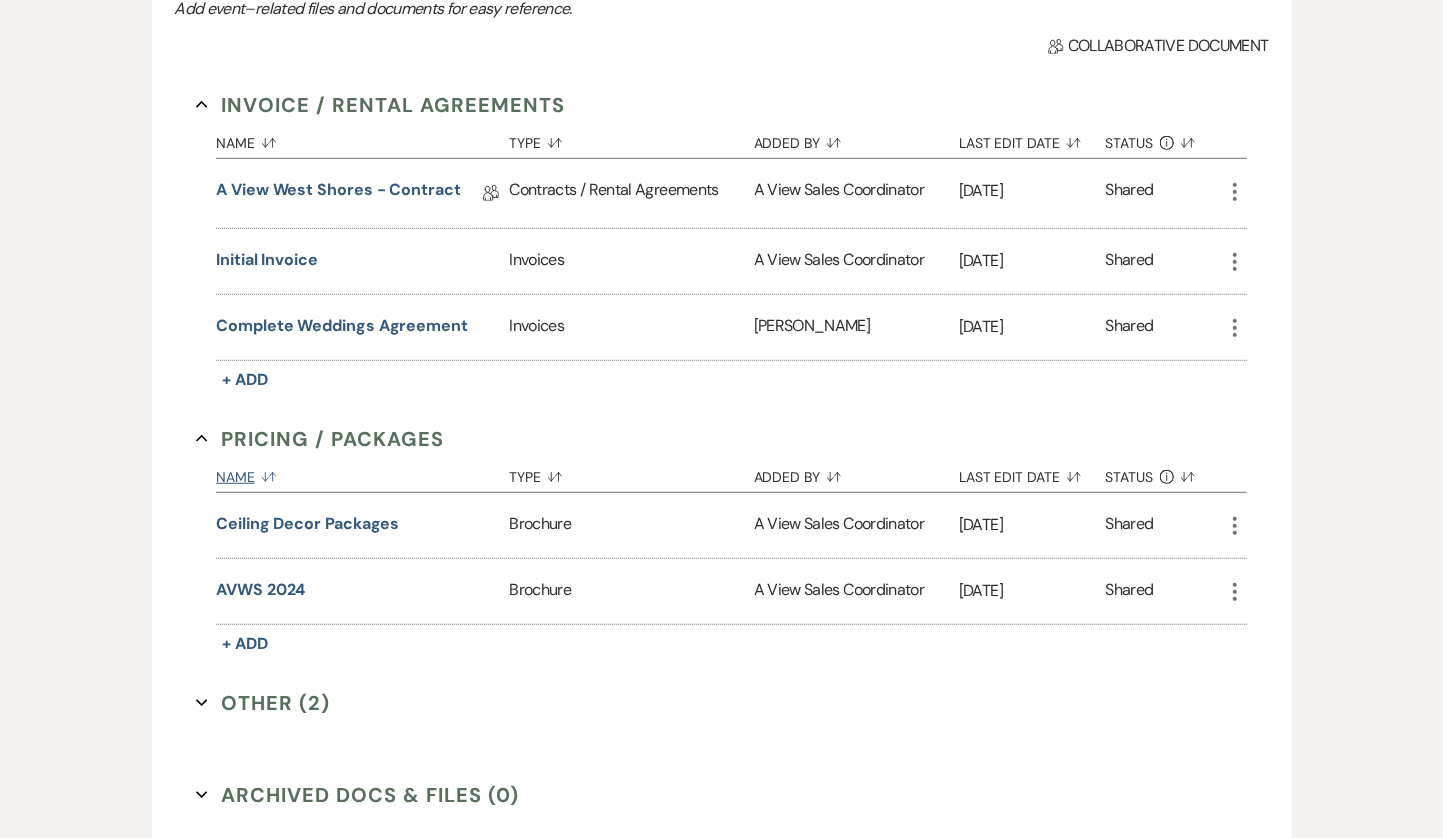 scroll, scrollTop: 498, scrollLeft: 0, axis: vertical 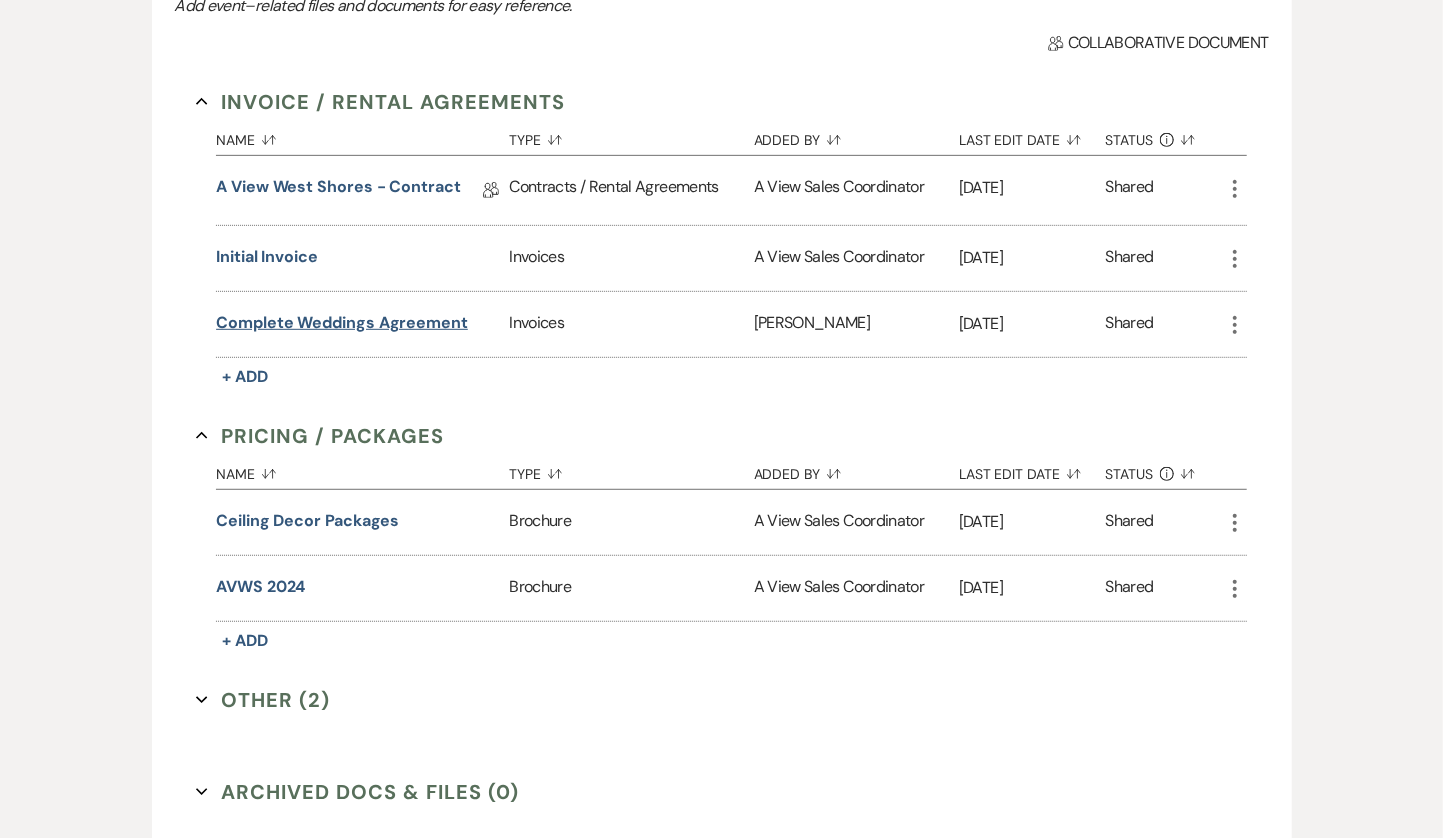 click on "Complete Weddings Agreement" at bounding box center [342, 323] 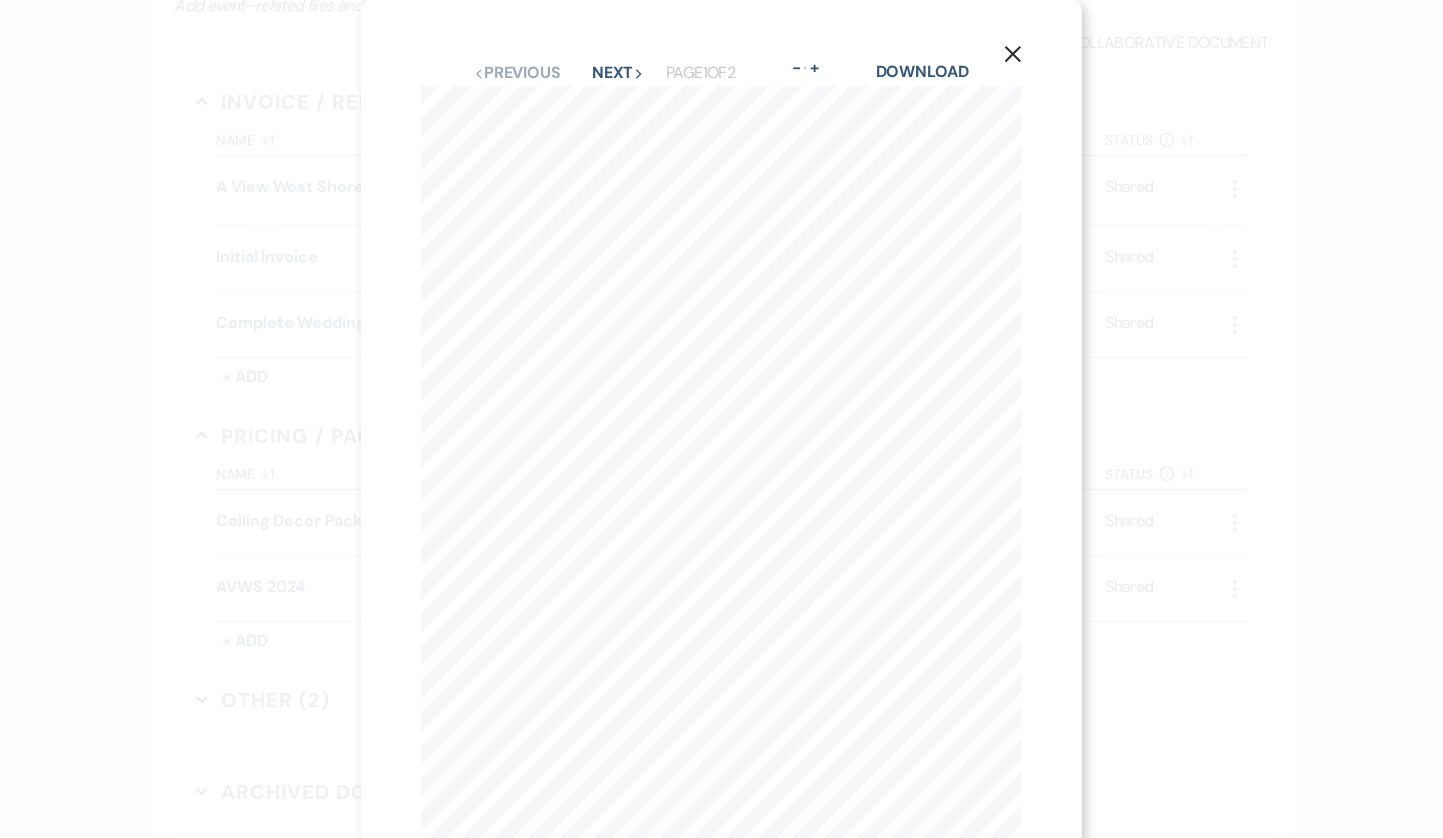 click 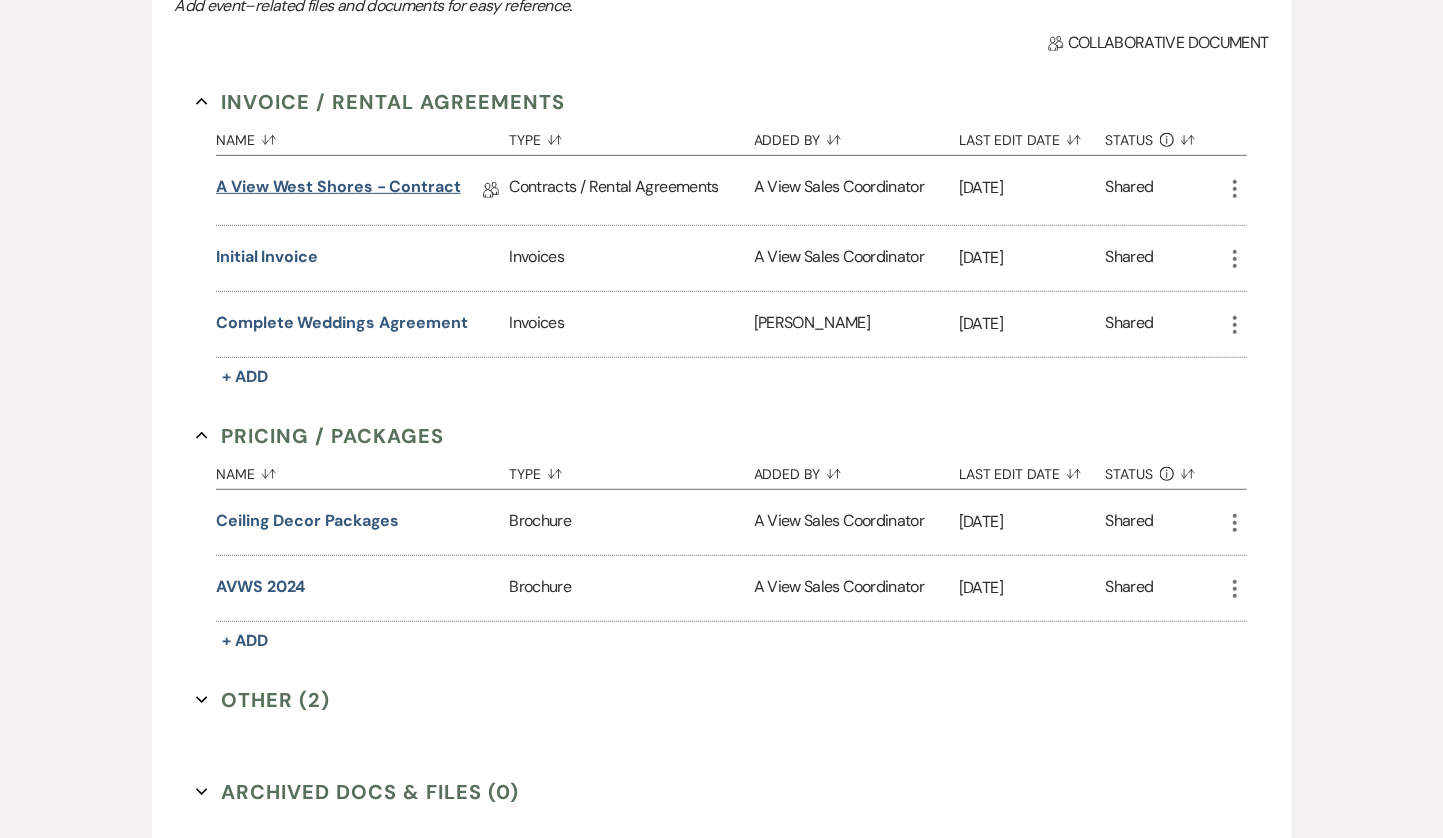 scroll, scrollTop: 0, scrollLeft: 0, axis: both 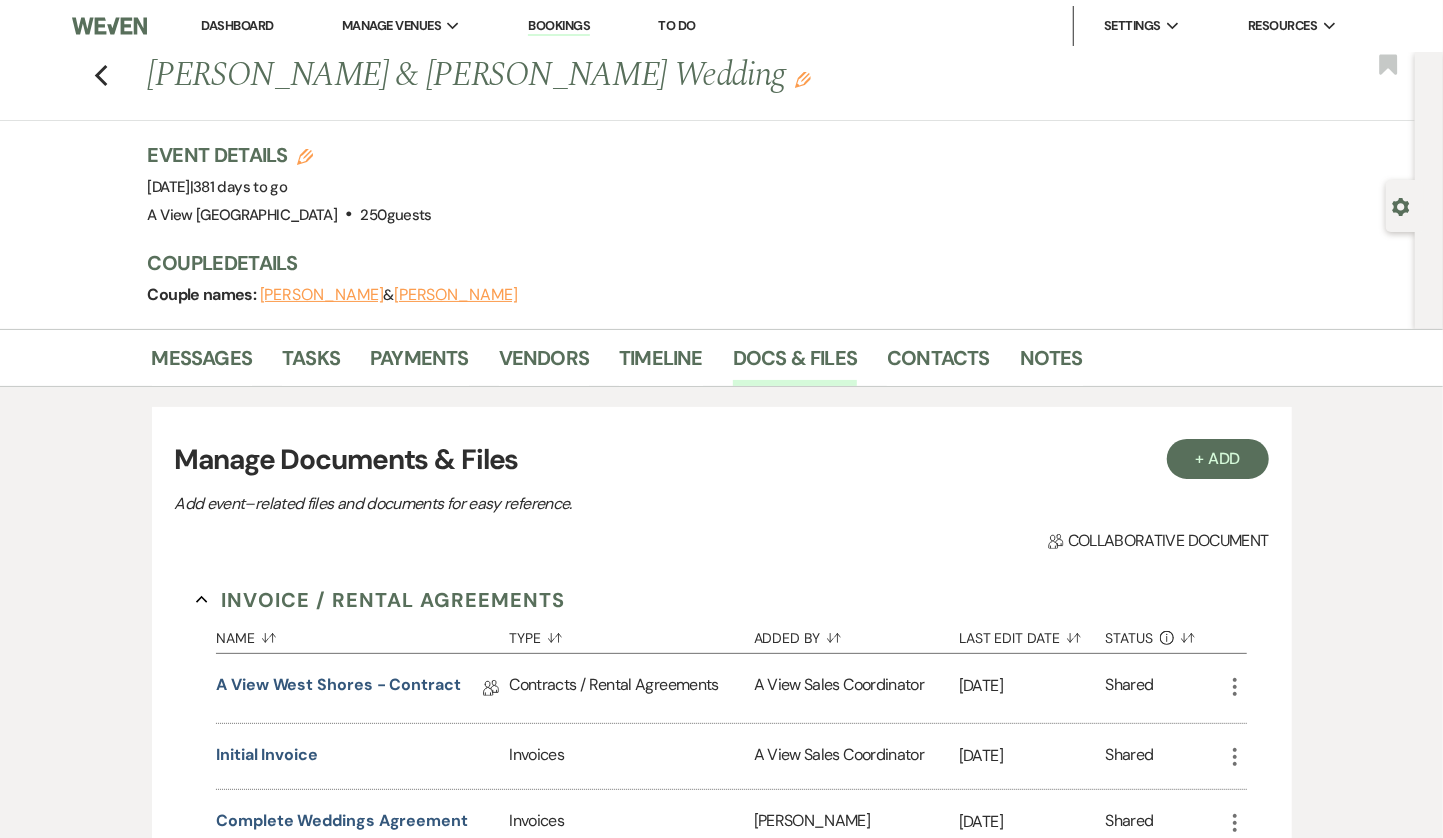 click on "Dashboard" at bounding box center (237, 25) 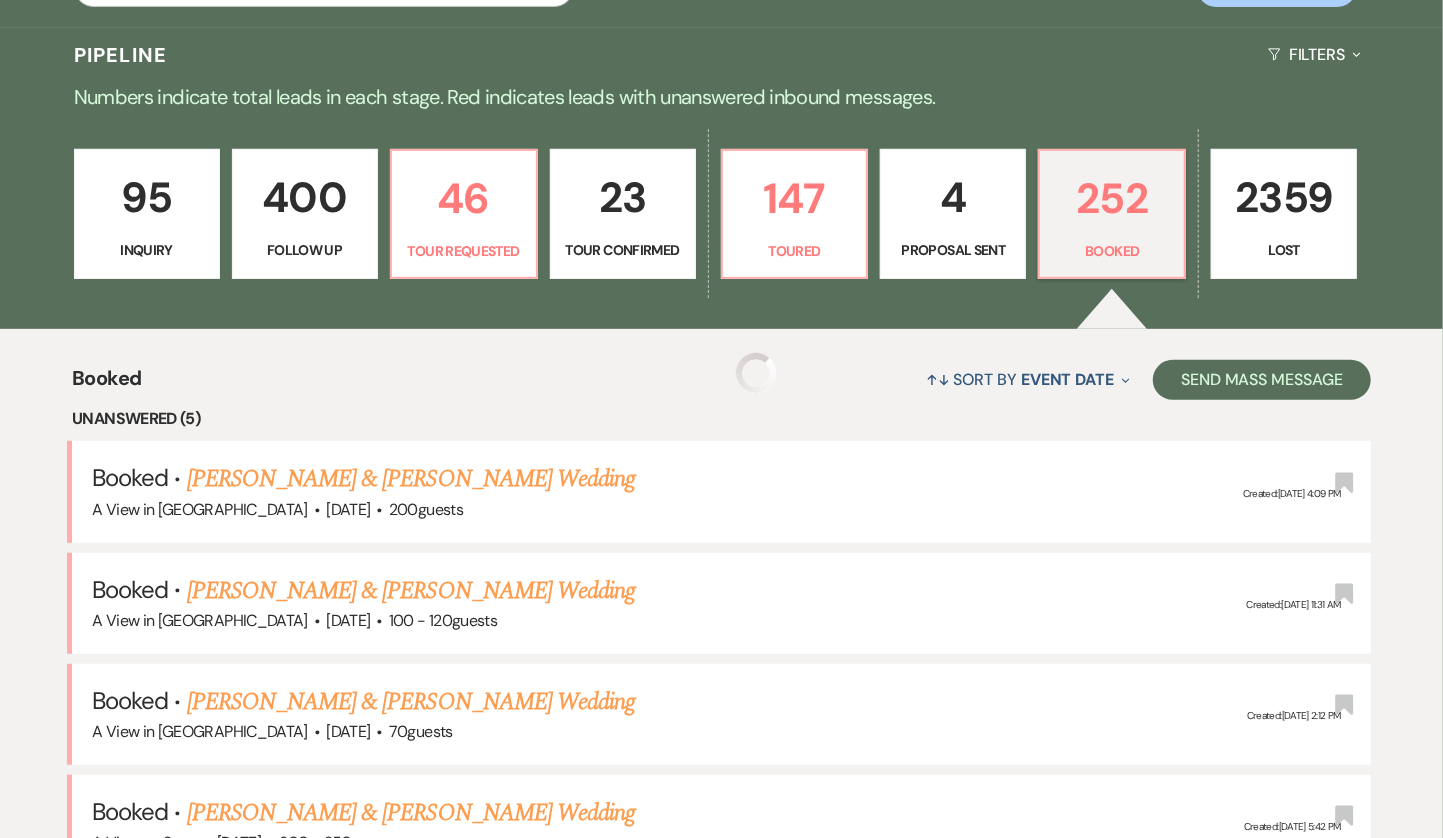 scroll, scrollTop: 704, scrollLeft: 0, axis: vertical 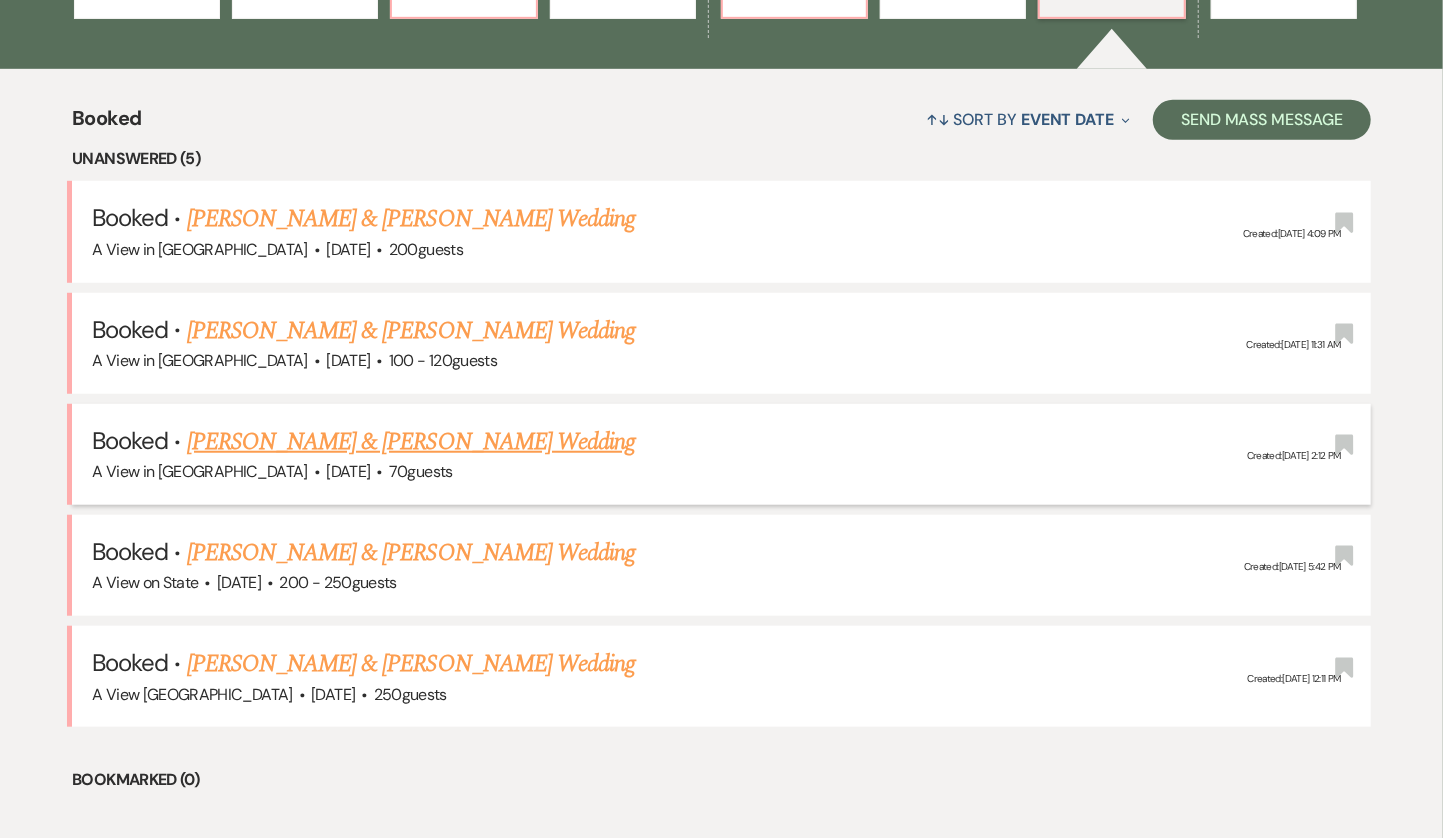 click on "[PERSON_NAME] & [PERSON_NAME] Wedding" at bounding box center (411, 442) 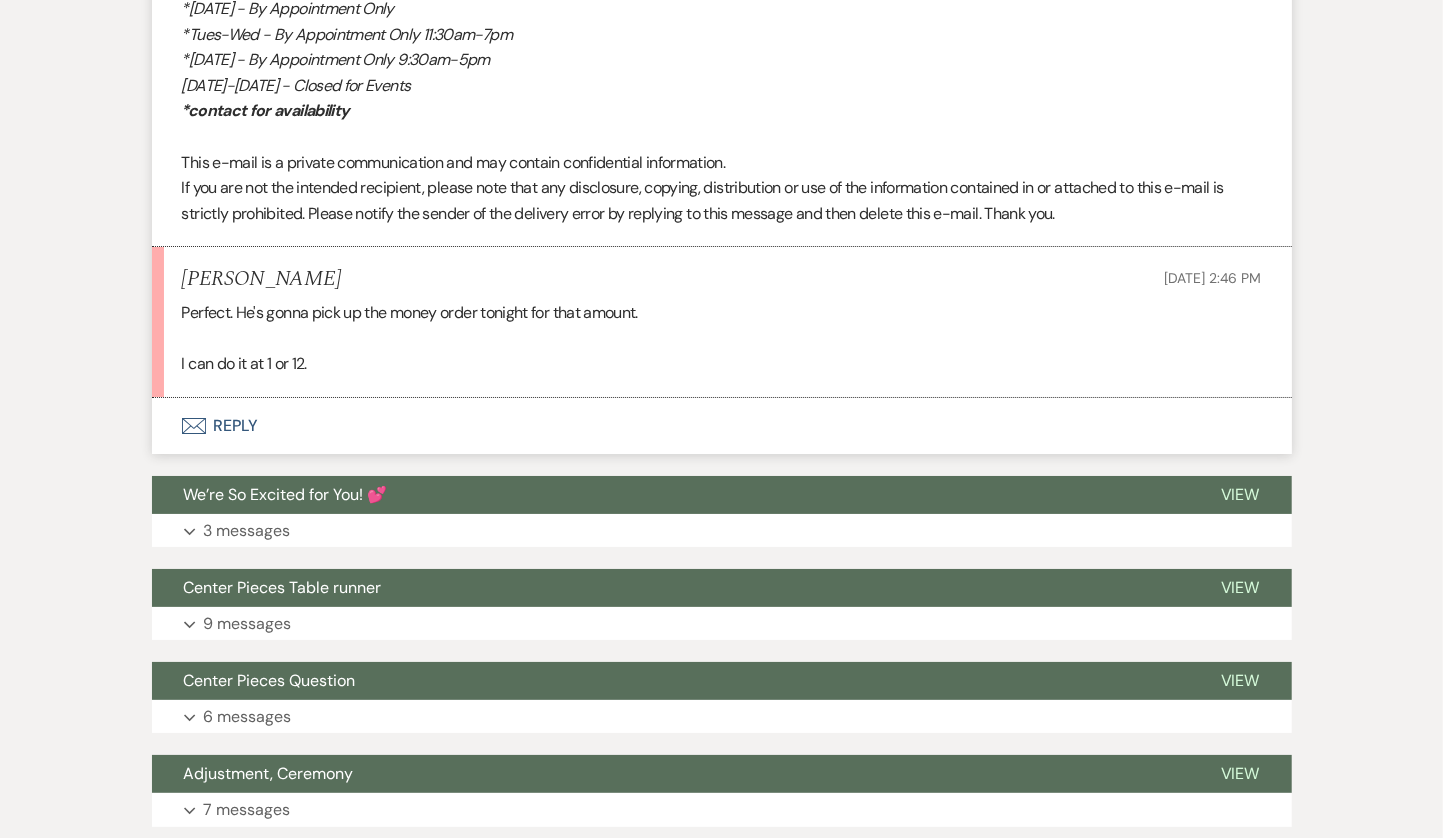 scroll, scrollTop: 4024, scrollLeft: 0, axis: vertical 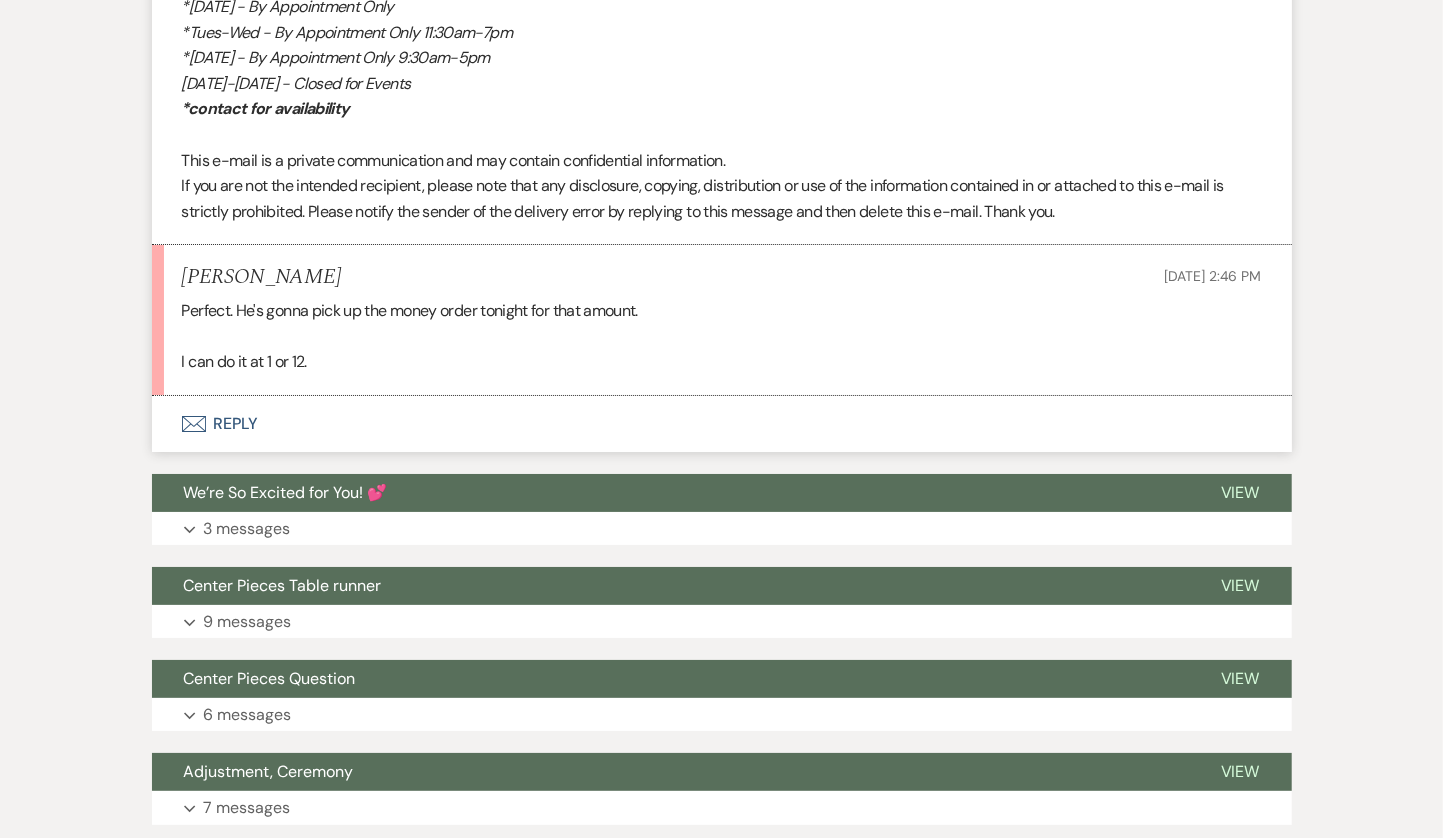 click on "Envelope Reply" at bounding box center (722, 424) 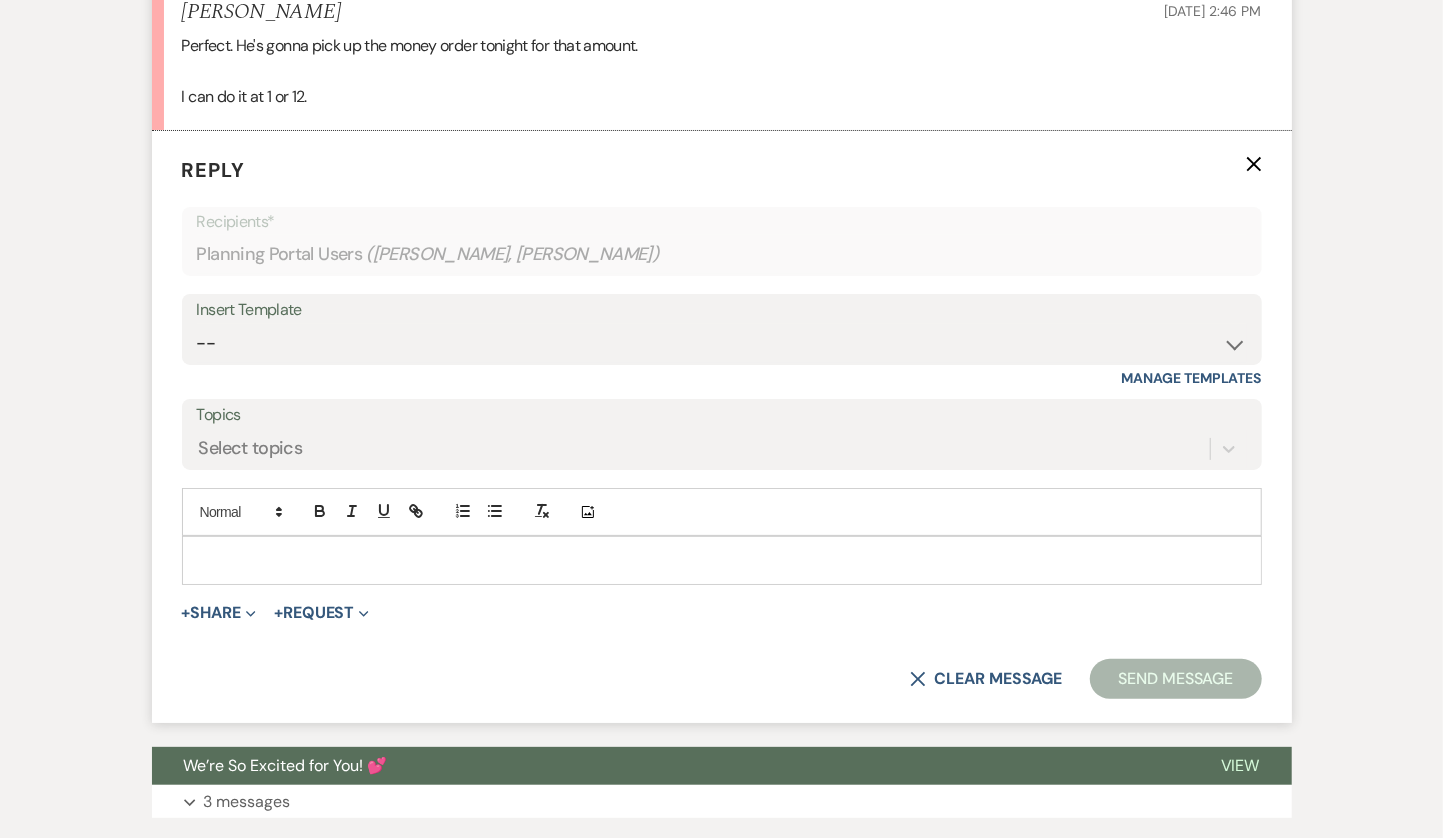 scroll, scrollTop: 4290, scrollLeft: 0, axis: vertical 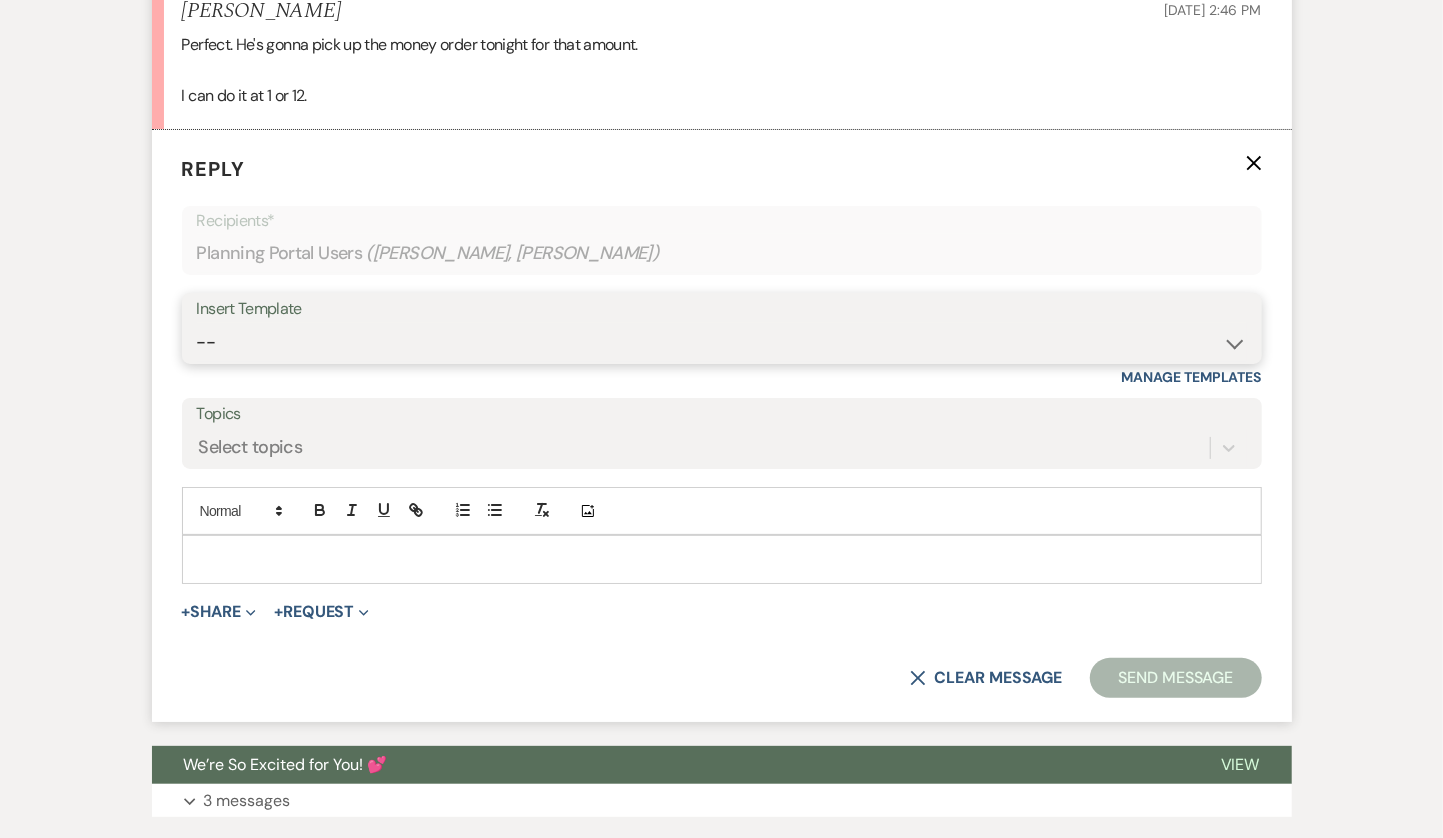 click on "-- Tour Confirmation Contract (Pre-Booked Leads) Out of office Inquiry Email All 3 Venues Inquiry Welcome Email Initial Inquiry Follow Up Say YES to the Venue!  [PERSON_NAME] Tour Follow Up - A Special Note from A View  [PERSON_NAME] Signature Pharna Signature Pharna  Brochure Download Follow Up A View on State - Drop Box 12 Month Payment & Optional Meeting - [PERSON_NAME] 8 Month Meeting - [PERSON_NAME] 12 M Payment - PC 8 M Meeting - PC 3 M - PC Final - PC Post Final  - PC [PERSON_NAME] Payments - DB Del & PC  Brit Signature LL Signature Lead Follow Up 2nd Lead Follow Up [PERSON_NAME]" at bounding box center (722, 342) 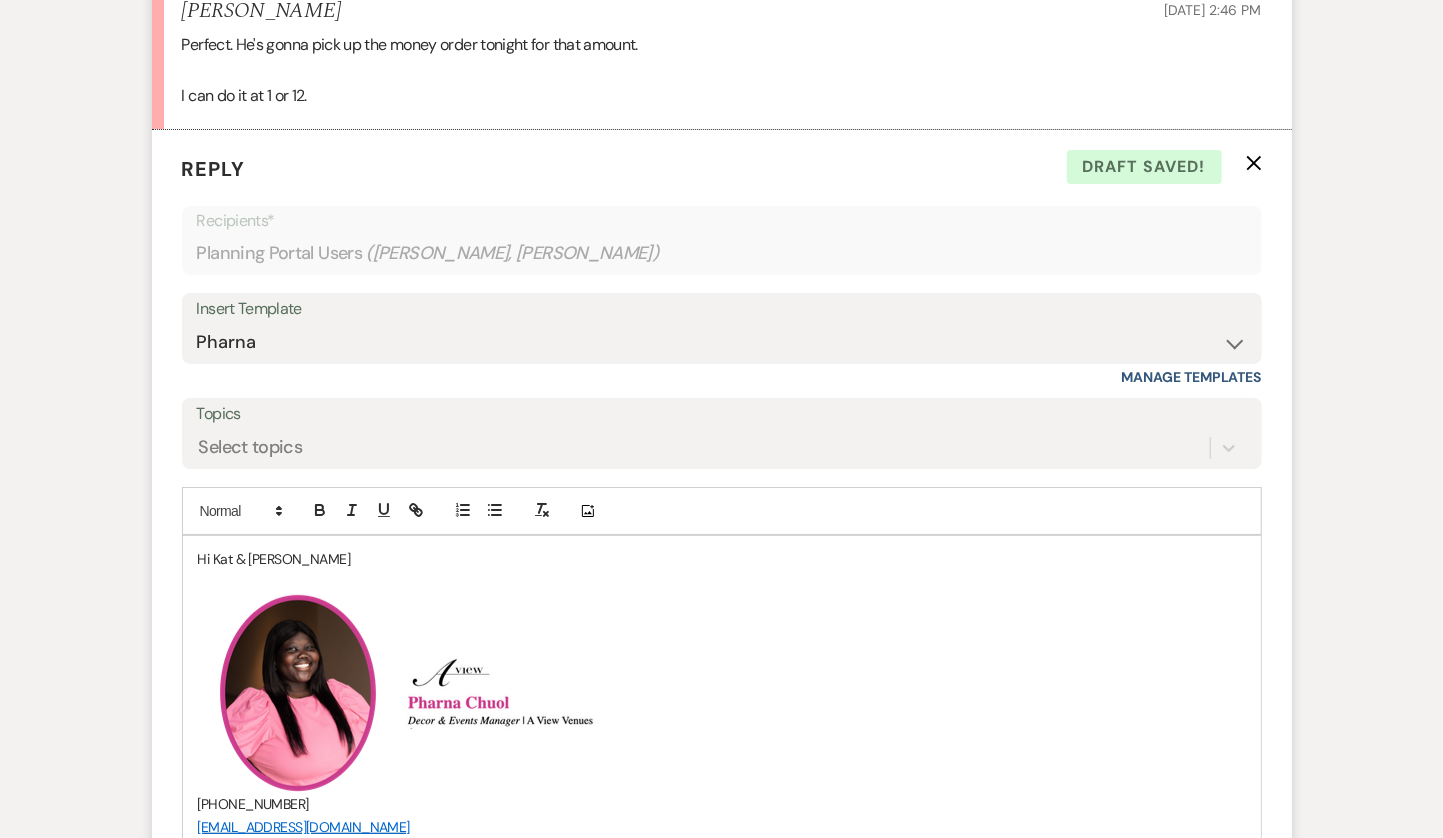 click on "Hi Kat & [PERSON_NAME]" at bounding box center [722, 559] 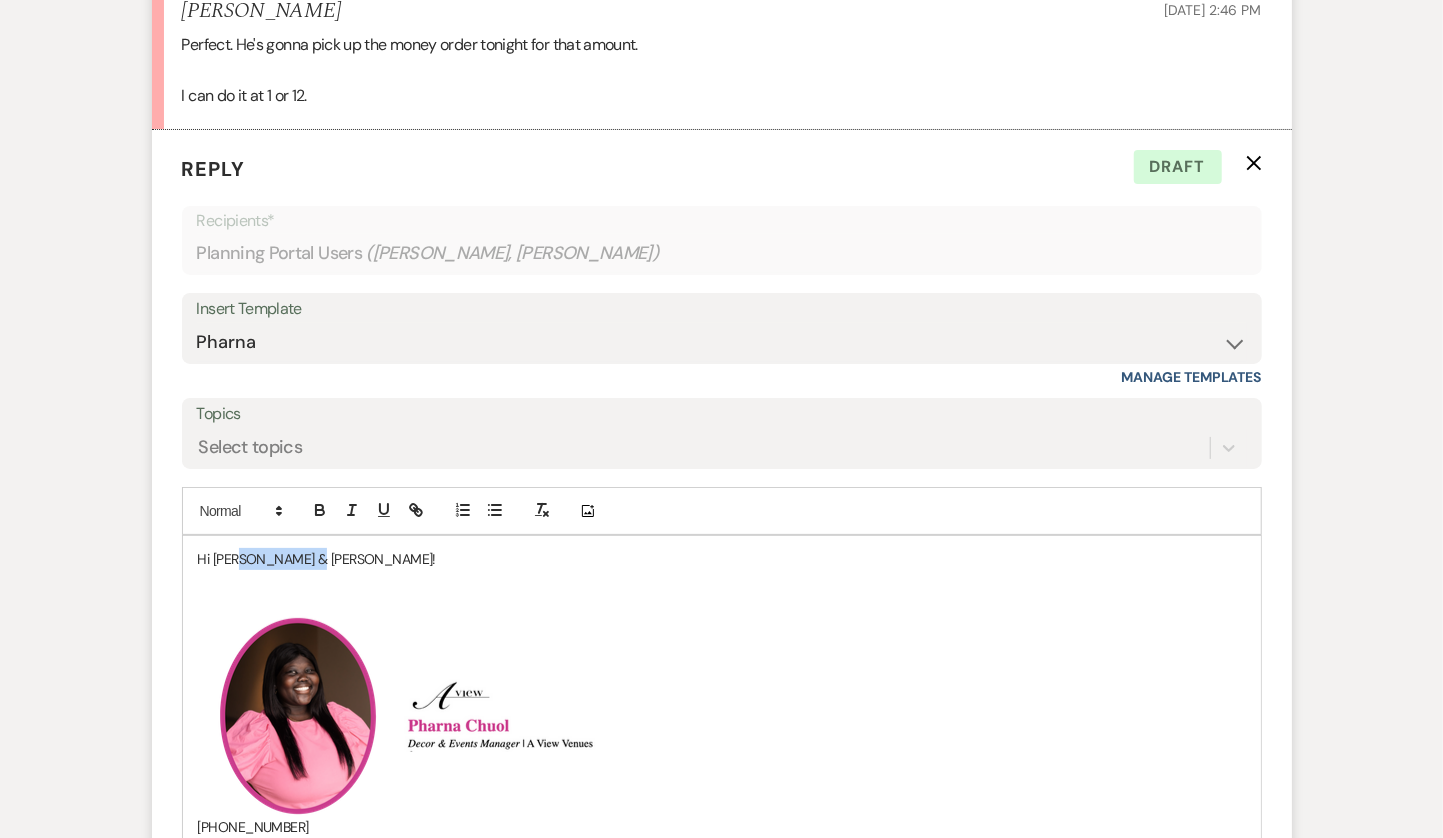 drag, startPoint x: 306, startPoint y: 547, endPoint x: 237, endPoint y: 543, distance: 69.115845 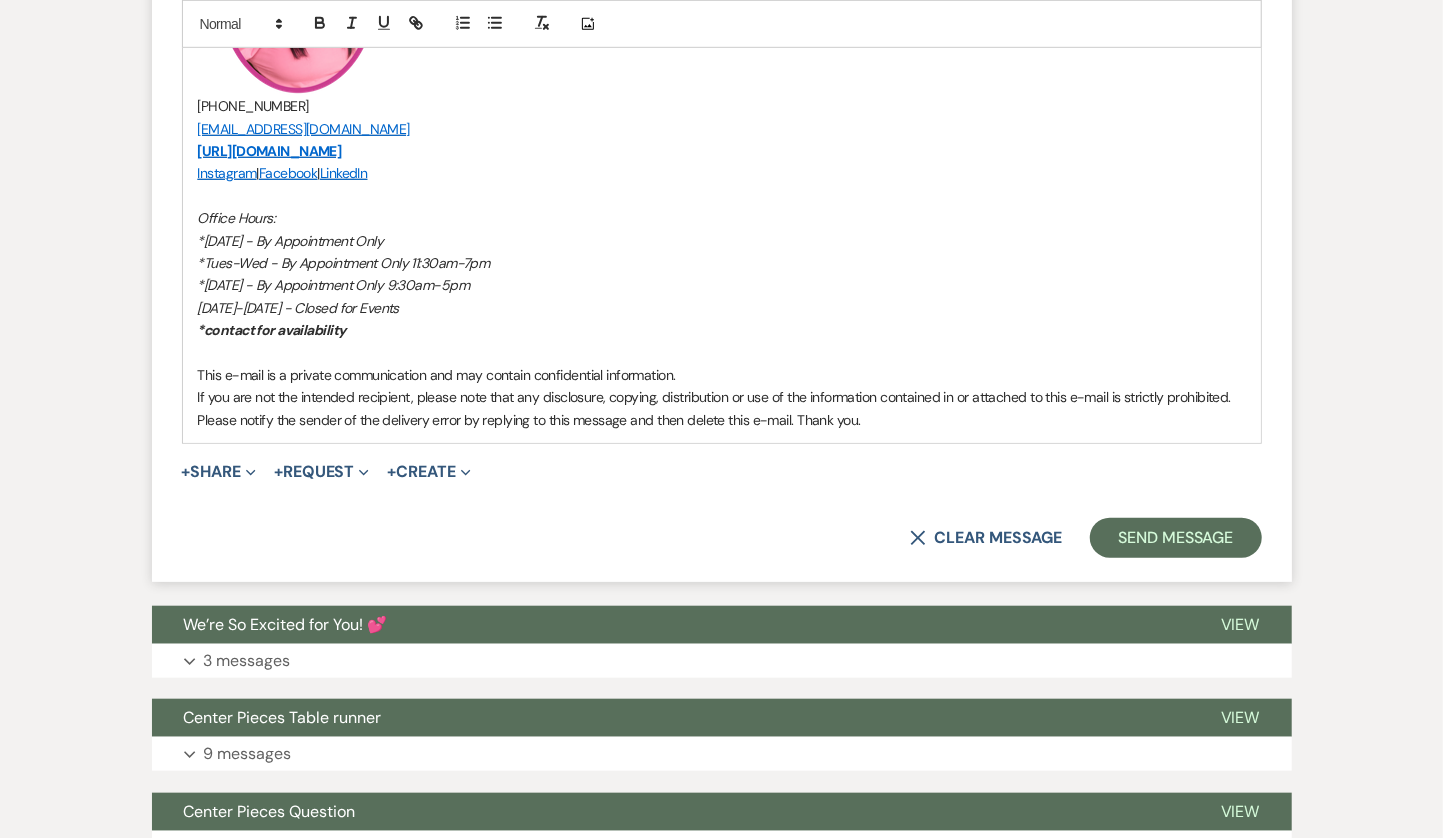 scroll, scrollTop: 5106, scrollLeft: 0, axis: vertical 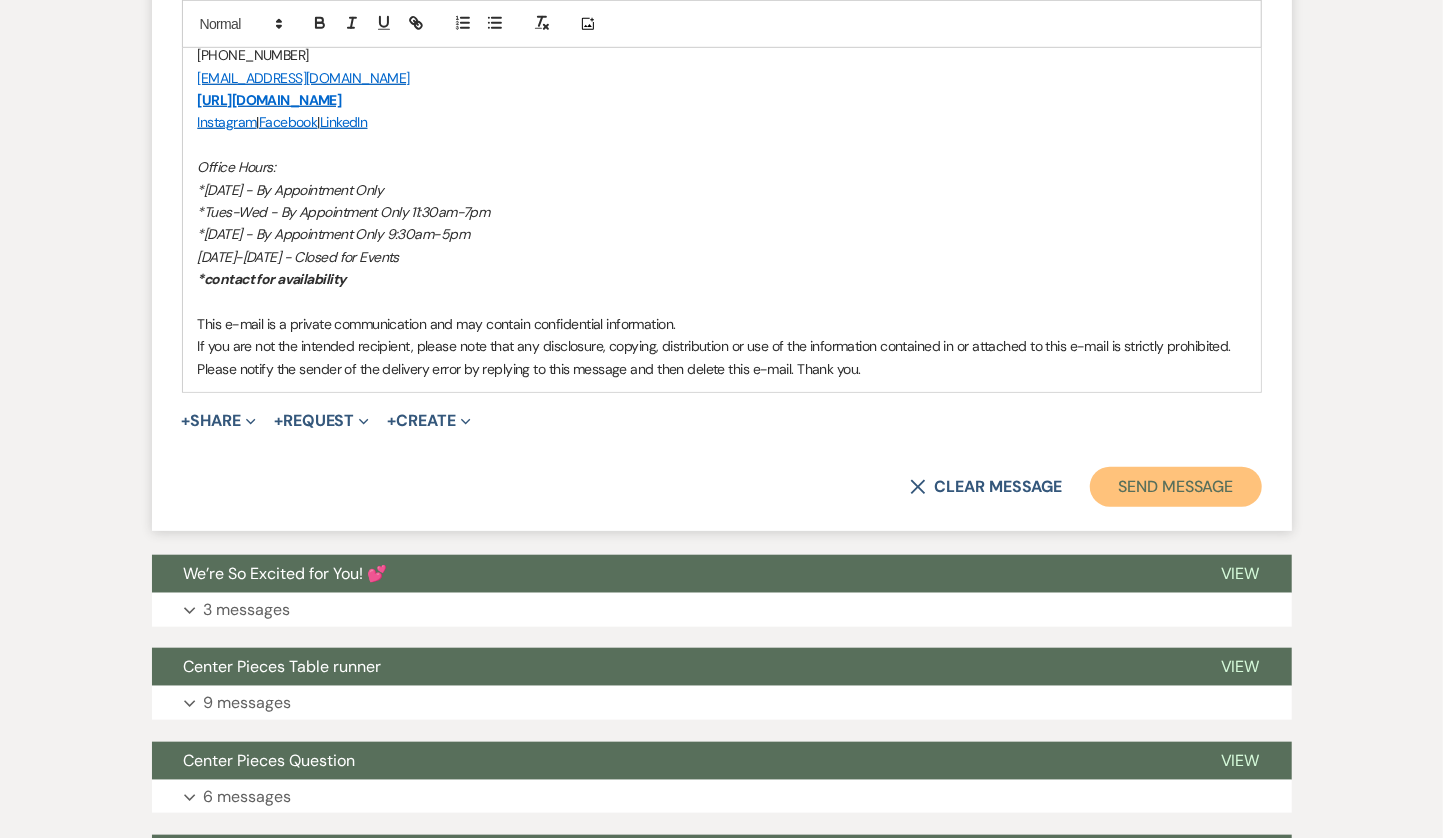 click on "Send Message" at bounding box center [1175, 487] 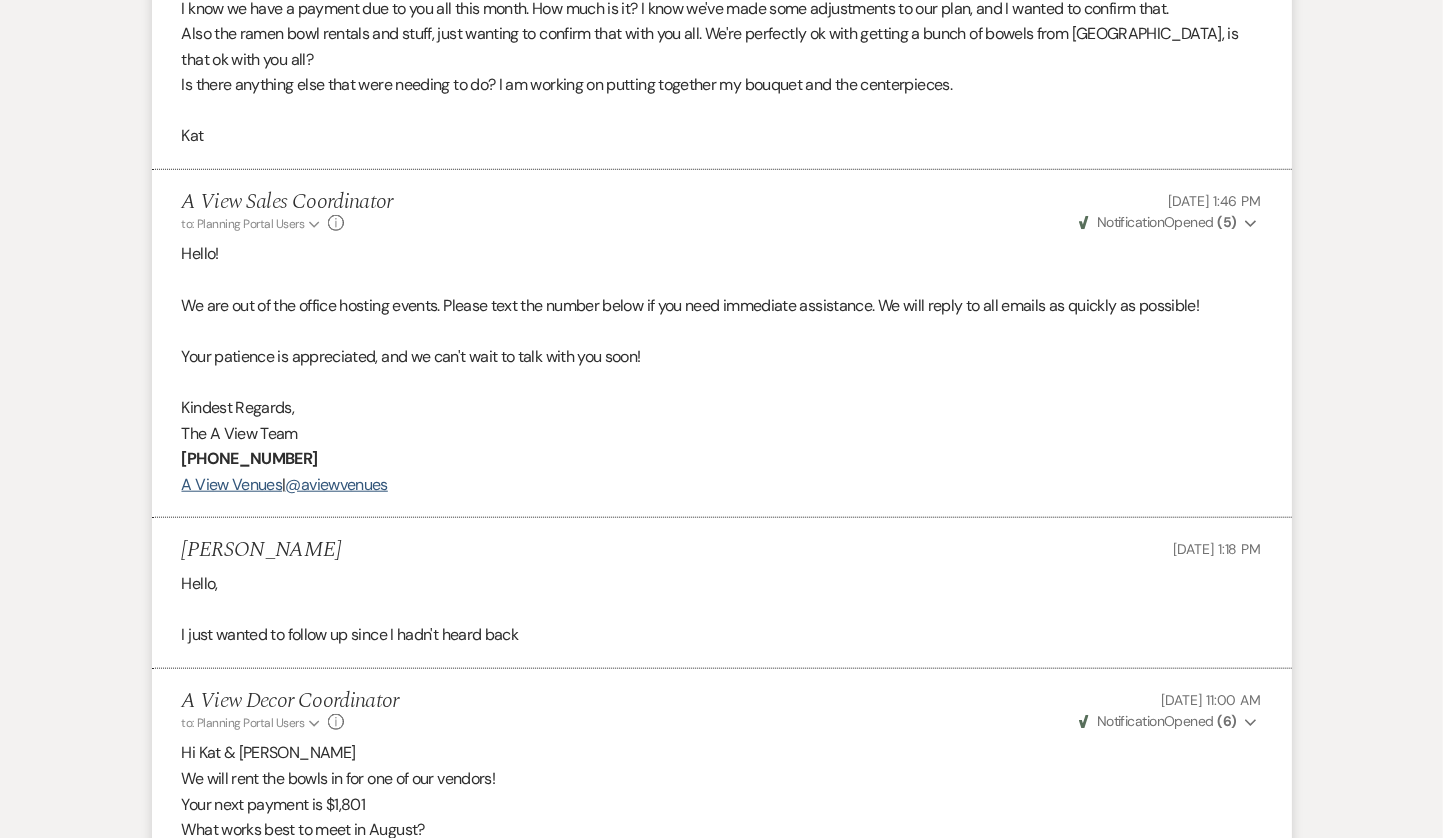 scroll, scrollTop: 0, scrollLeft: 0, axis: both 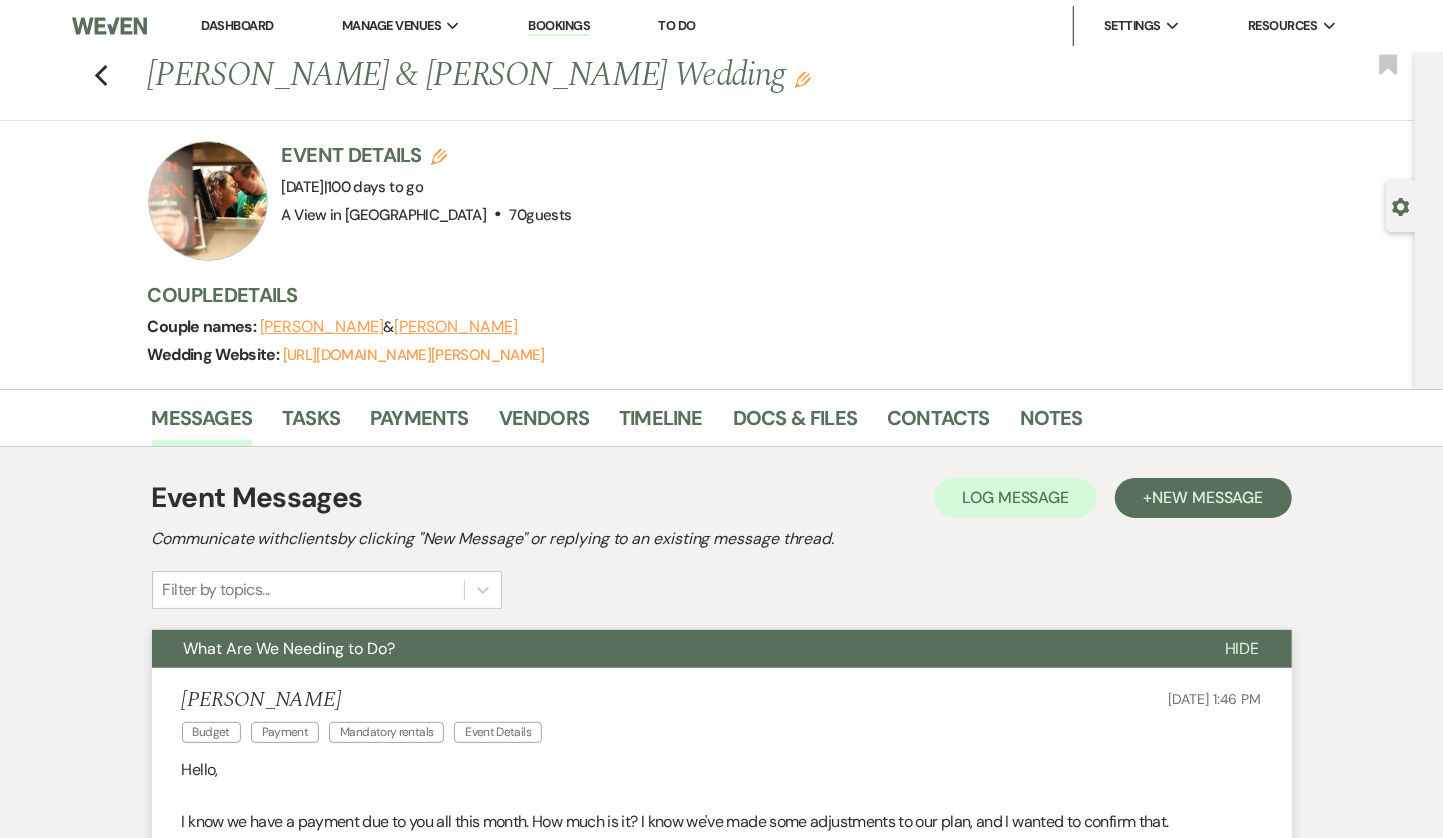 click on "Dashboard" at bounding box center [237, 25] 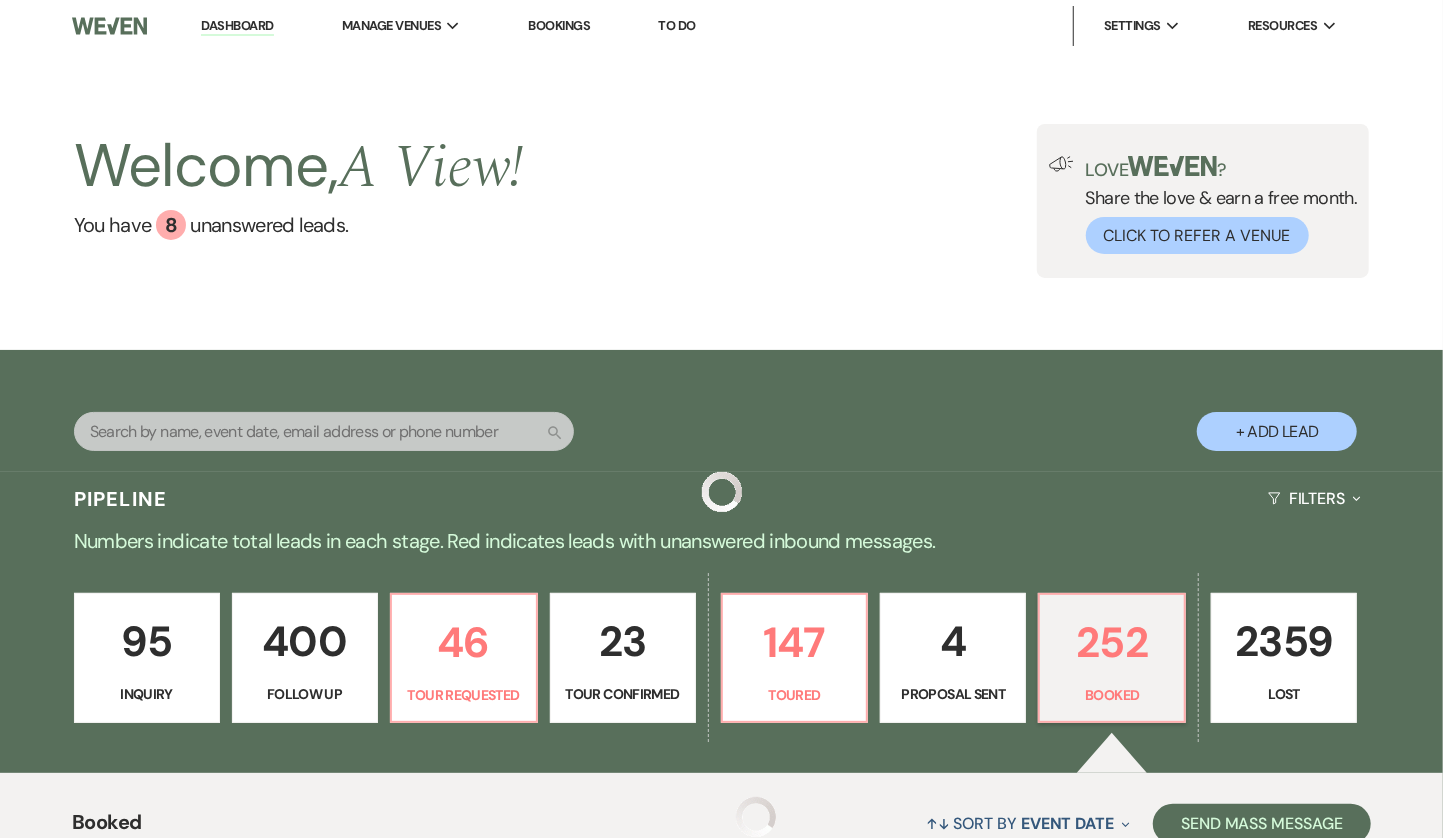 scroll, scrollTop: 661, scrollLeft: 0, axis: vertical 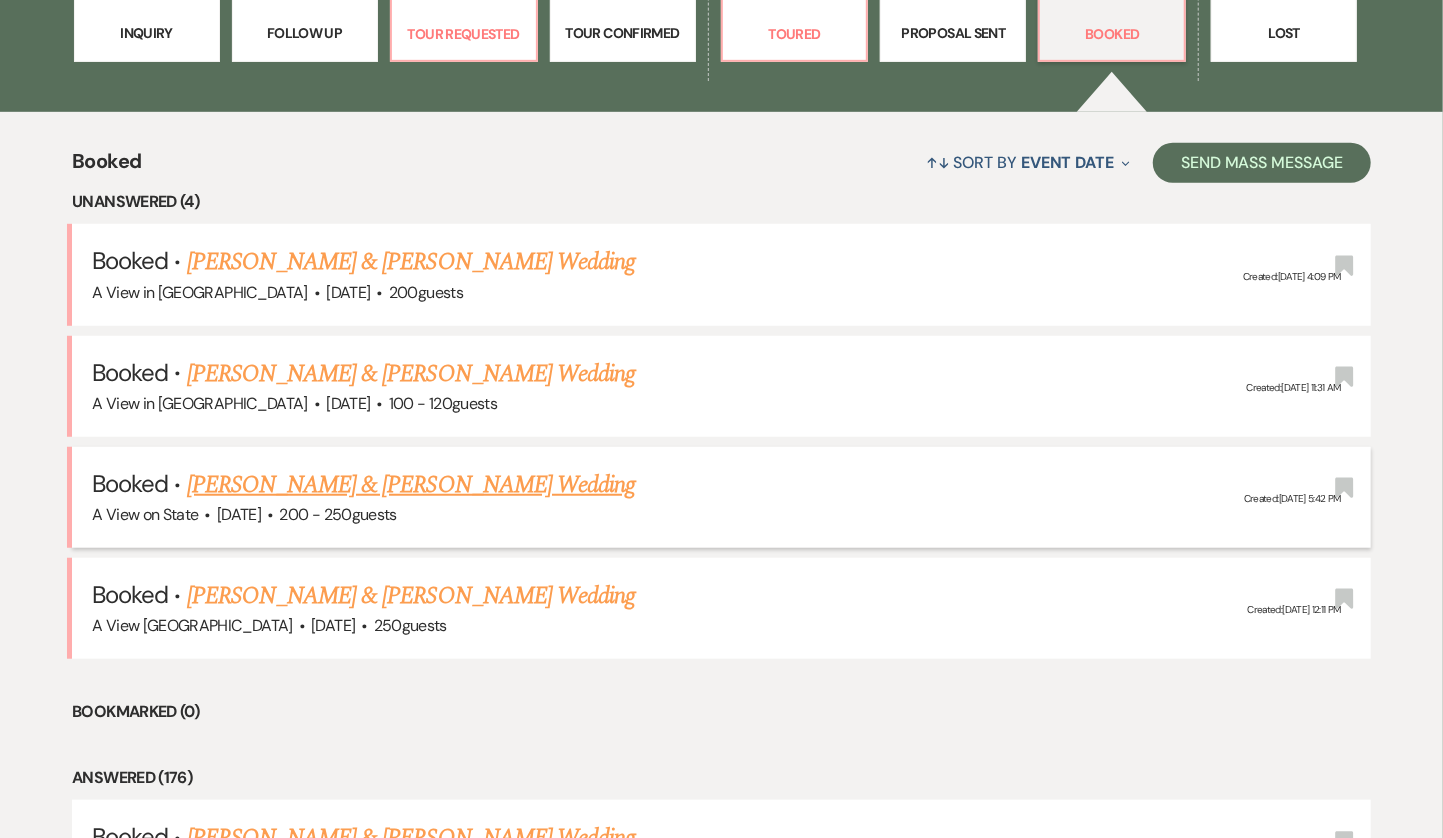 click on "[PERSON_NAME] & [PERSON_NAME] Wedding" at bounding box center [411, 485] 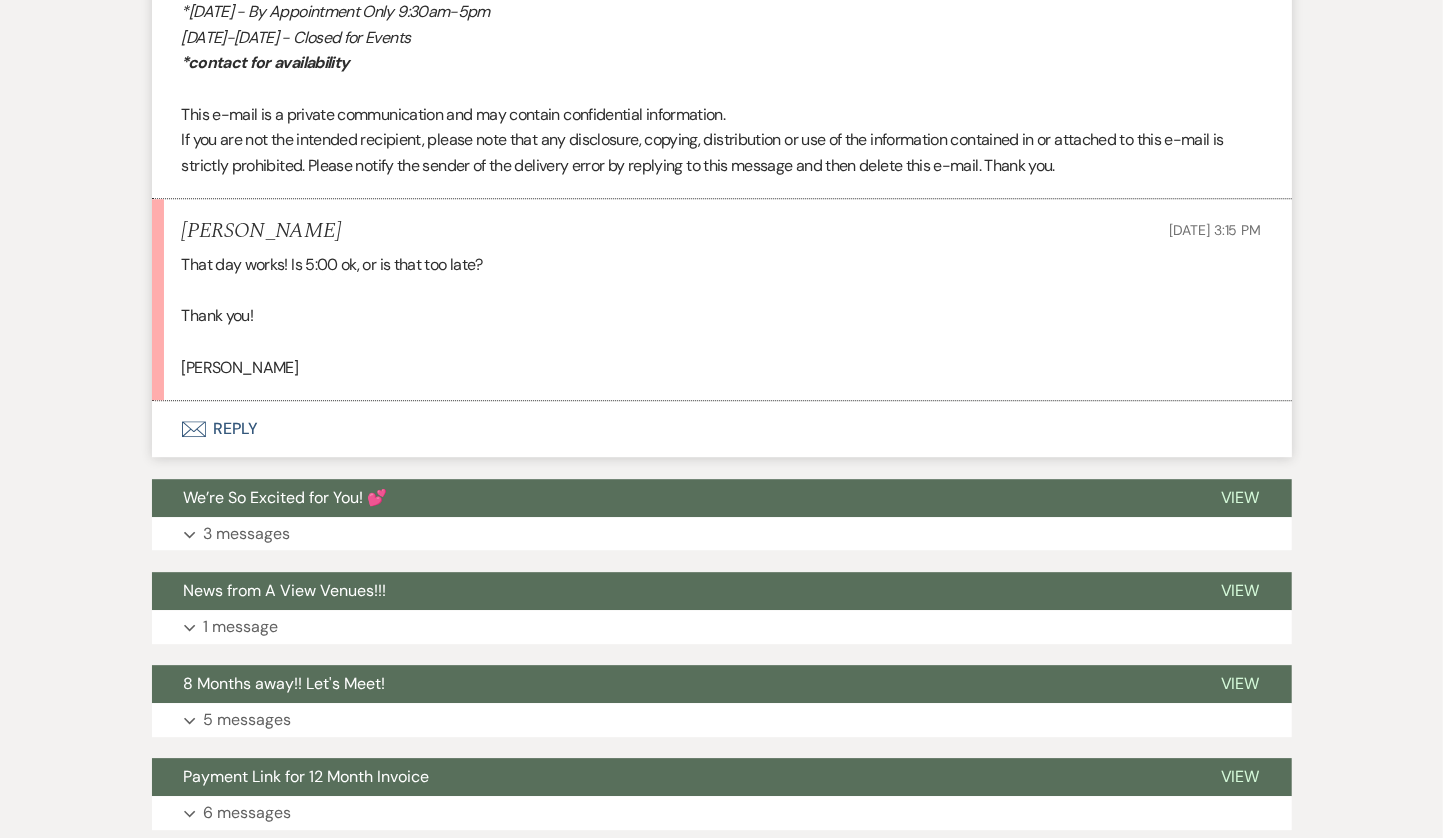 scroll, scrollTop: 2995, scrollLeft: 0, axis: vertical 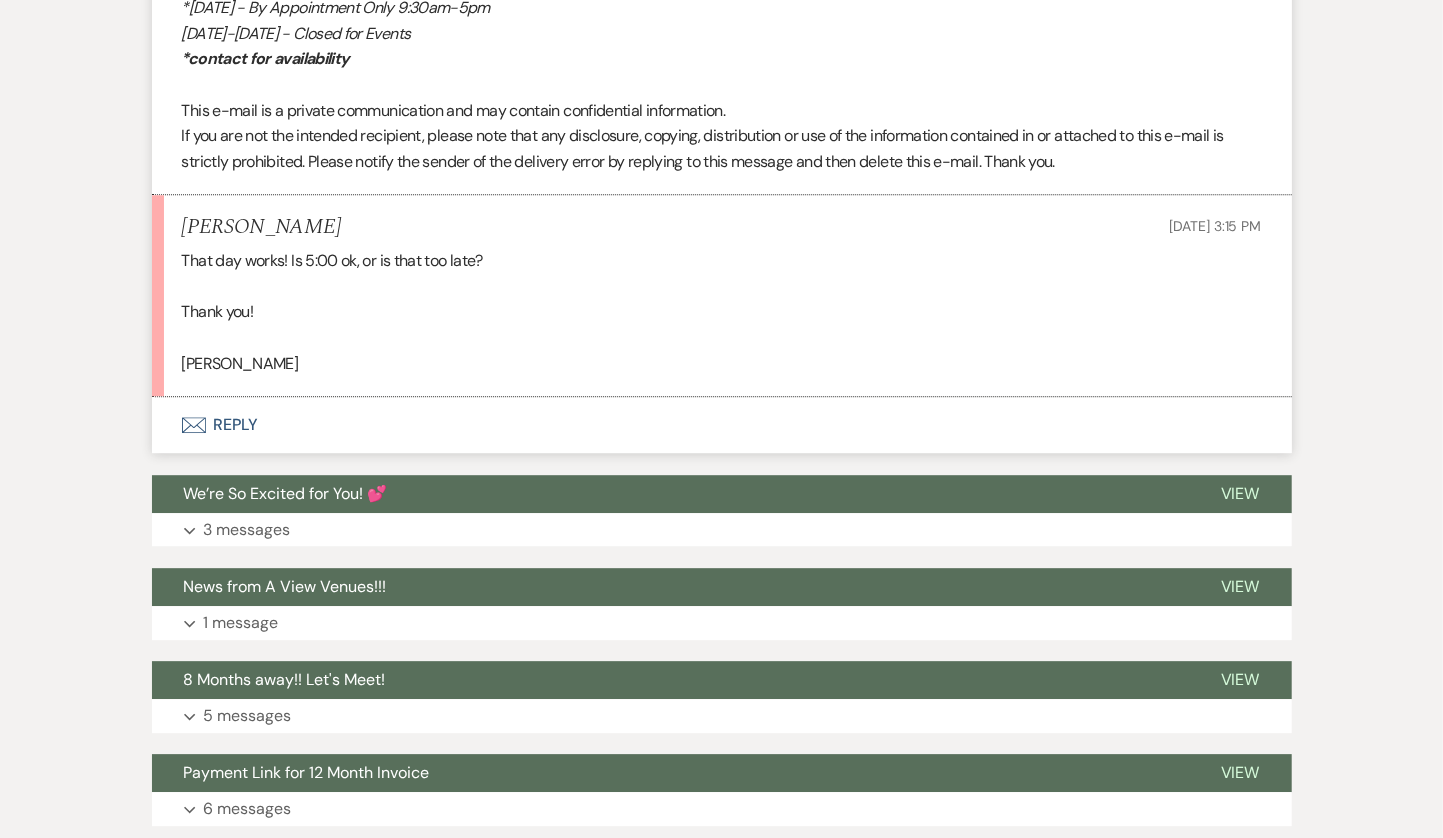 click on "Envelope Reply" at bounding box center (722, 425) 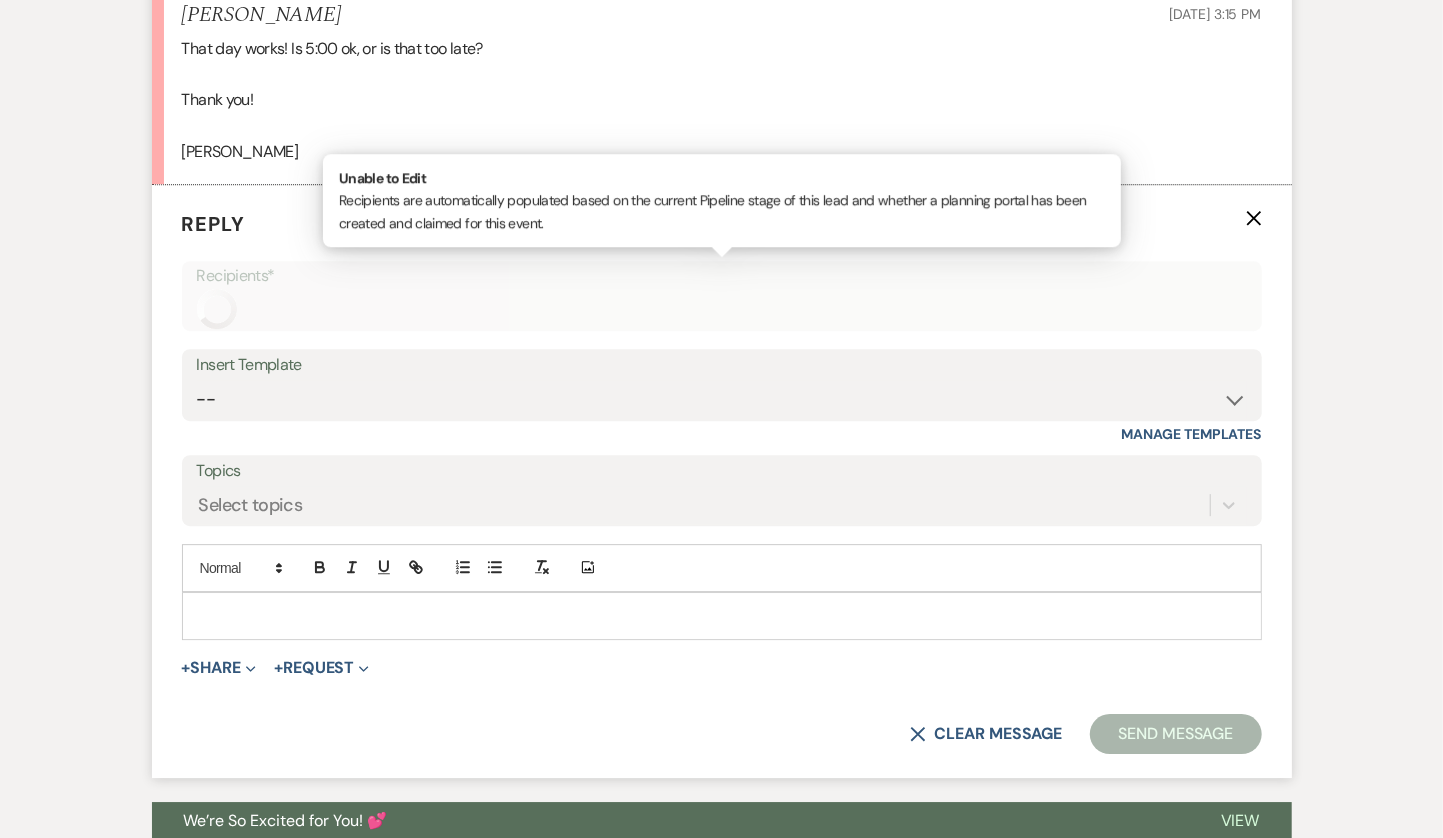 scroll, scrollTop: 3263, scrollLeft: 0, axis: vertical 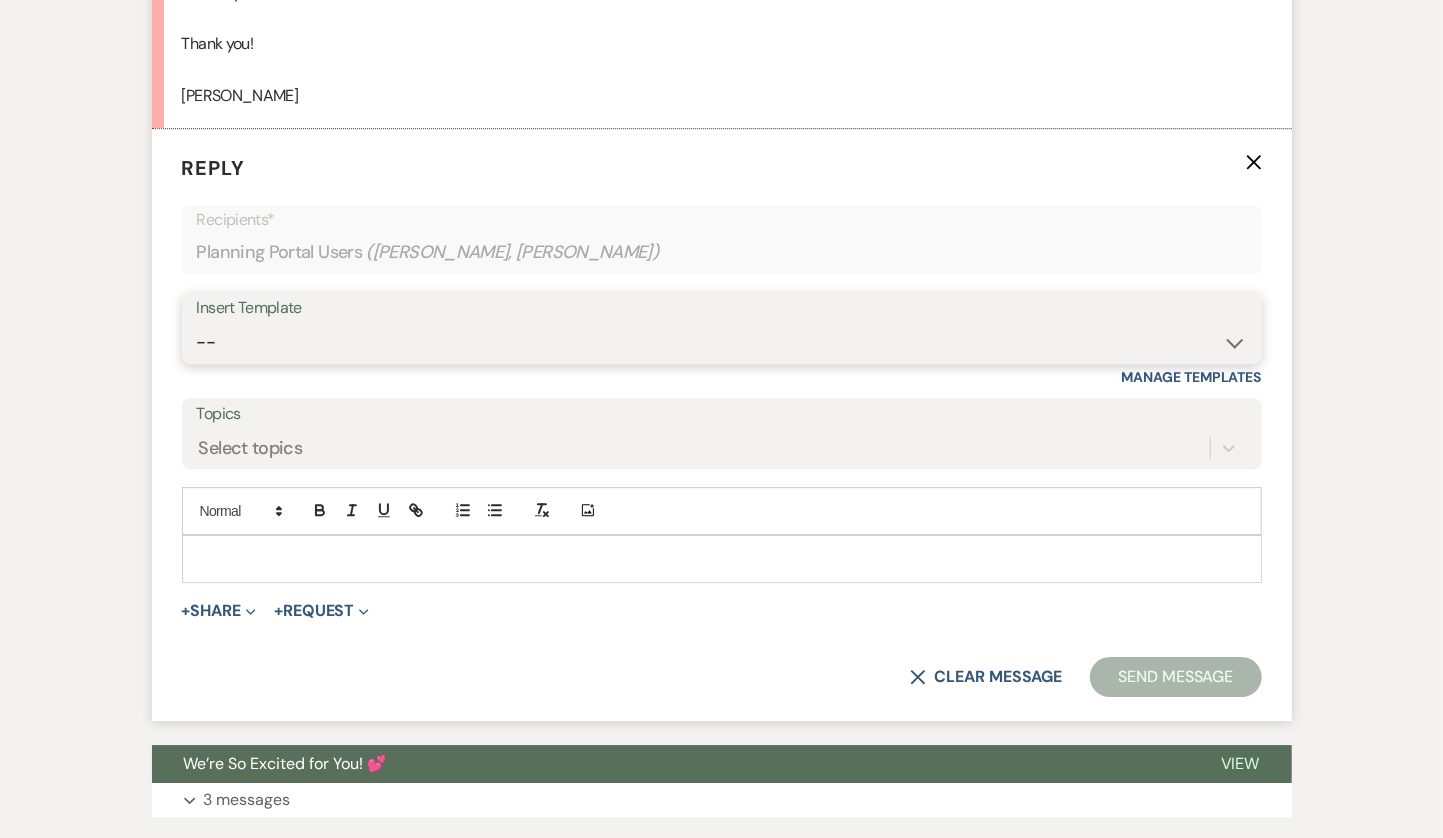 click on "-- Tour Confirmation Contract (Pre-Booked Leads) Out of office Inquiry Email All 3 Venues Inquiry Welcome Email Initial Inquiry Follow Up Say YES to the Venue!  Britney Tour Follow Up - A Special Note from A View  Pharna  Brochure Download Follow Up A View on State - Drop Box 8 Month Meeting - Delaney 12 M Payment - PC 8 M Meeting - PC 3 M - PC Final - PC Post Final - PC Delaney Signature Delaney Signature LL Signature Del & PC  Brit Signature Lead Follow Up 2nd Lead Follow Up" at bounding box center [722, 342] 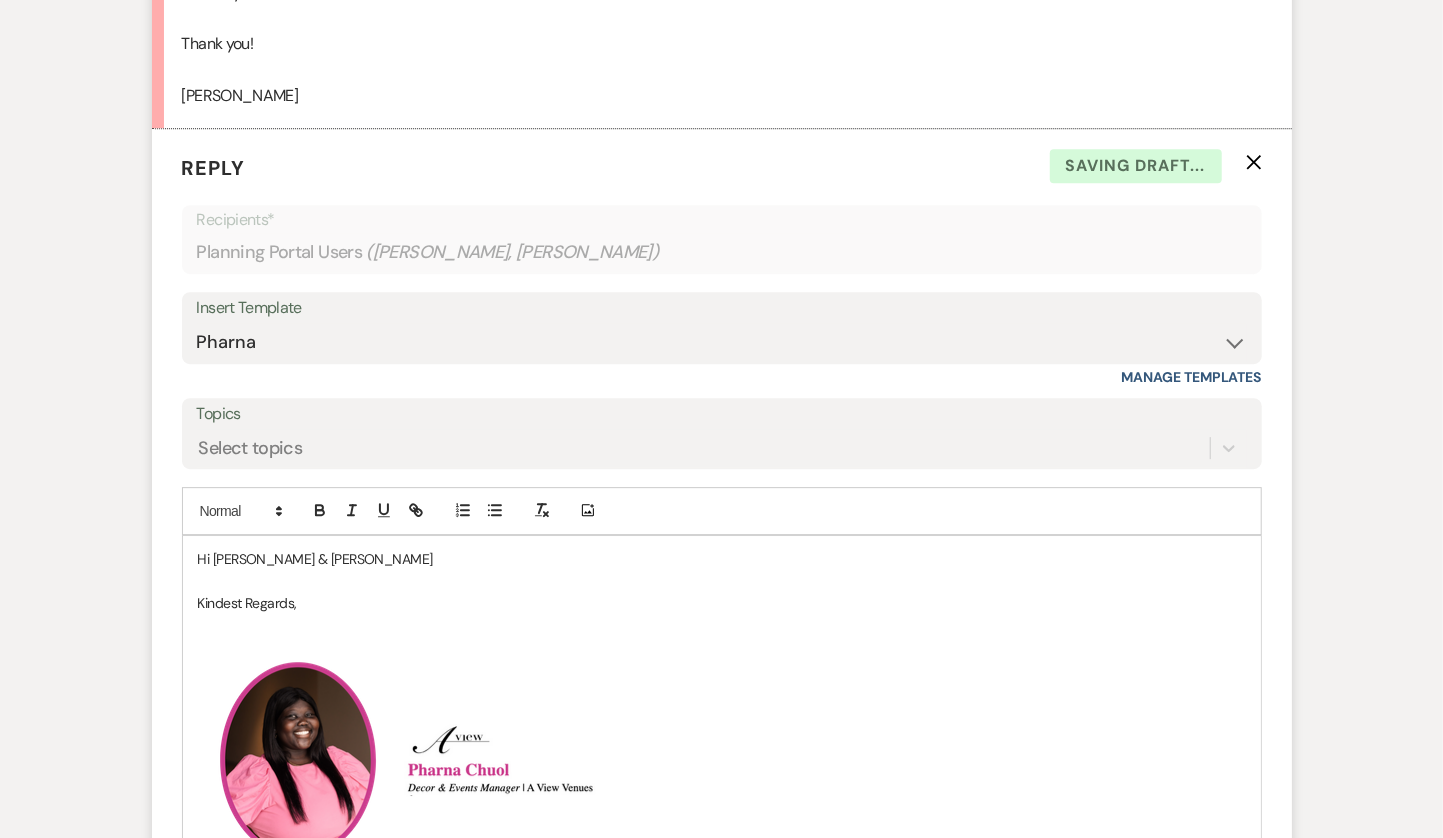 click on "Hi Anna & Emily" at bounding box center (722, 559) 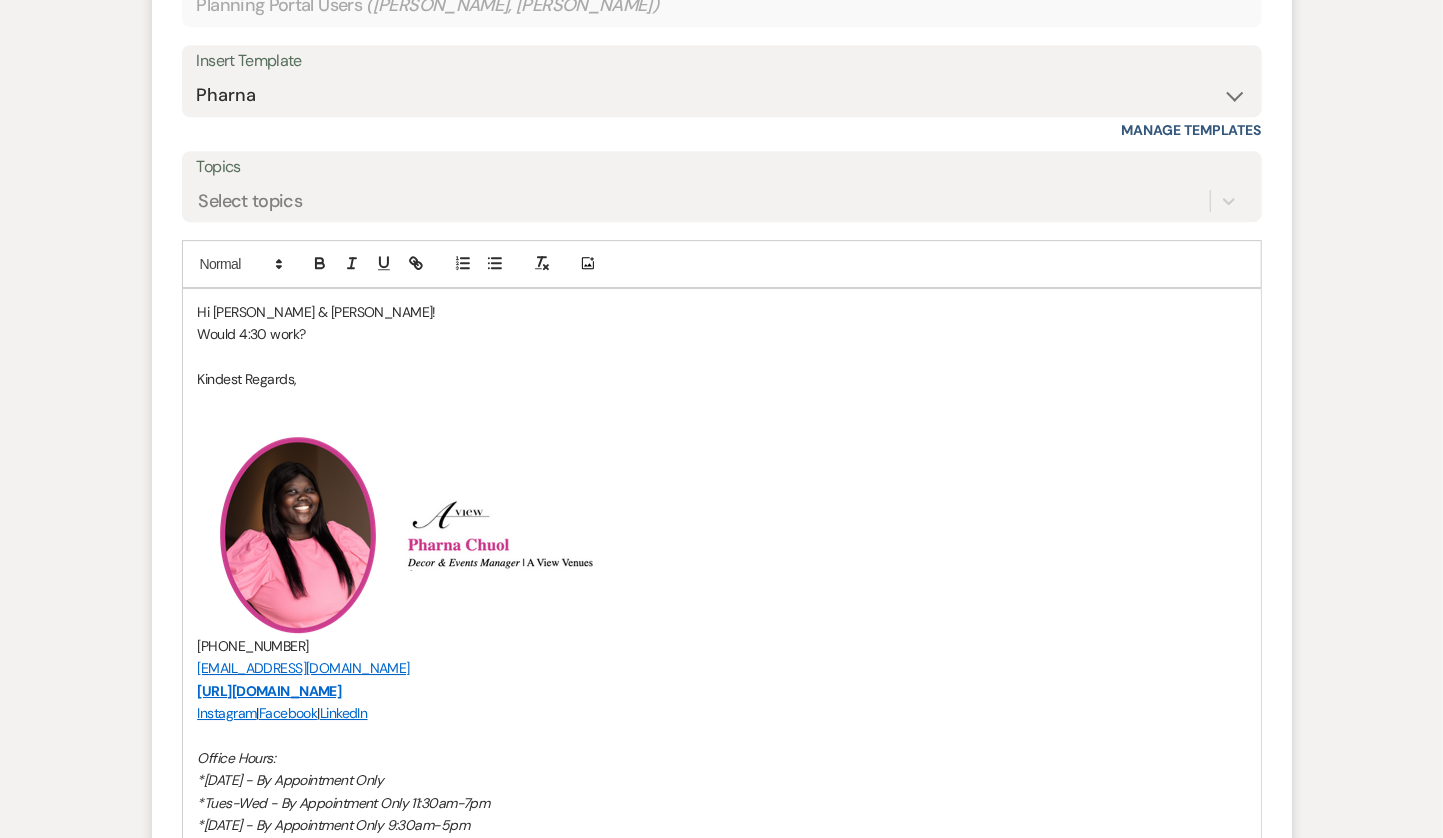 scroll, scrollTop: 3743, scrollLeft: 0, axis: vertical 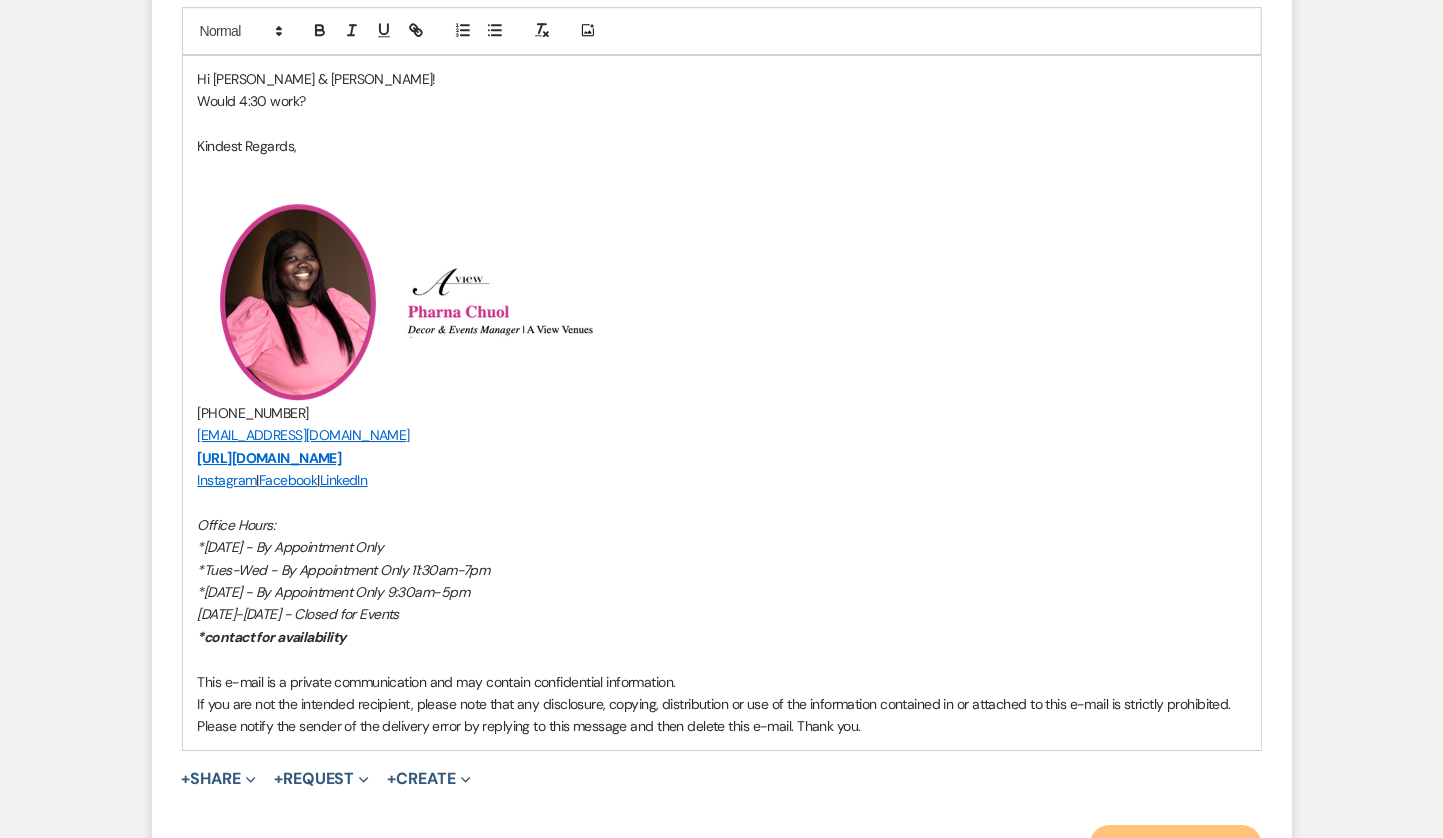 click on "Send Message" at bounding box center (1175, 845) 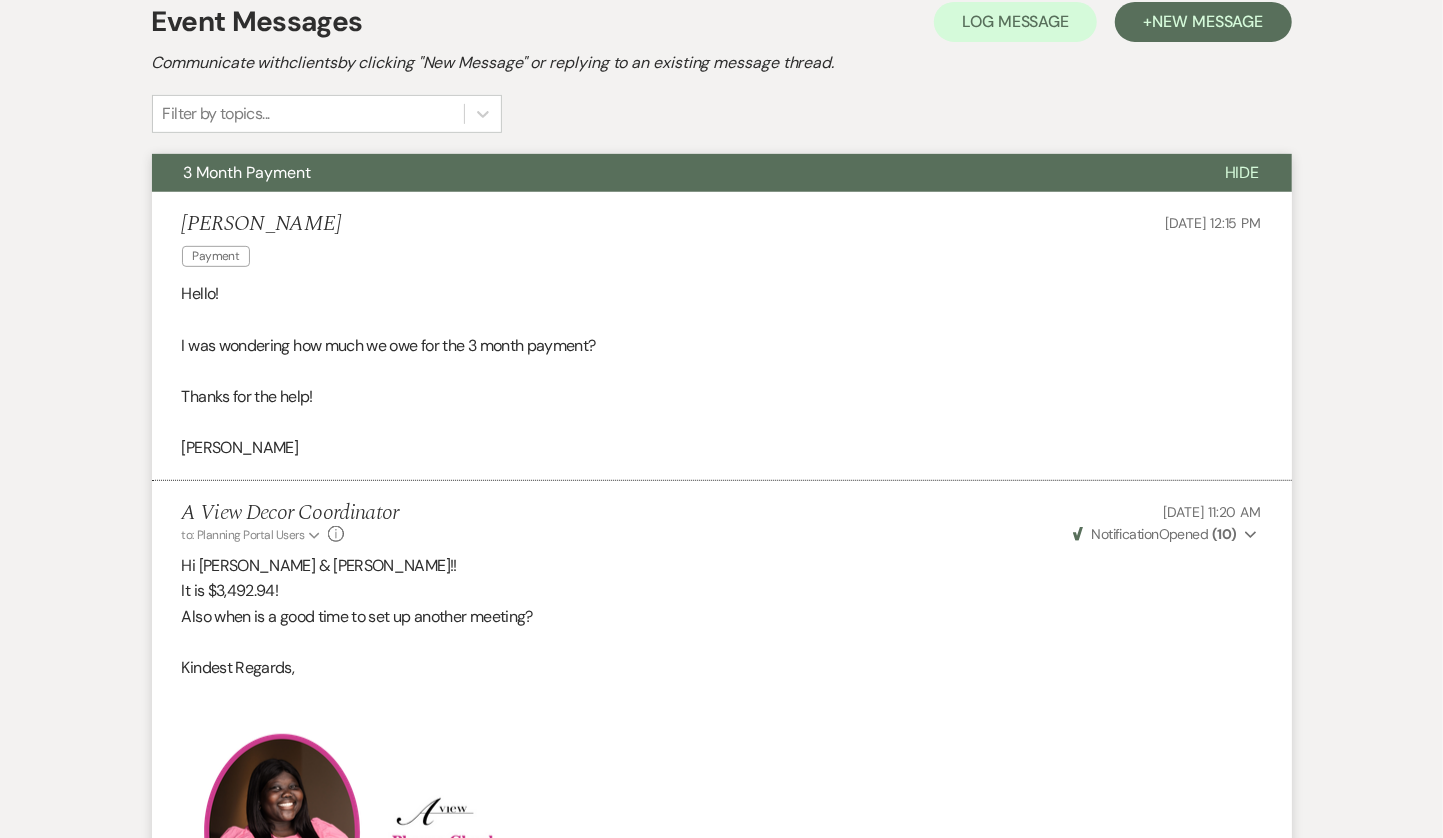 scroll, scrollTop: 0, scrollLeft: 0, axis: both 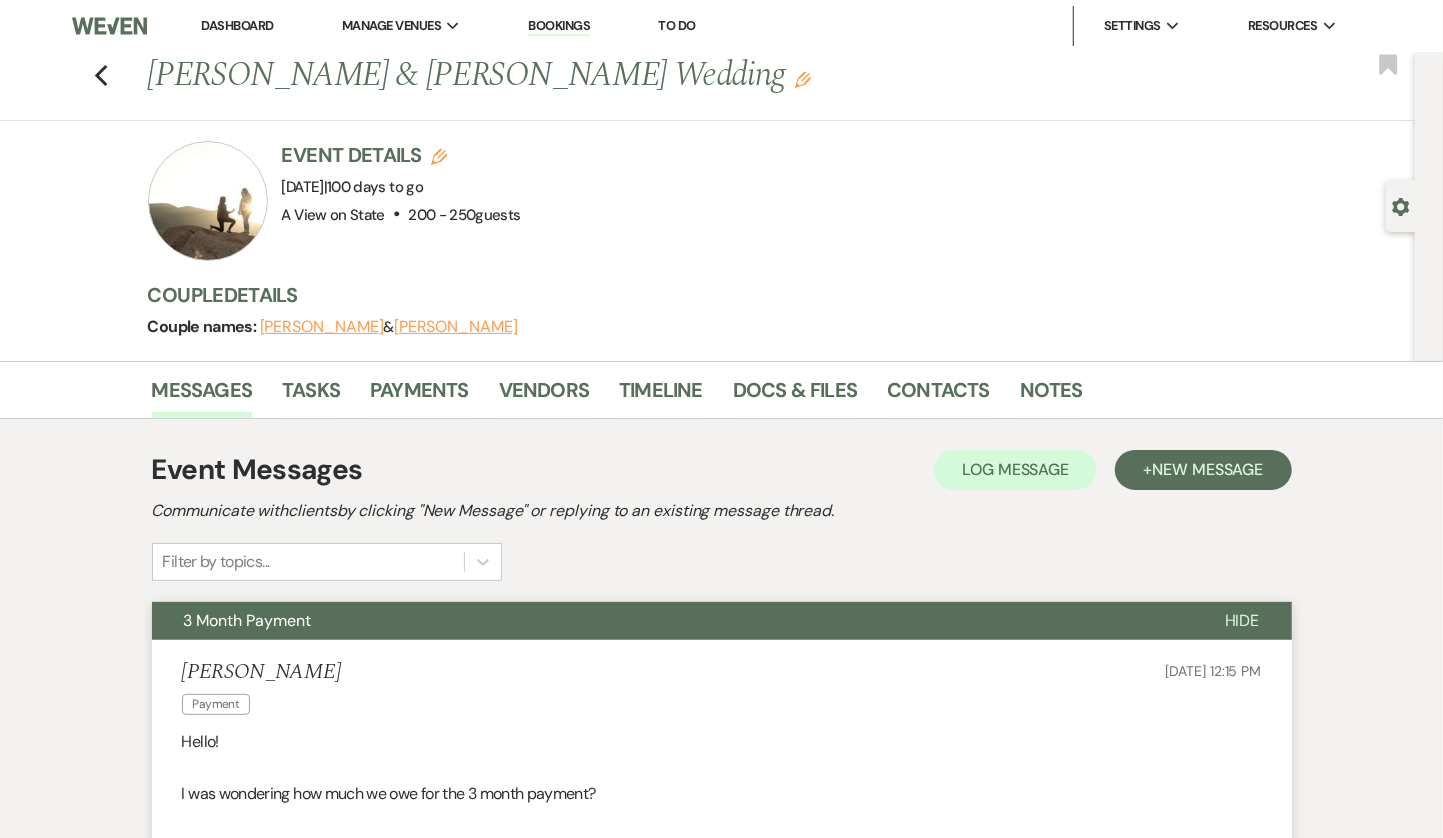 click on "Dashboard" at bounding box center (237, 26) 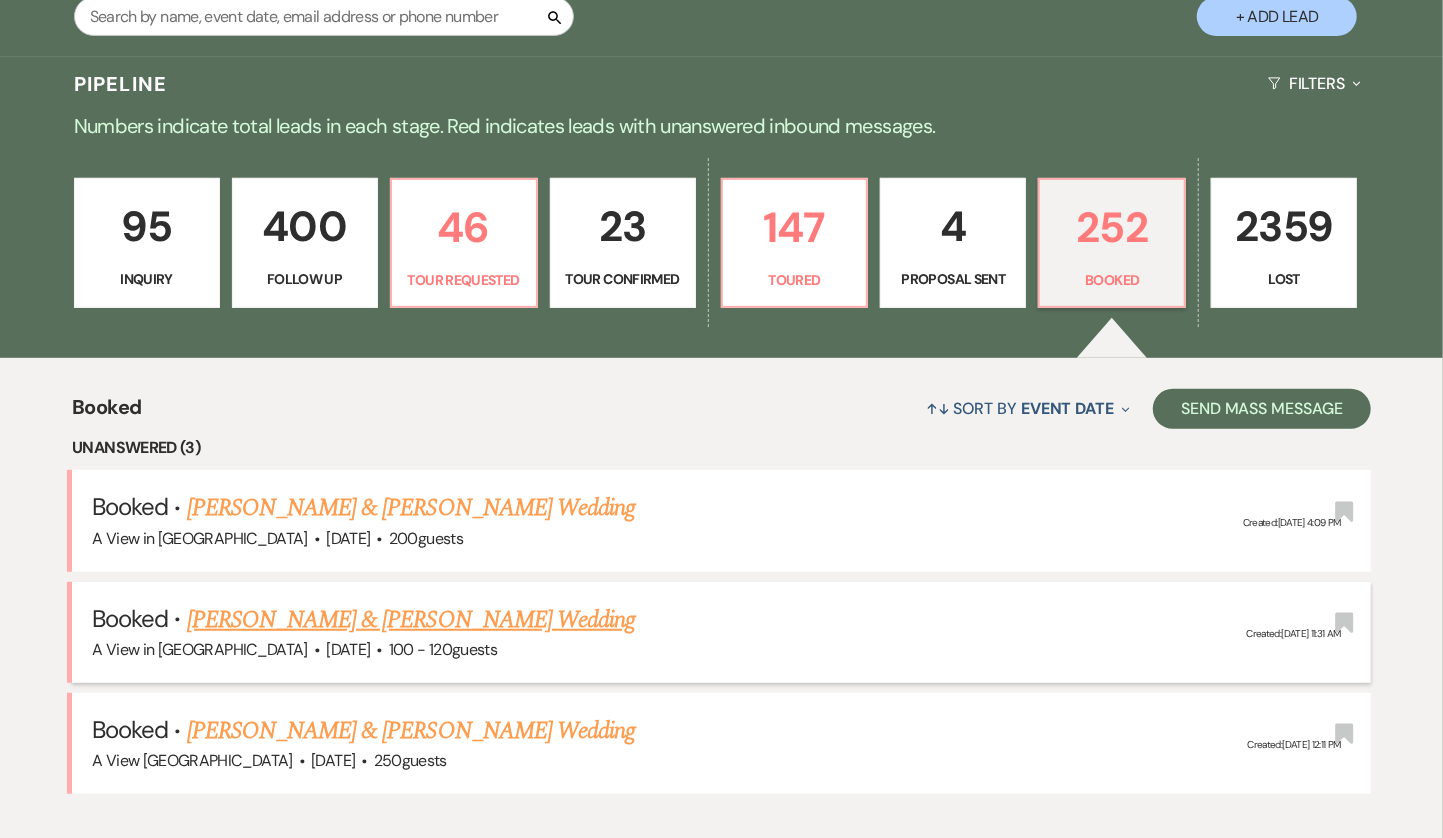 scroll, scrollTop: 590, scrollLeft: 0, axis: vertical 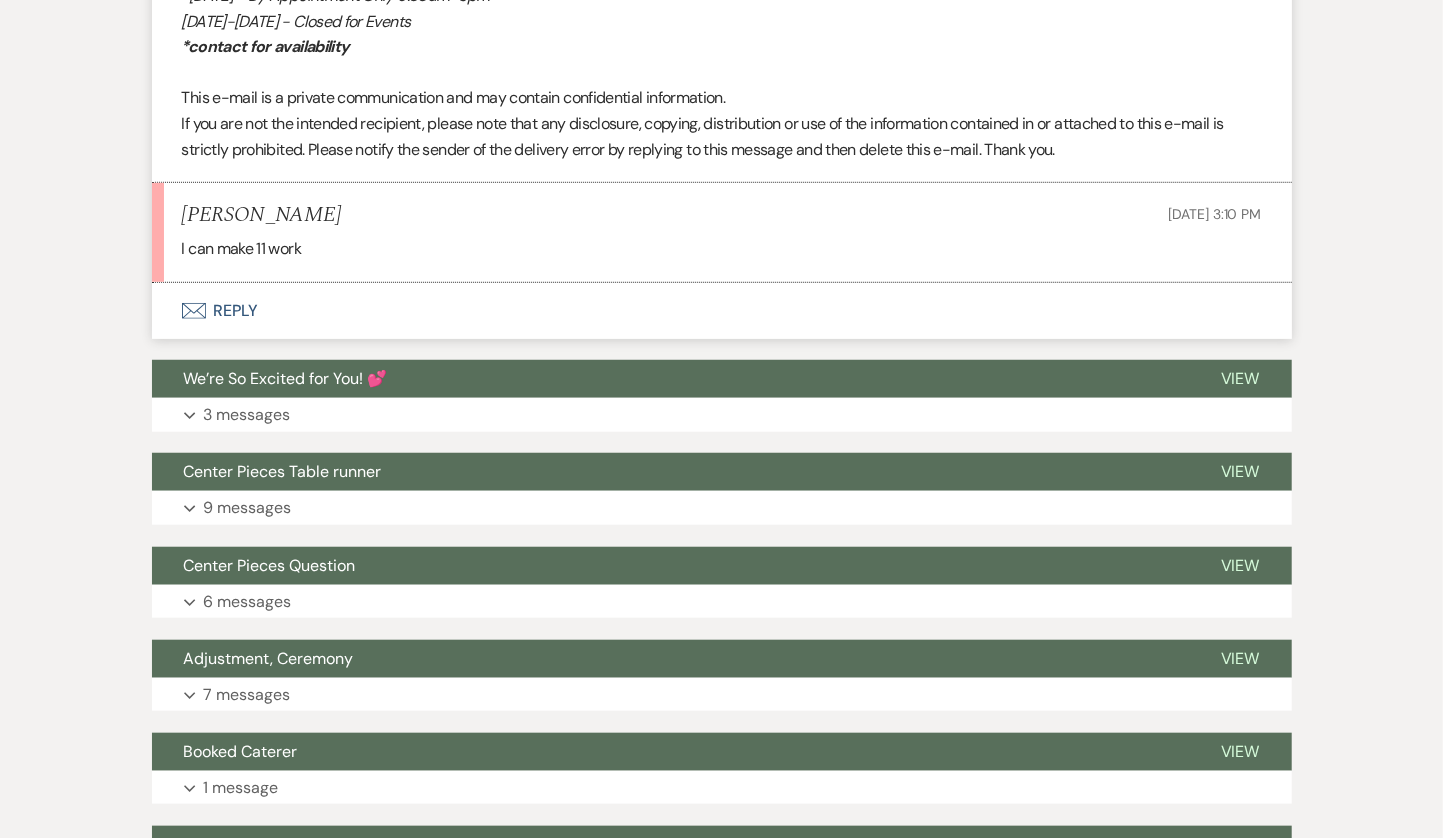 click on "Envelope Reply" at bounding box center [722, 311] 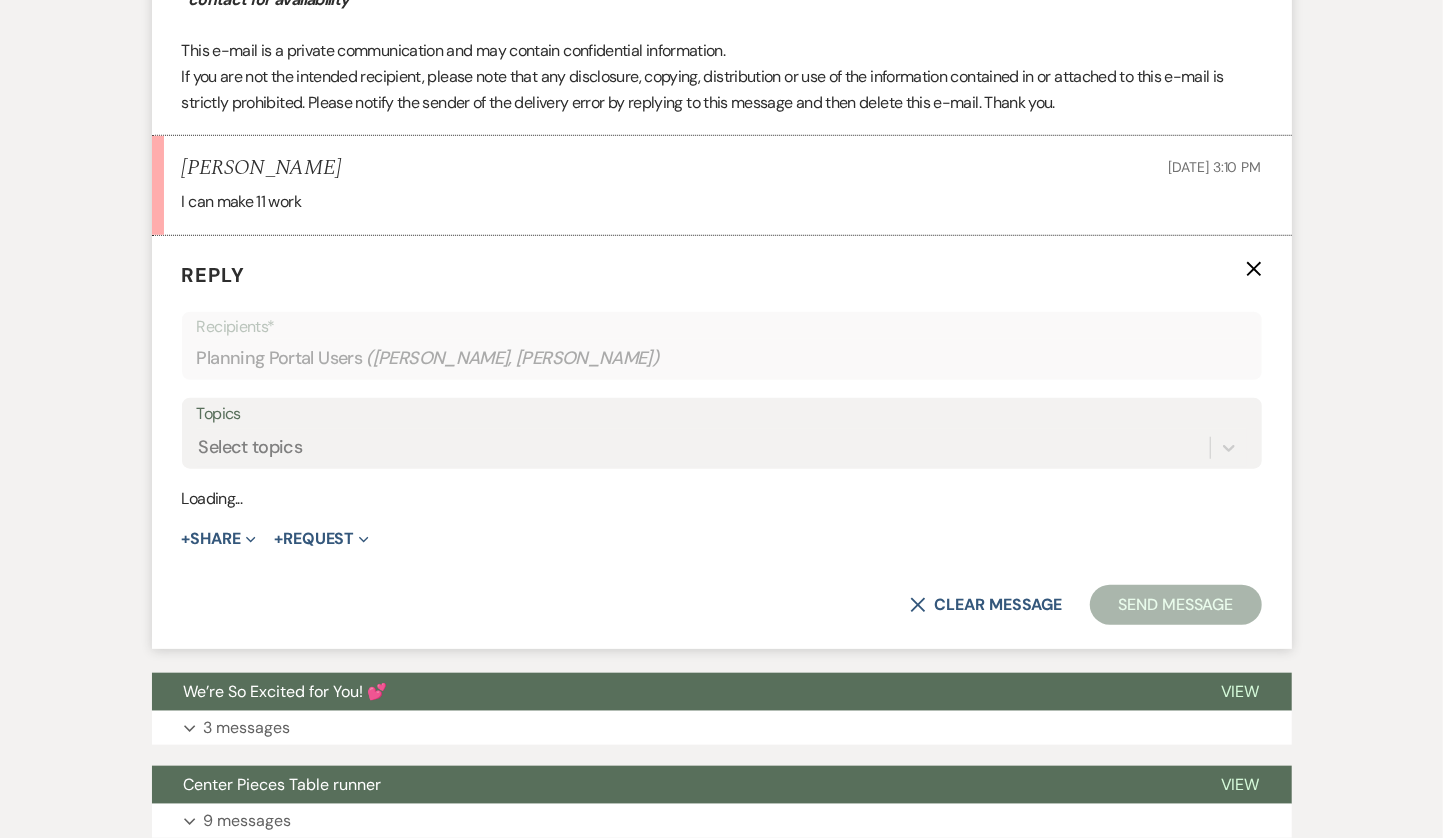 scroll, scrollTop: 5104, scrollLeft: 0, axis: vertical 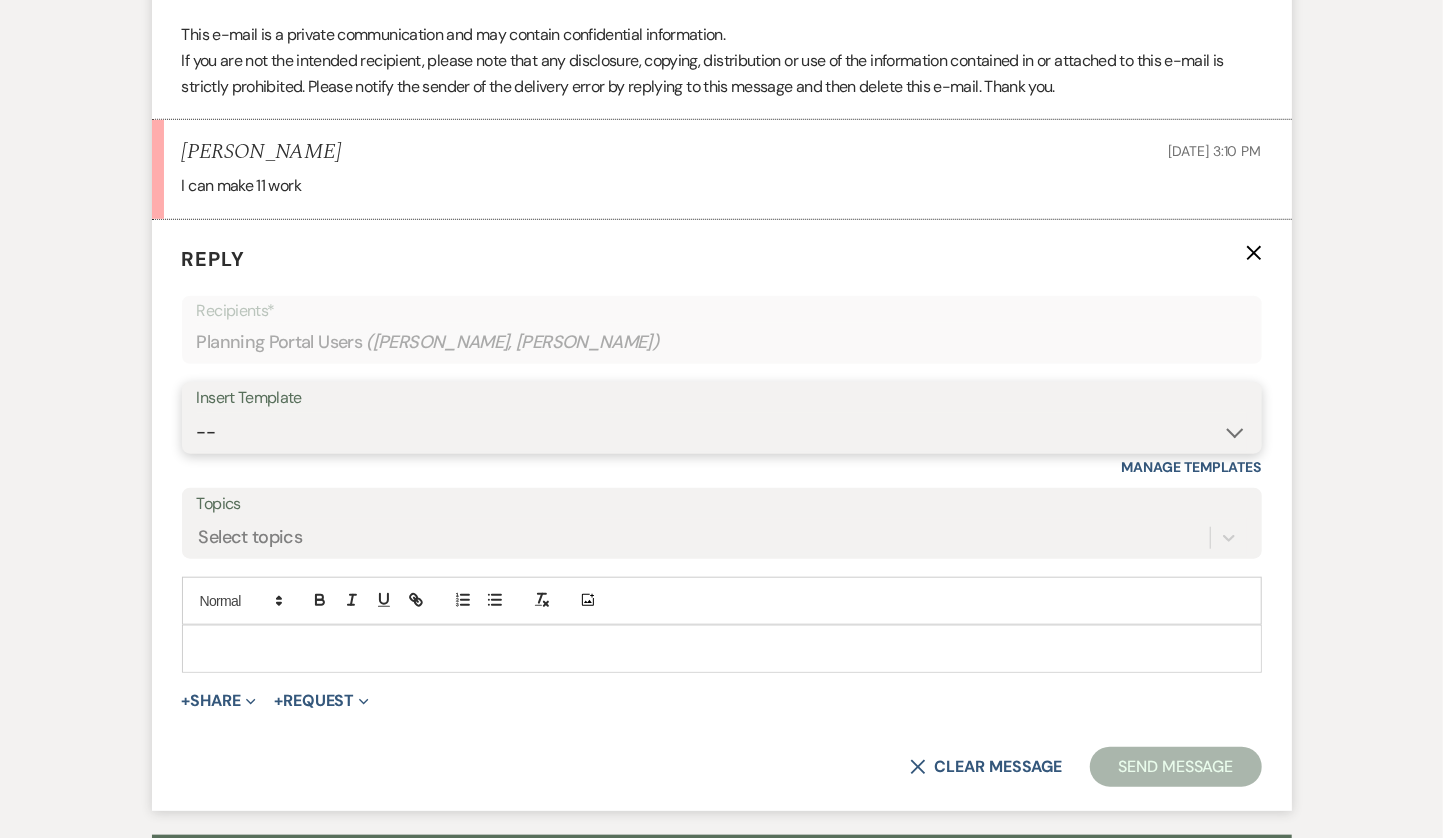 click on "-- Tour Confirmation Contract (Pre-Booked Leads) Out of office Inquiry Email All 3 Venues Inquiry Welcome Email Initial Inquiry Follow Up Say YES to the Venue!  [PERSON_NAME] Tour Follow Up - A Special Note from A View  [PERSON_NAME] Signature Pharna Signature Pharna  Brochure Download Follow Up A View on State - Drop Box 12 Month Payment & Optional Meeting - [PERSON_NAME] 8 Month Meeting - [PERSON_NAME] 12 M Payment - PC 8 M Meeting - PC 3 M - PC Final - PC Post Final  - PC [PERSON_NAME] Payments - DB Del & PC  Brit Signature LL Signature Lead Follow Up 2nd Lead Follow Up [PERSON_NAME]" at bounding box center [722, 432] 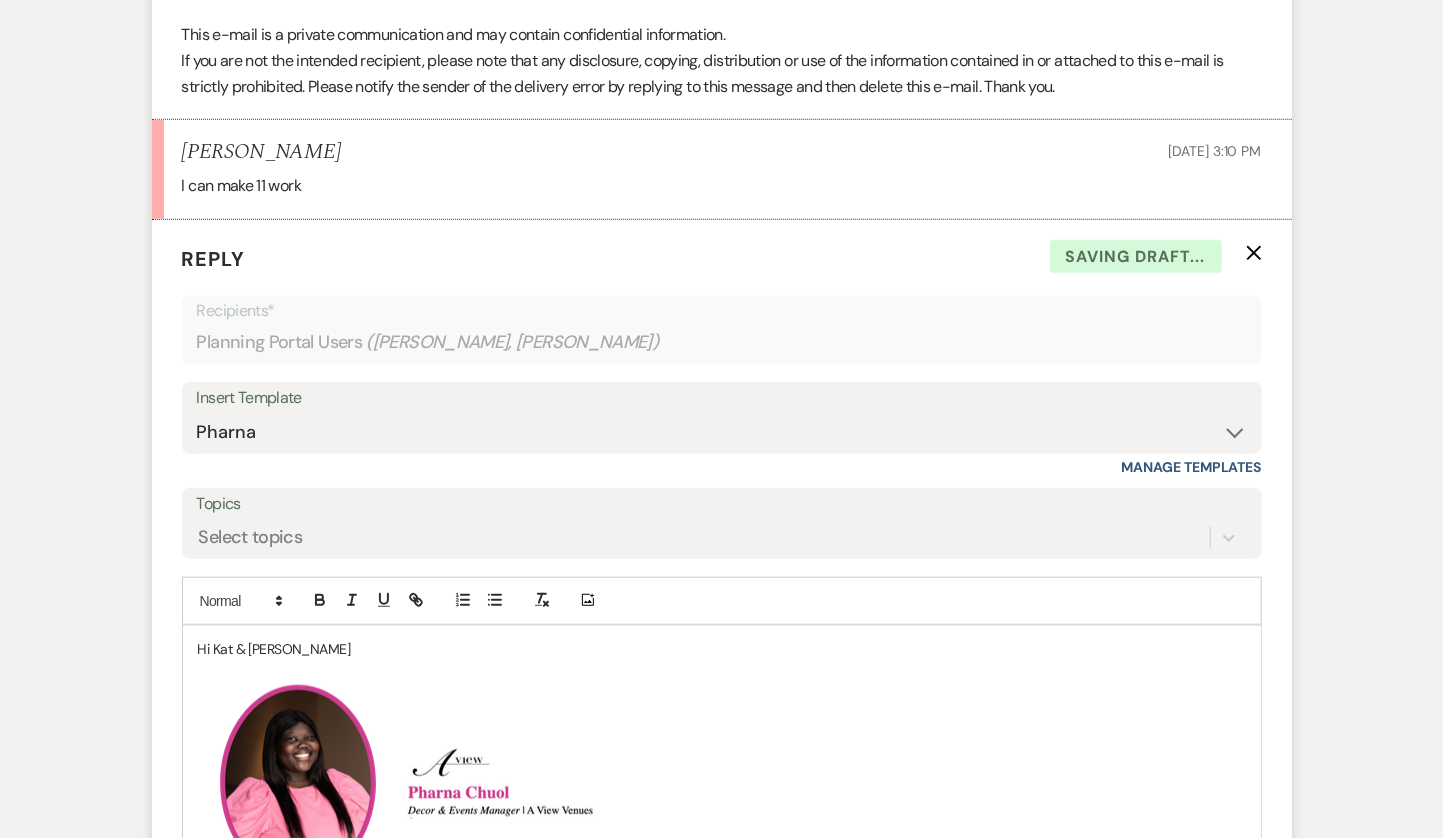 click on "Hi Kat & [PERSON_NAME]" at bounding box center (722, 649) 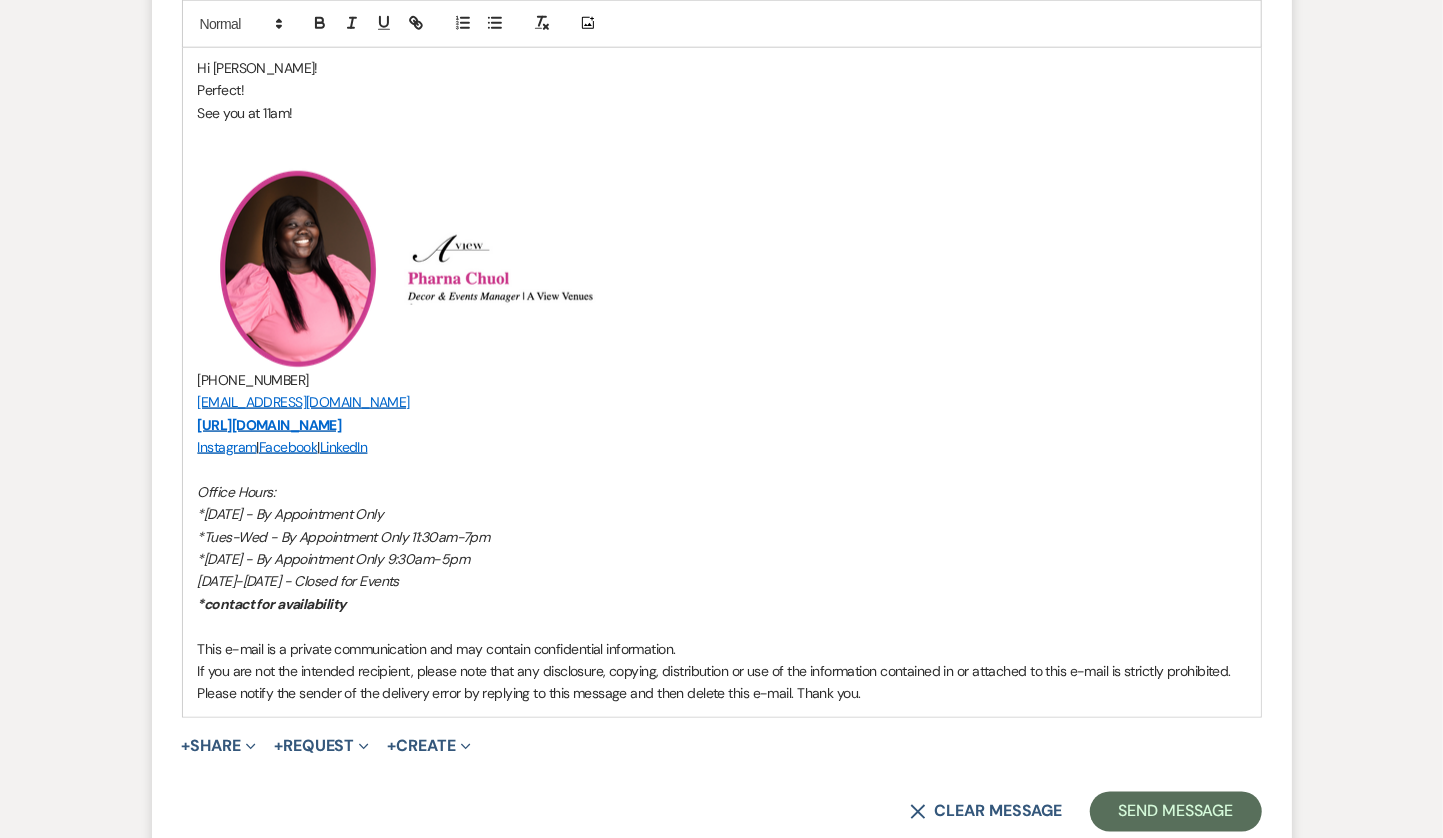 scroll, scrollTop: 5706, scrollLeft: 0, axis: vertical 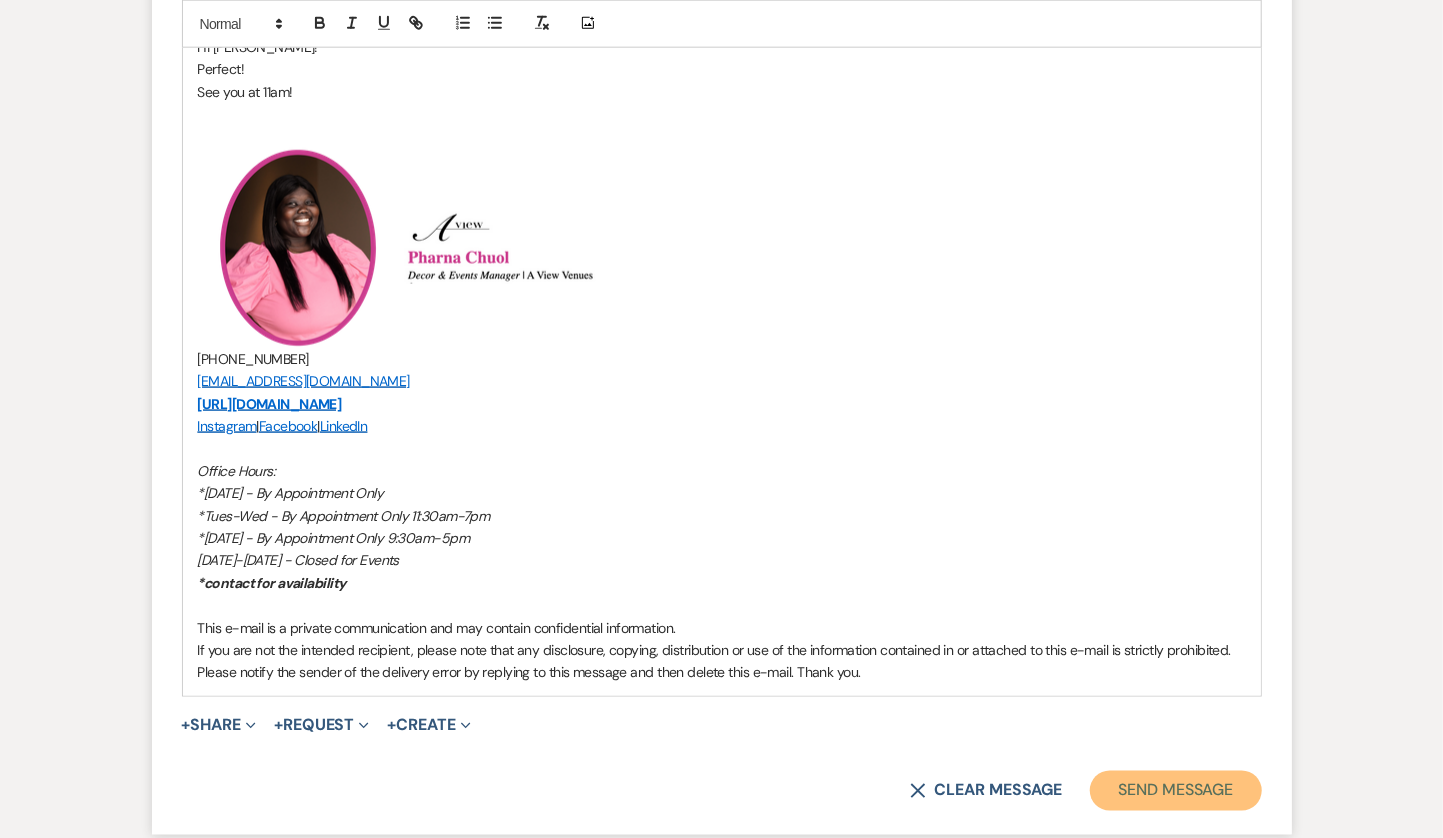 click on "Send Message" at bounding box center (1175, 791) 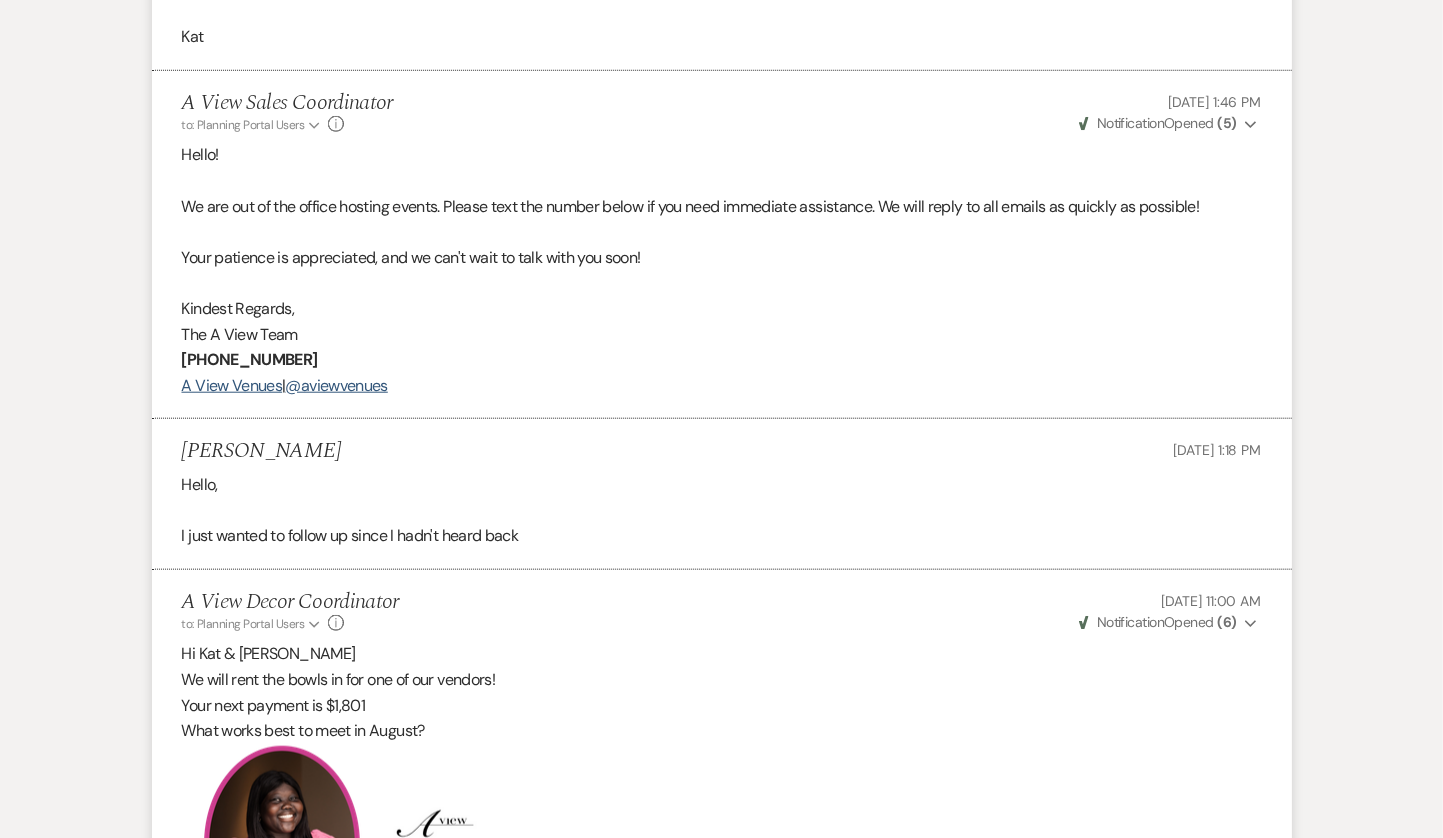 scroll, scrollTop: 0, scrollLeft: 0, axis: both 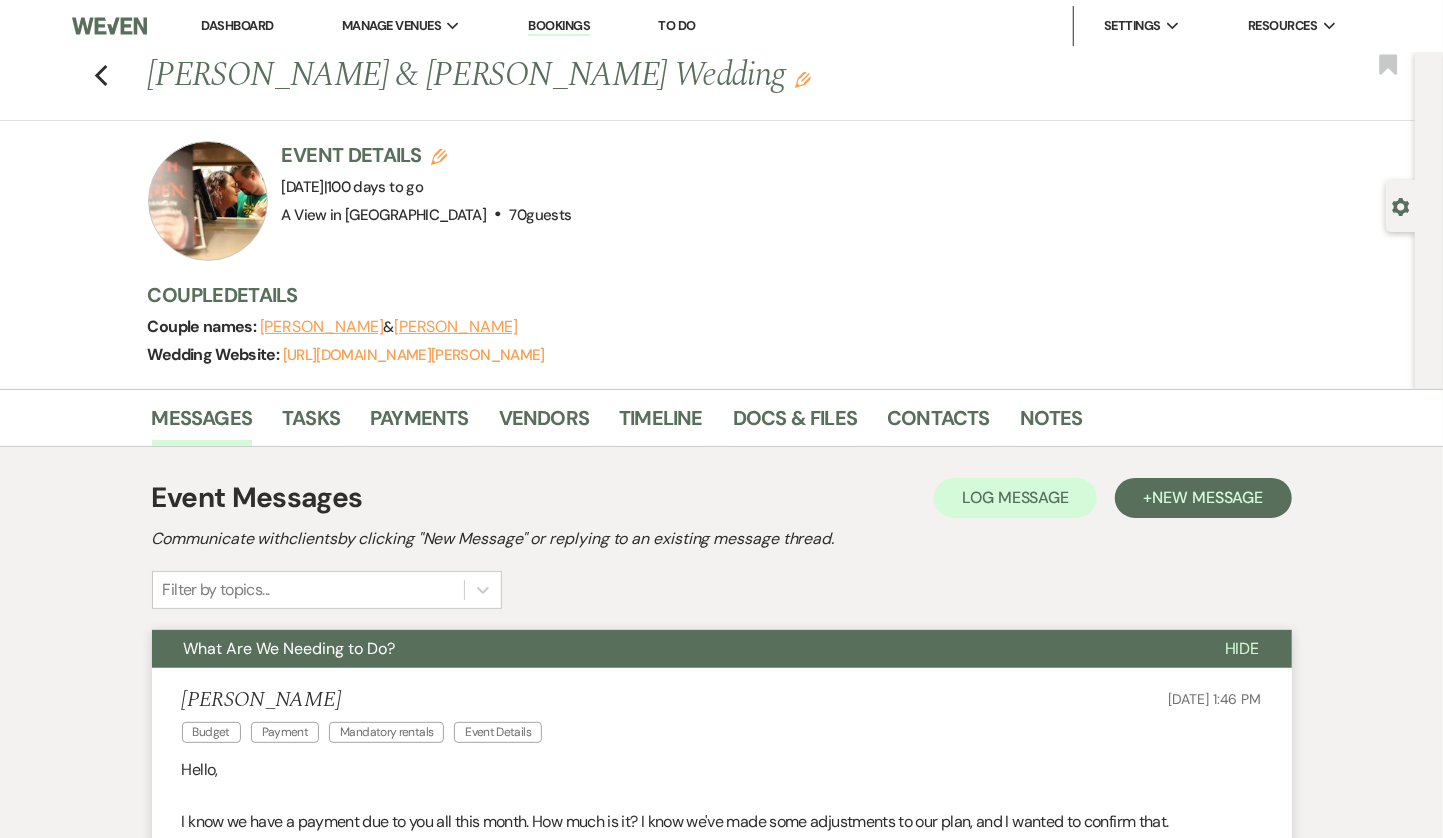 click on "Dashboard" at bounding box center (237, 25) 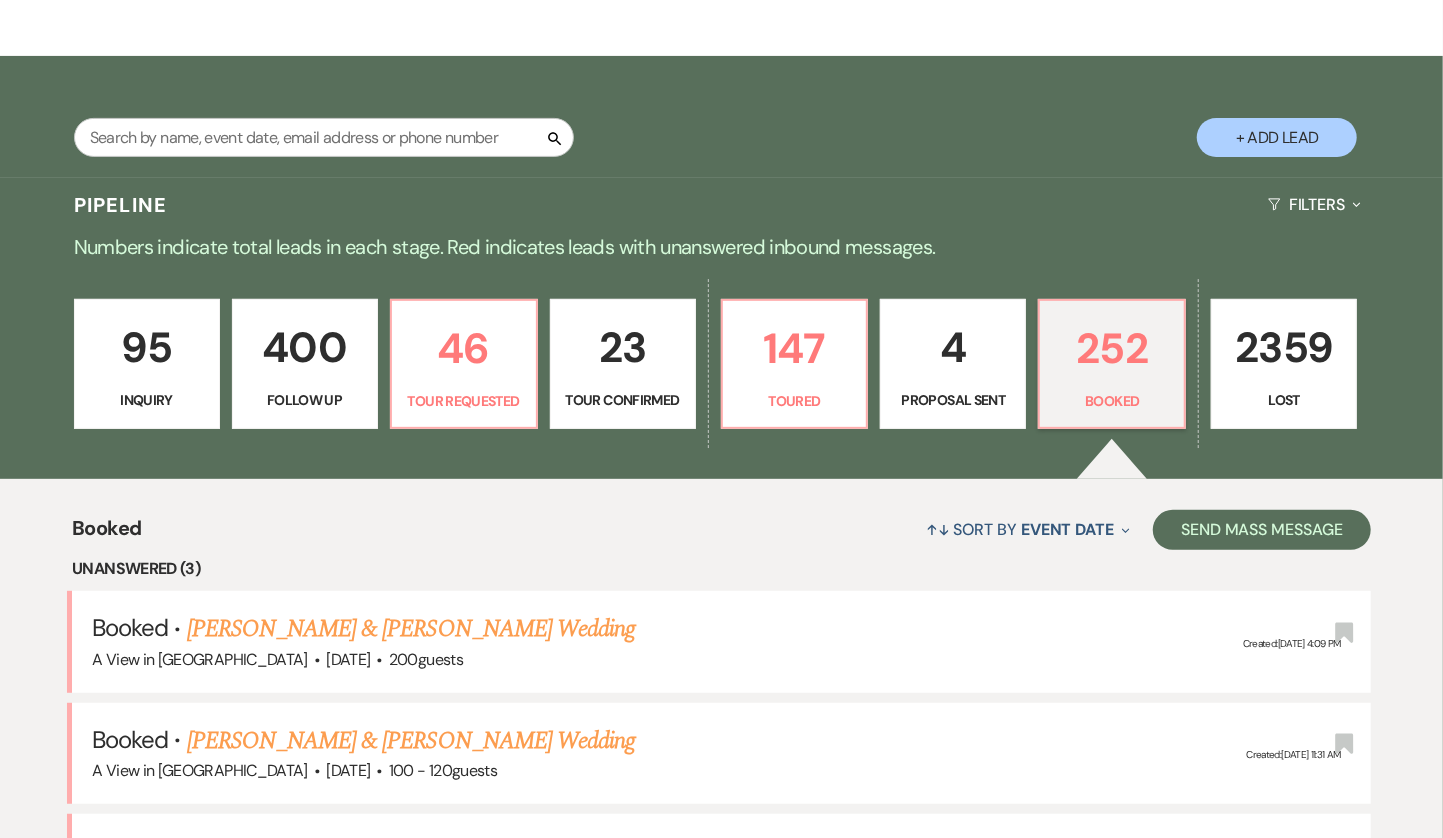 scroll, scrollTop: 277, scrollLeft: 0, axis: vertical 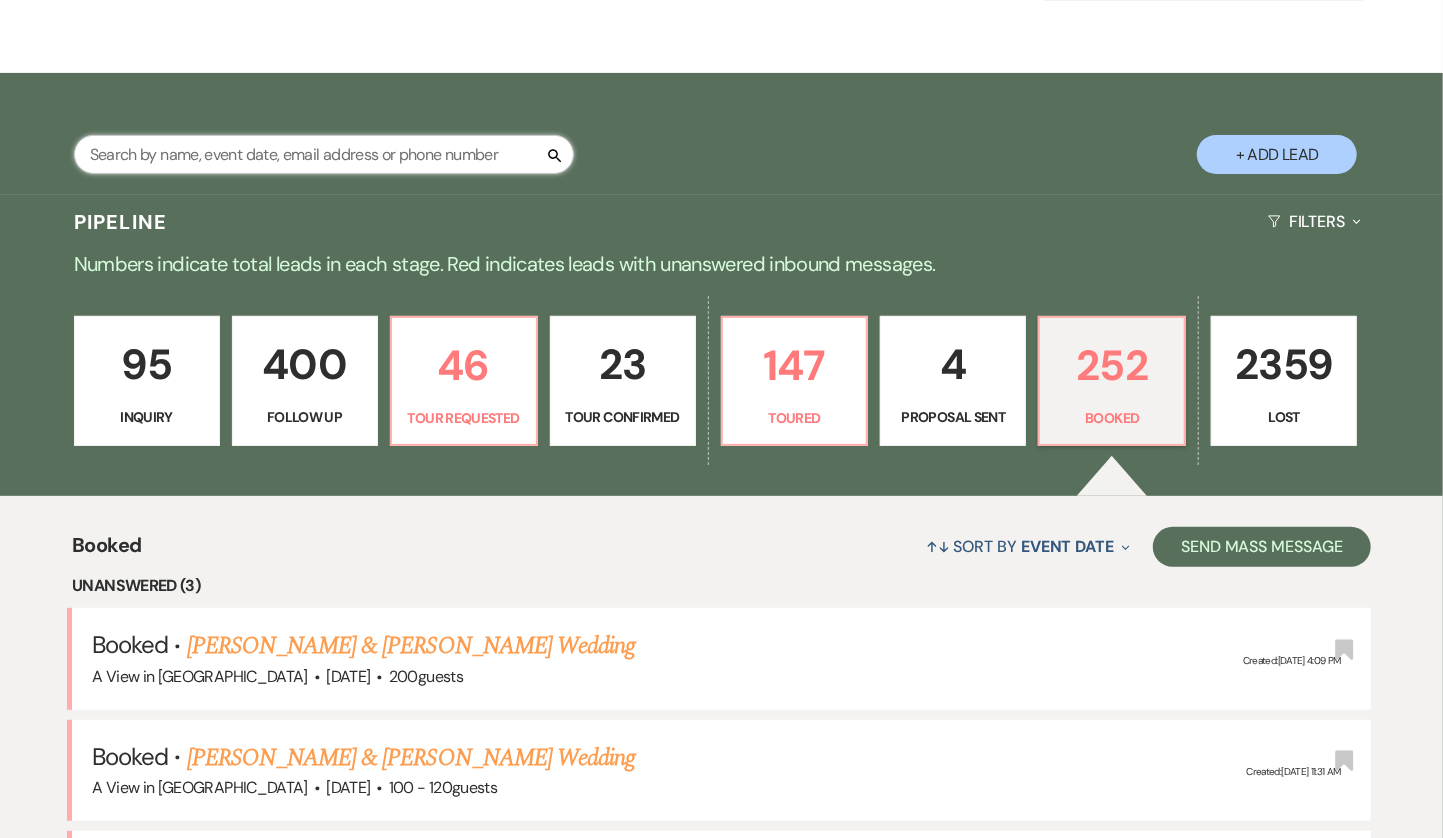 click at bounding box center (324, 154) 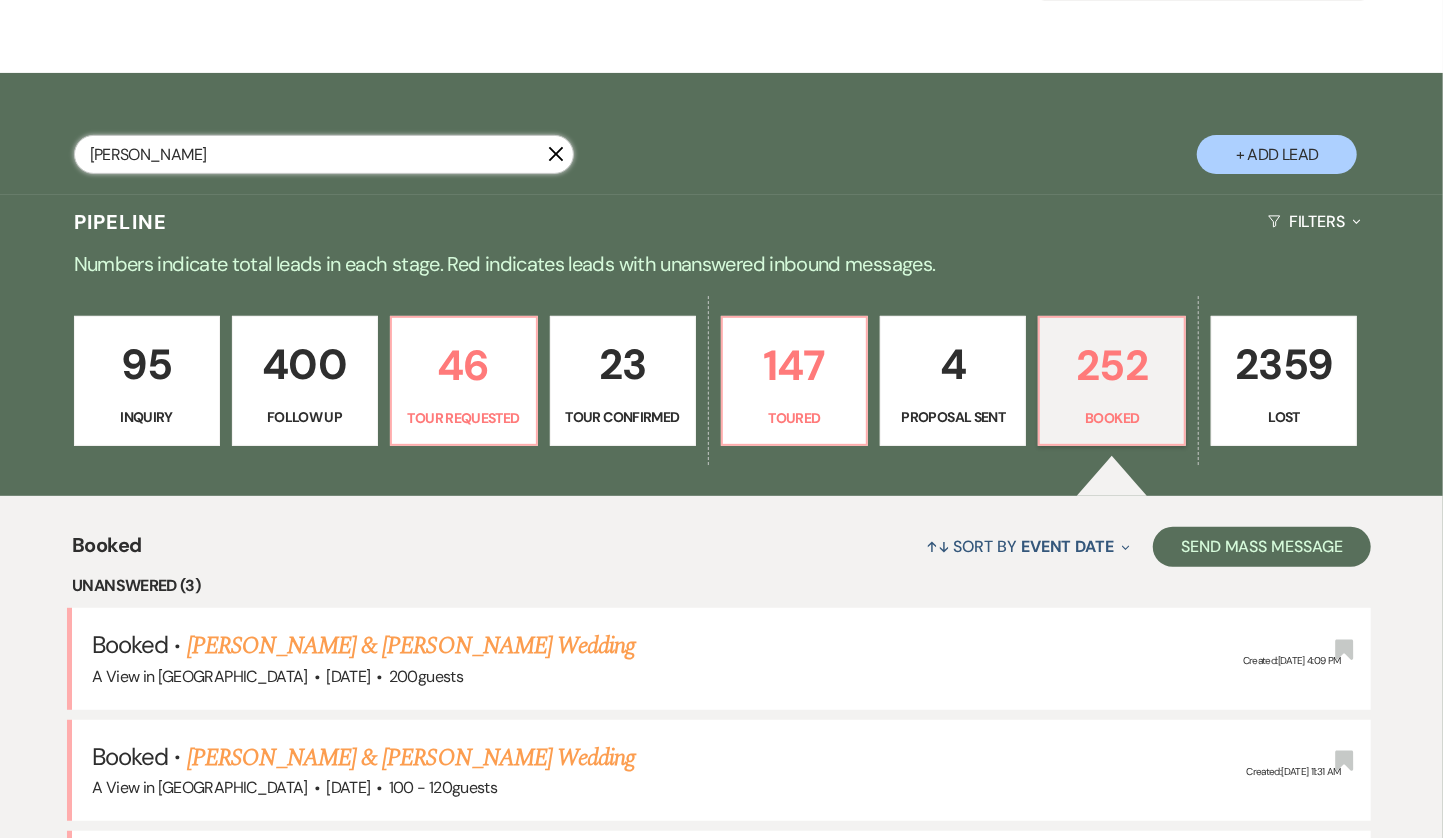 scroll, scrollTop: 0, scrollLeft: 0, axis: both 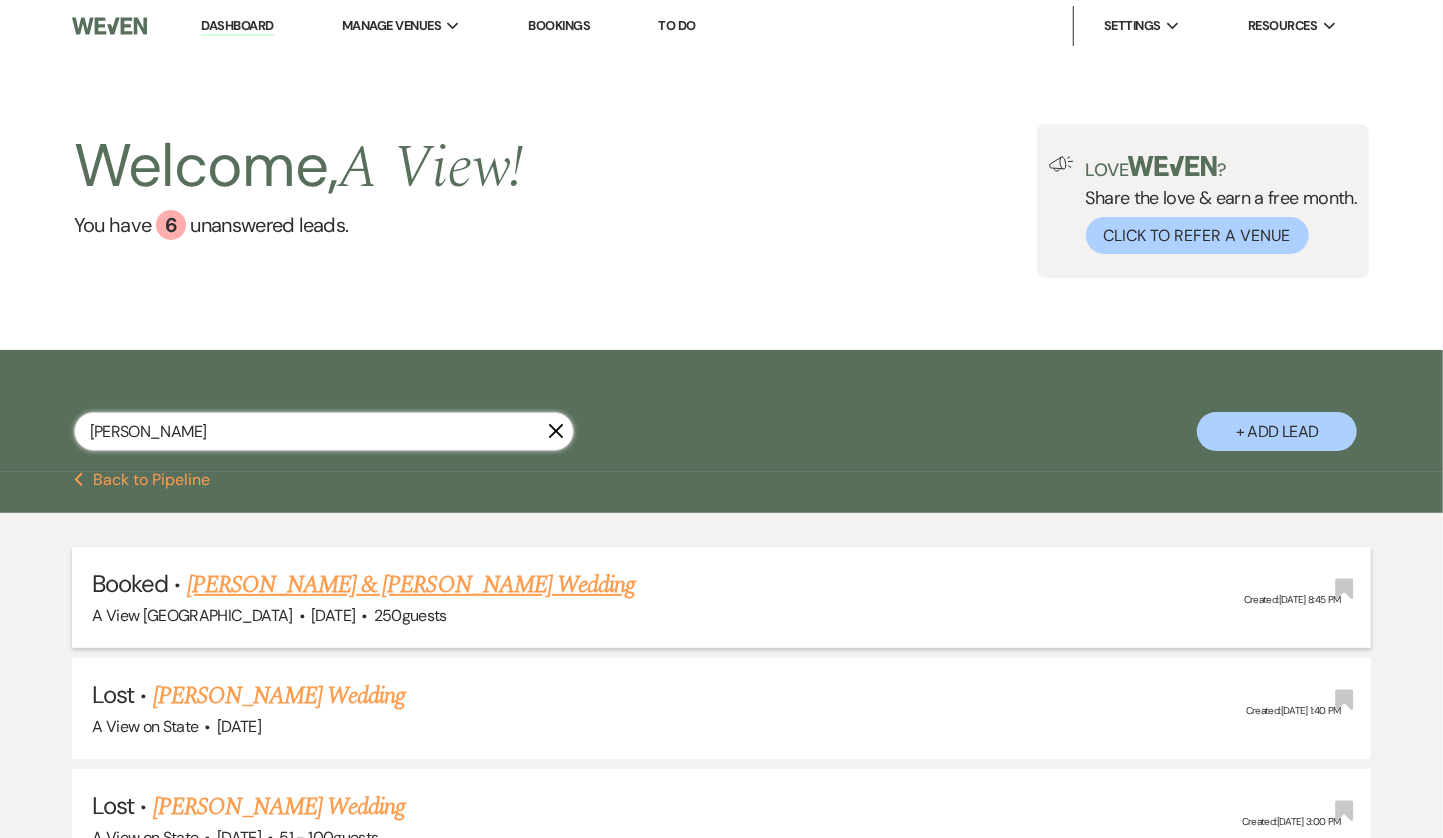 type on "[PERSON_NAME]" 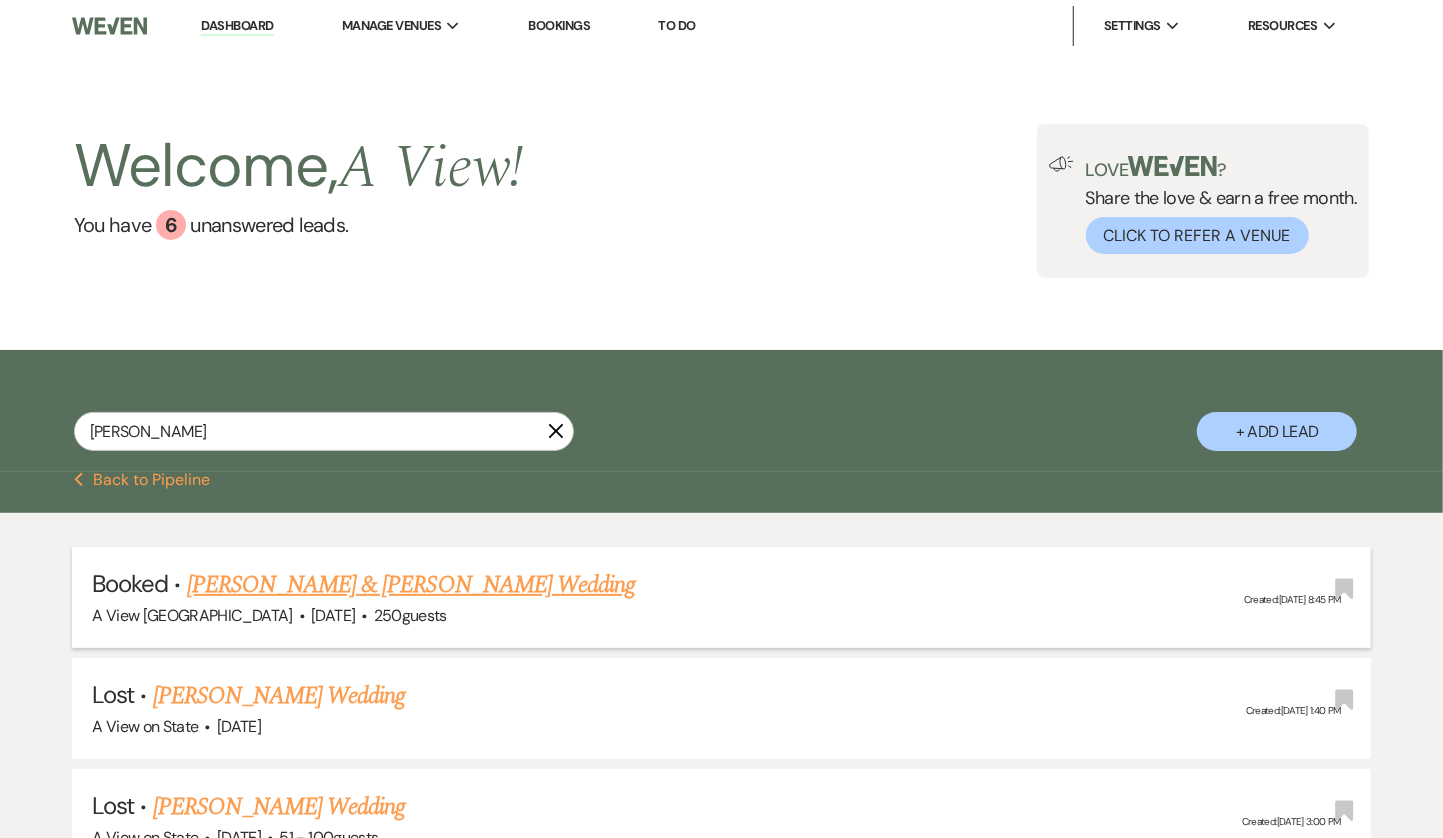 click on "[PERSON_NAME] & [PERSON_NAME] Wedding" at bounding box center (411, 585) 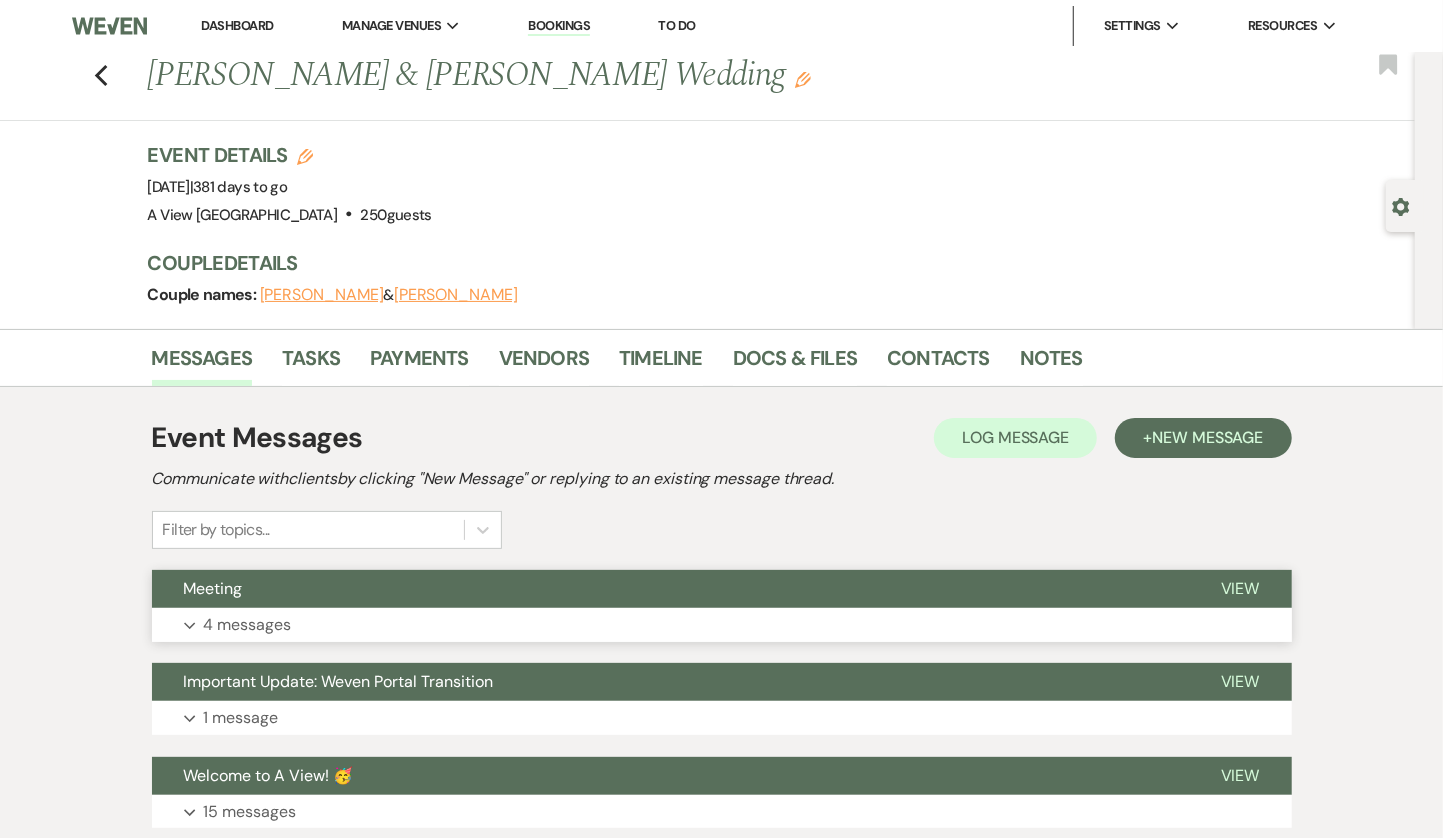 click on "4 messages" at bounding box center [248, 625] 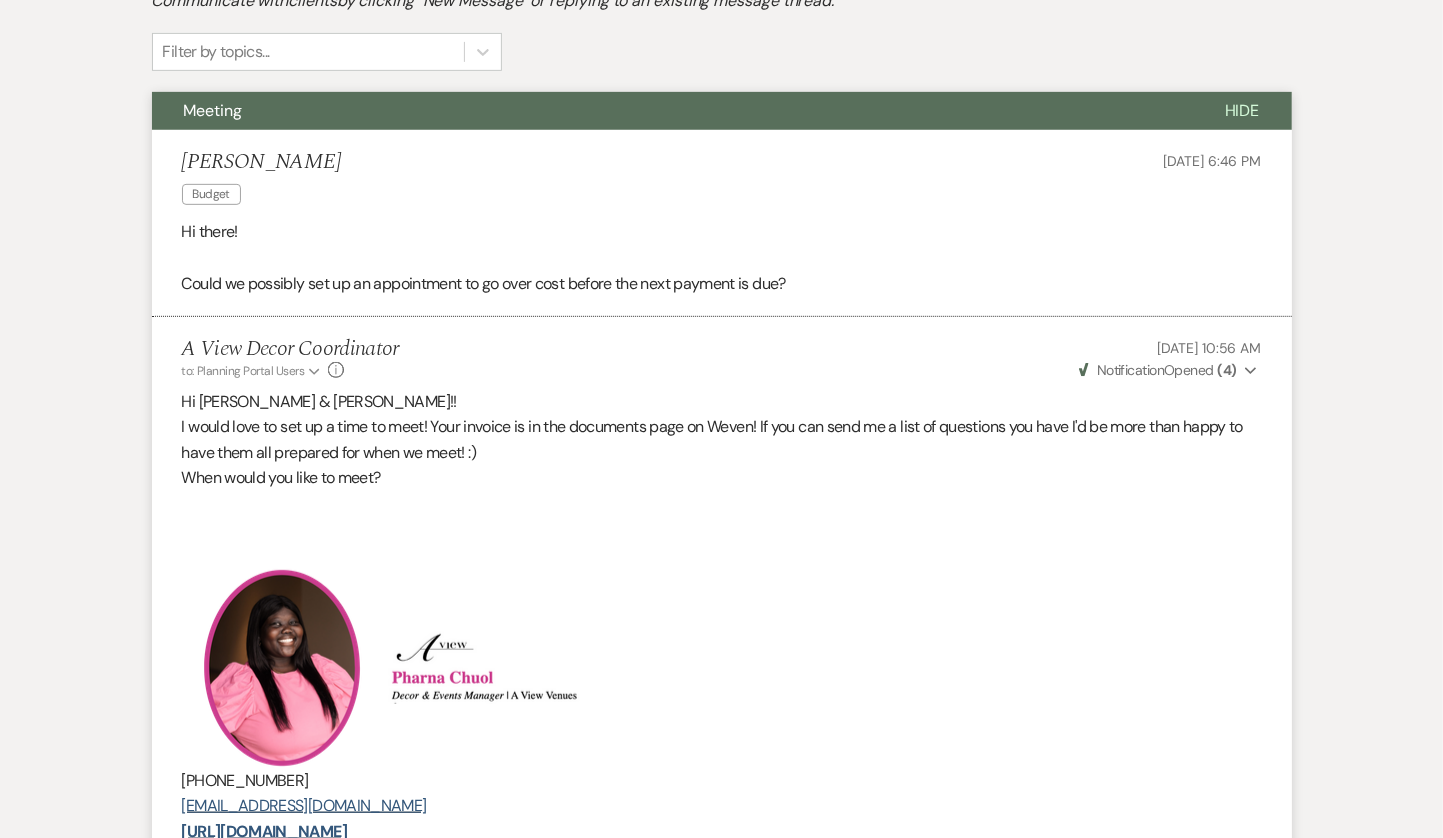 scroll, scrollTop: 0, scrollLeft: 0, axis: both 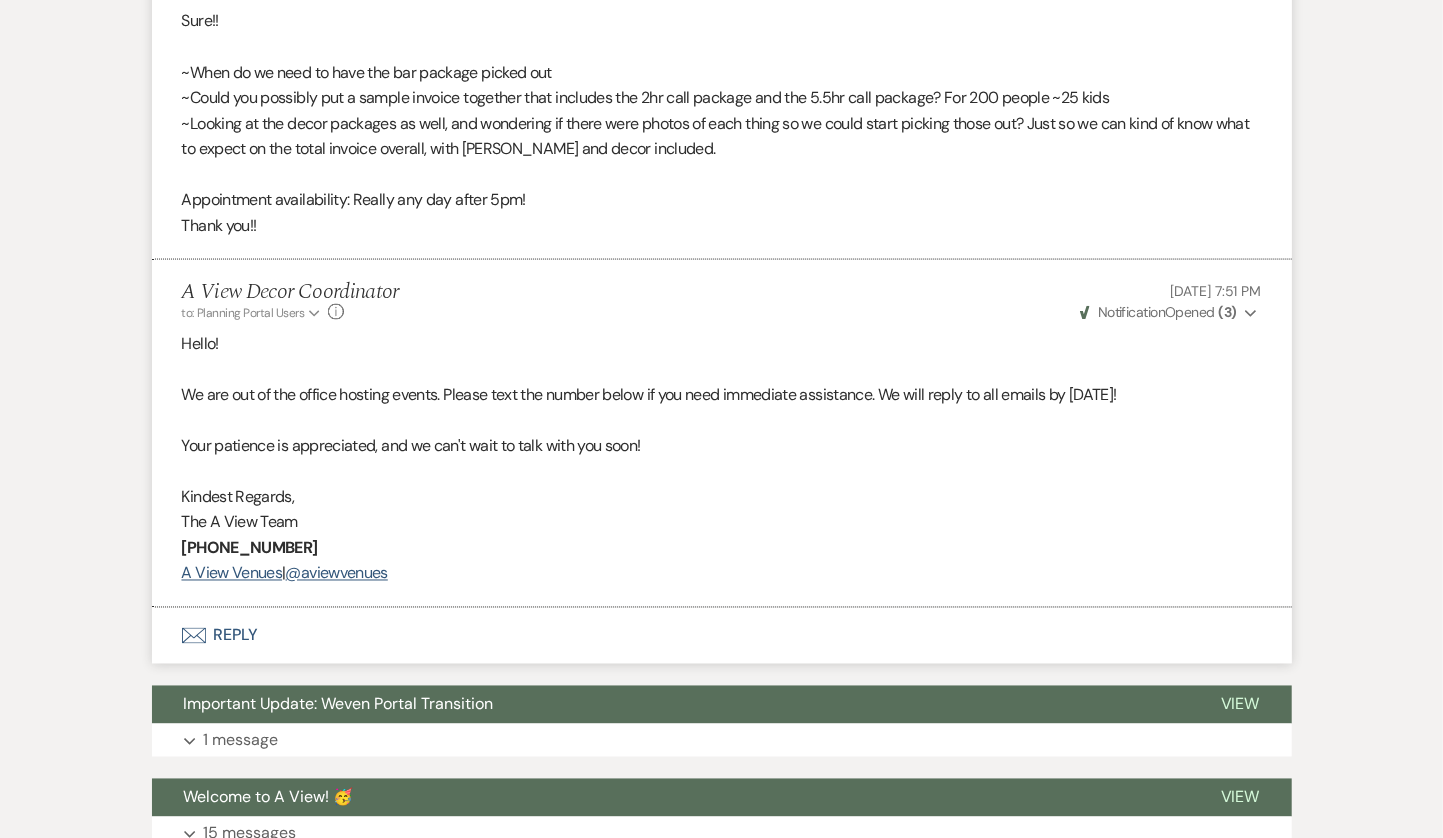 click on "Envelope Reply" at bounding box center (722, 636) 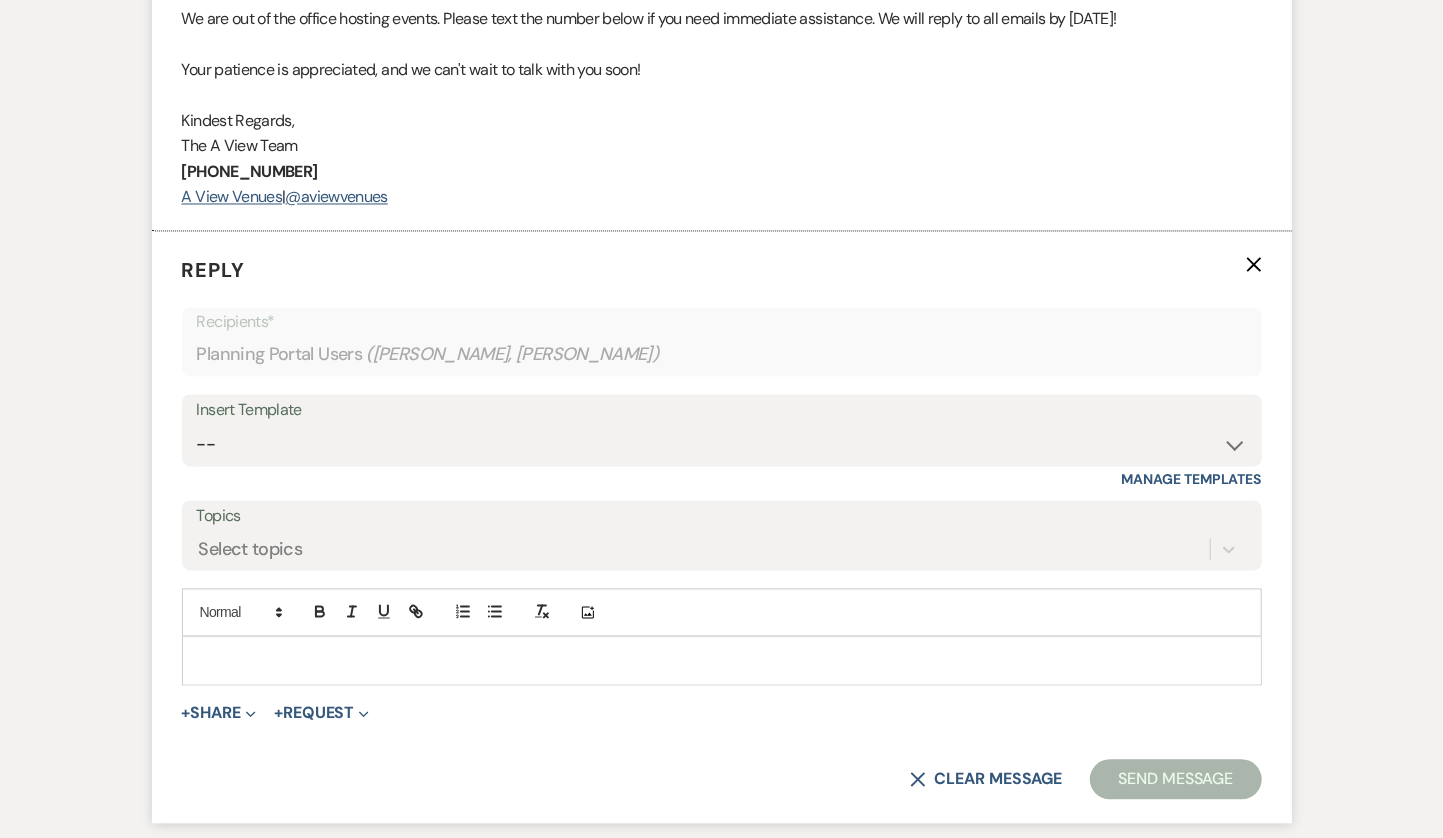 scroll, scrollTop: 2122, scrollLeft: 0, axis: vertical 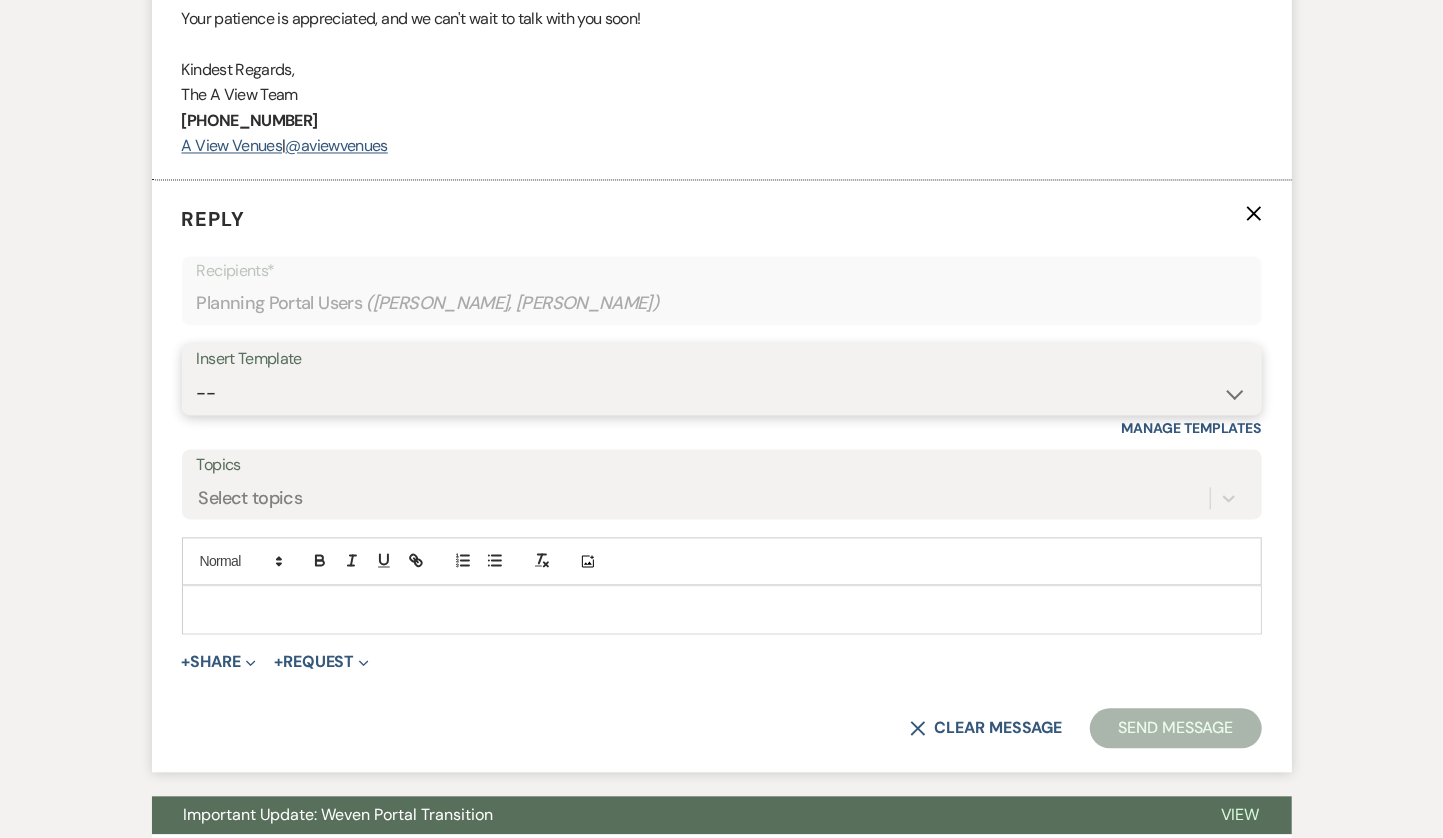 click on "-- Tour Confirmation Contract (Pre-Booked Leads) Out of office Inquiry Email All 3 Venues Inquiry Welcome Email Pharna  Initial Inquiry Follow Up Say YES to the Venue!  [PERSON_NAME] Tour Follow Up - A Special Note from A View  Brochure Download Follow Up A View on State - Drop Box 12 M Payment - PC 8 M Meeting - PC 3 M - PC Final - PC Final - PC [PERSON_NAME] Signature Del & PC  [PERSON_NAME] Signature LL Signature Lead Follow Up 2nd Lead Follow Up" at bounding box center [722, 394] 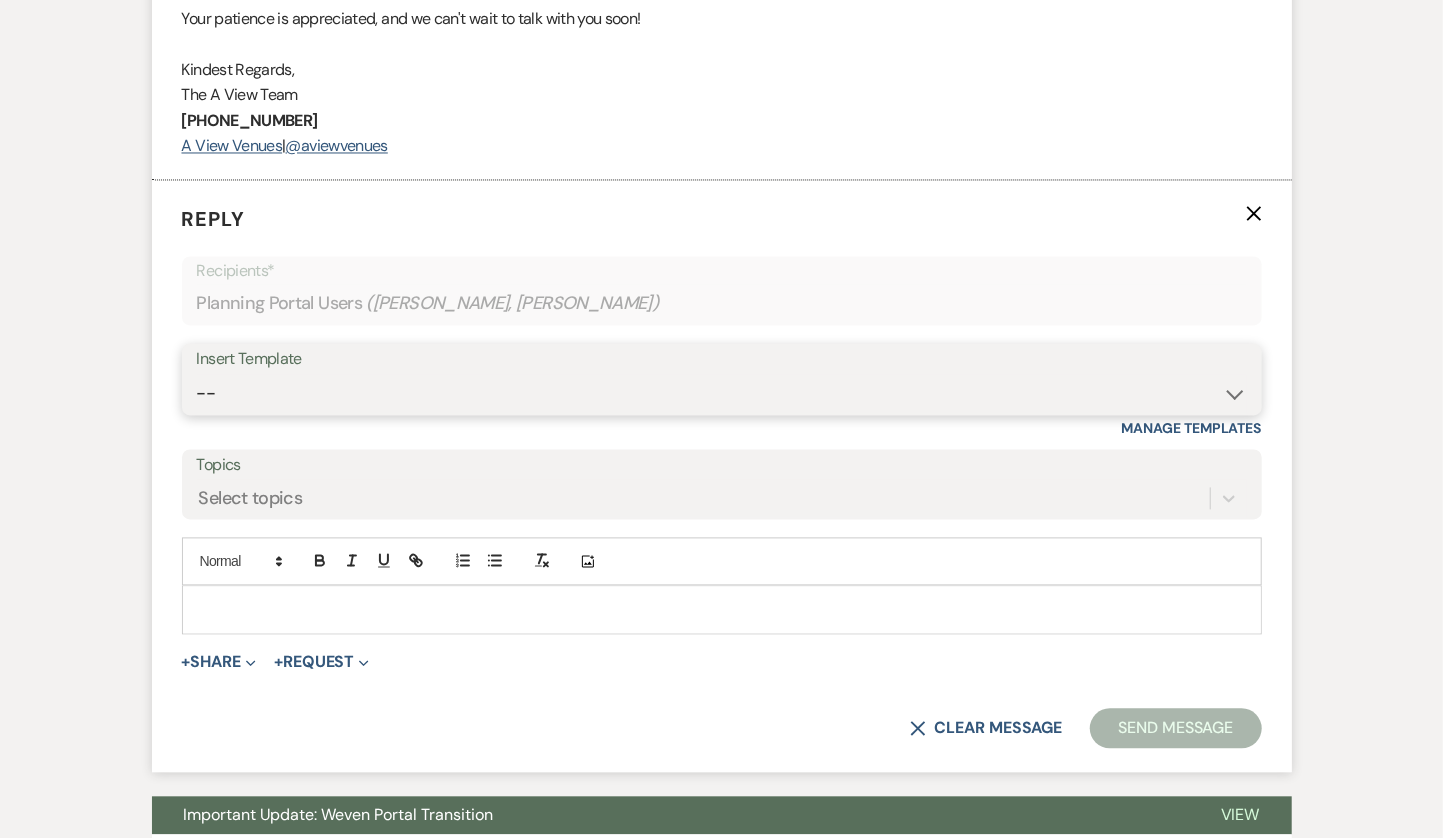 select on "3373" 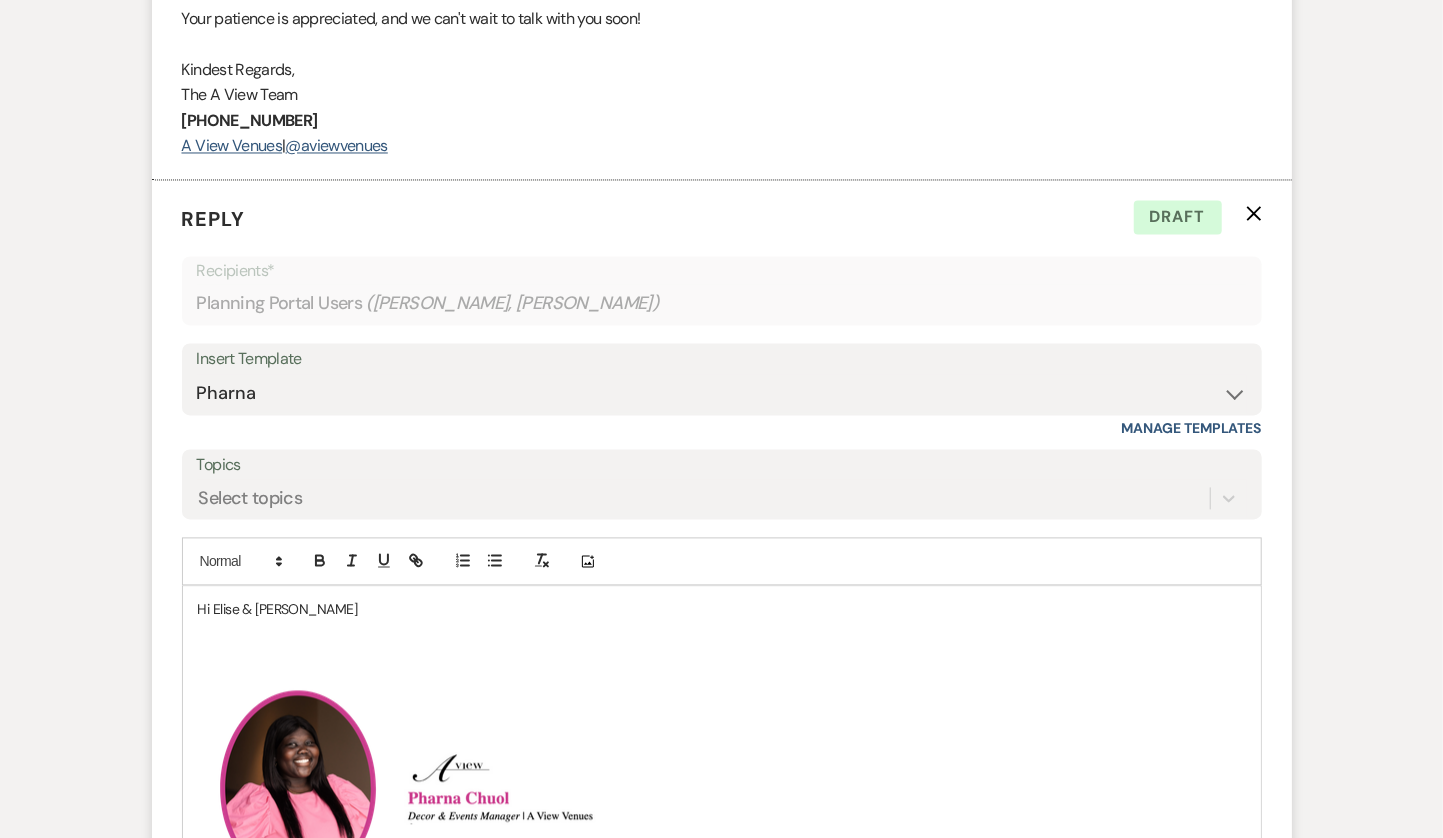click at bounding box center (722, 633) 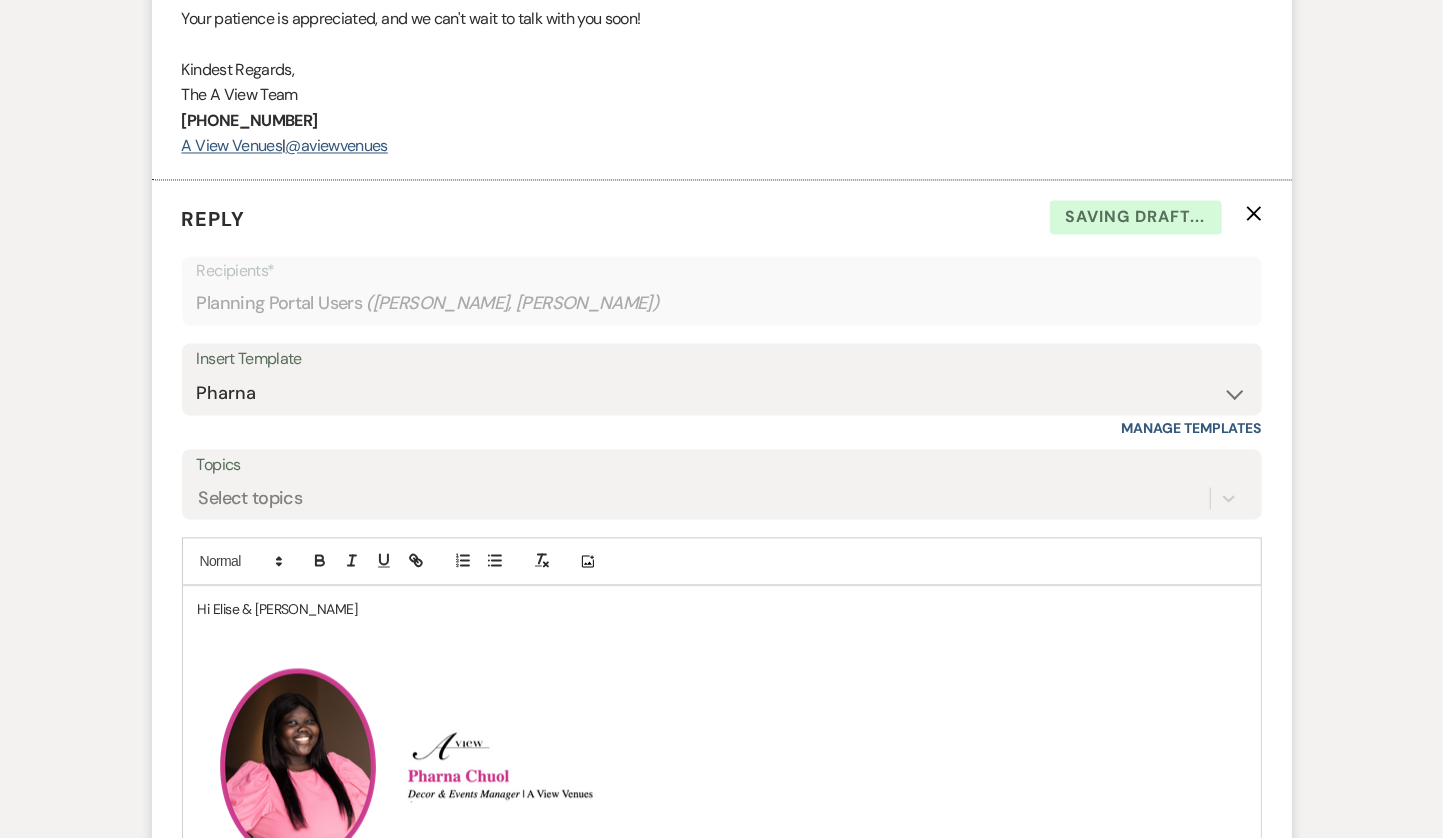type 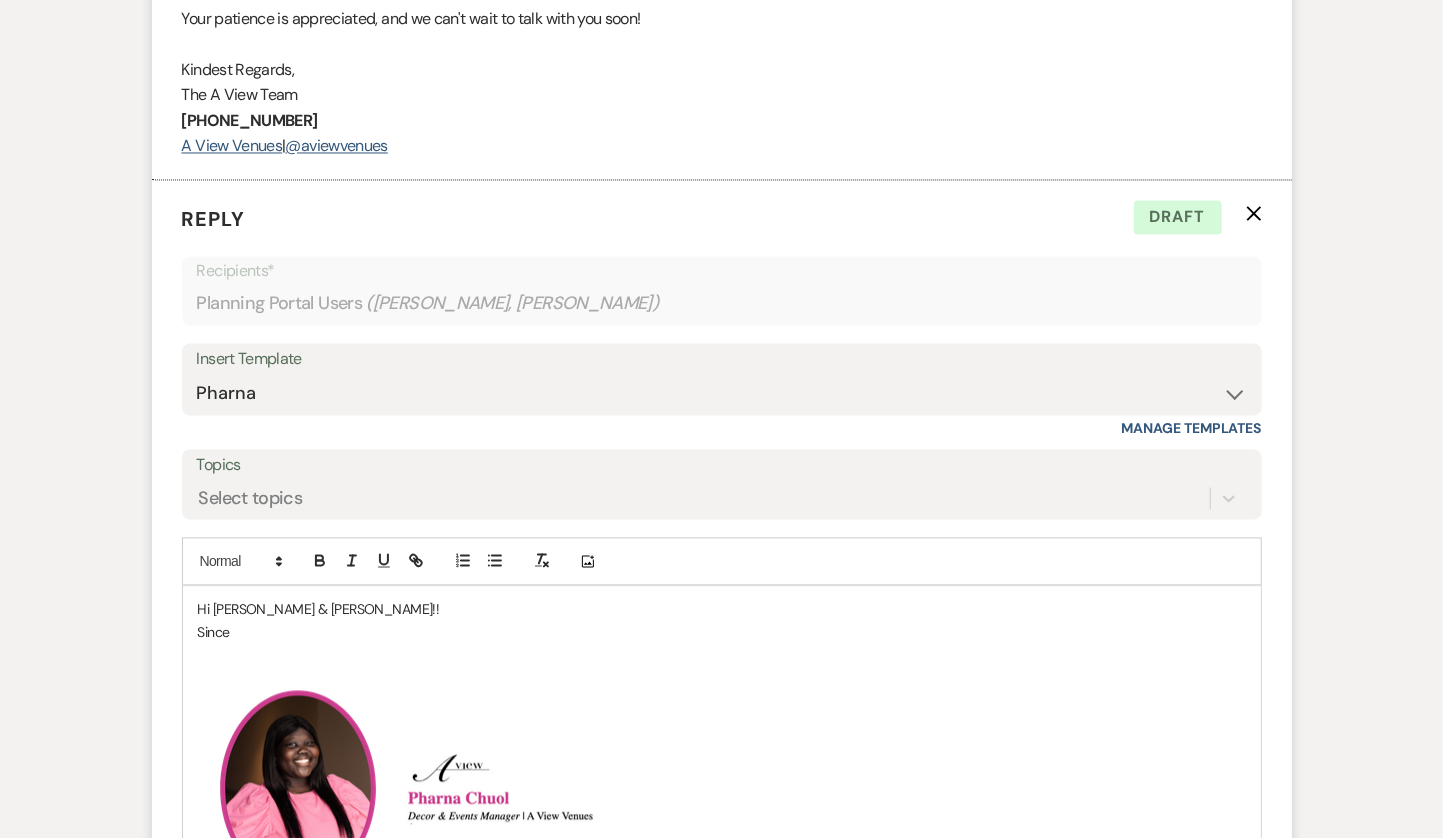 click on "Since" at bounding box center (722, 633) 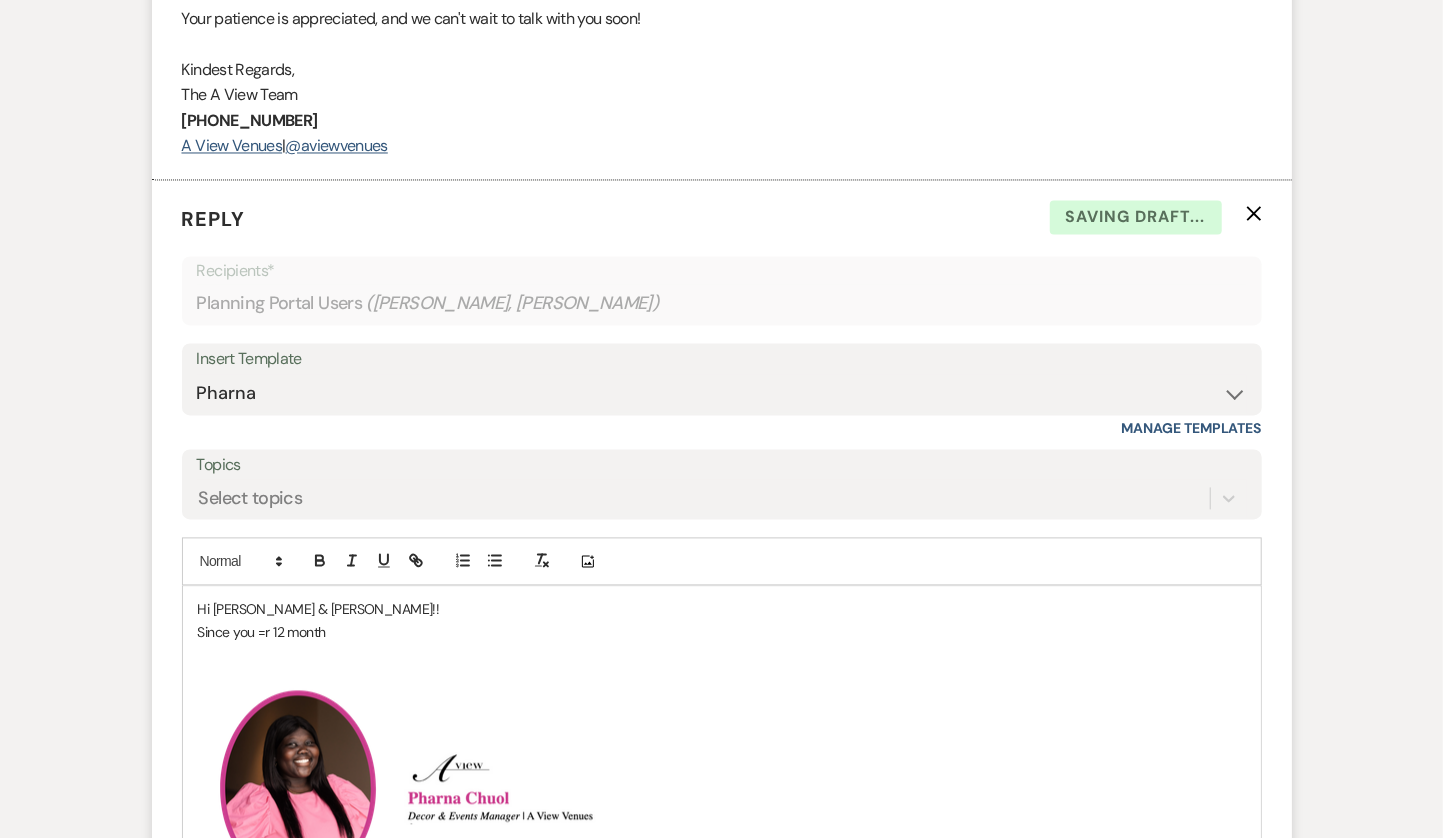 click on "Since you =r 12 month" at bounding box center (722, 633) 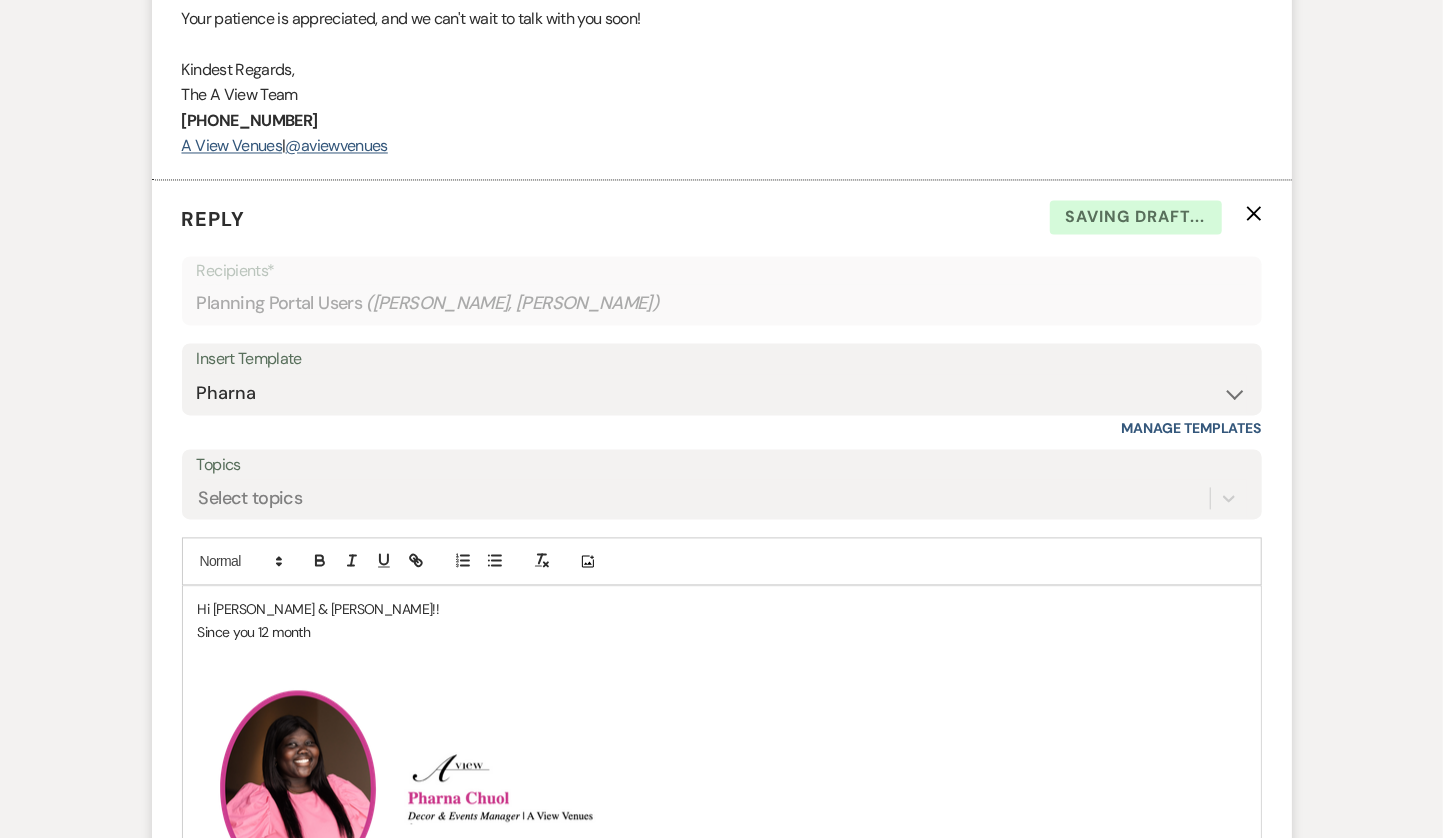 click on "Since you 12 month" at bounding box center (722, 633) 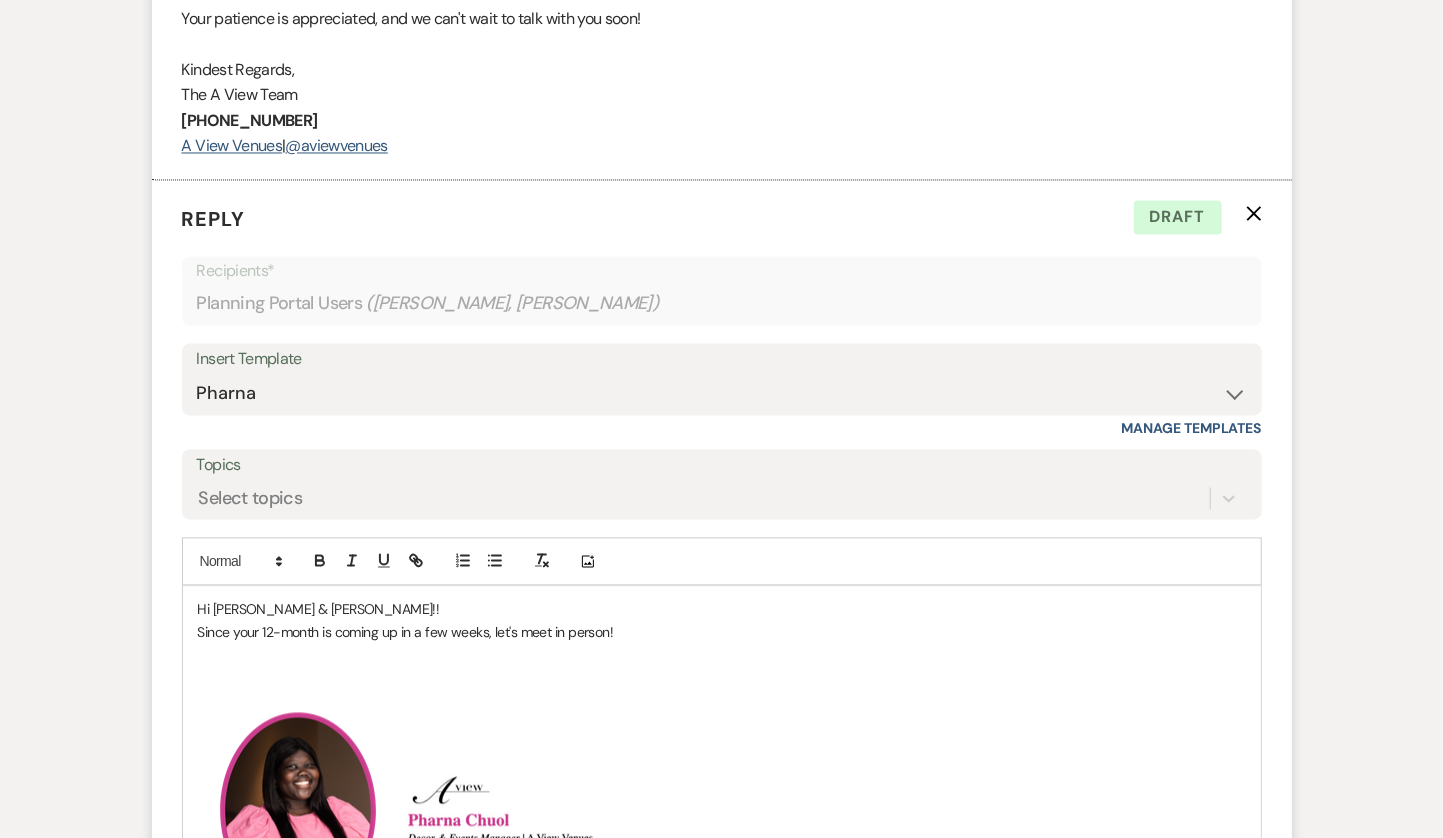 click on "Since your 12-month is coming up in a few weeks, let's meet in person!" at bounding box center [722, 633] 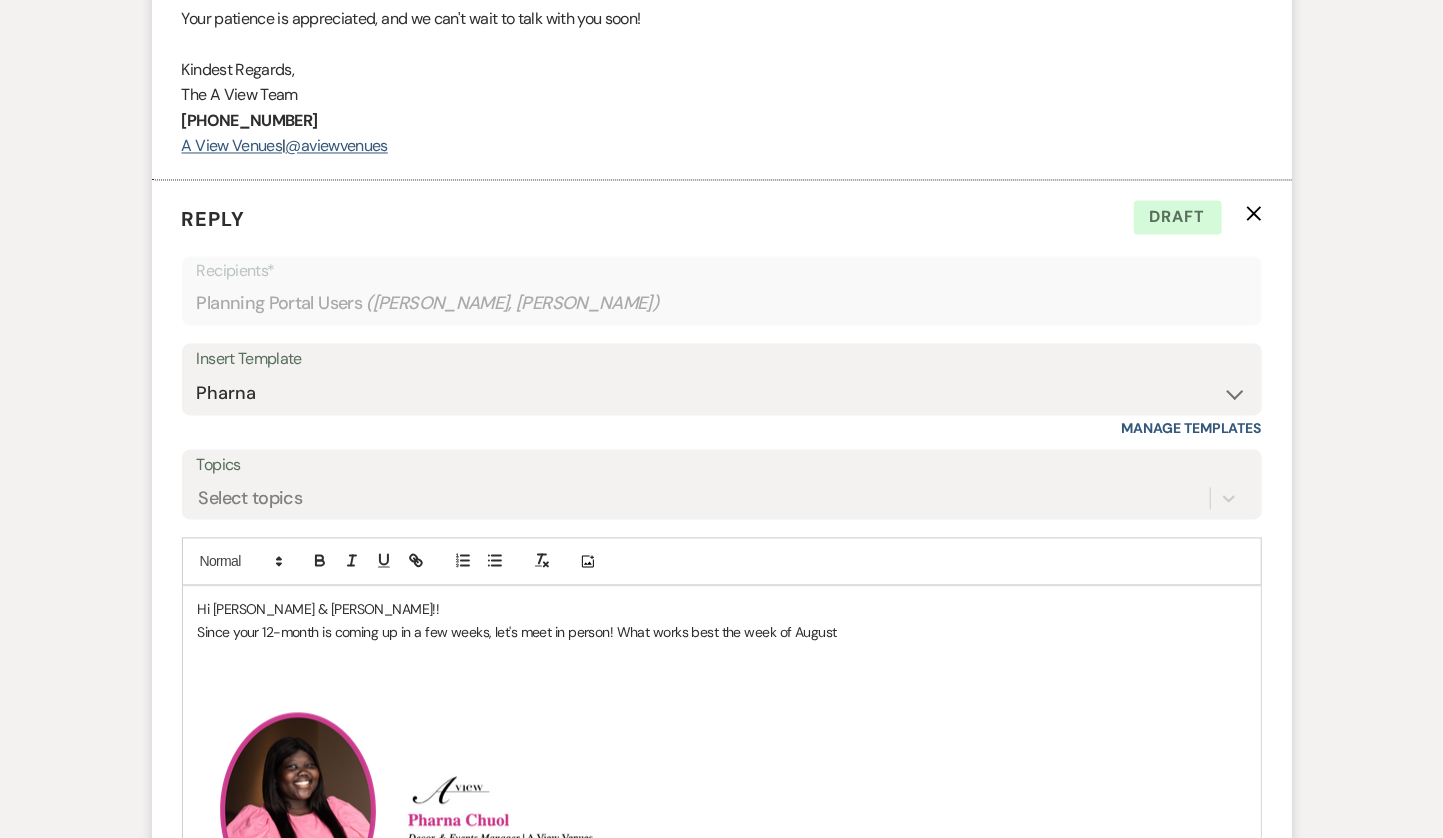 drag, startPoint x: 858, startPoint y: 624, endPoint x: 719, endPoint y: 614, distance: 139.35925 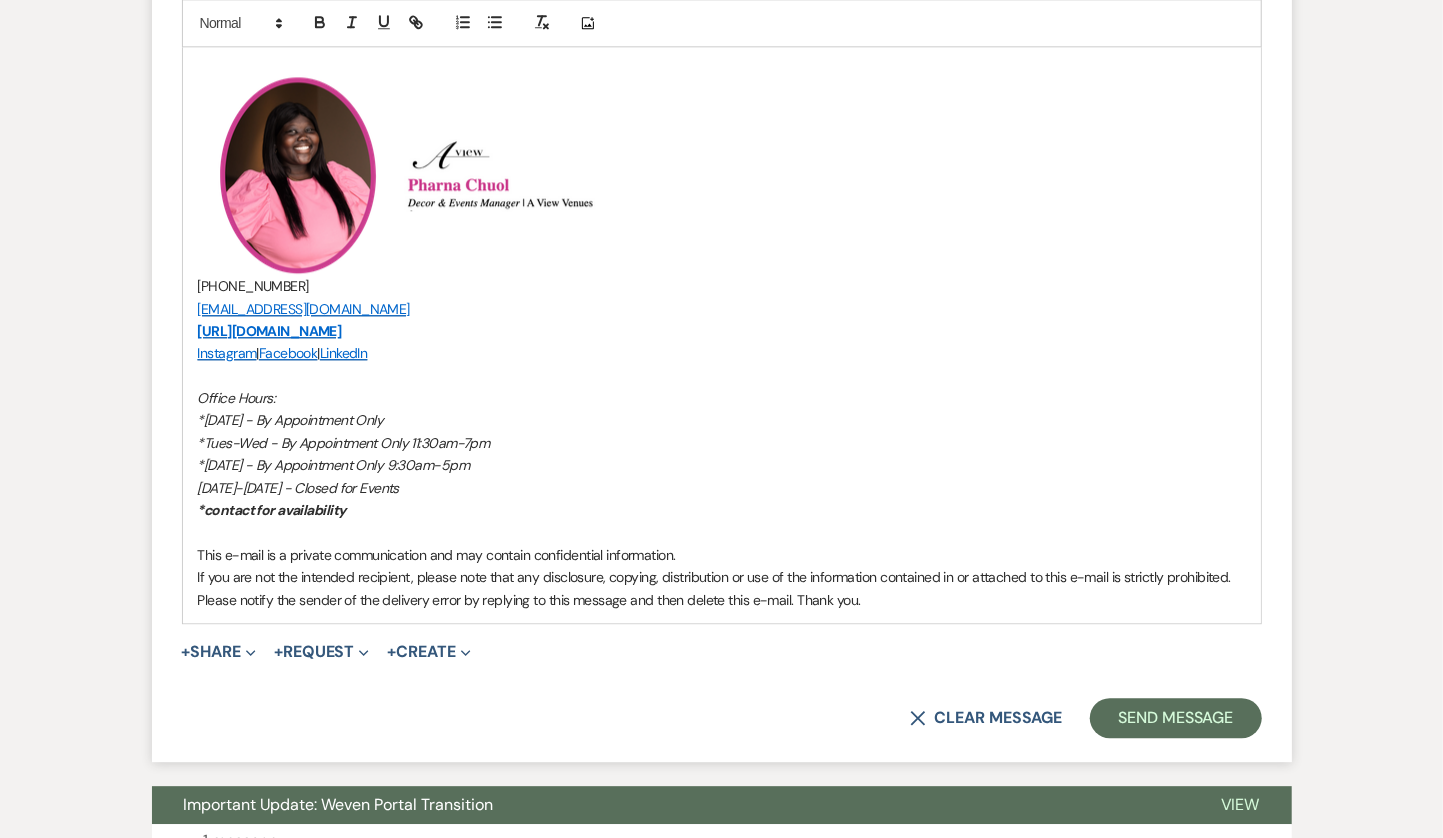 scroll, scrollTop: 2877, scrollLeft: 0, axis: vertical 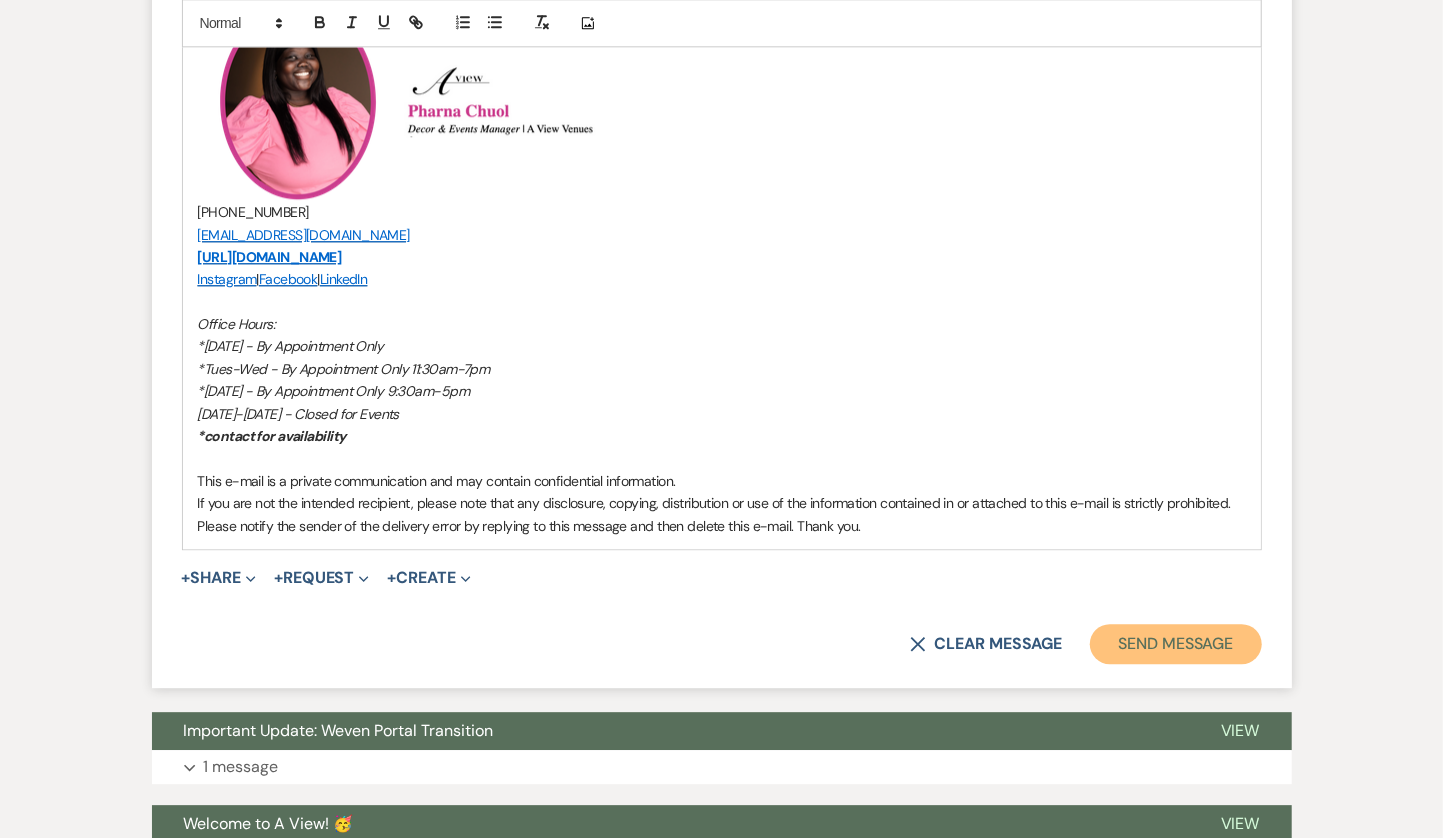 click on "Send Message" at bounding box center (1175, 644) 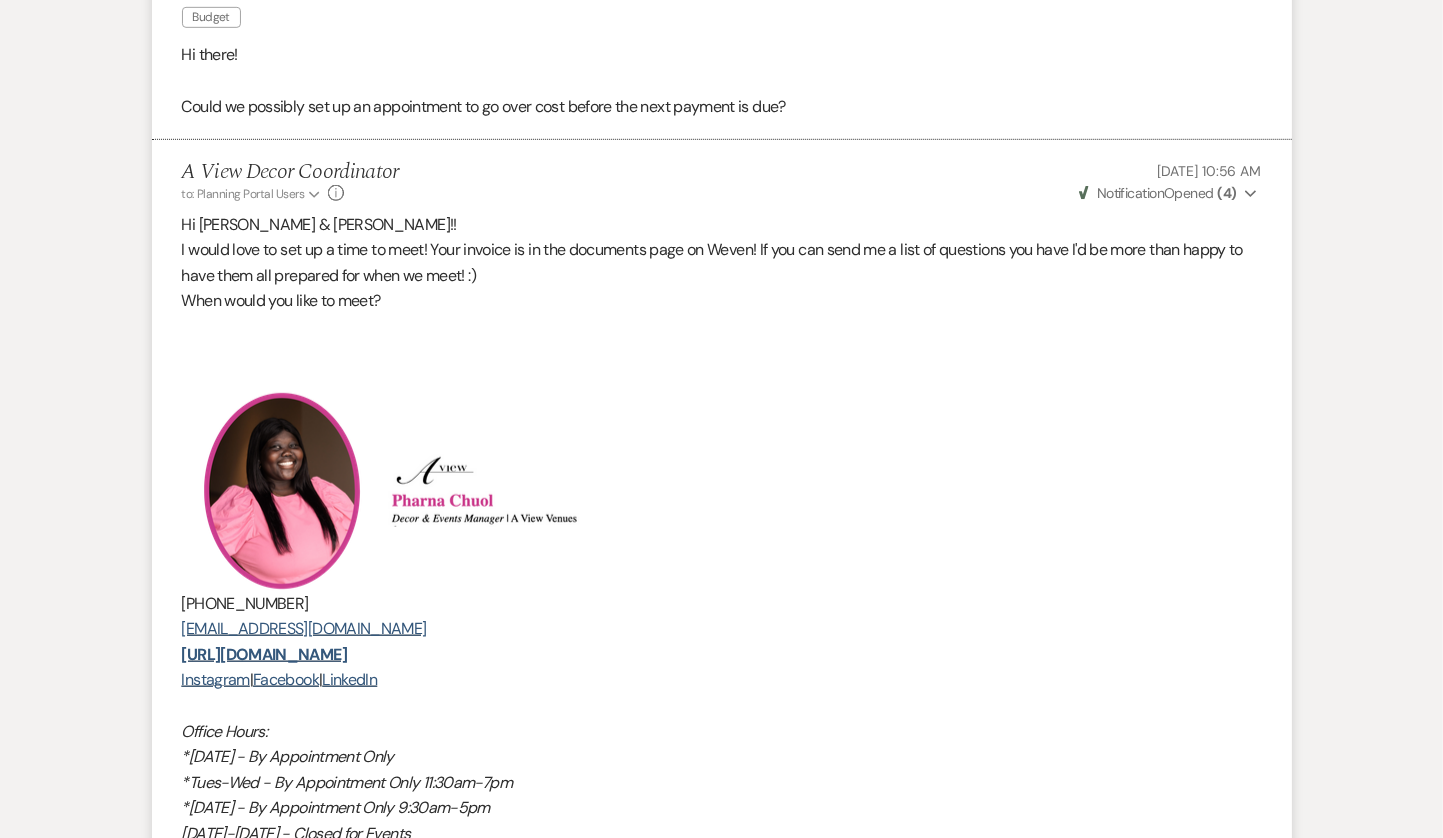 scroll, scrollTop: 37, scrollLeft: 0, axis: vertical 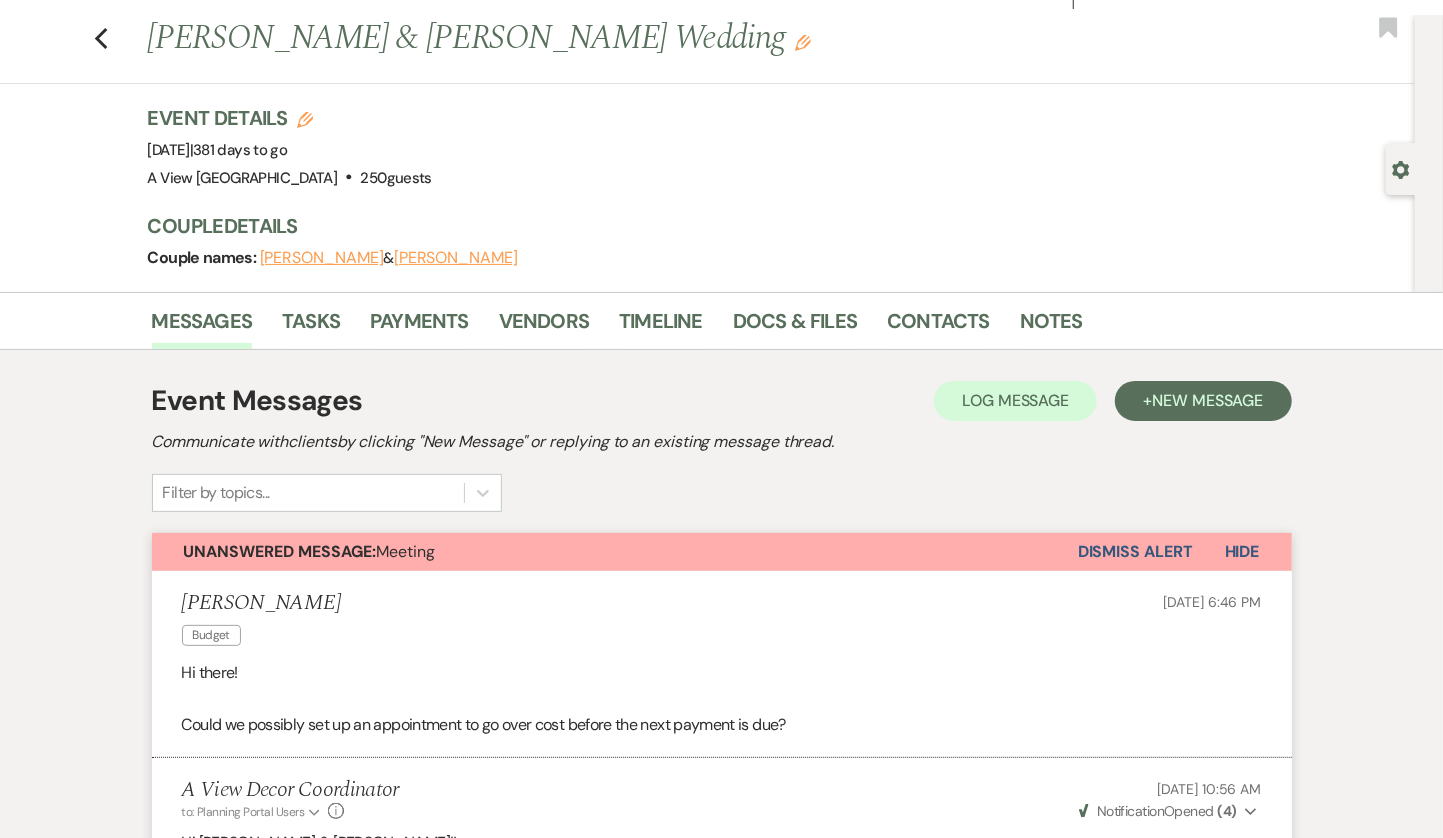 click on "Previous [PERSON_NAME] & [PERSON_NAME] Wedding Edit Bookmark" at bounding box center (702, 49) 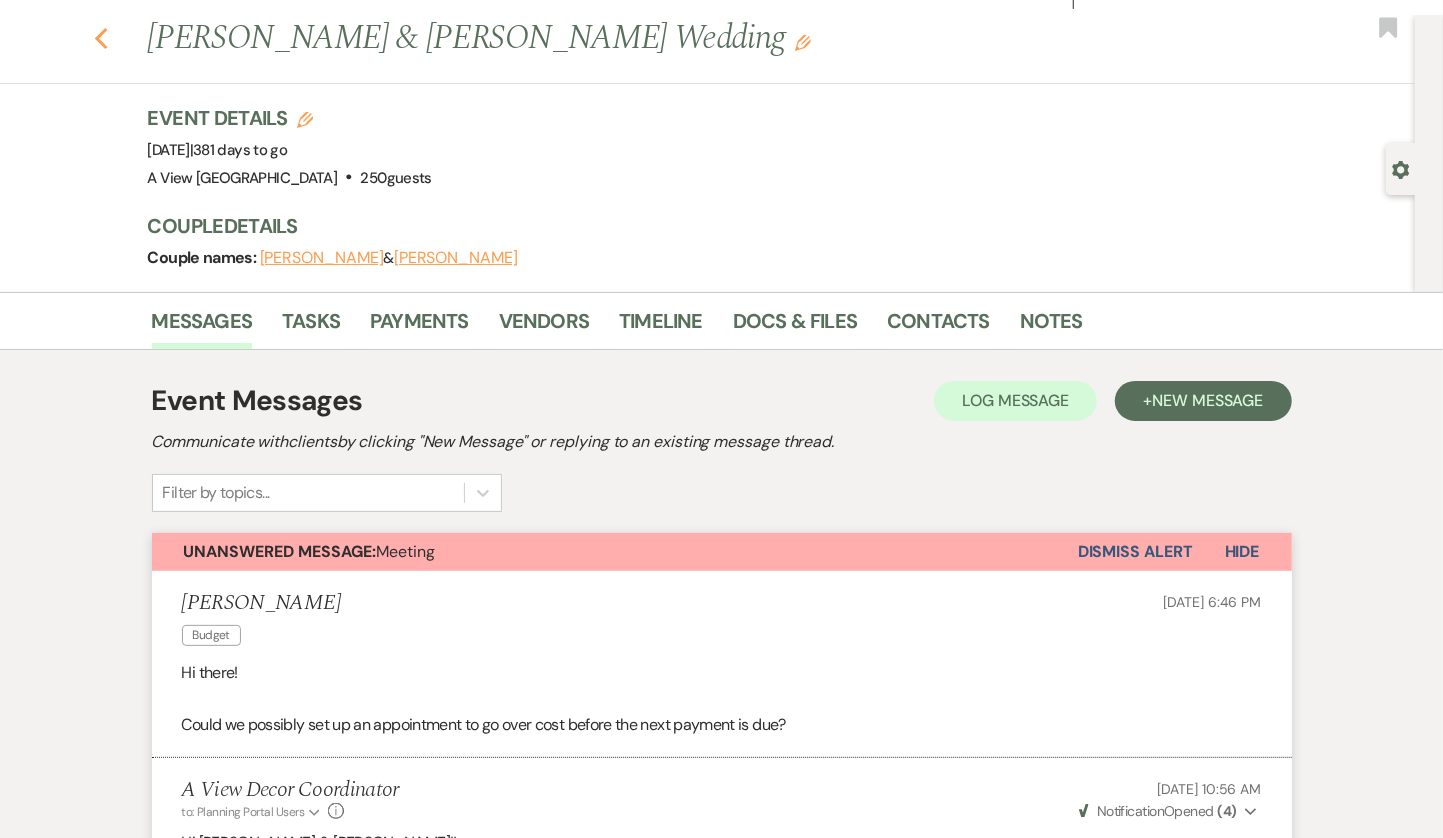 click on "Previous" 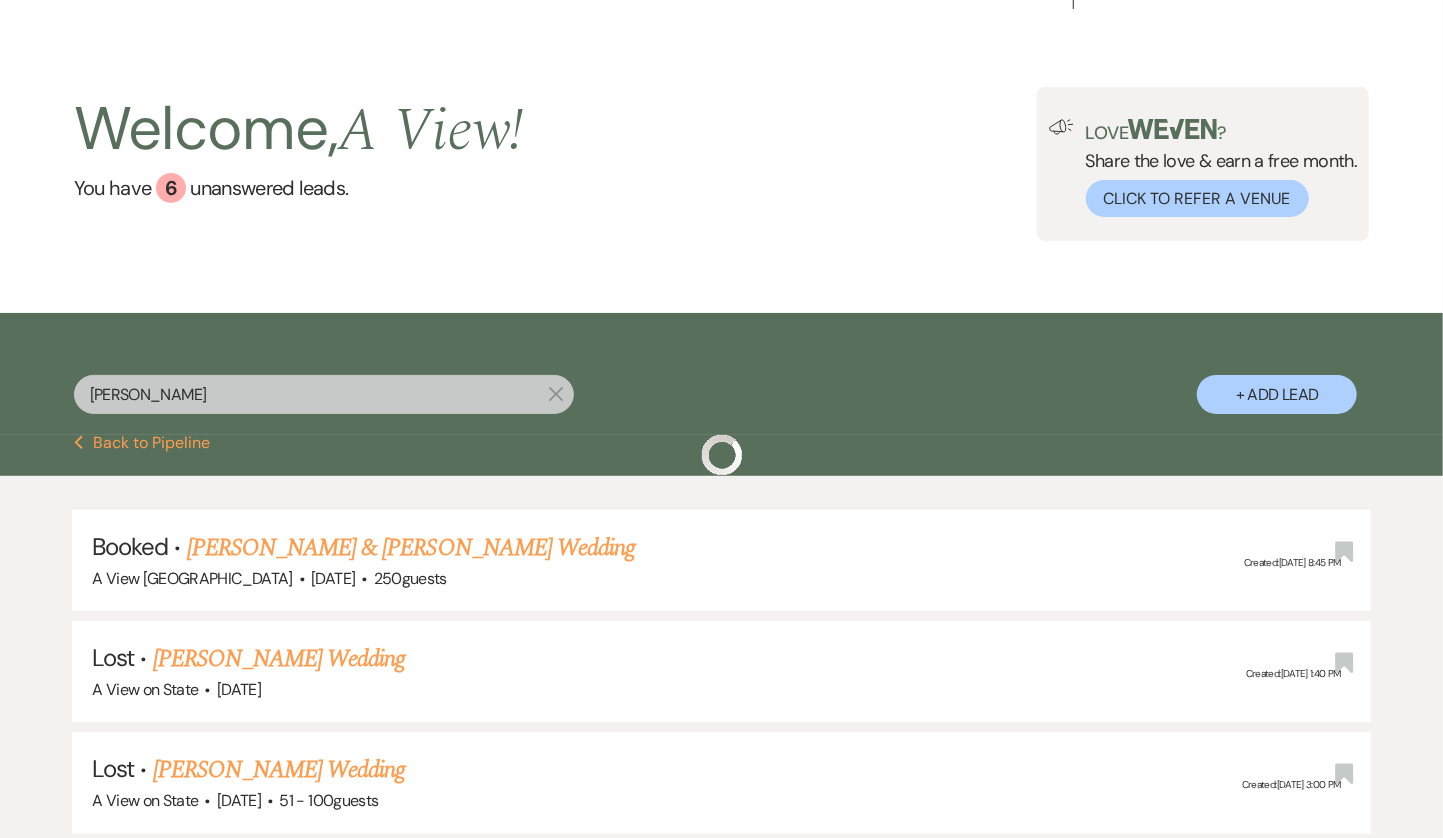 scroll, scrollTop: 0, scrollLeft: 0, axis: both 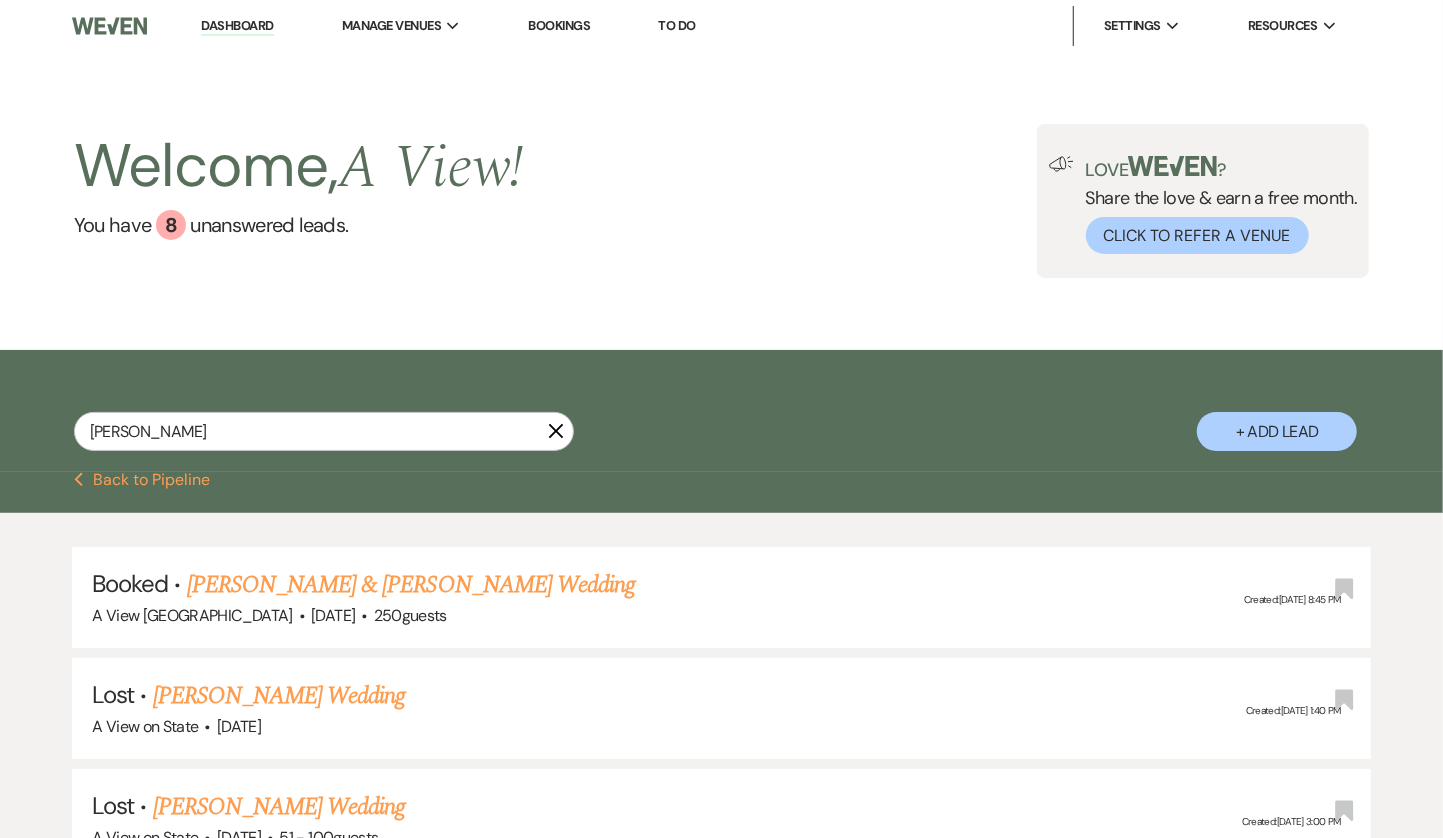 click on "Dashboard" at bounding box center (237, 26) 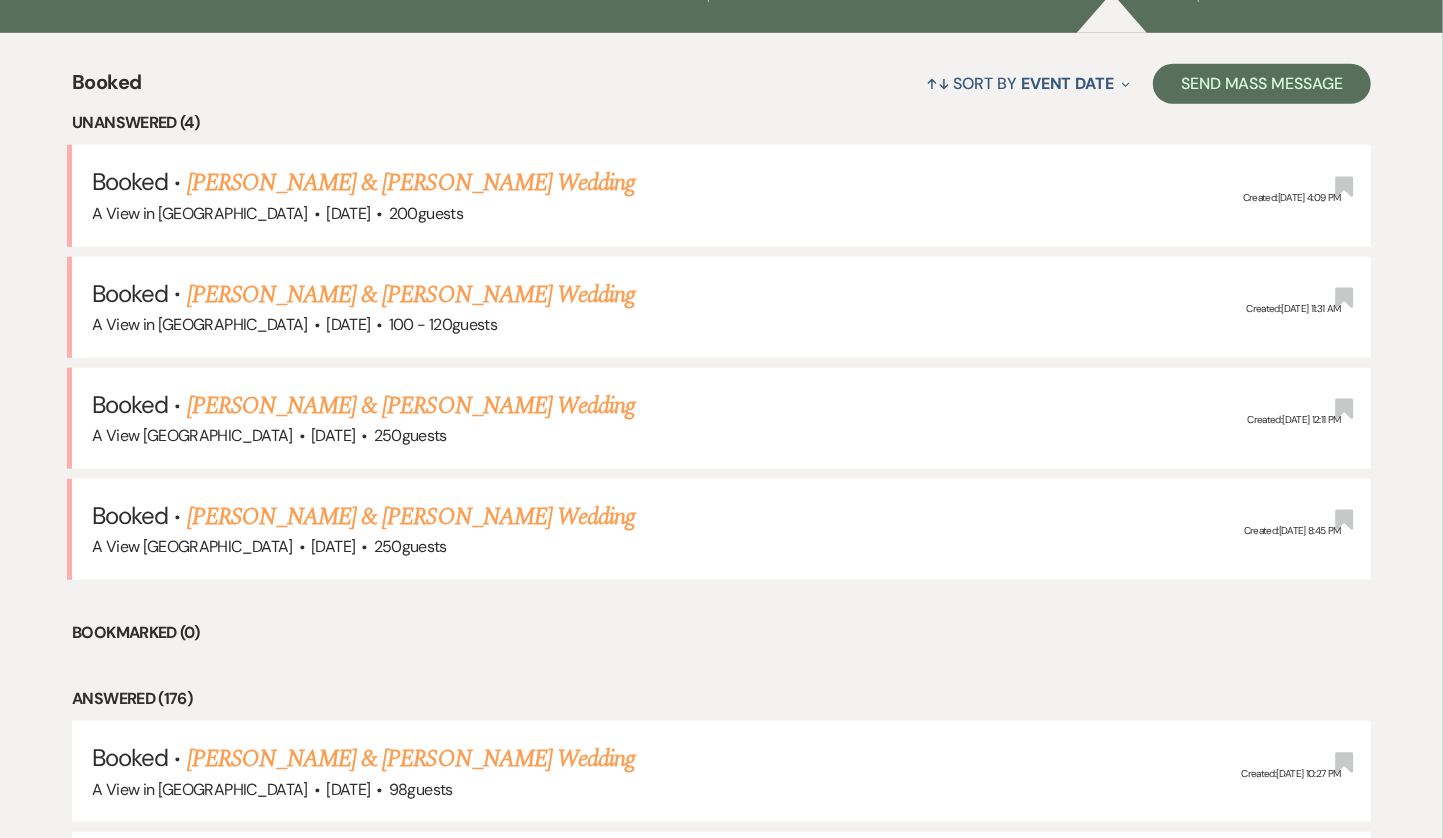 scroll, scrollTop: 753, scrollLeft: 0, axis: vertical 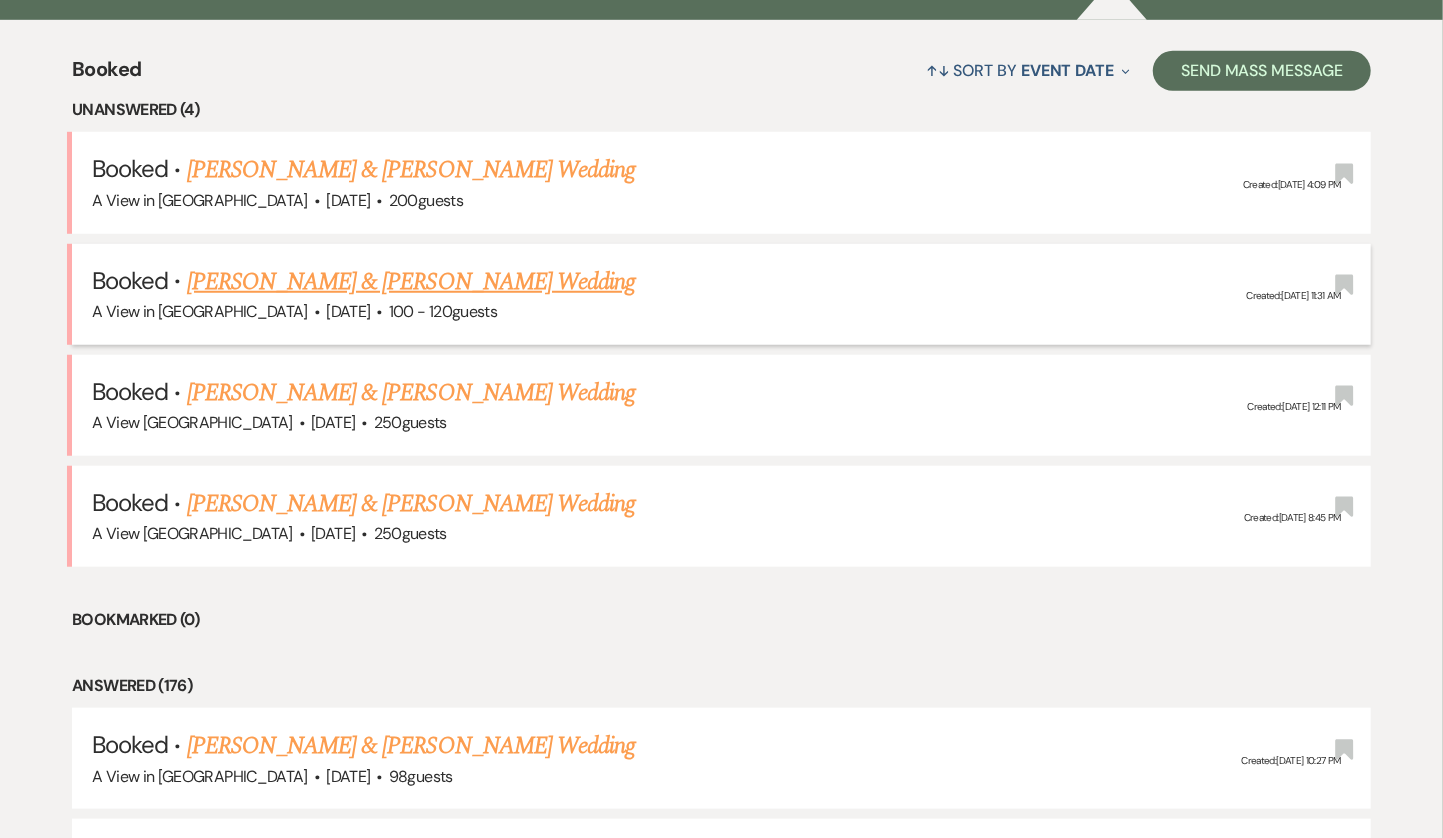 click on "[PERSON_NAME] & [PERSON_NAME] Wedding" at bounding box center [411, 282] 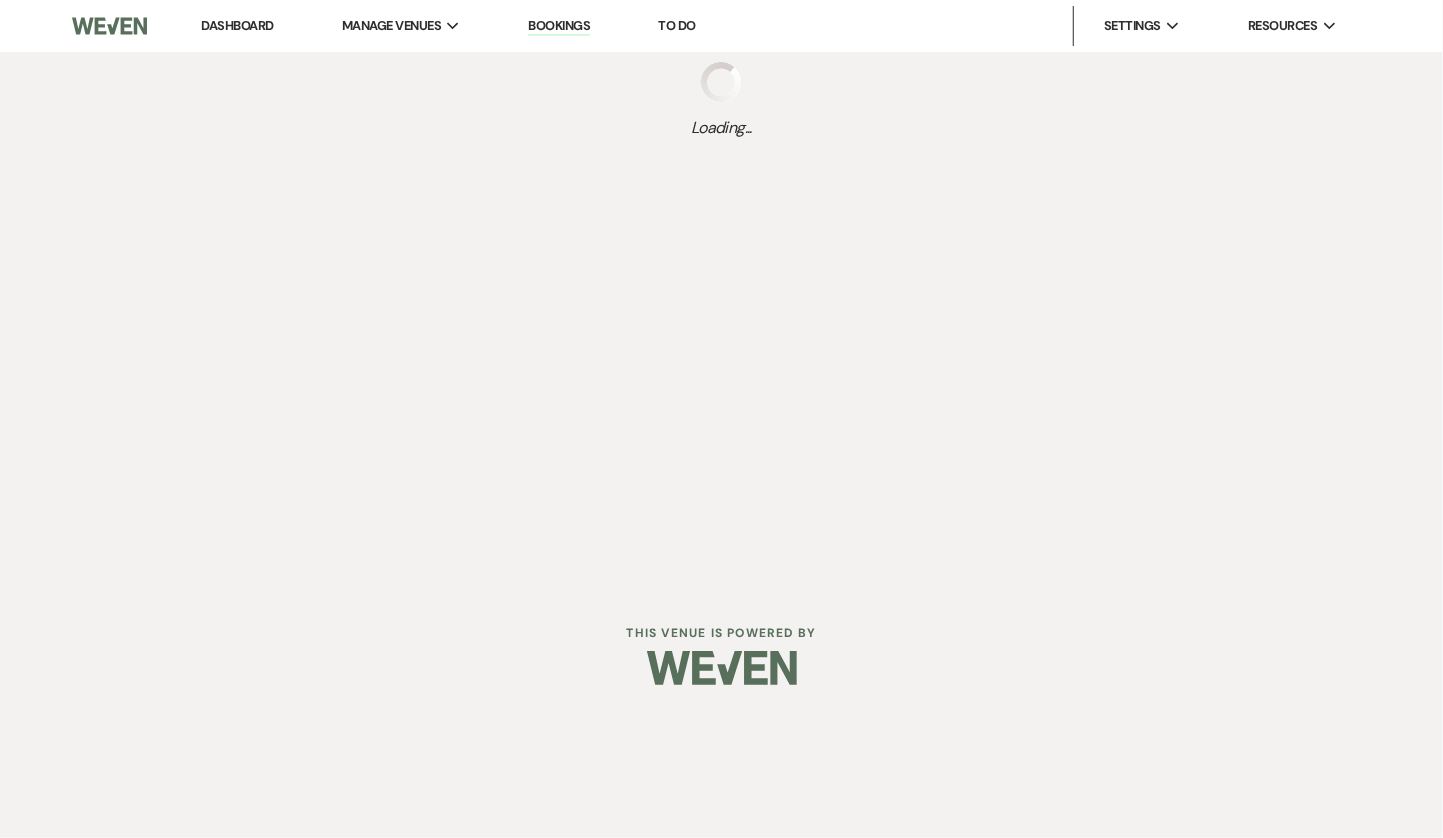 scroll, scrollTop: 0, scrollLeft: 0, axis: both 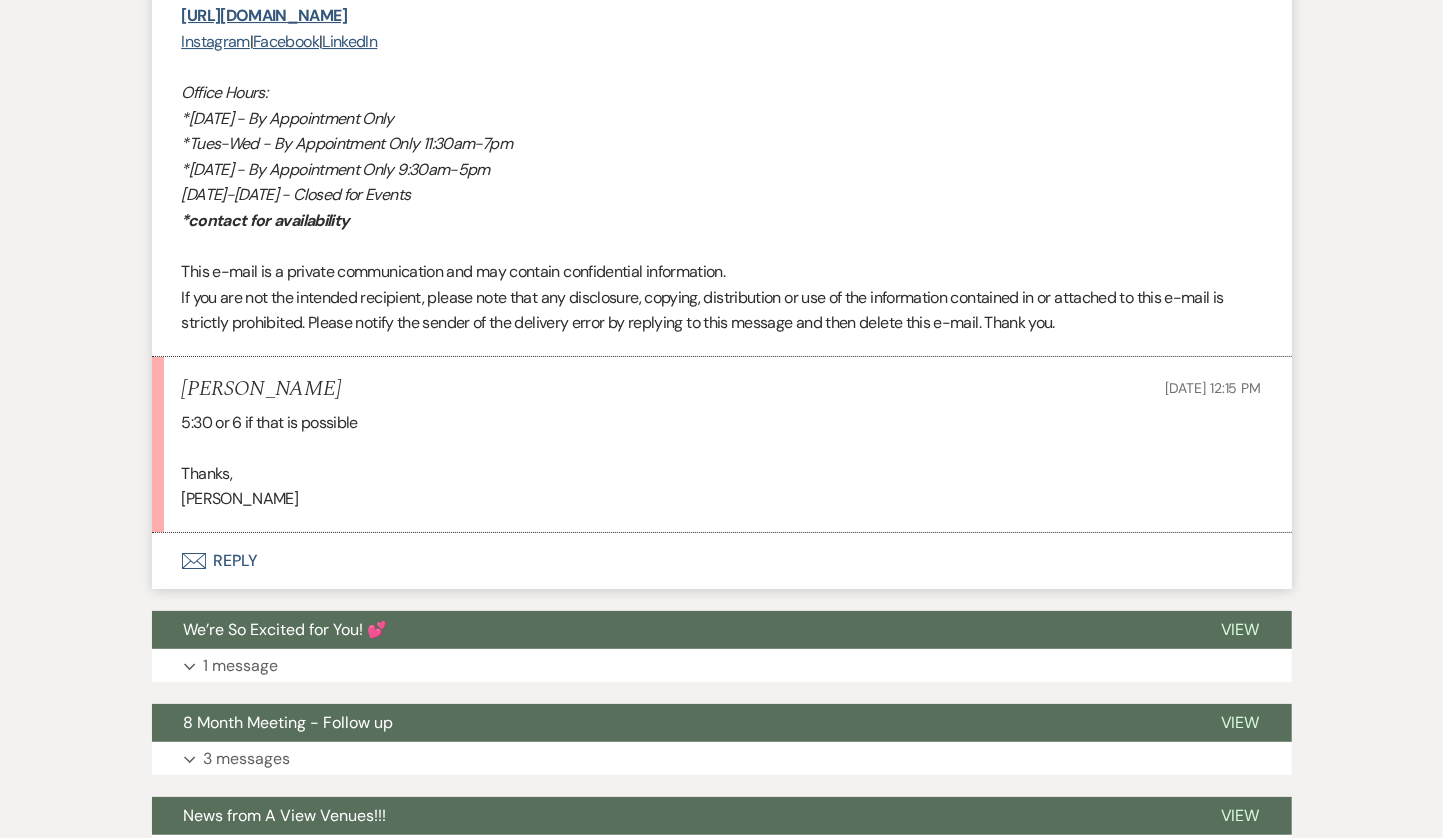 click on "Envelope Reply" at bounding box center [722, 561] 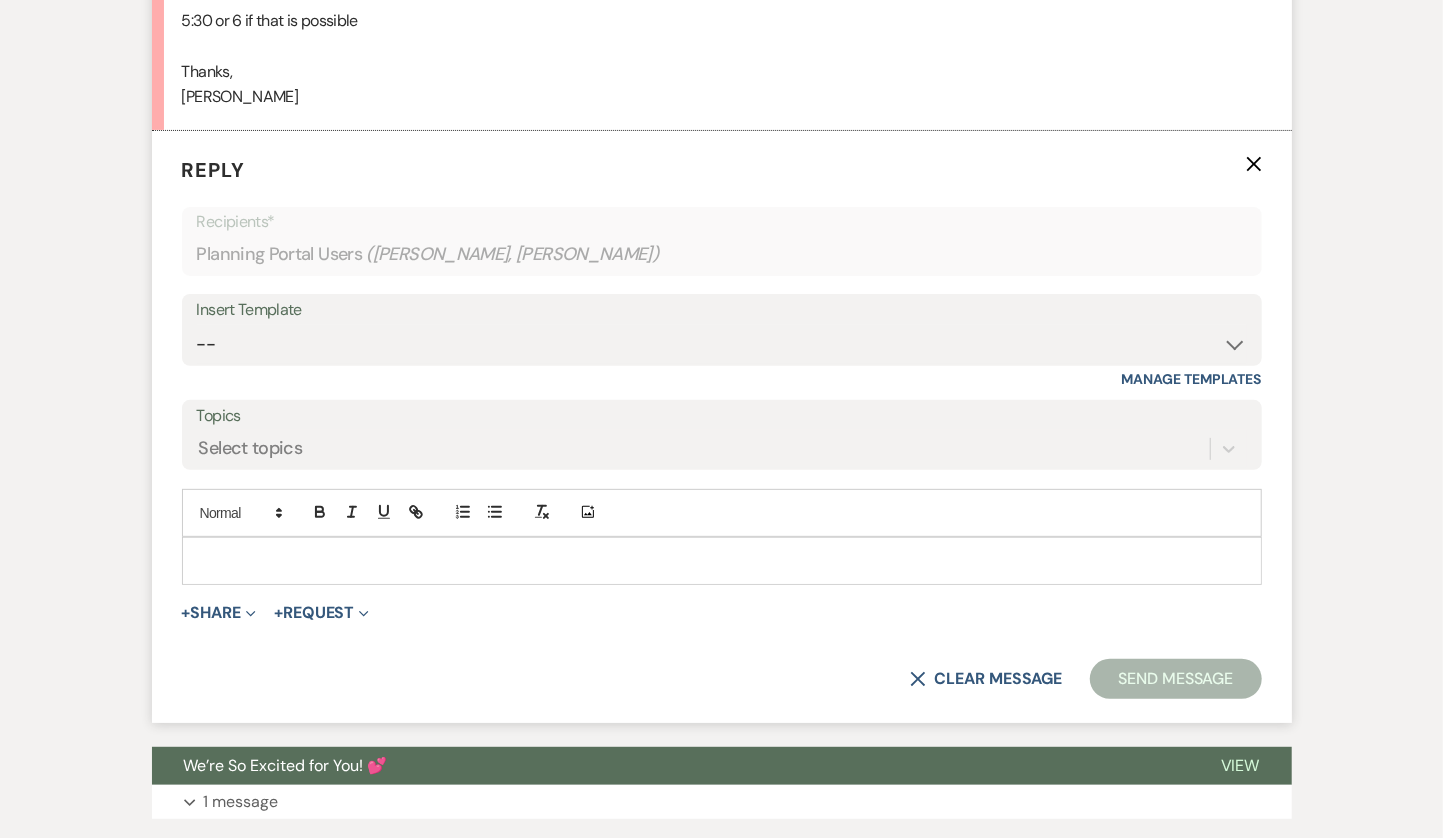 scroll, scrollTop: 4527, scrollLeft: 0, axis: vertical 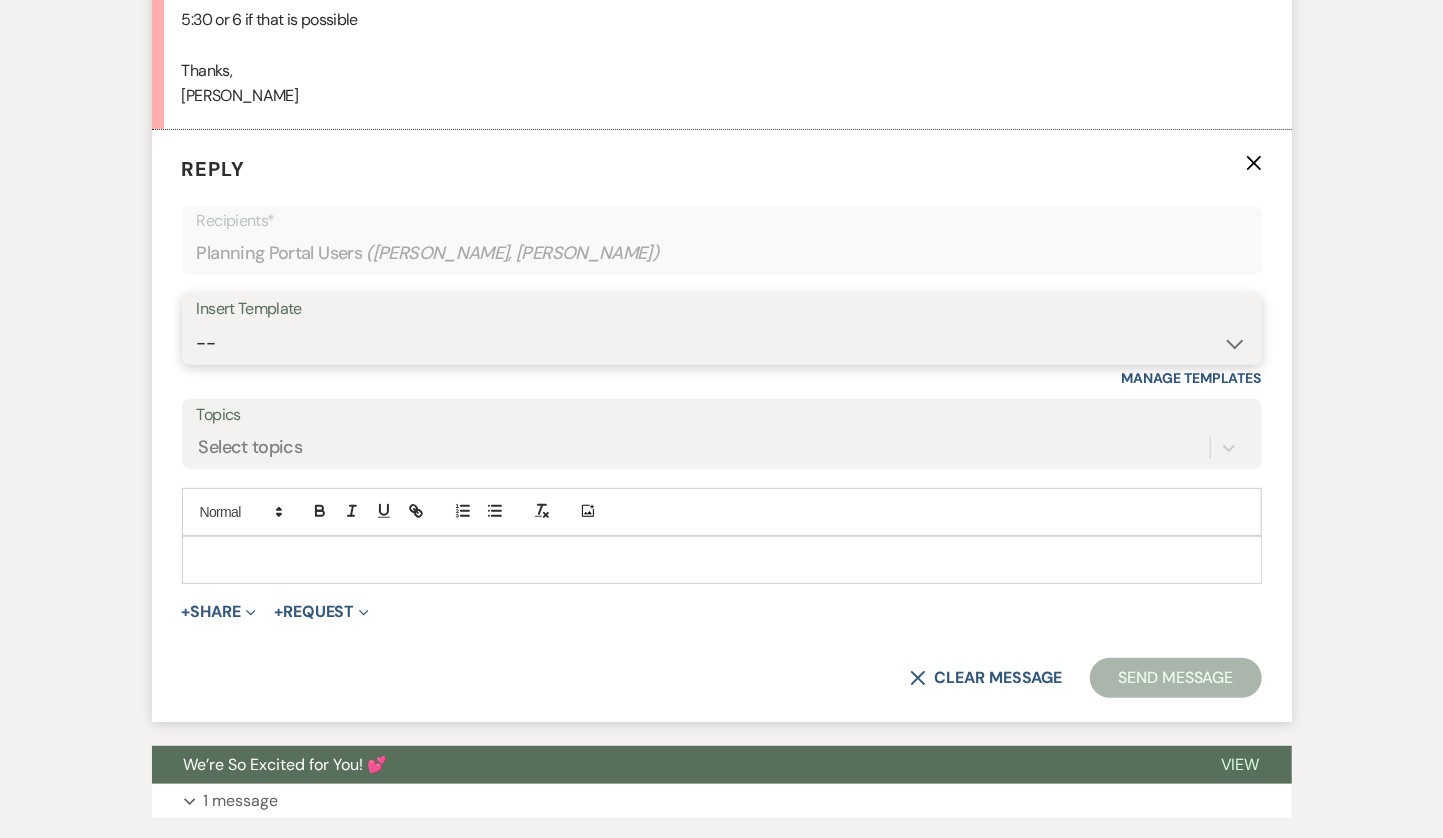 click on "-- Tour Confirmation Contract (Pre-Booked Leads) Out of office Inquiry Email All 3 Venues Inquiry Welcome Email Initial Inquiry Follow Up Say YES to the Venue!  [PERSON_NAME] Tour Follow Up - A Special Note from A View  [PERSON_NAME] Signature Pharna Signature Pharna  Brochure Download Follow Up A View on State - Drop Box 12 Month Payment & Optional Meeting - [PERSON_NAME] 8 Month Meeting - [PERSON_NAME] 12 M Payment - PC 8 M Meeting - PC 3 M - PC Final - PC Post Final  - PC [PERSON_NAME] Payments - DB Del & PC  Brit Signature LL Signature Lead Follow Up 2nd Lead Follow Up [PERSON_NAME]" at bounding box center [722, 343] 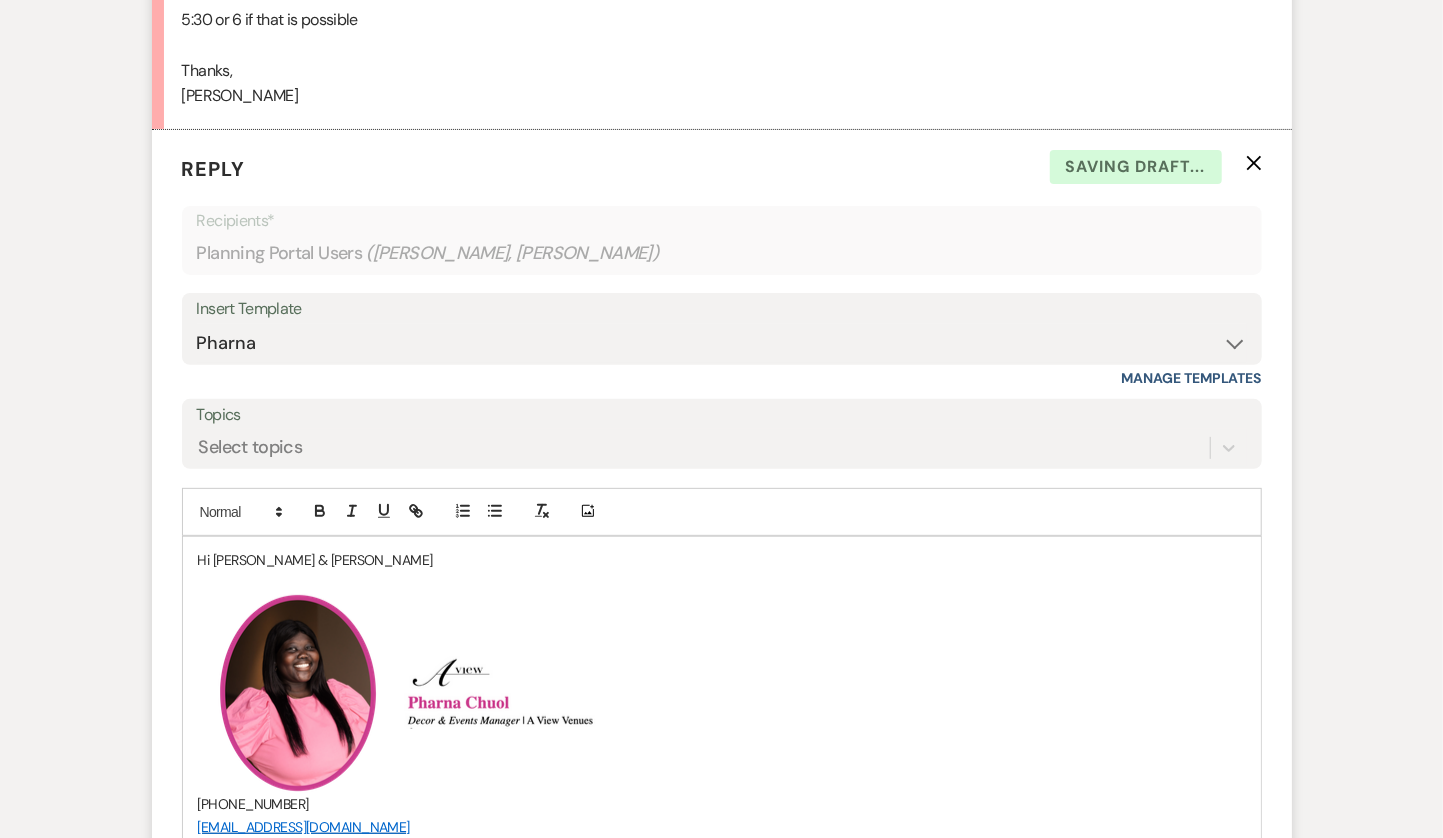 click on "Hi [PERSON_NAME] & [PERSON_NAME]" at bounding box center (722, 560) 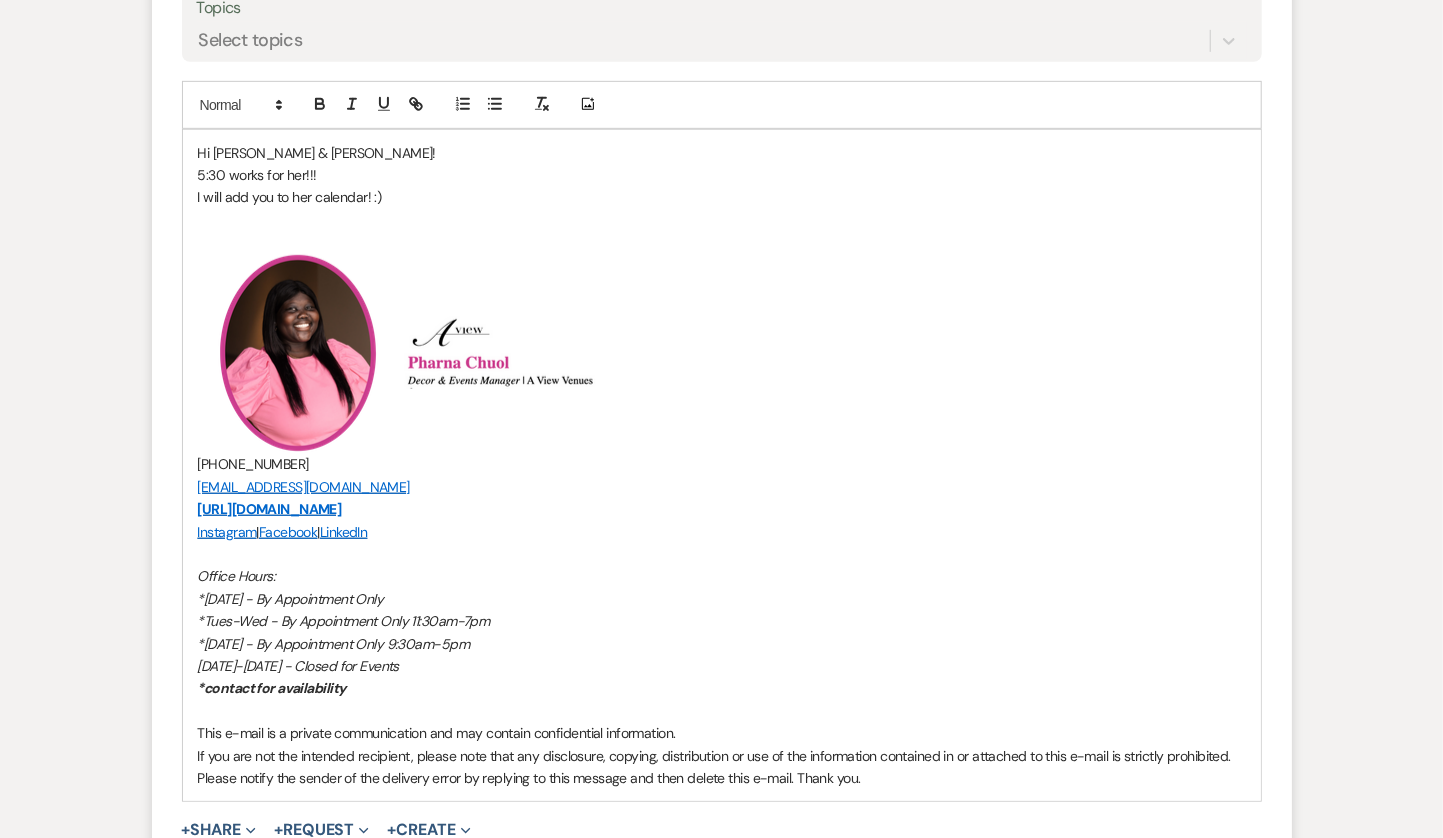 scroll, scrollTop: 5175, scrollLeft: 0, axis: vertical 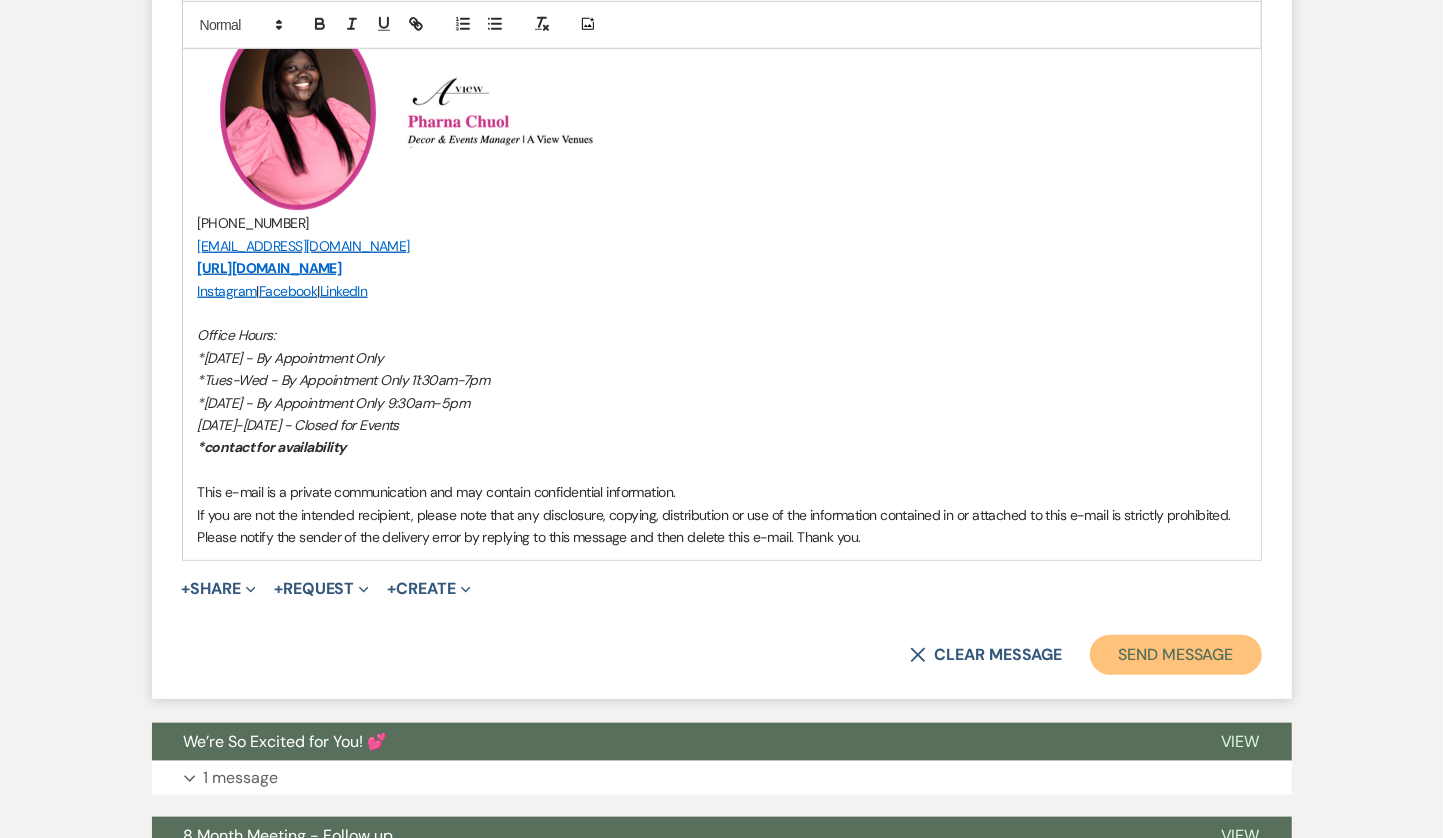click on "Send Message" at bounding box center [1175, 655] 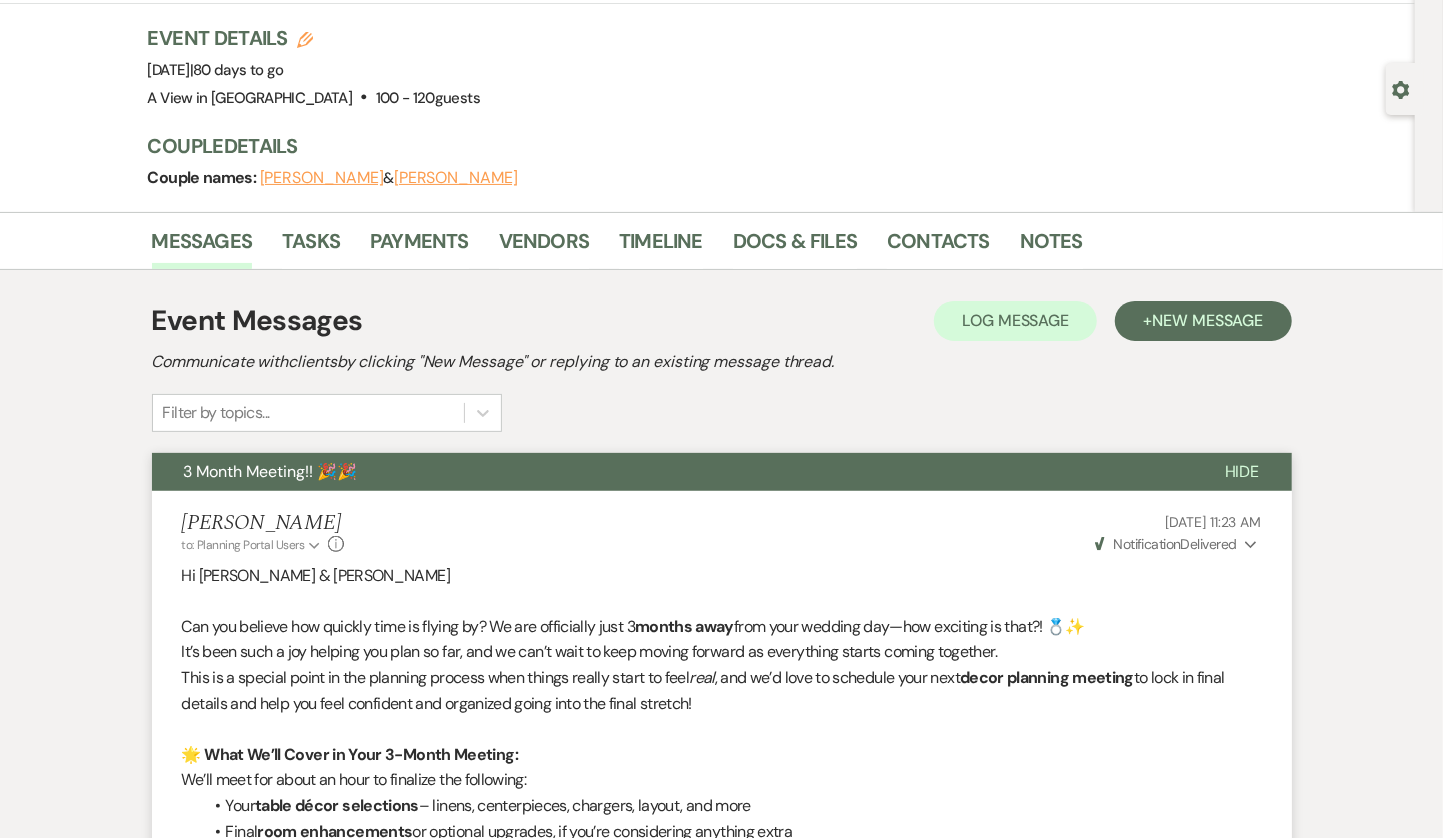 scroll, scrollTop: 0, scrollLeft: 0, axis: both 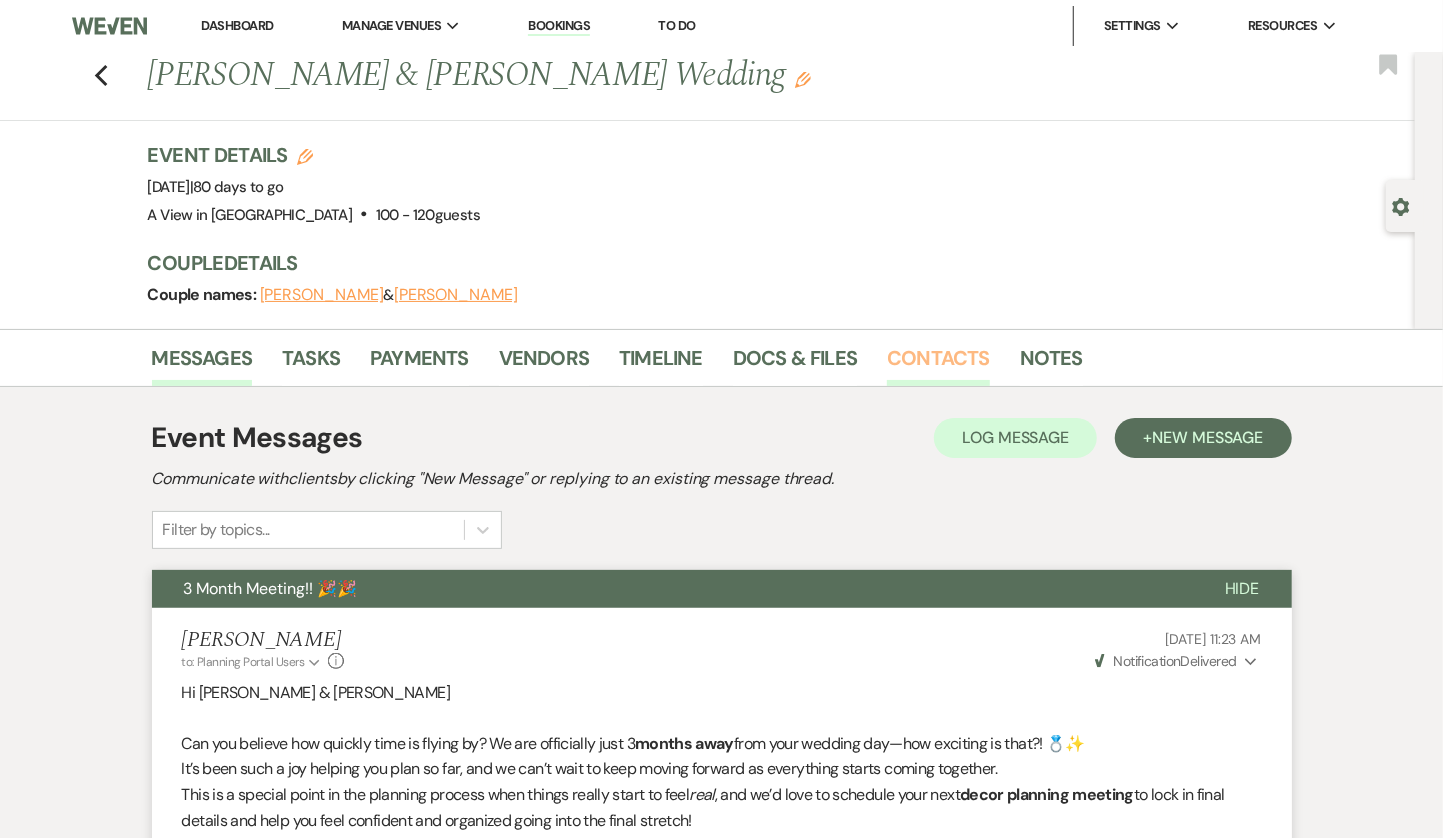 click on "Contacts" at bounding box center (938, 364) 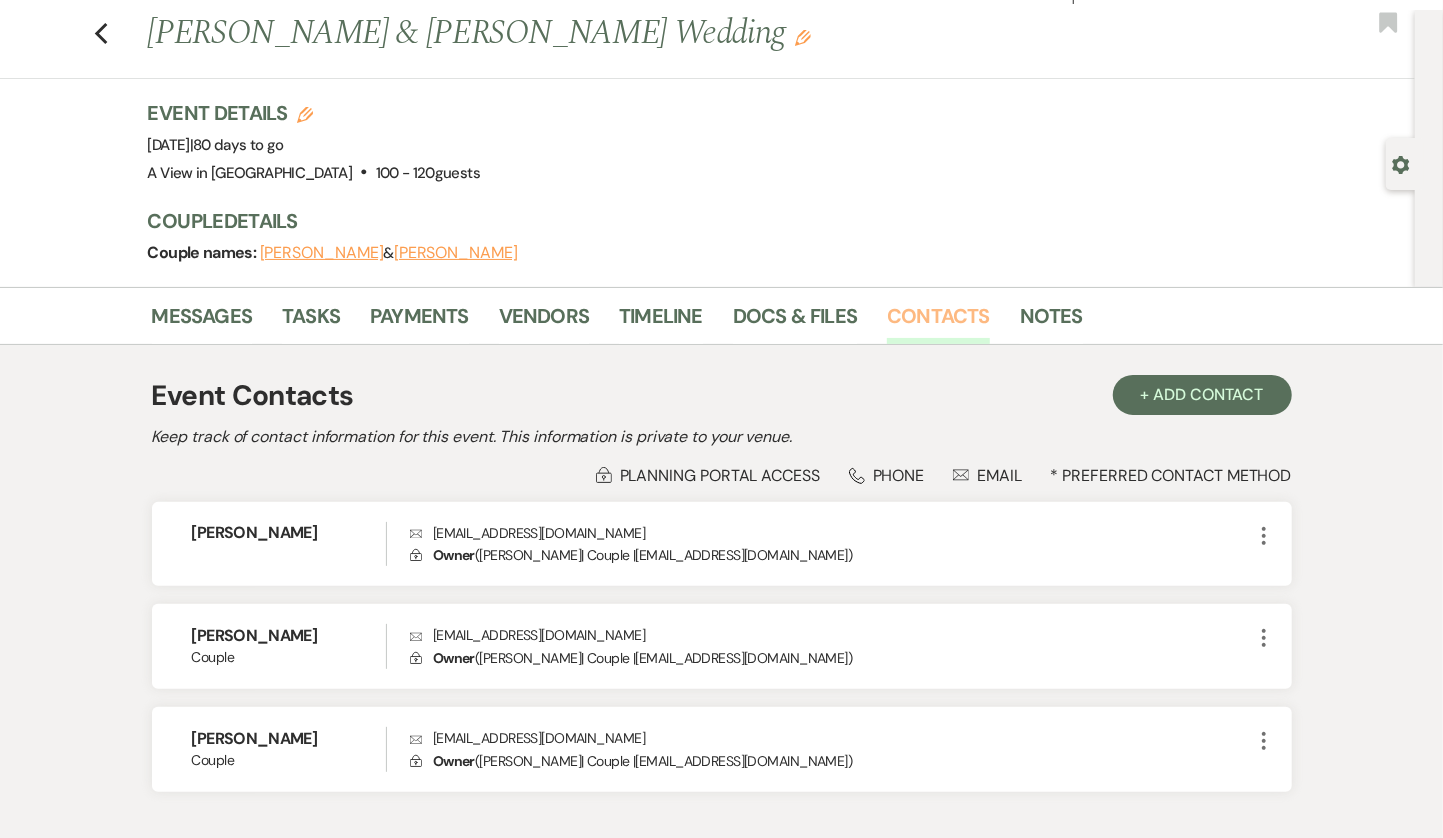 scroll, scrollTop: 46, scrollLeft: 0, axis: vertical 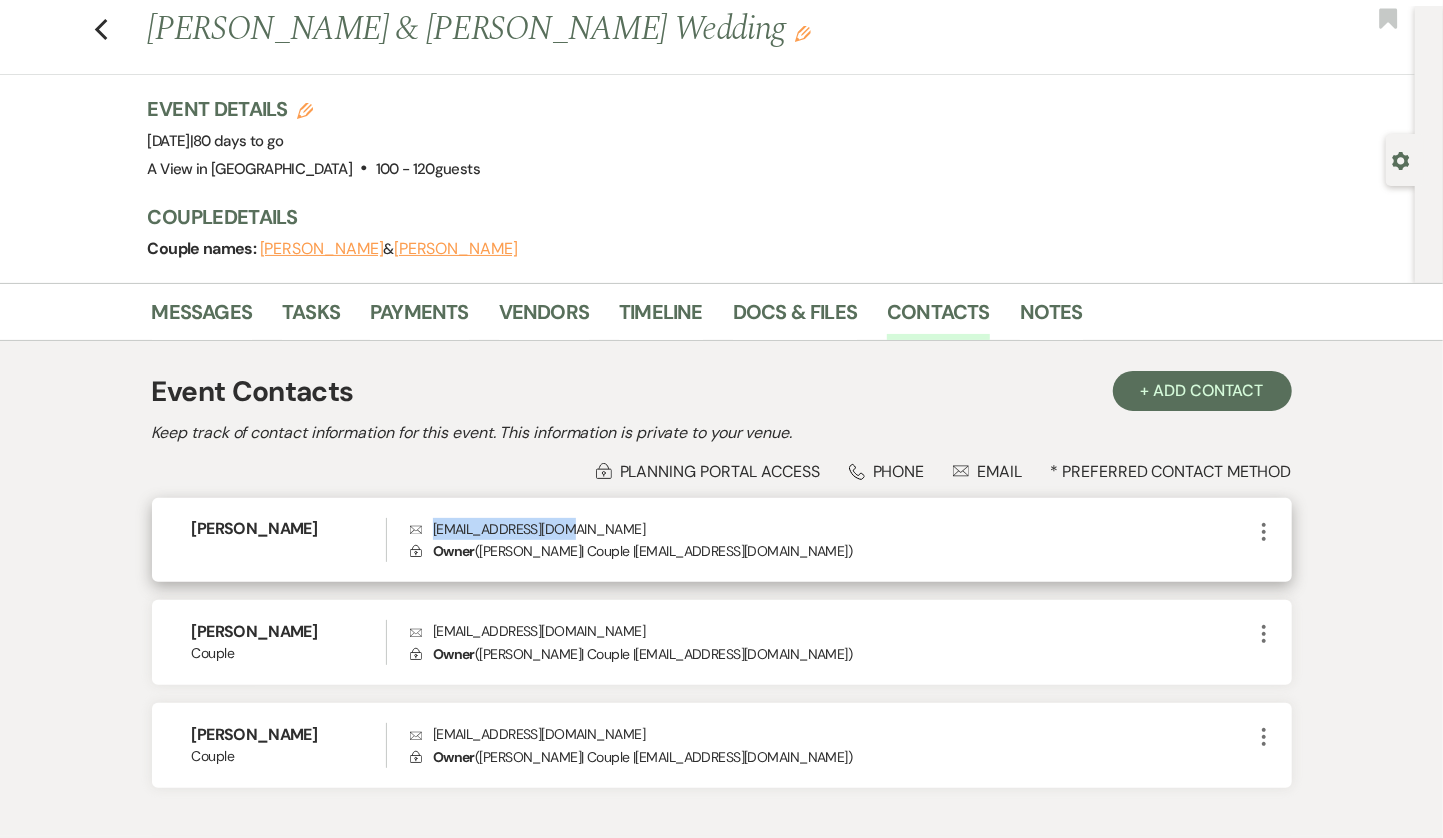 drag, startPoint x: 560, startPoint y: 528, endPoint x: 433, endPoint y: 523, distance: 127.09839 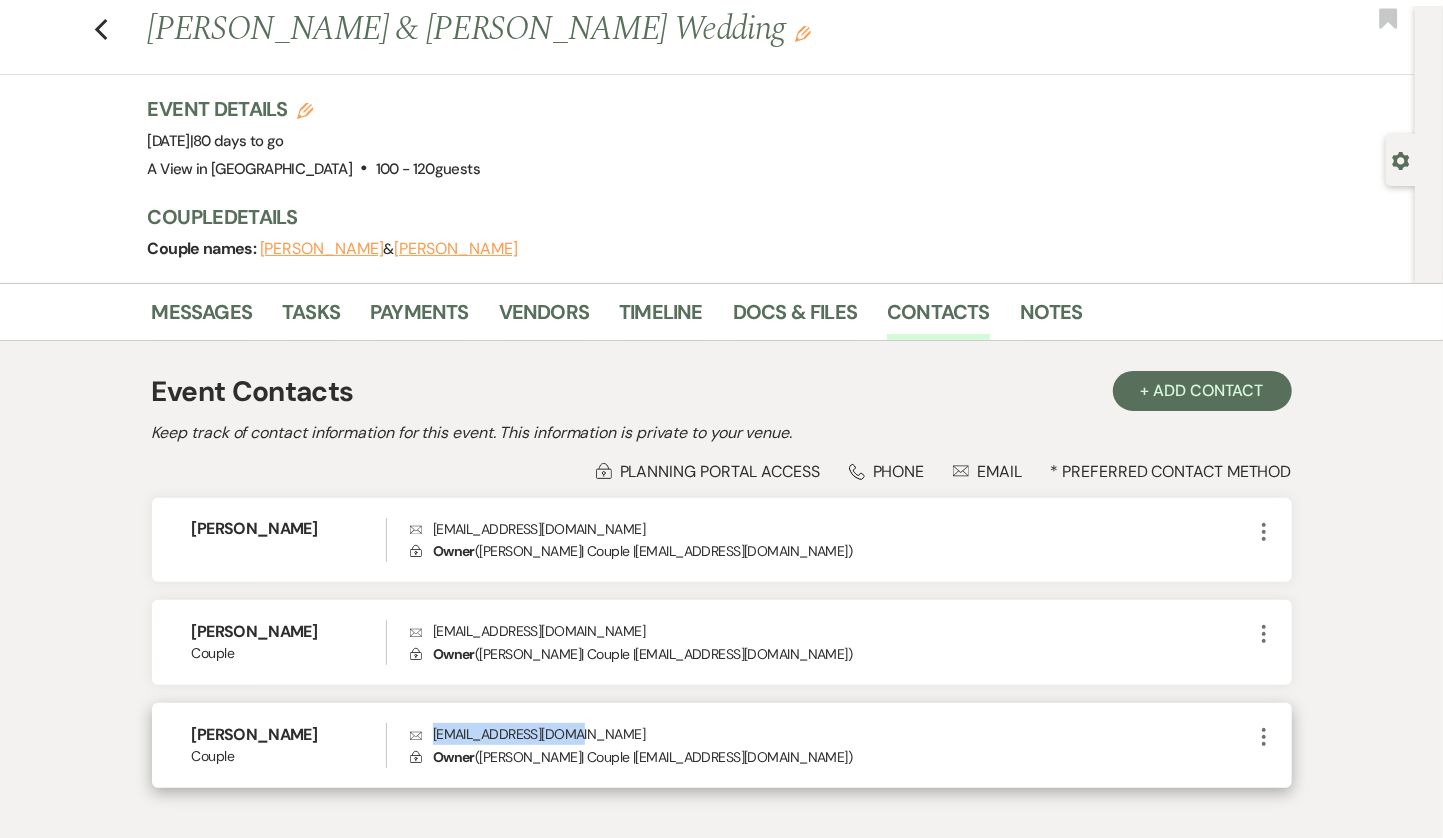 drag, startPoint x: 583, startPoint y: 735, endPoint x: 430, endPoint y: 727, distance: 153.20901 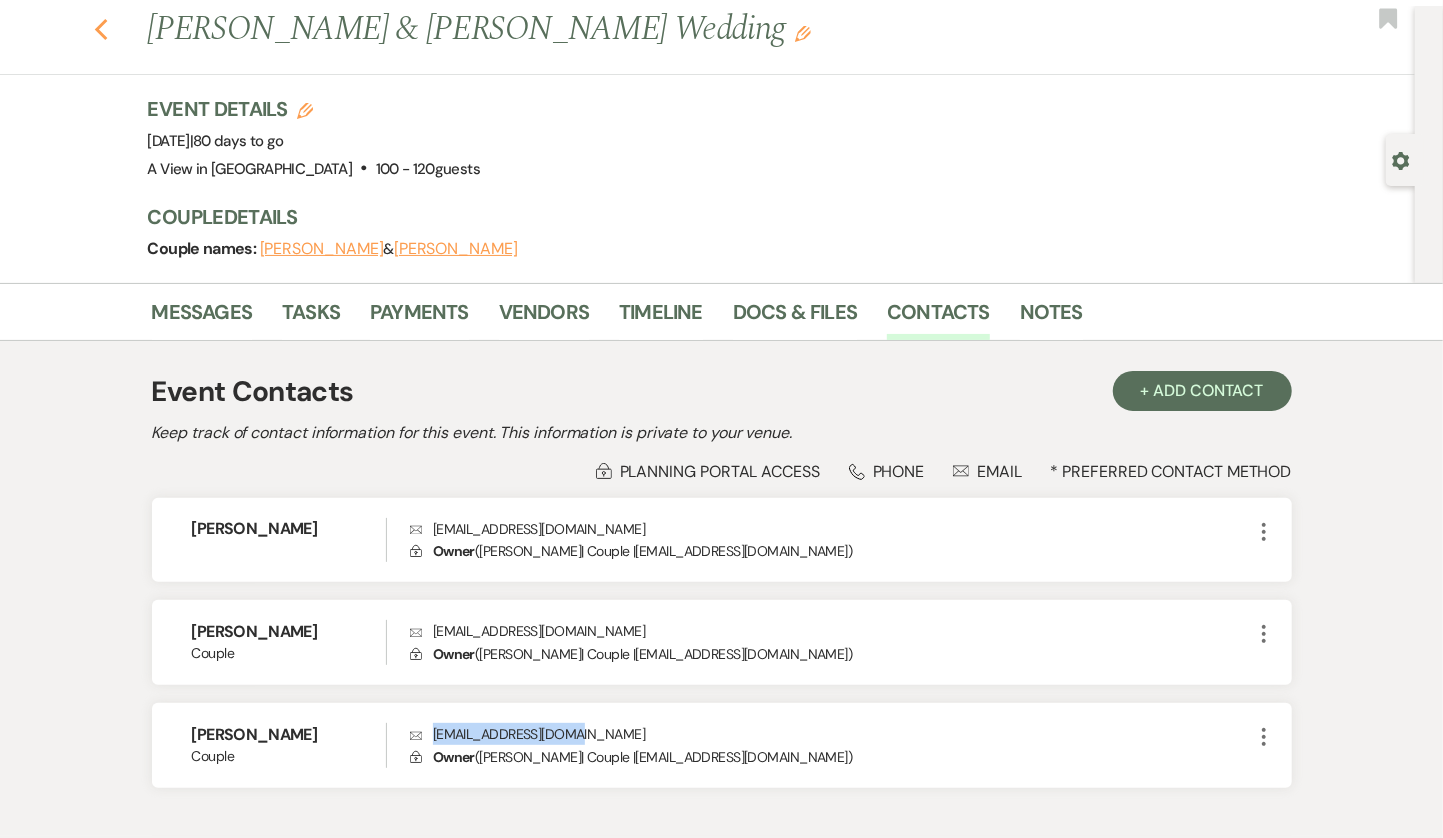 click 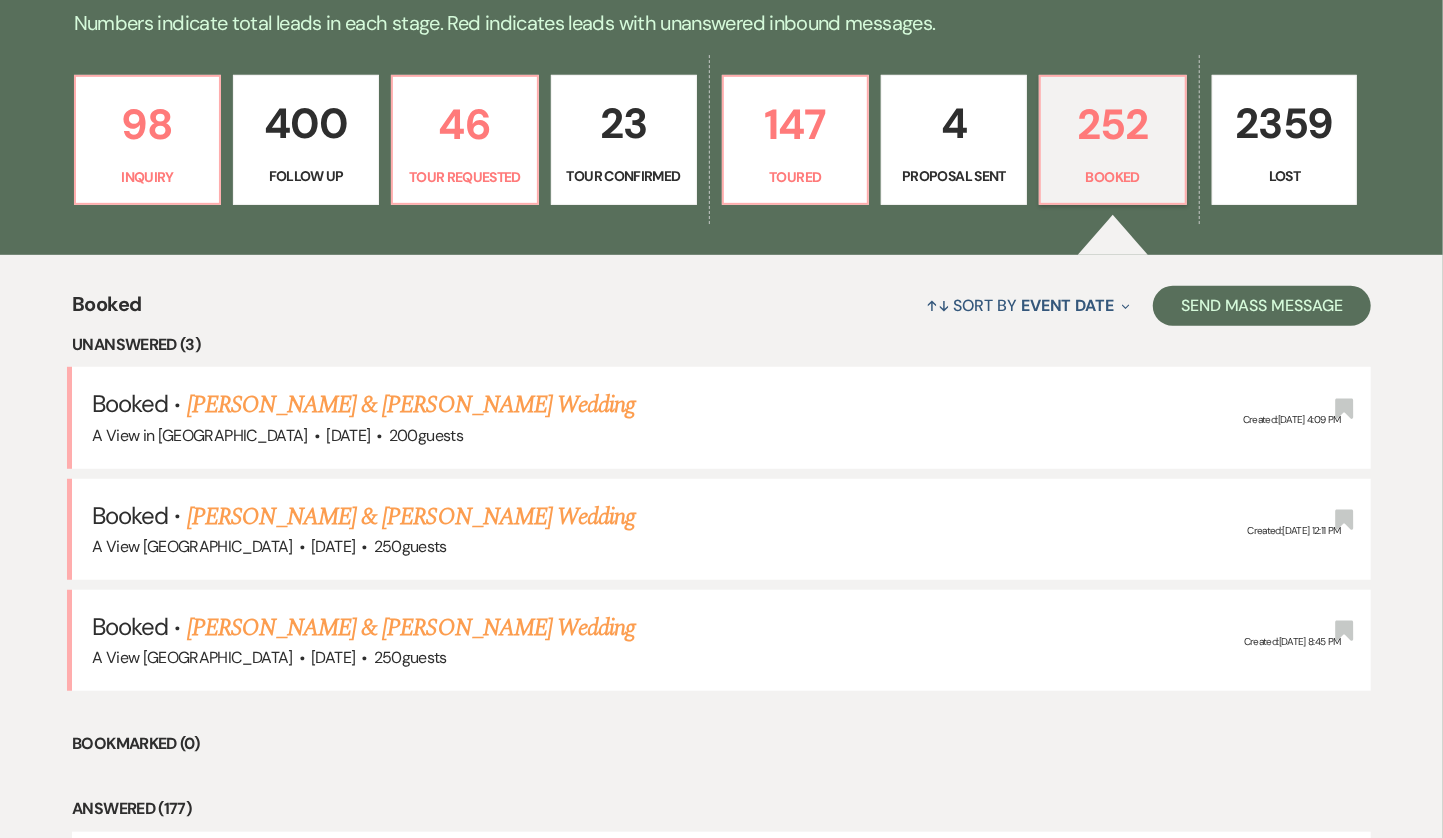 scroll, scrollTop: 544, scrollLeft: 0, axis: vertical 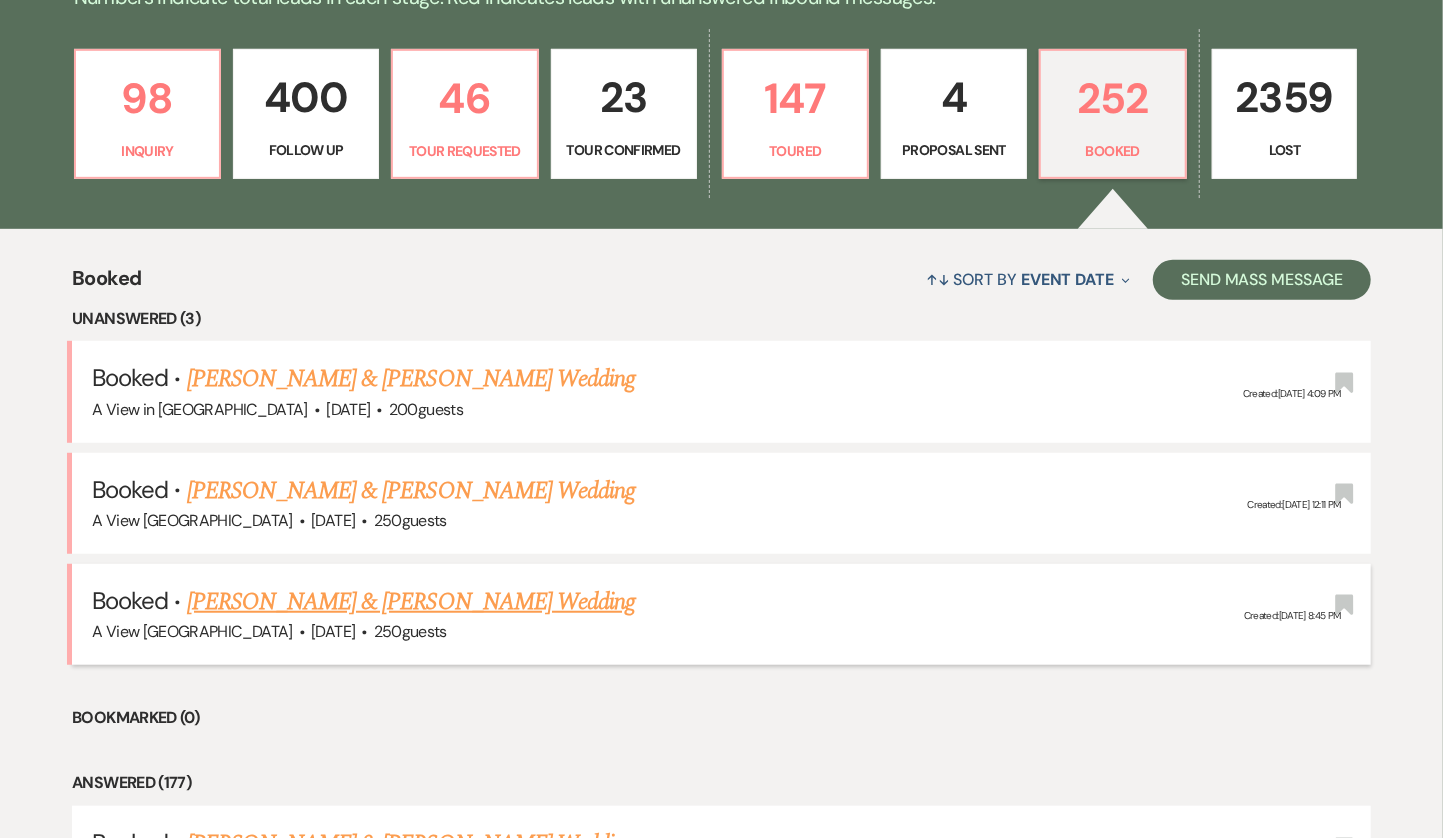 click on "[PERSON_NAME] & [PERSON_NAME] Wedding" at bounding box center (411, 602) 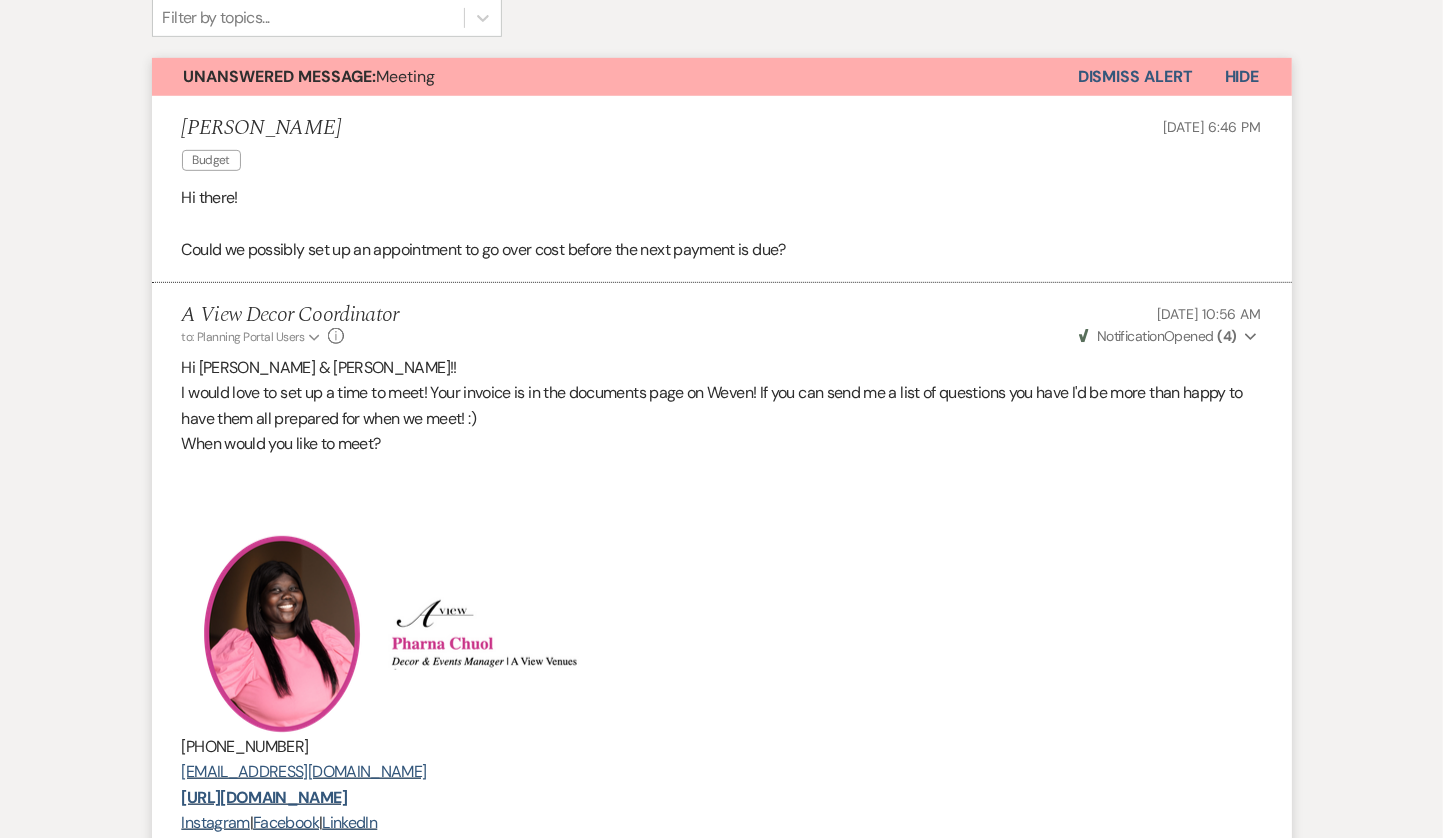 scroll, scrollTop: 0, scrollLeft: 0, axis: both 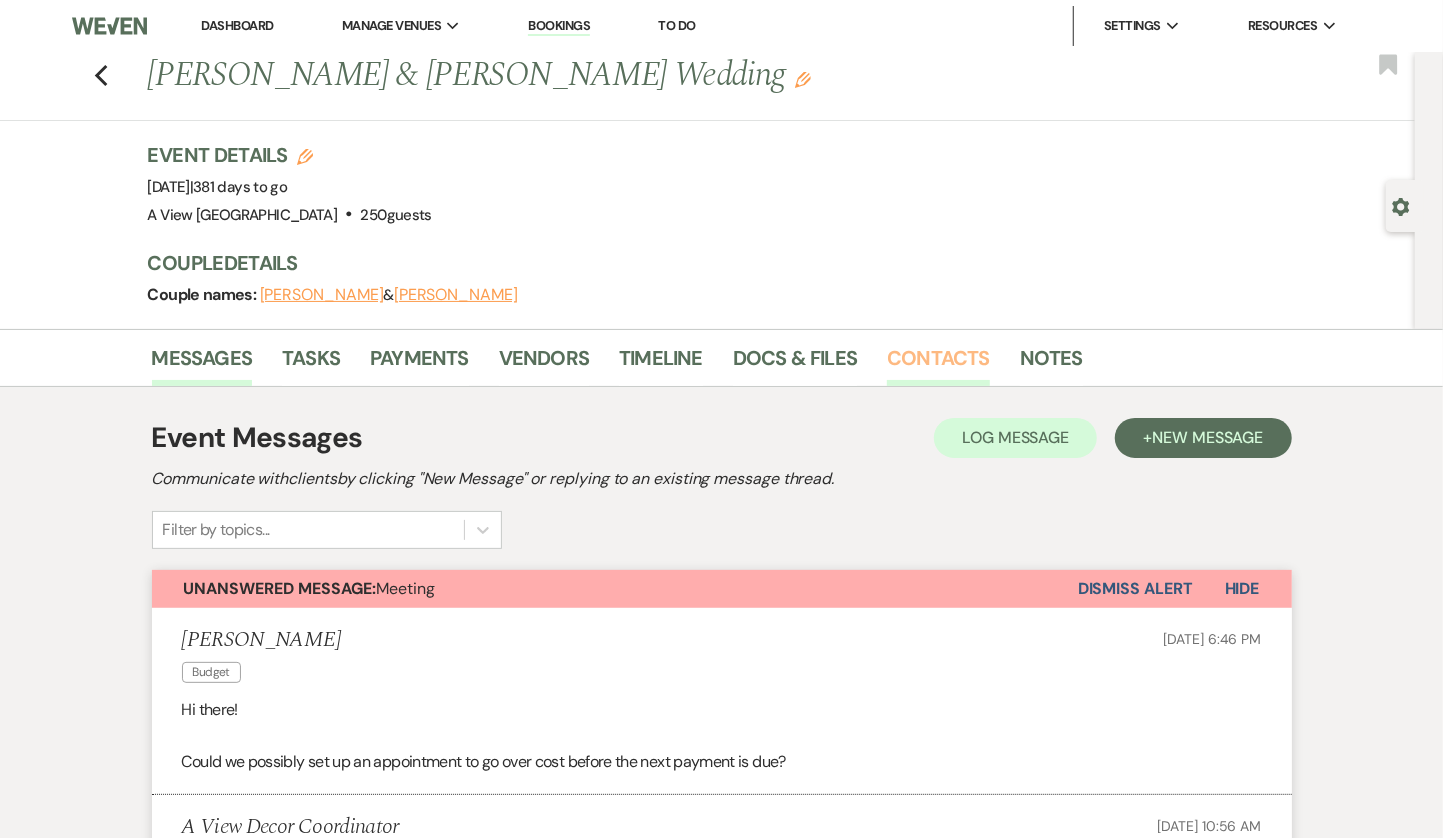 click on "Contacts" at bounding box center [938, 364] 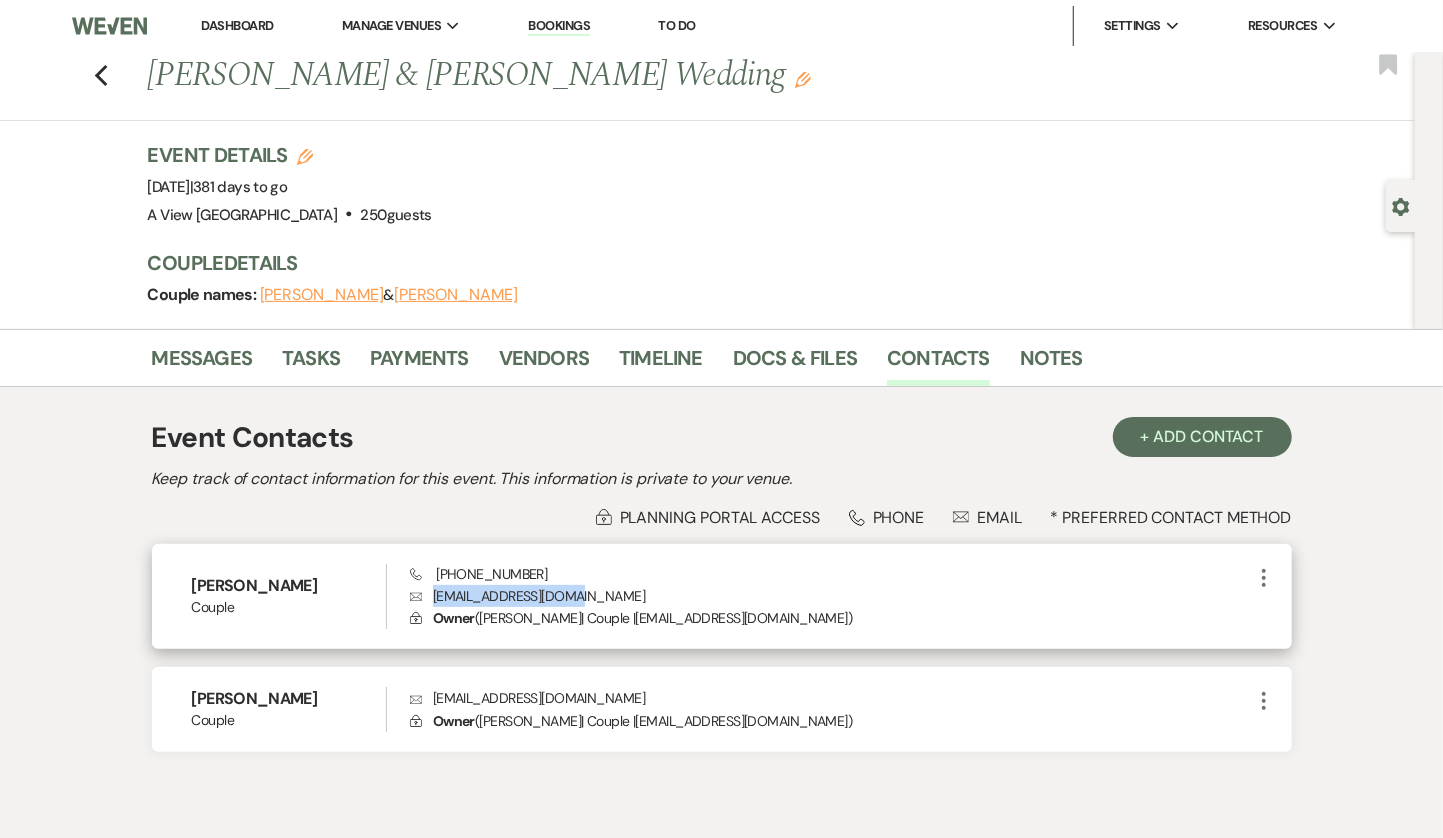 drag, startPoint x: 570, startPoint y: 594, endPoint x: 427, endPoint y: 590, distance: 143.05594 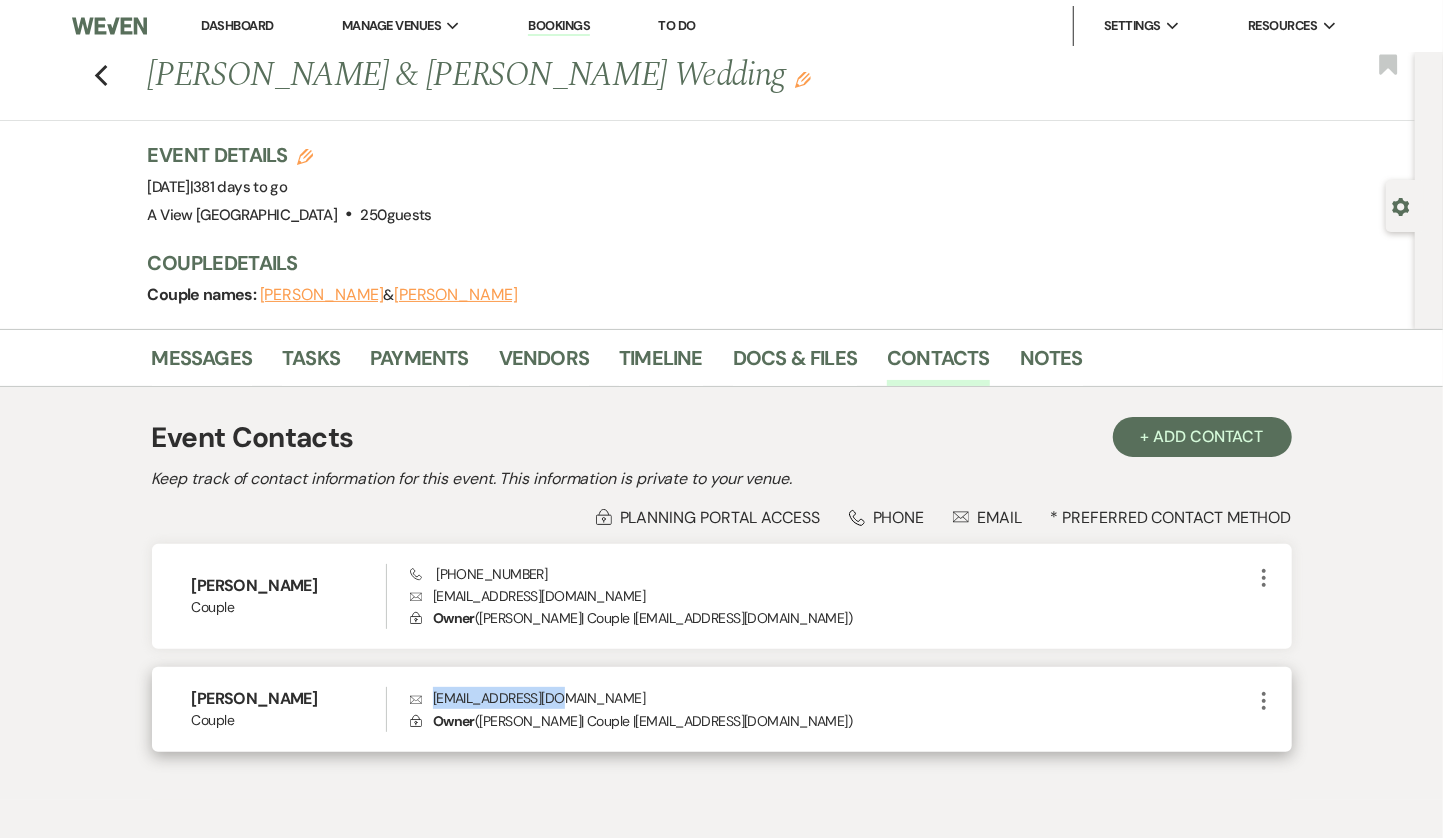 drag, startPoint x: 577, startPoint y: 695, endPoint x: 435, endPoint y: 690, distance: 142.088 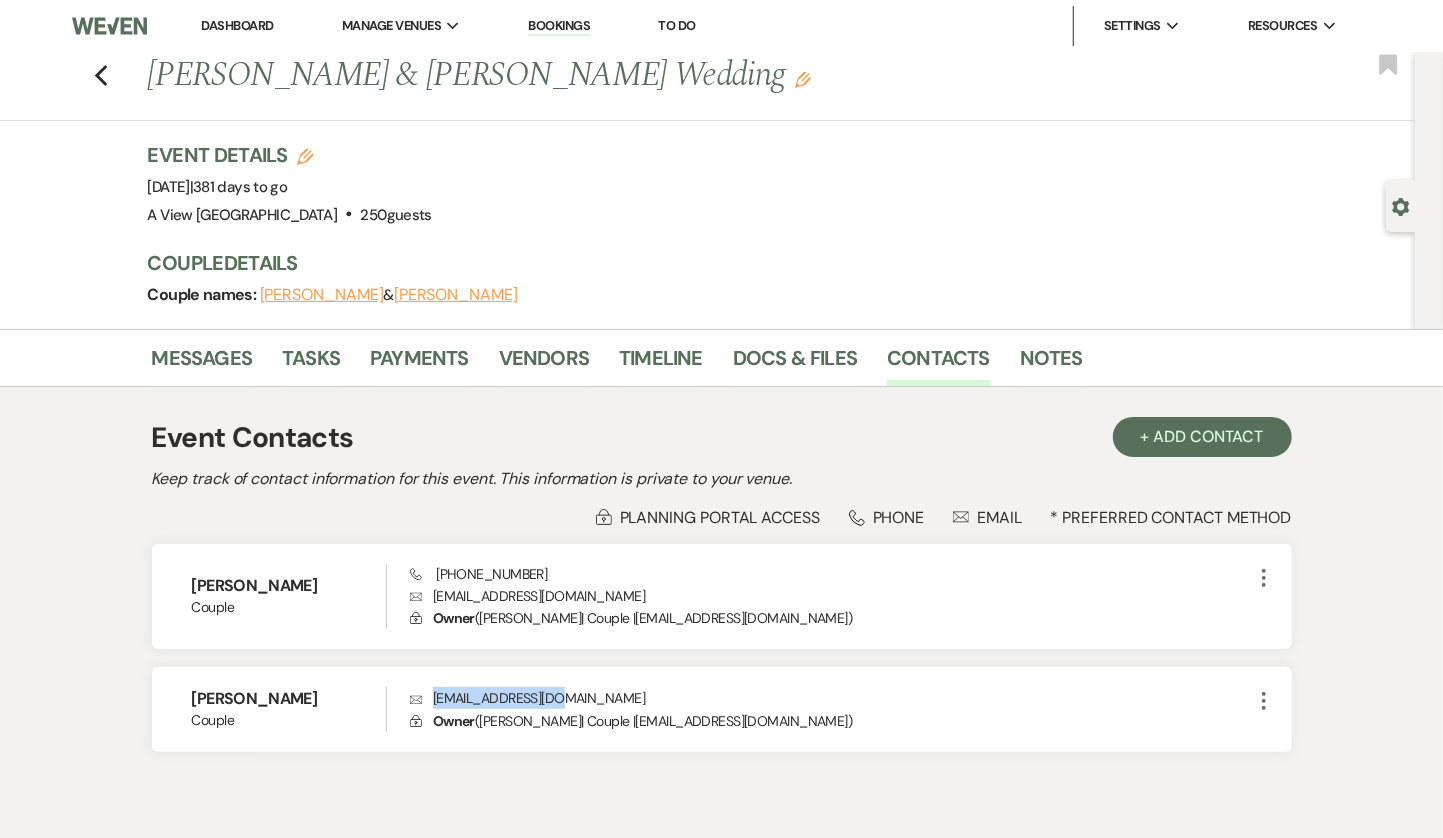 click on "Dashboard" at bounding box center (237, 25) 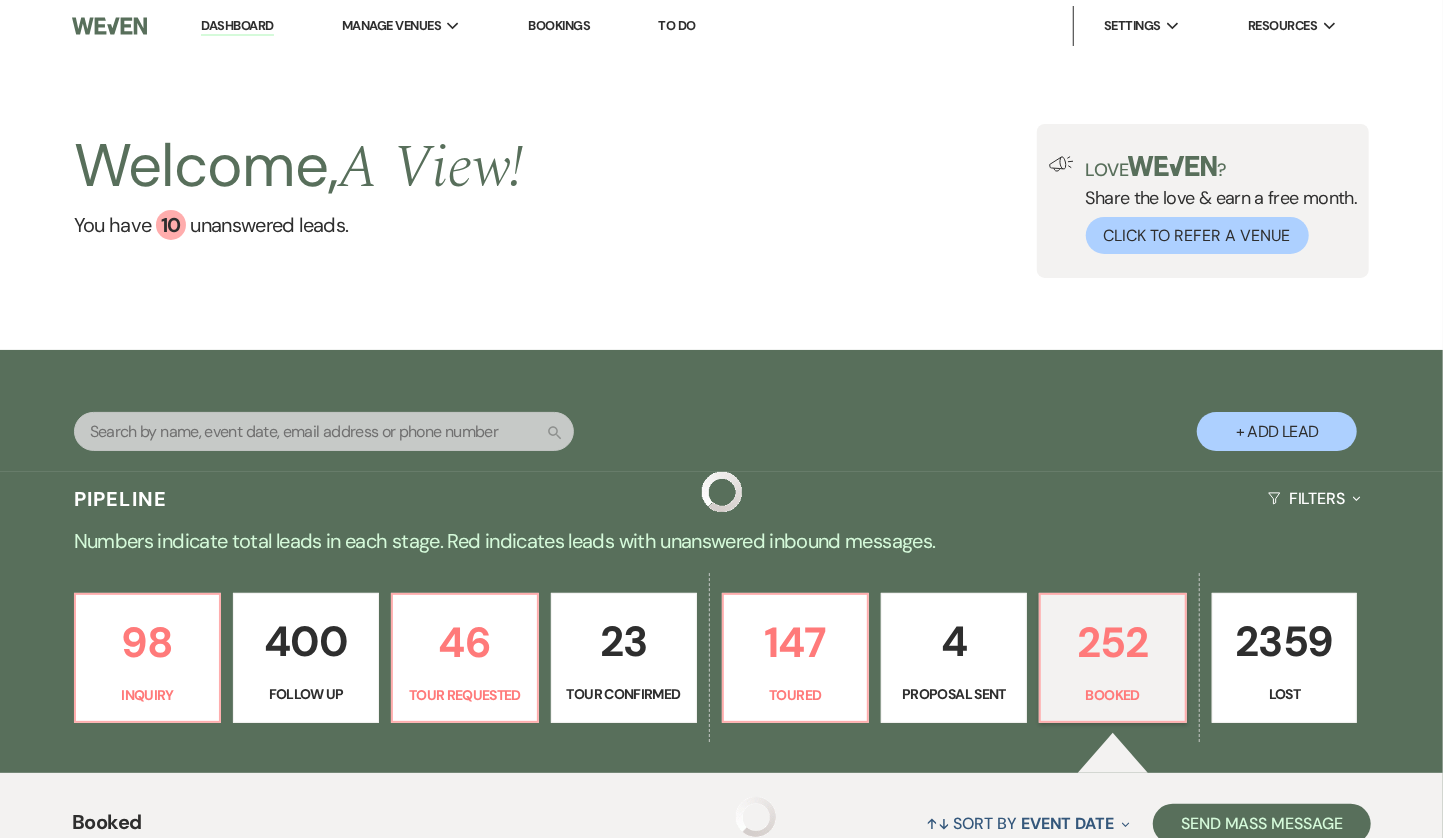 click at bounding box center [324, 431] 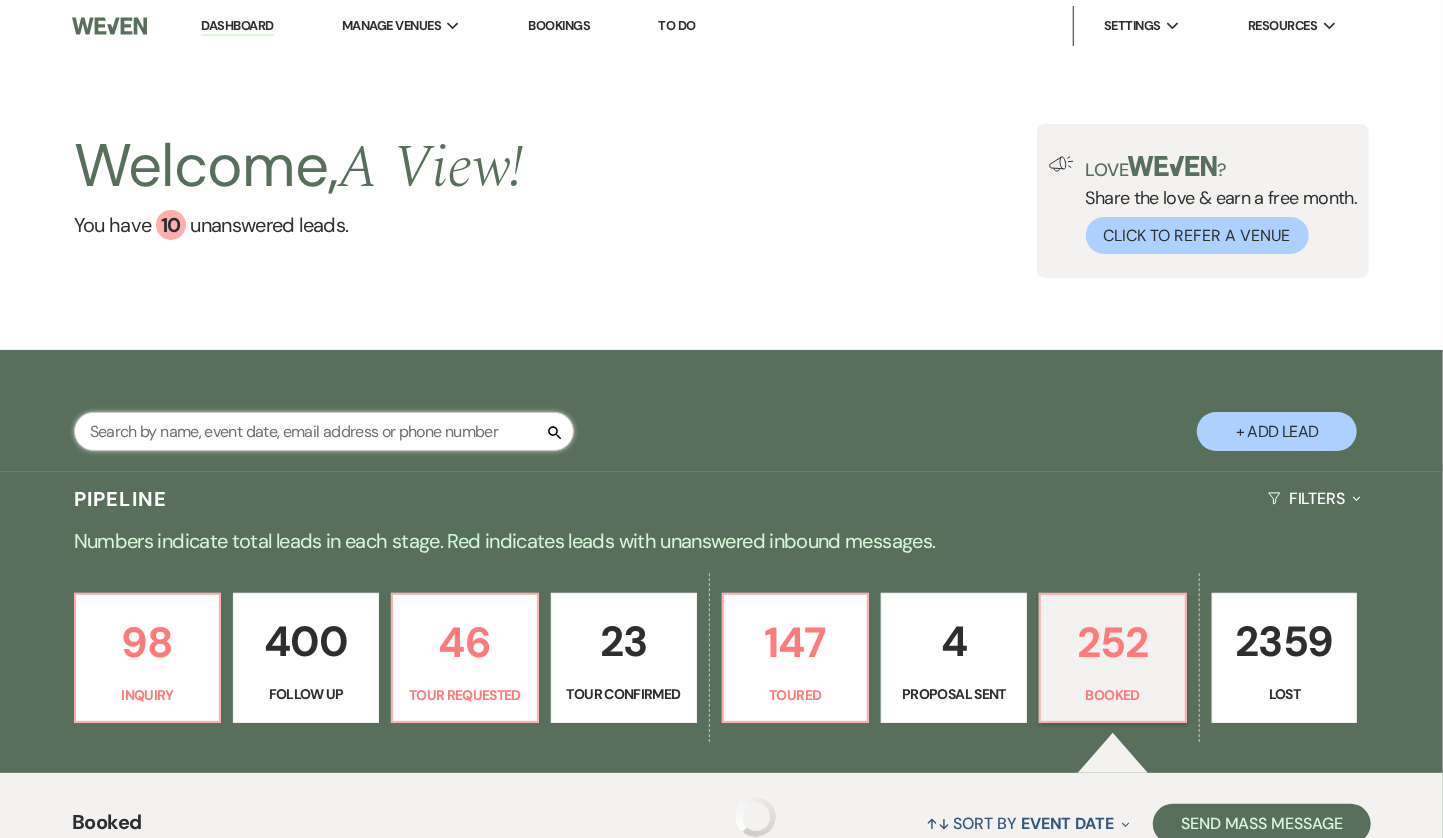 click at bounding box center [324, 431] 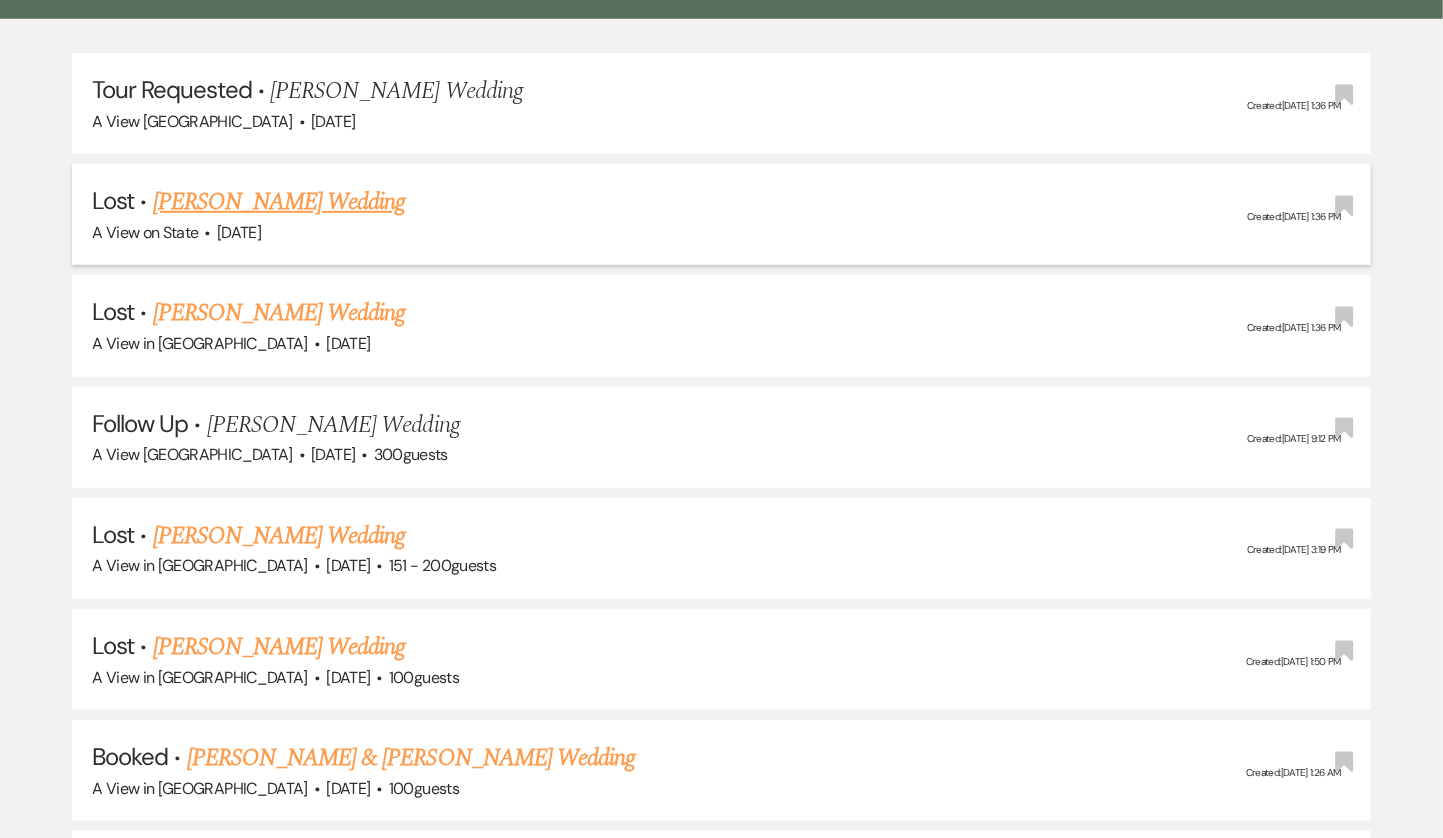 scroll, scrollTop: 0, scrollLeft: 0, axis: both 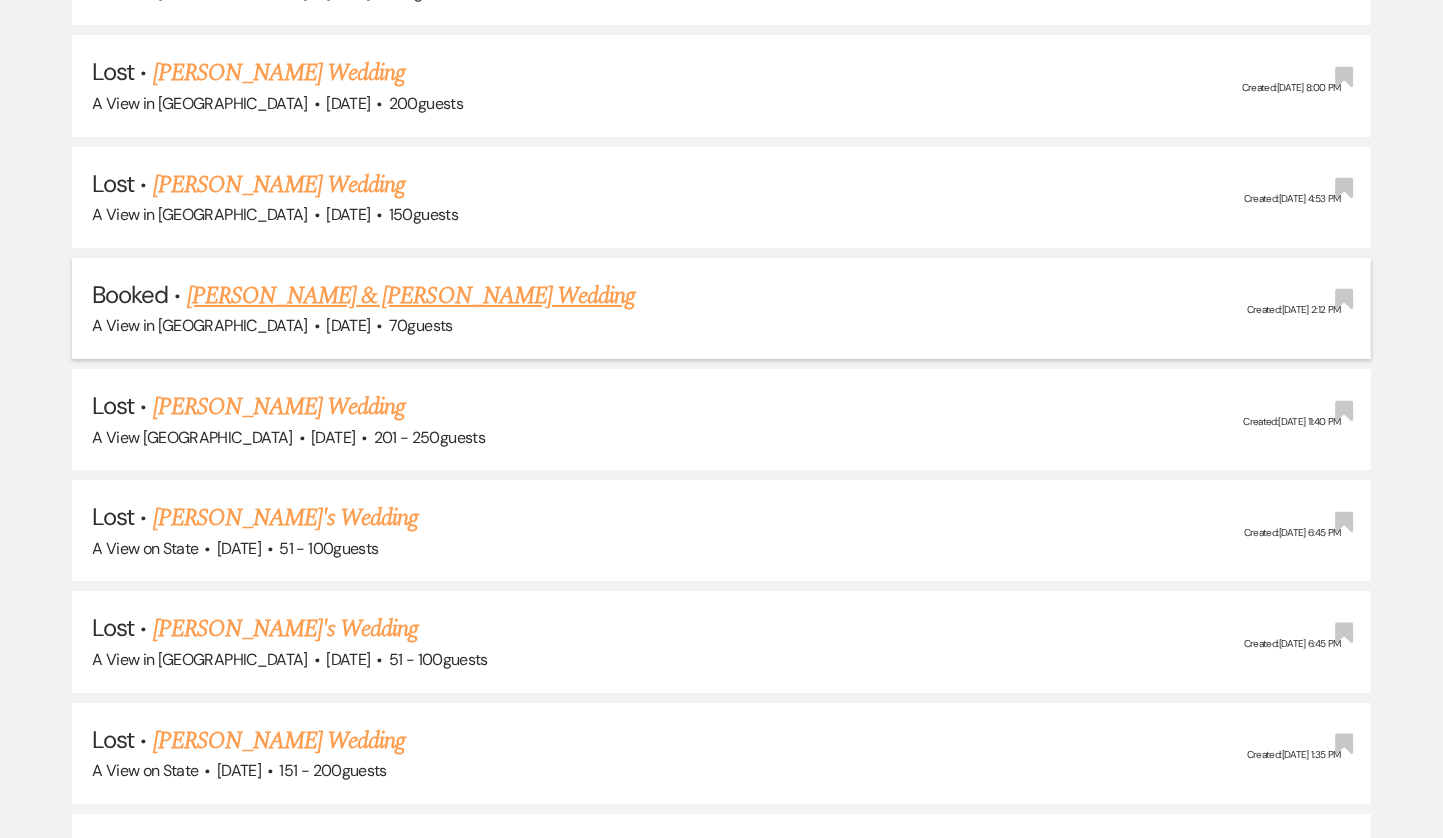 type on "[PERSON_NAME]" 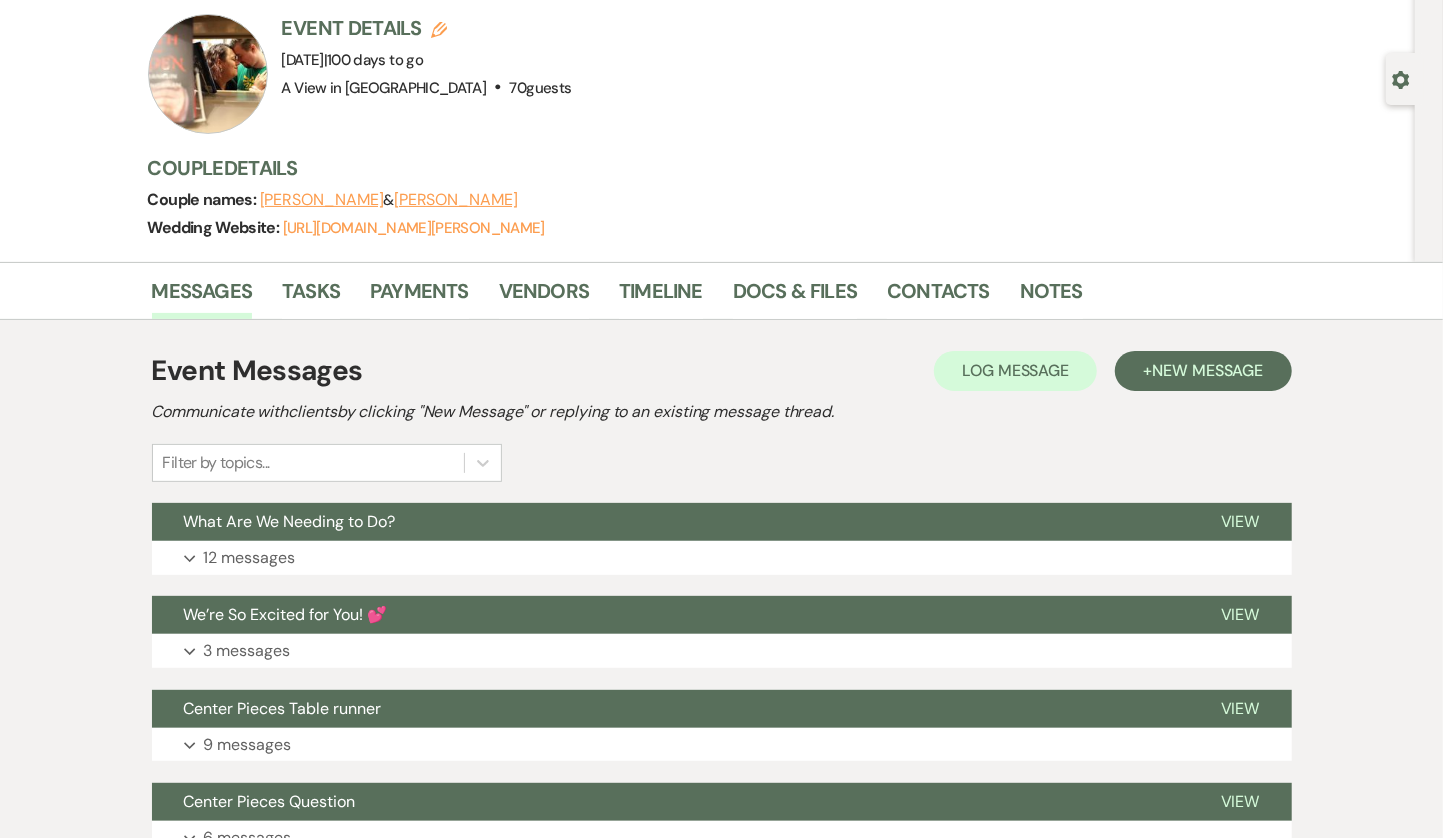 scroll, scrollTop: 0, scrollLeft: 0, axis: both 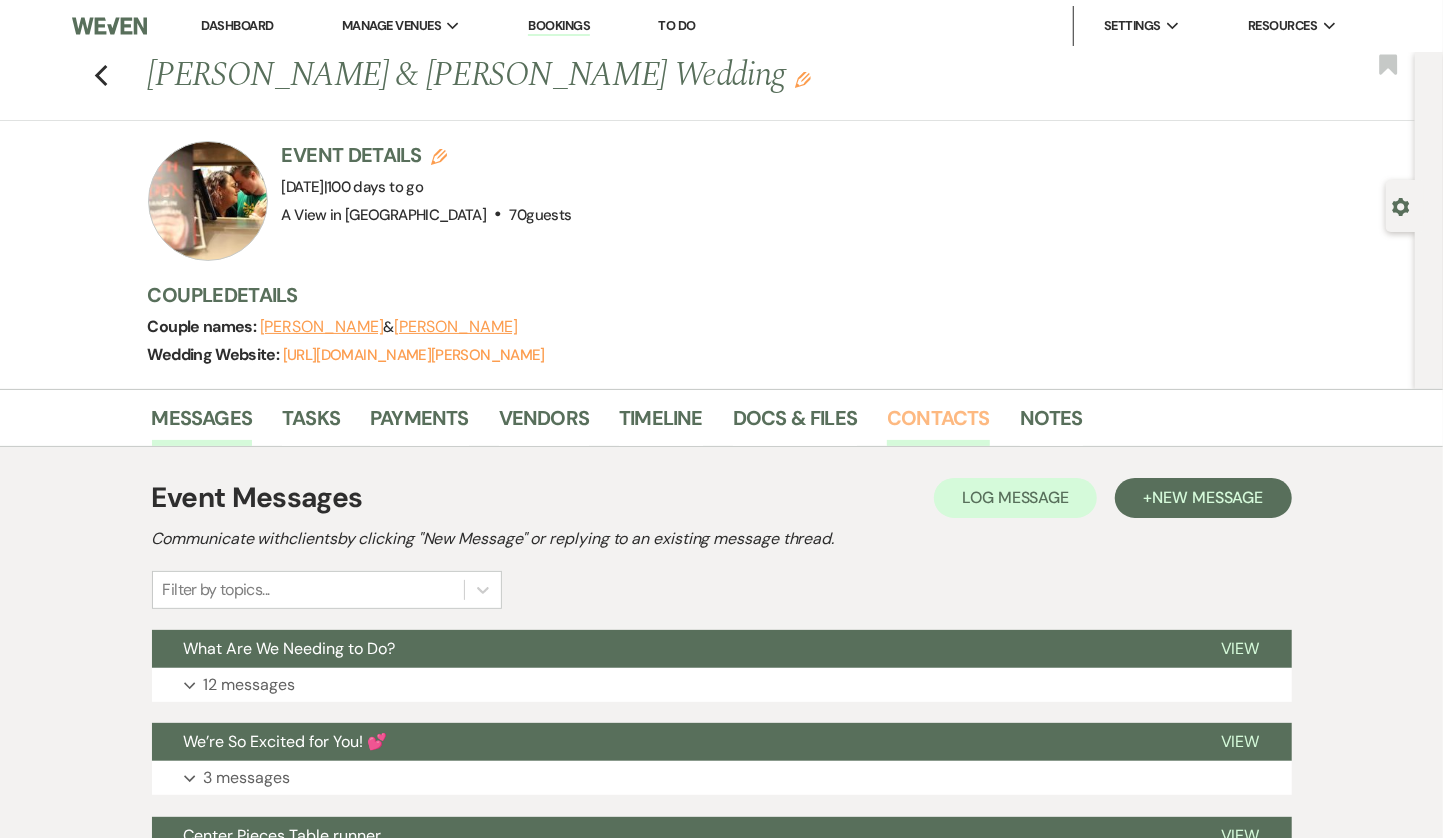 click on "Contacts" at bounding box center [938, 424] 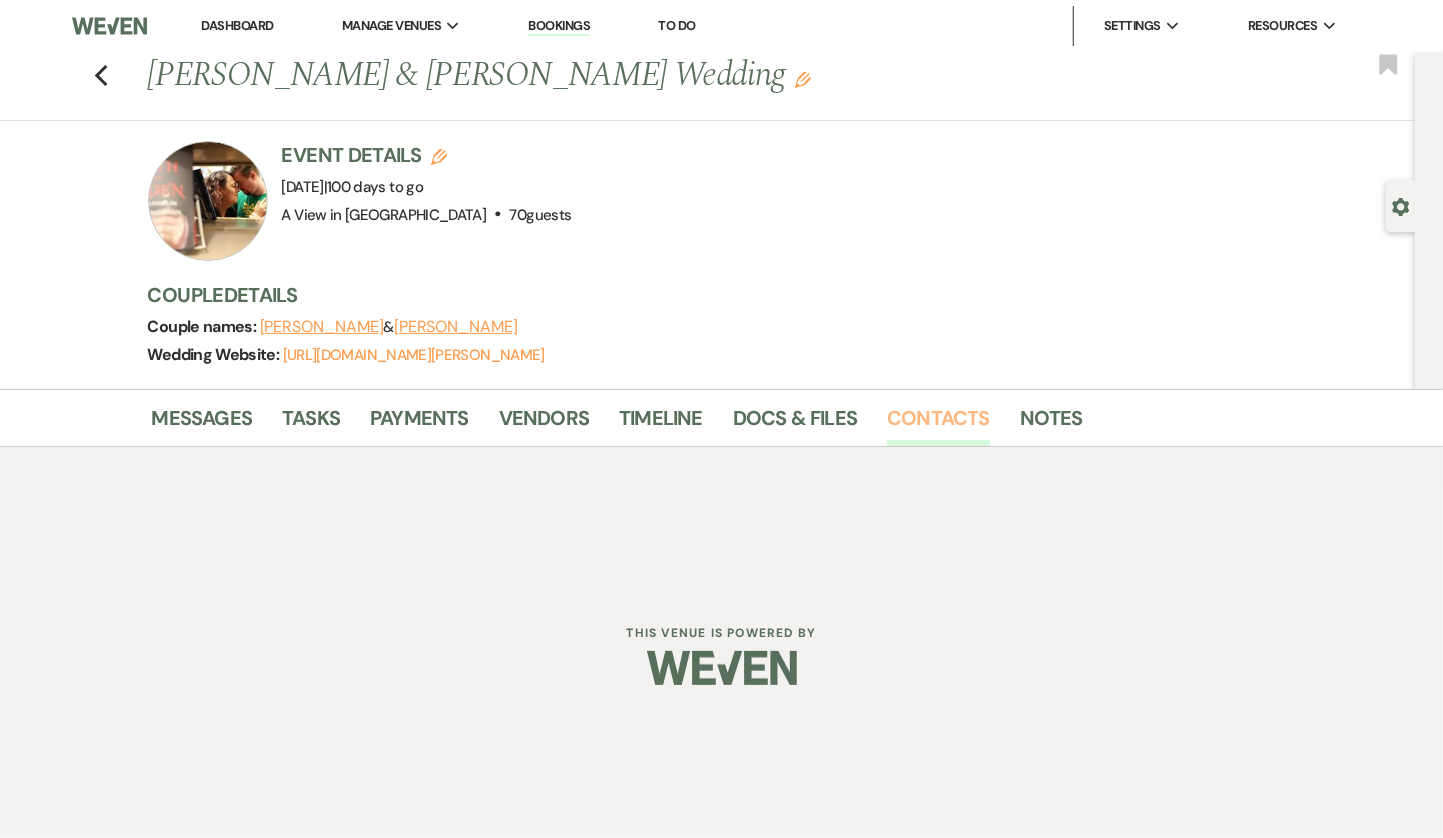 scroll, scrollTop: 7, scrollLeft: 0, axis: vertical 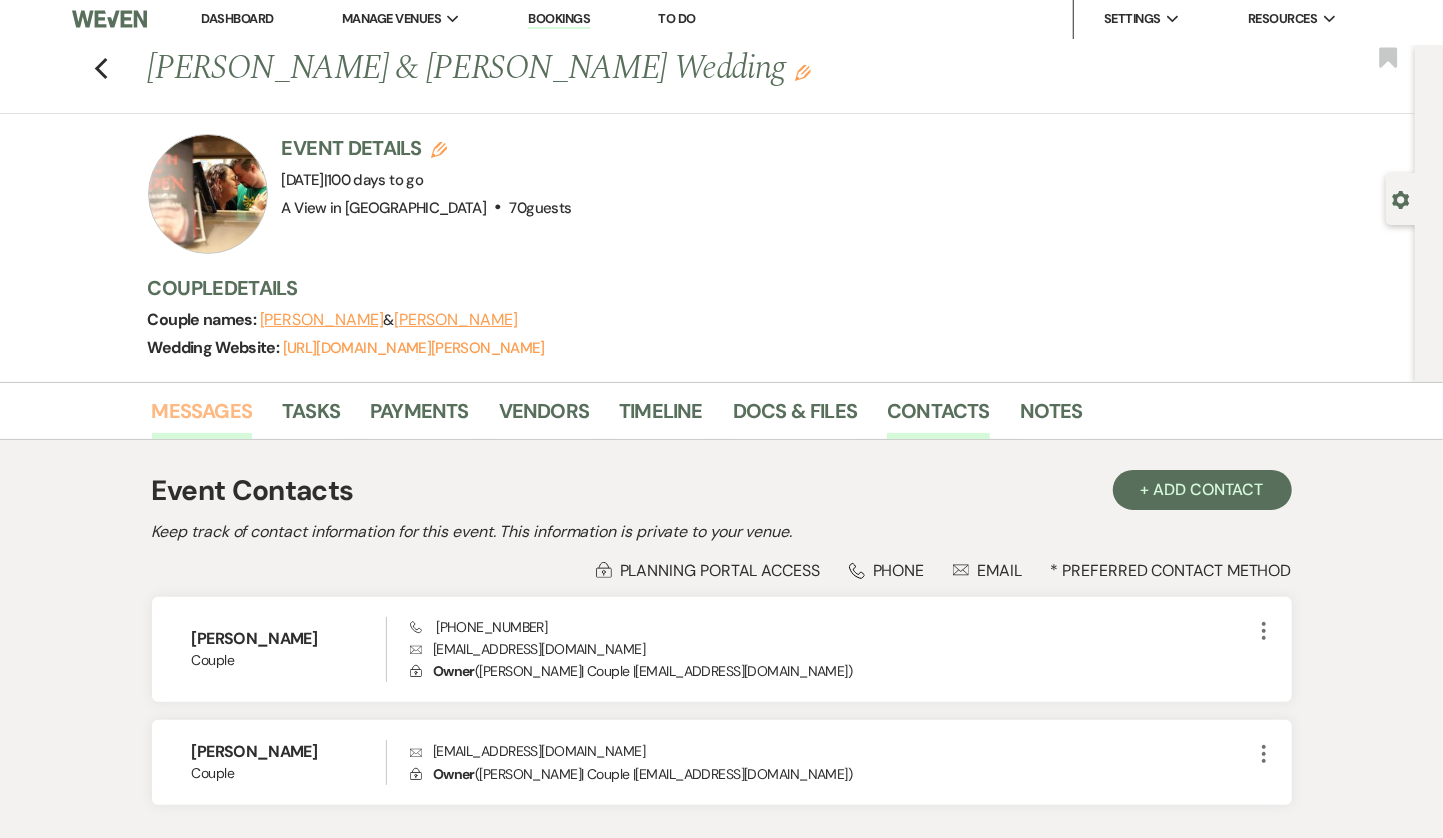 click on "Messages" at bounding box center [202, 417] 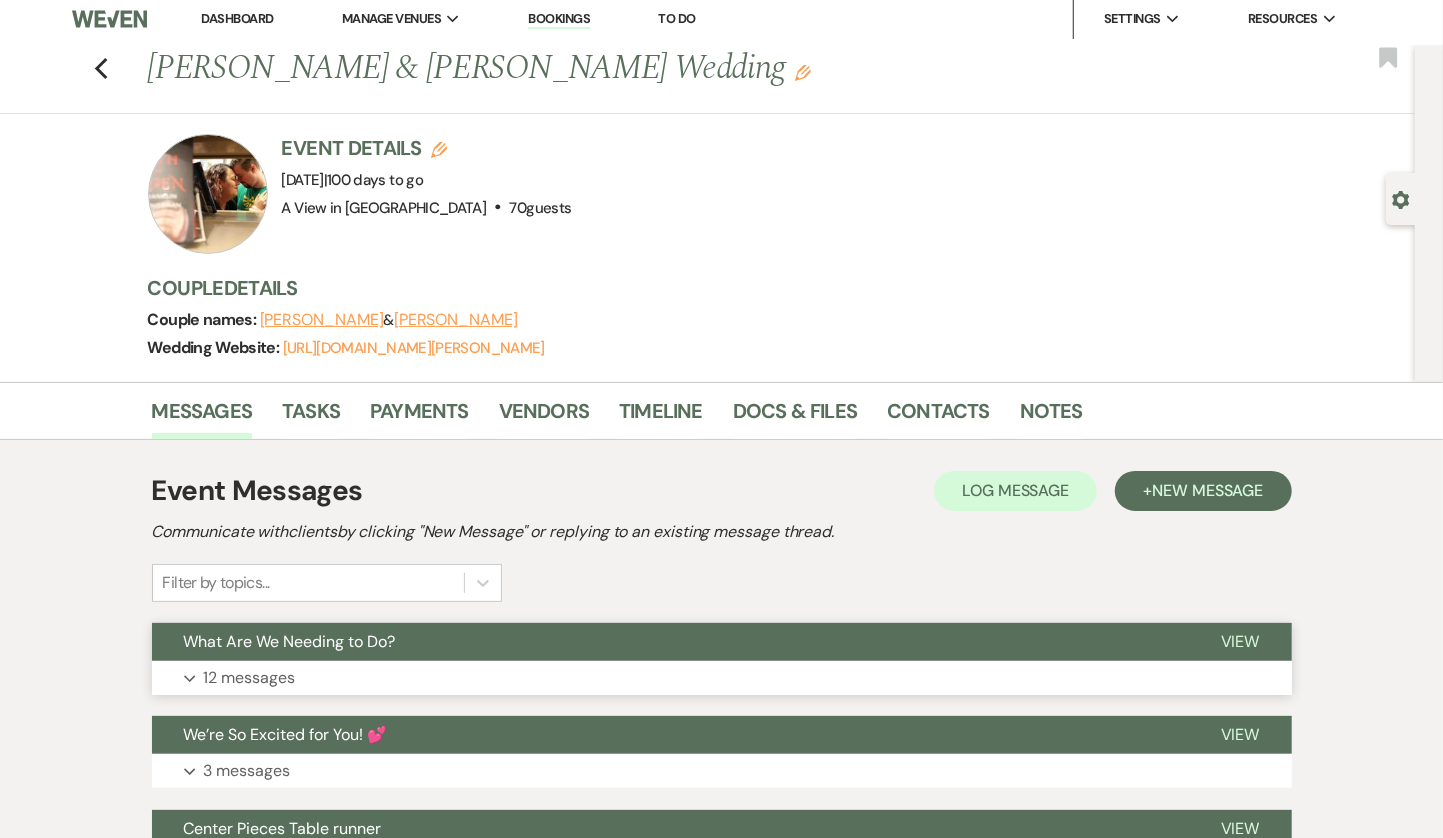 click on "Expand 12 messages" at bounding box center (722, 678) 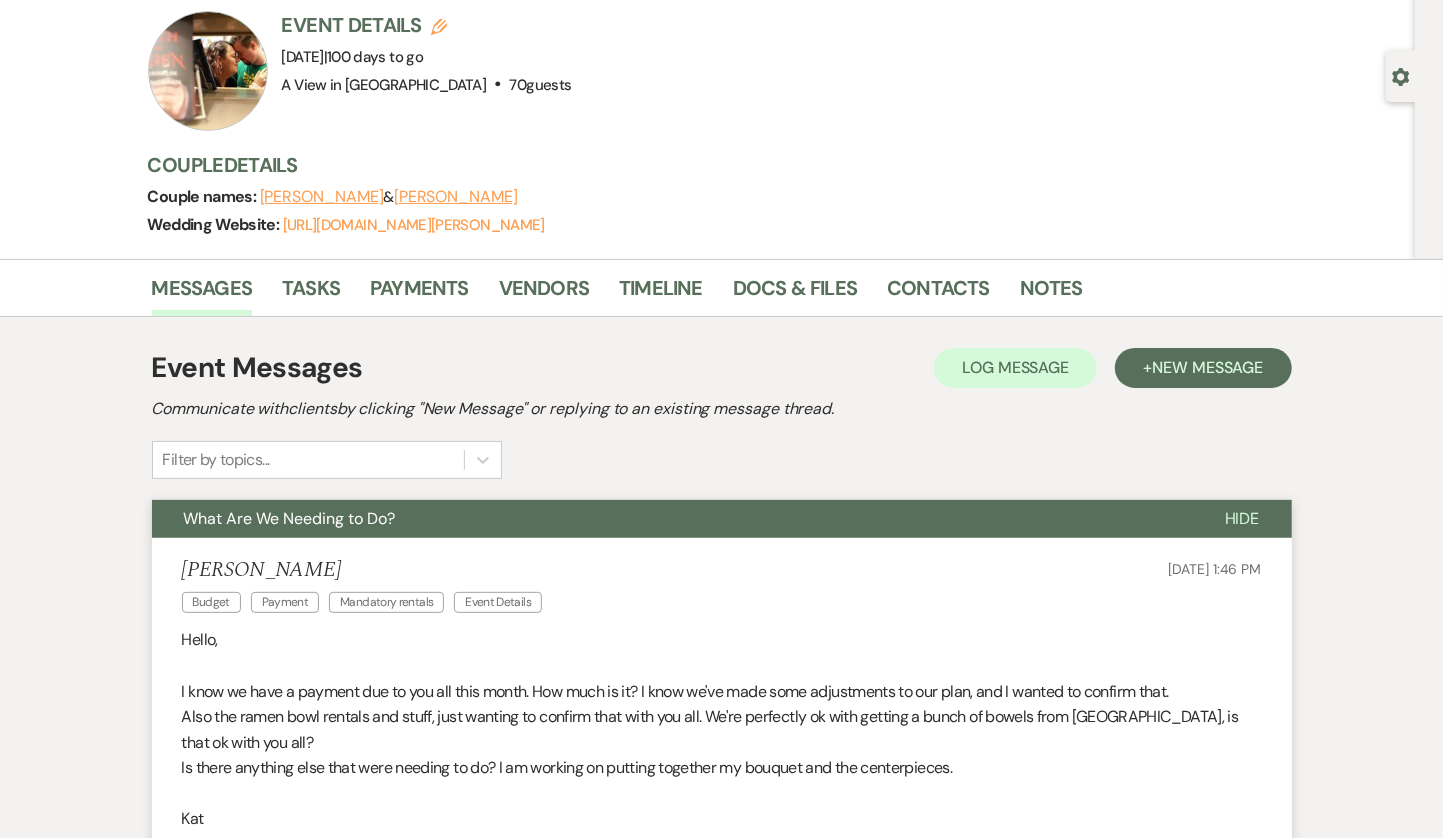 scroll, scrollTop: 0, scrollLeft: 0, axis: both 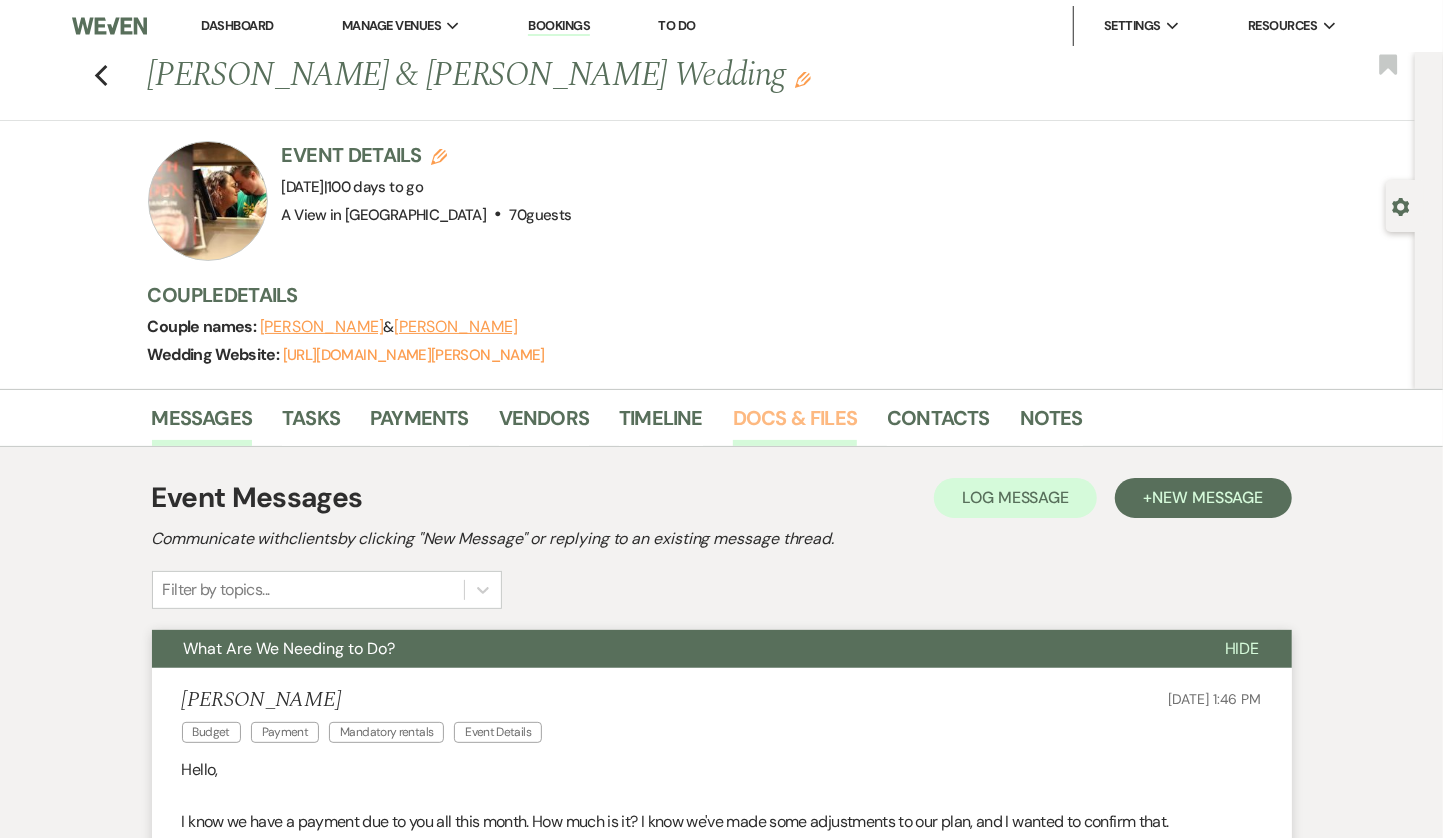 click on "Docs & Files" at bounding box center [795, 424] 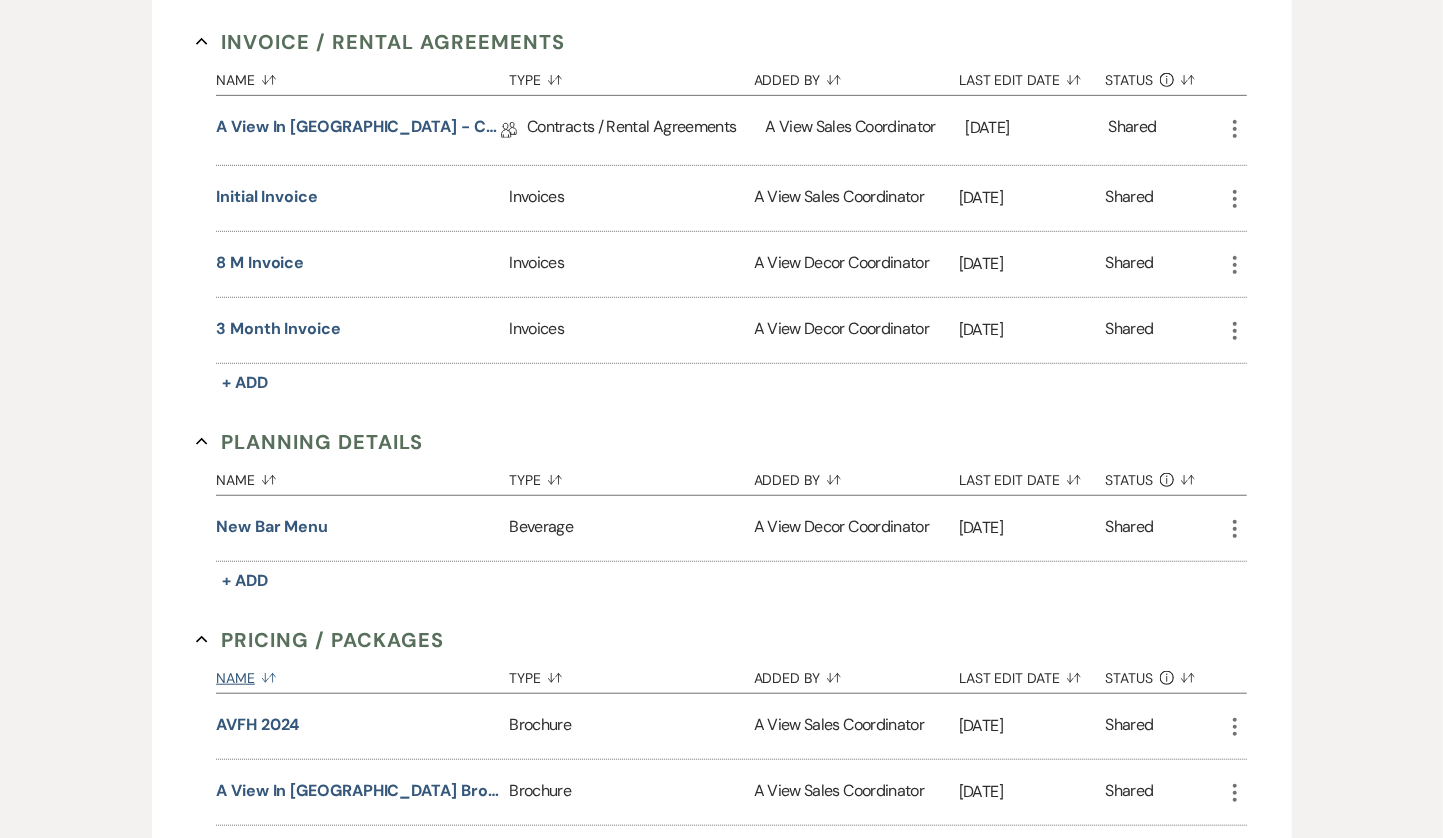 scroll, scrollTop: 625, scrollLeft: 0, axis: vertical 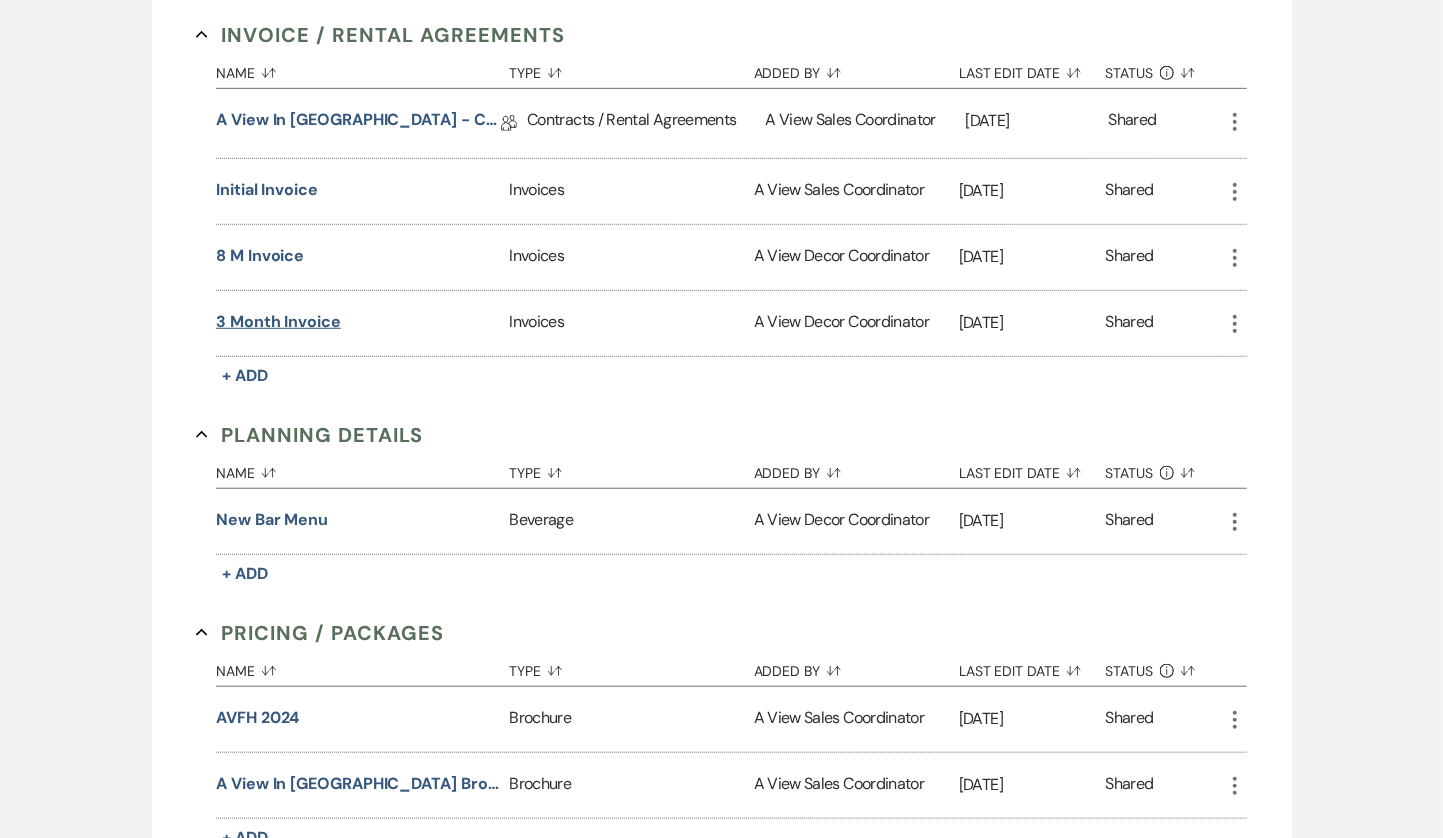 click on "3 Month Invoice" at bounding box center [278, 322] 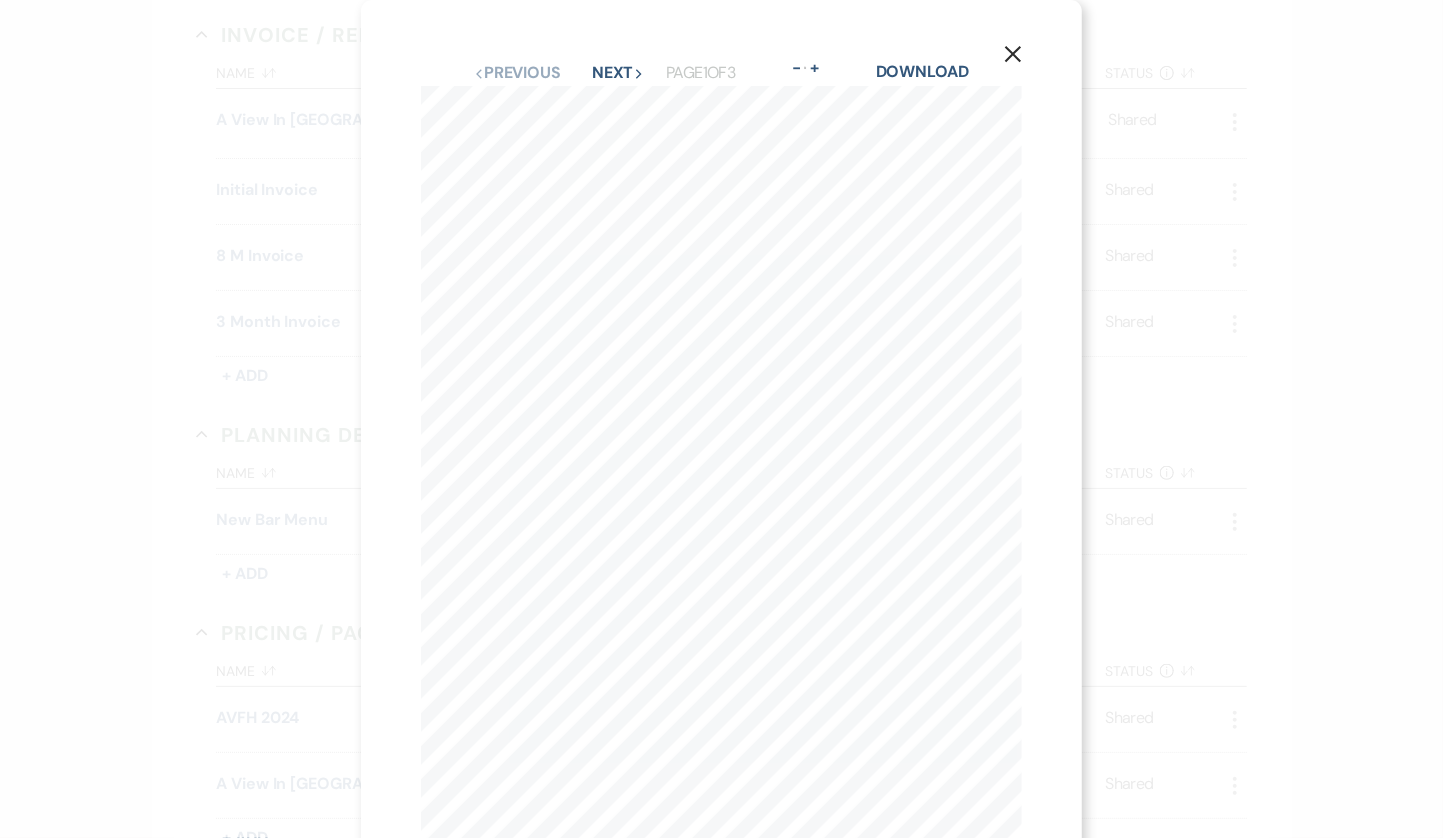 click on "X Previous  Previous Next  Next Page  1  of  3 - Zoom + Download JOB INVOICE   A View [GEOGRAPHIC_DATA] [STREET_ADDRESS] Ph: [PHONE_NUMBER] [EMAIL_ADDRESS][DOMAIN_NAME]   JOB DESCRIPTION: Reception Job # 1195395   INVOICE TO: [PERSON_NAME] & [PERSON_NAME] [STREET_ADDRESS][US_STATE] Attention:  [PERSON_NAME] Phone:  [PHONE_NUMBER] Email:  [EMAIL_ADDRESS][DOMAIN_NAME] Coordinator:  [PERSON_NAME] JOB SITE: A View [GEOGRAPHIC_DATA] [STREET_ADDRESS][US_STATE] Phone:  [PHONE_NUMBER] Email:  [EMAIL_ADDRESS][DOMAIN_NAME] Event Date: [DATE] Booked:  [DATE]   Order Status:  Active Quote by:  [PERSON_NAME] Check: $2992.16, Credit Card: $1000.00 EQUIPMENT & DESIGN Start Reception  [DATE] 6:00 PM 10/31/2025  End Reception [DATE] 11:59 PM Quantity Description Duration Price Subtotal MainMainMainMain 1 [GEOGRAPHIC_DATA] Reception 1 Days $4,995.00 $4,995.00 1 [GEOGRAPHIC_DATA] 1 Deck Ceremony 1 Days $900.00 $900.00 $5,895.00 1 1 Days $0.00 $0.00 1 1 1 1 1" at bounding box center (722, 463) 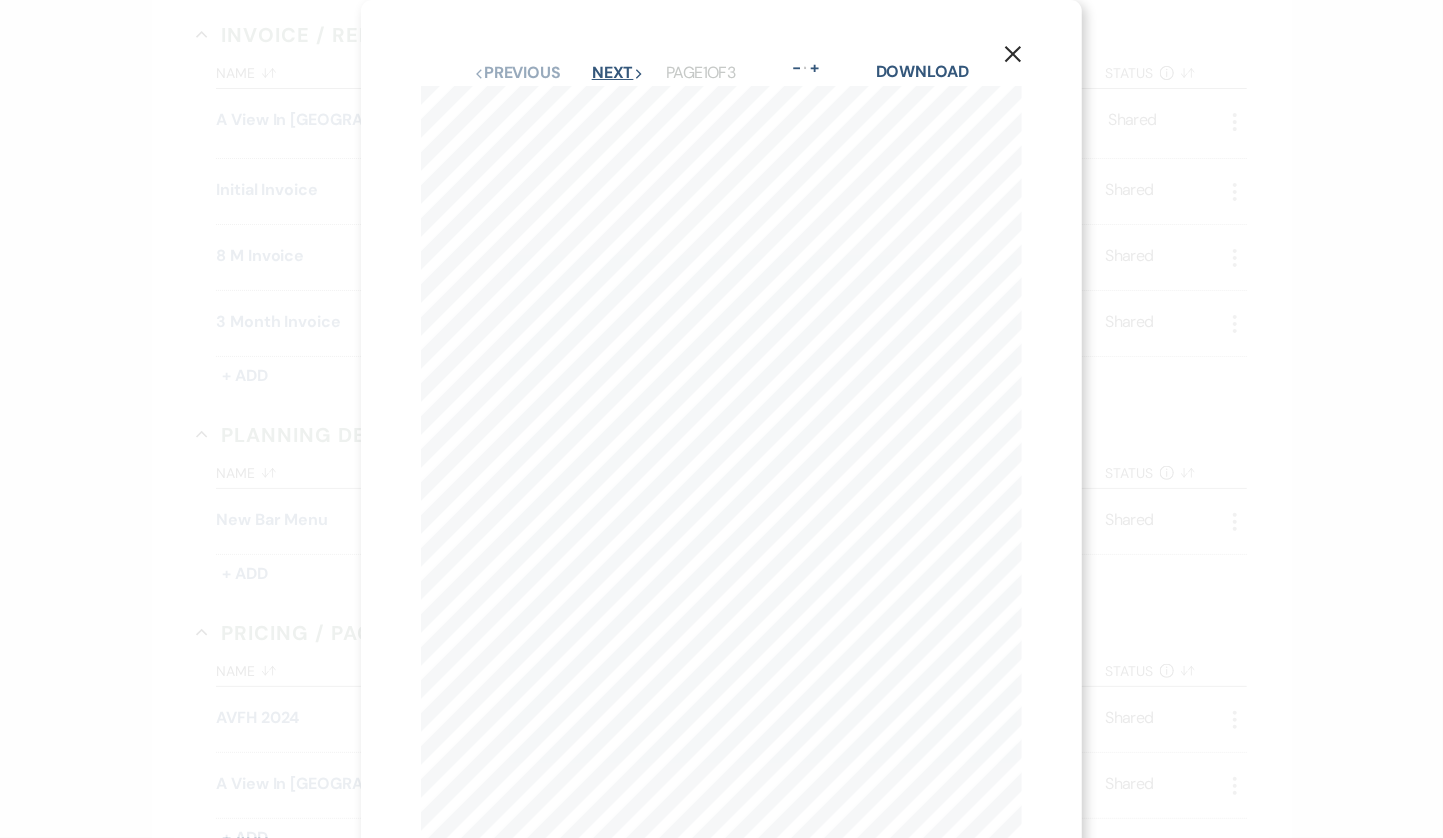 click on "Next  Next" at bounding box center [618, 73] 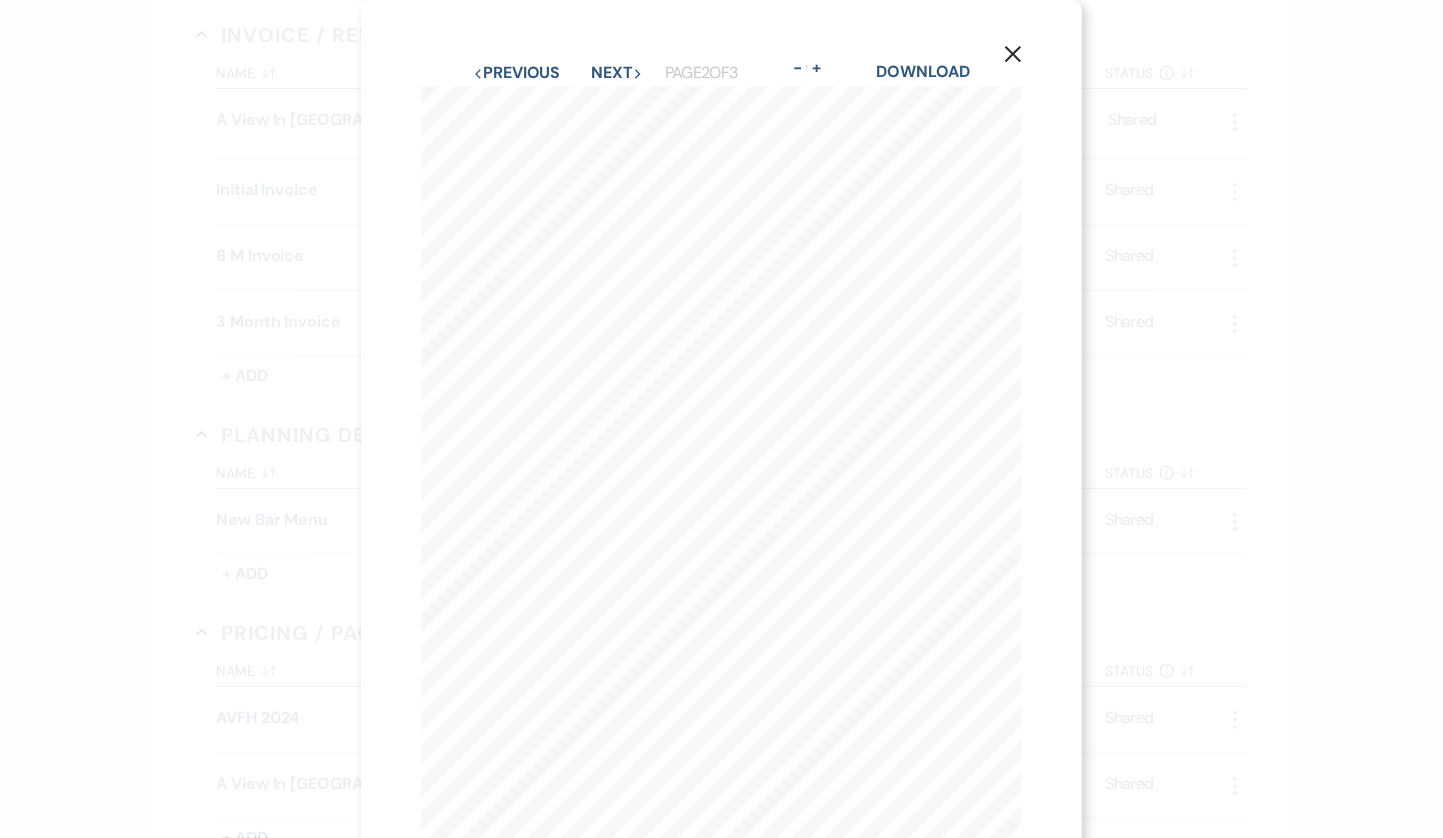 click on "Next  Next" at bounding box center (617, 73) 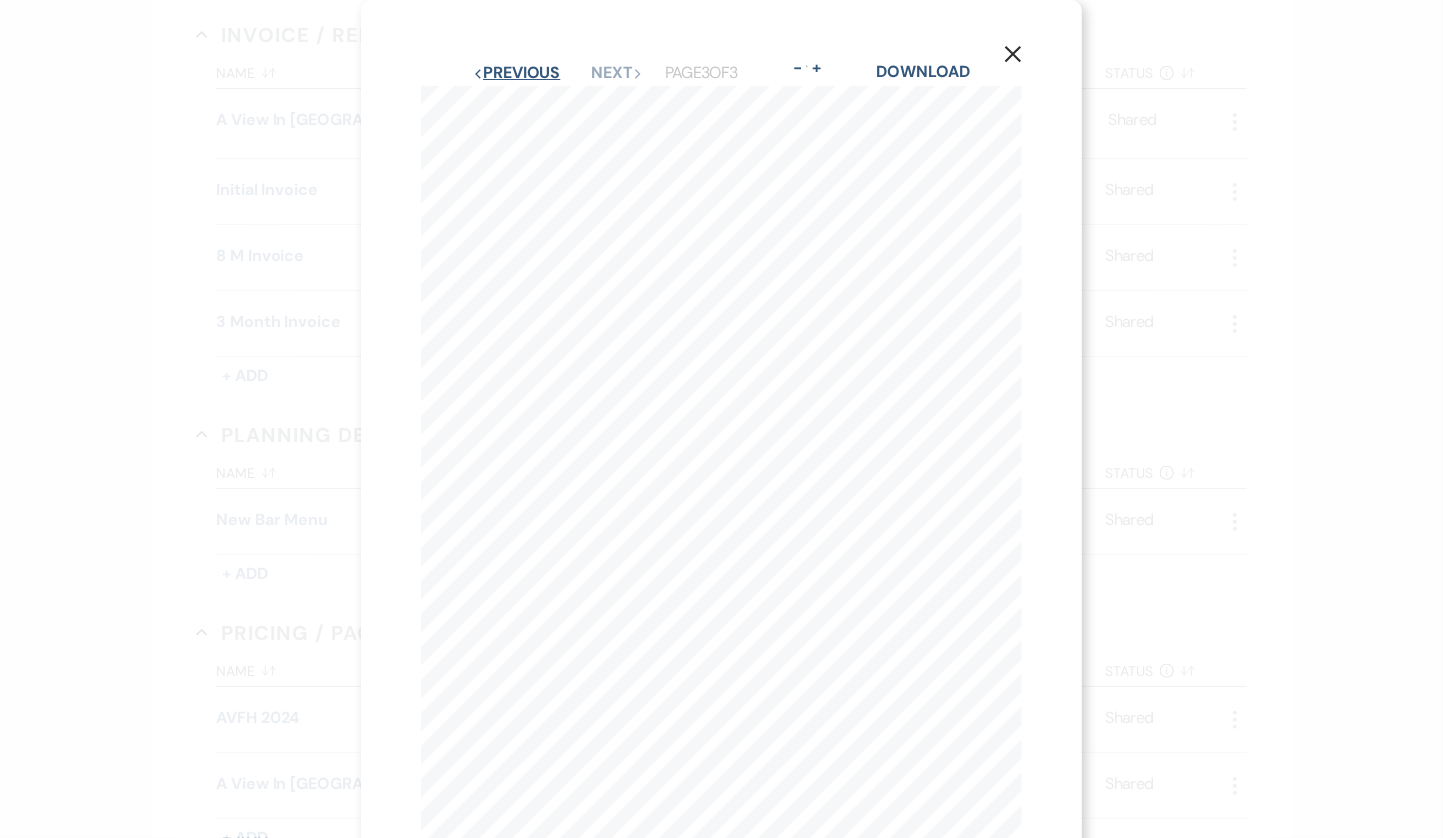 click on "Previous  Previous" at bounding box center [516, 73] 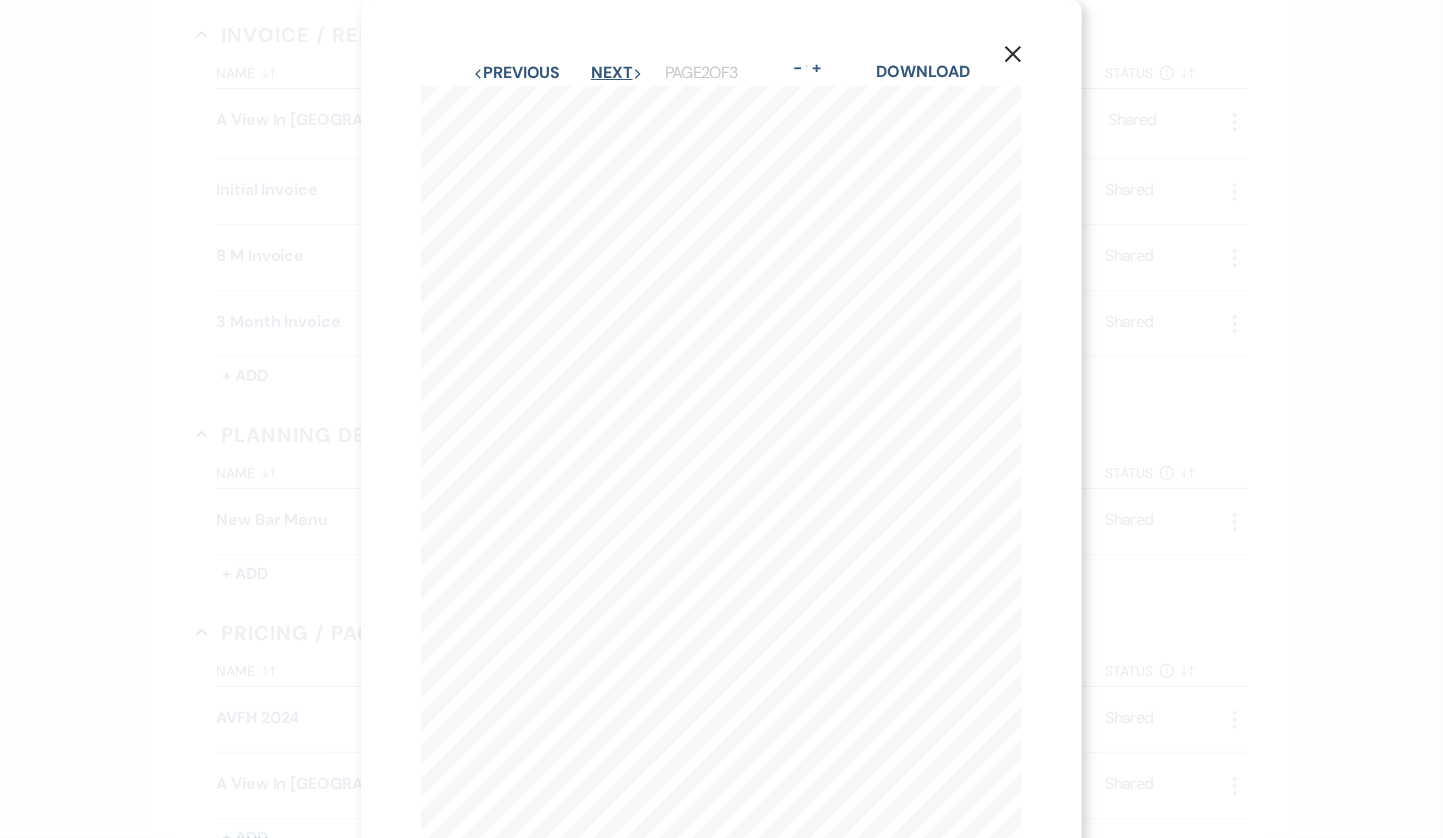 click on "Next  Next" at bounding box center (617, 73) 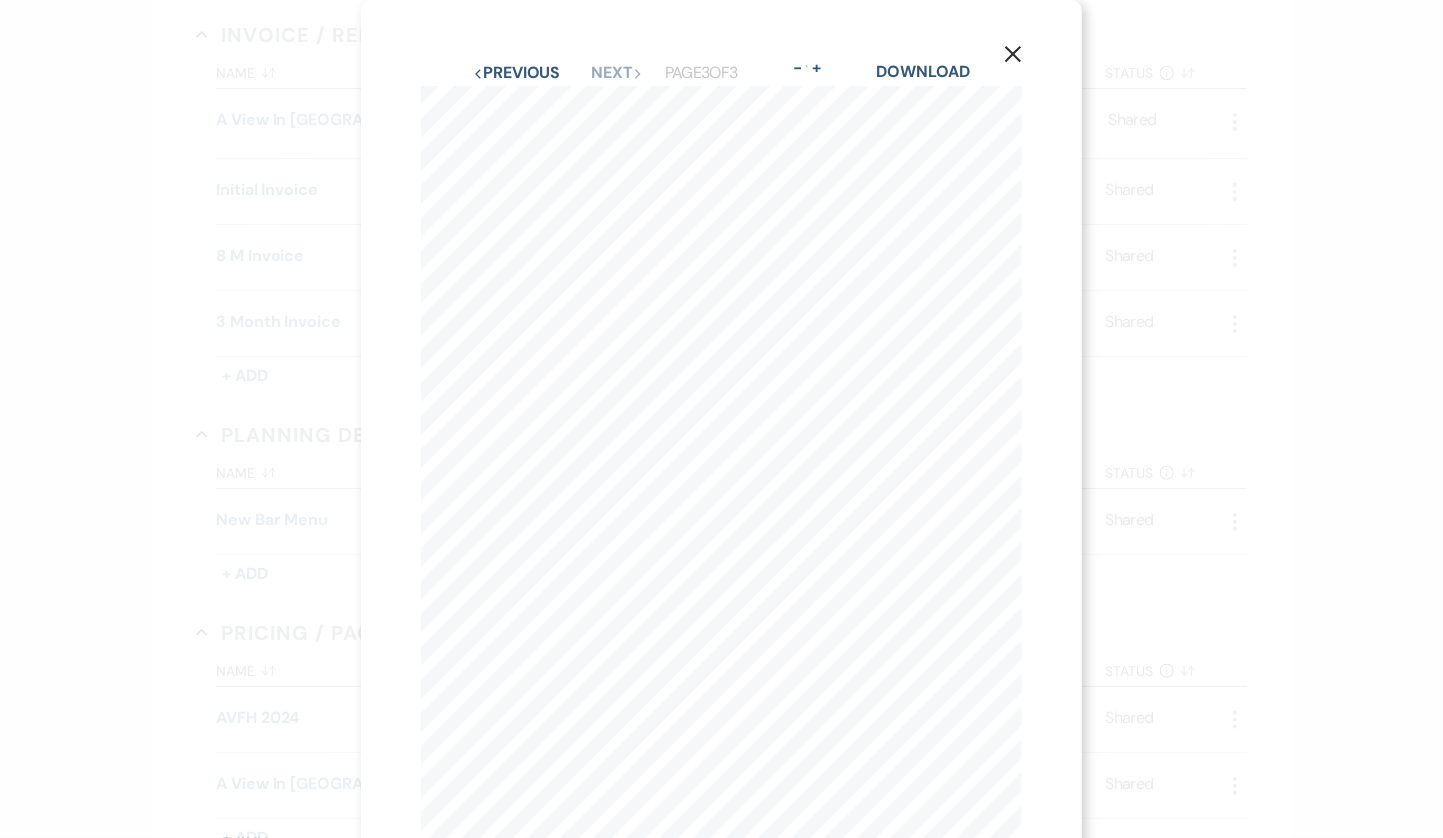 click on "X" at bounding box center [1013, 53] 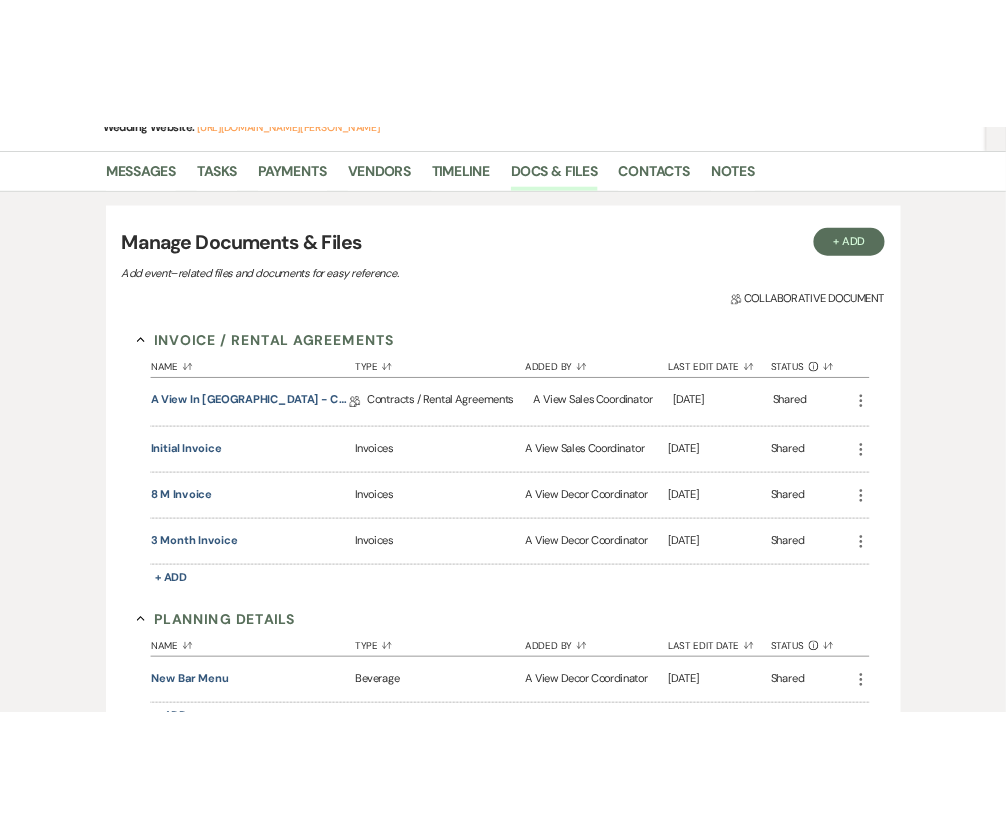 scroll, scrollTop: 361, scrollLeft: 0, axis: vertical 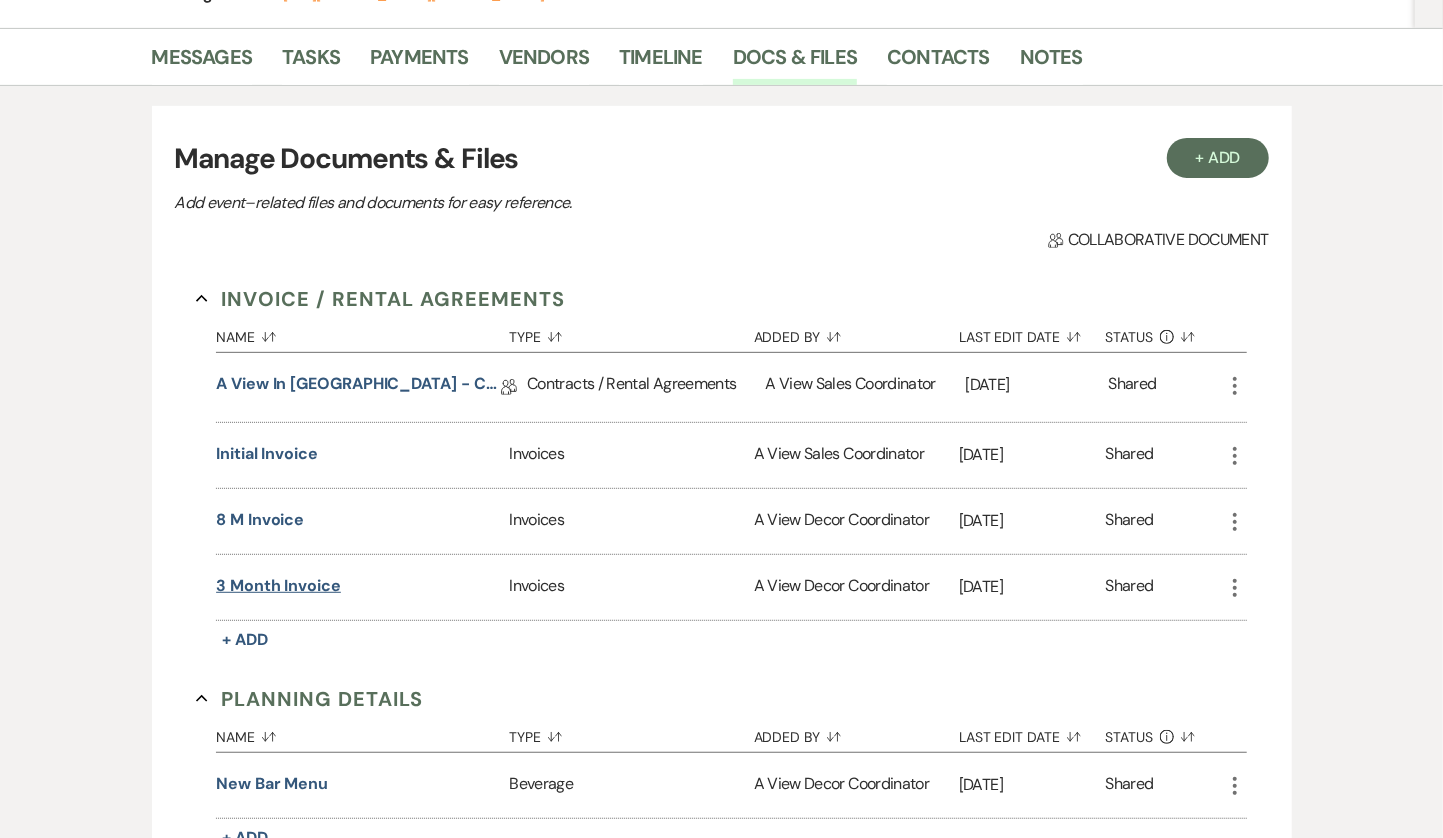 click on "3 Month Invoice" at bounding box center (278, 586) 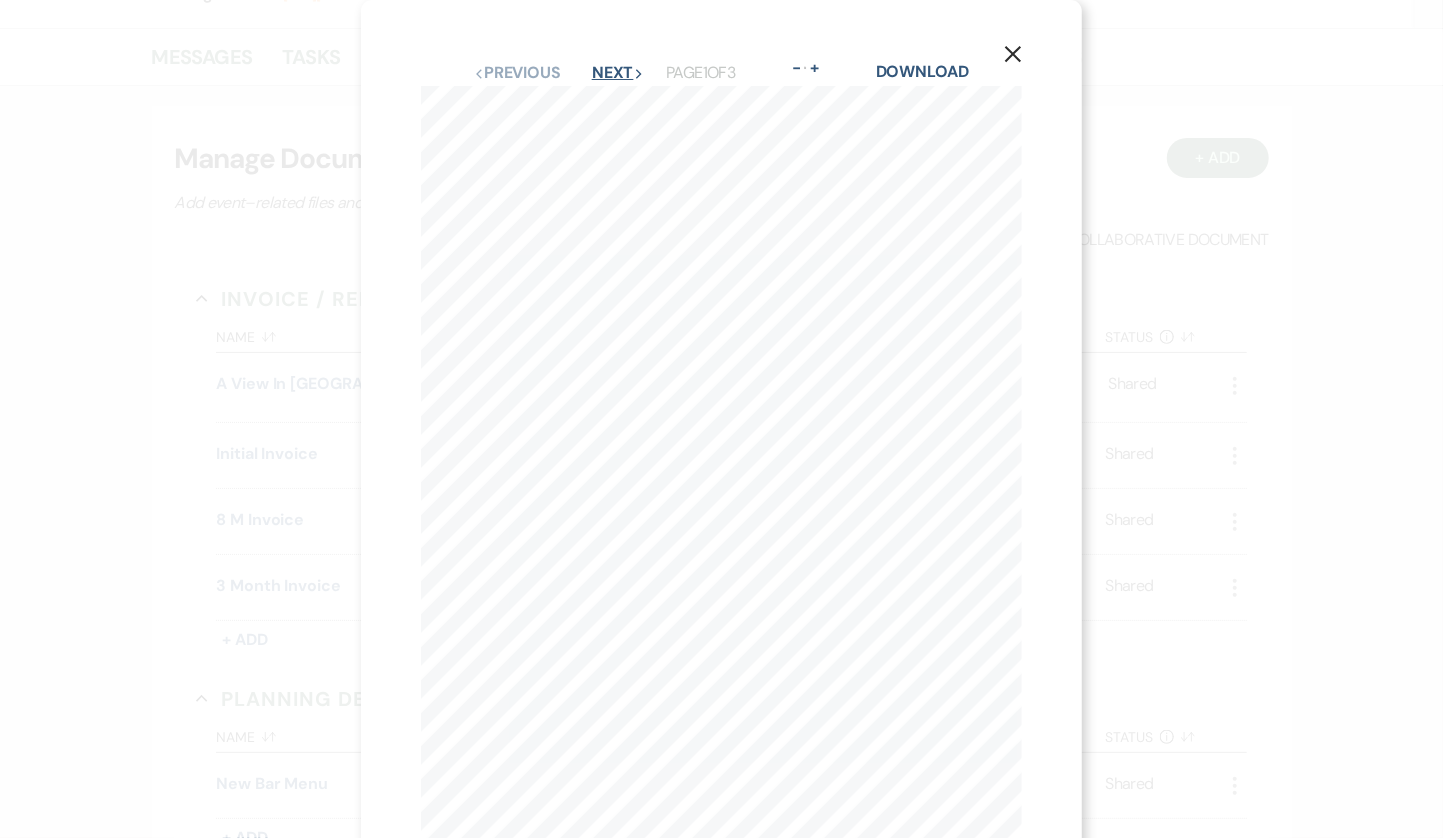 click on "Next  Next" at bounding box center [618, 73] 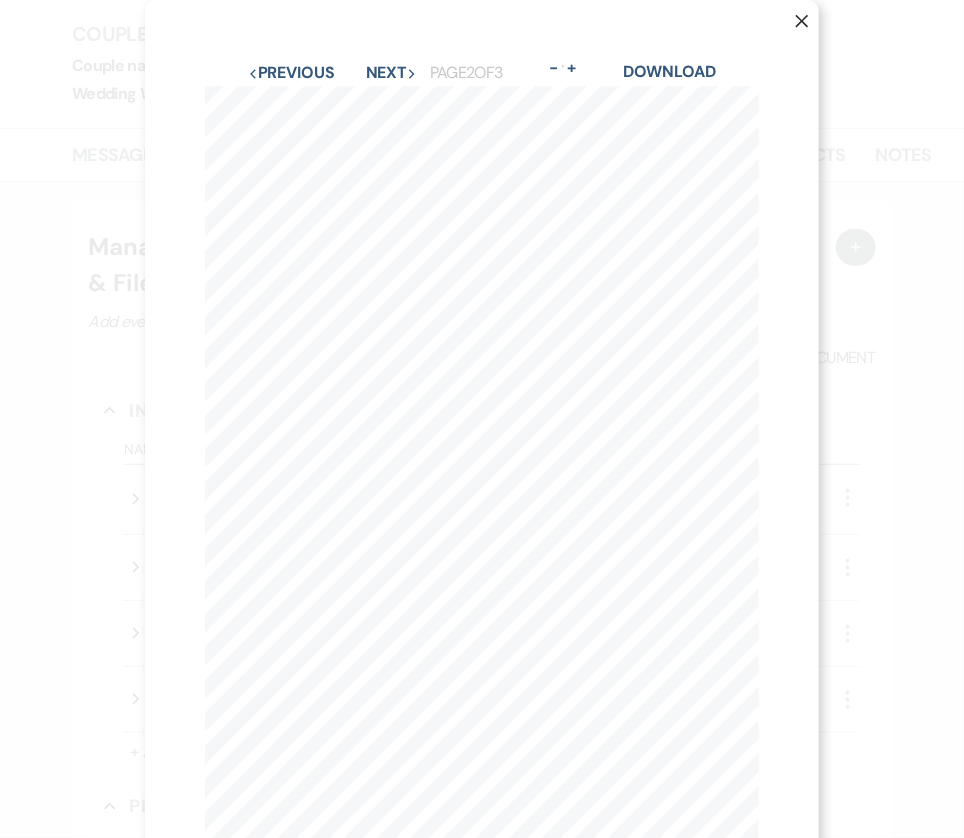 scroll, scrollTop: 440, scrollLeft: 0, axis: vertical 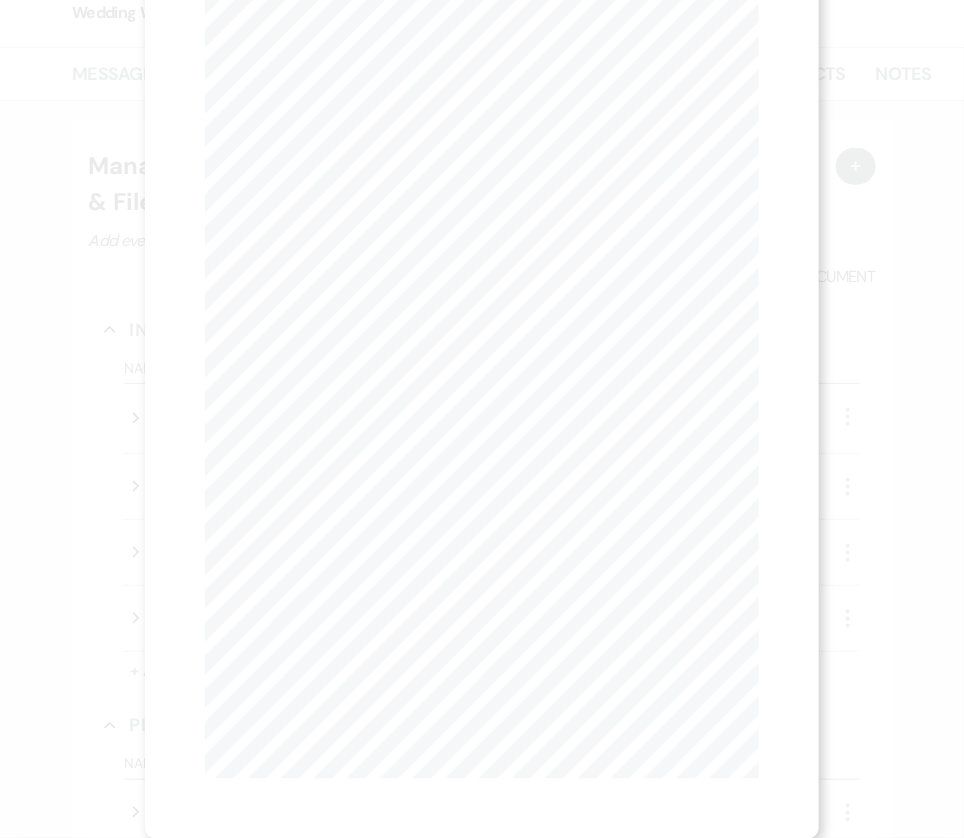 click on "X Previous  Previous Next  Next Page  2  of  3 - Zoom + Download Quantity Description Duration Price Subtotal 1 Cake Table - FH 1 Edison Lights 1 China Dinnerware Package 1 Water Service 1 Napkin Color Choice 1 Choice of In House Chair Sash 1 Table Runner Color Choice 1 Guest Table Decor Item Choice 1 Venue Liability Insurance Total Standard Included Items:Total Standard Included Items:Total Standard Included Items:Total Standard Included Items: $0.00 BeverageBeverageBeverageBeverage 75 Soda Package 1 Days $8.00 $600.00 Note:  Beverage package can be adjusted up until 10 days before wedding. 75 Champagne Toast 1 Days $4.00 $300.00 Note:  Wants Moscato Total Beverage:Total Beverage:Total Beverage:Total Beverage: $900.00 Rental EnhancementsRental EnhancementsRental EnhancementsRental Enhancements 1 Custom Extra Service Item 1 Days $175.00 $175.00 Note:  Ramen Bowls & Chop Sticks Total Rental Enhancements:Total Rental Enhancements:Total Rental Enhancements:Total Rental Enhancements: $175.00 5 120" Black Linen 15" at bounding box center [482, 419] 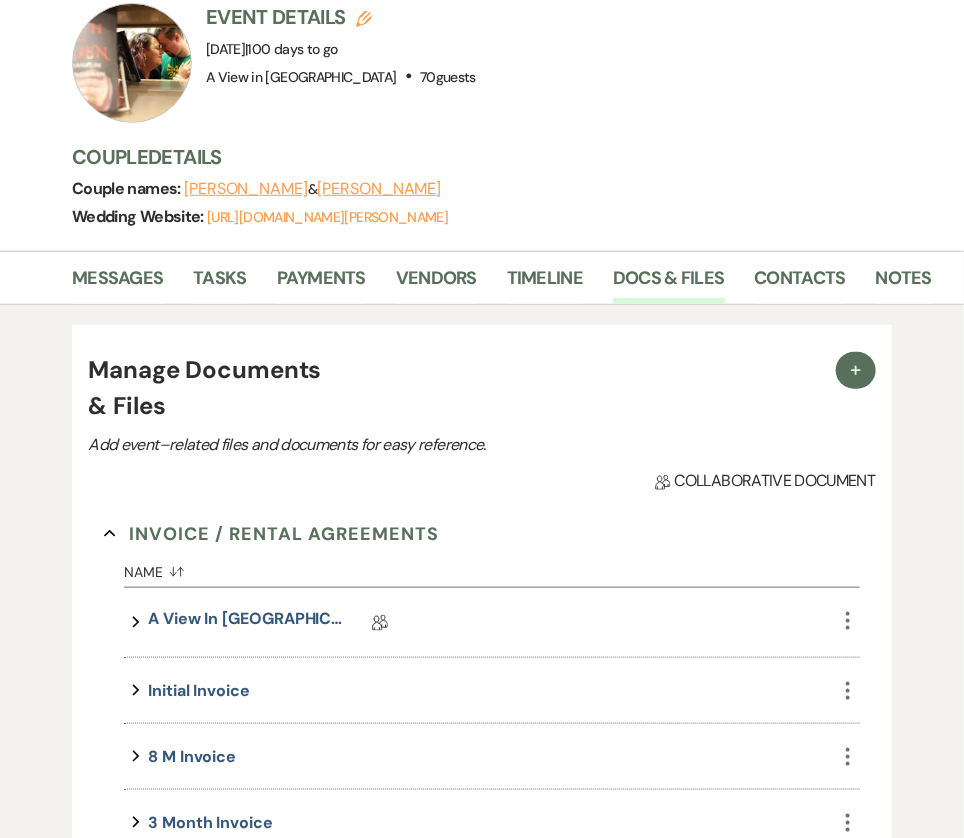 scroll, scrollTop: 235, scrollLeft: 0, axis: vertical 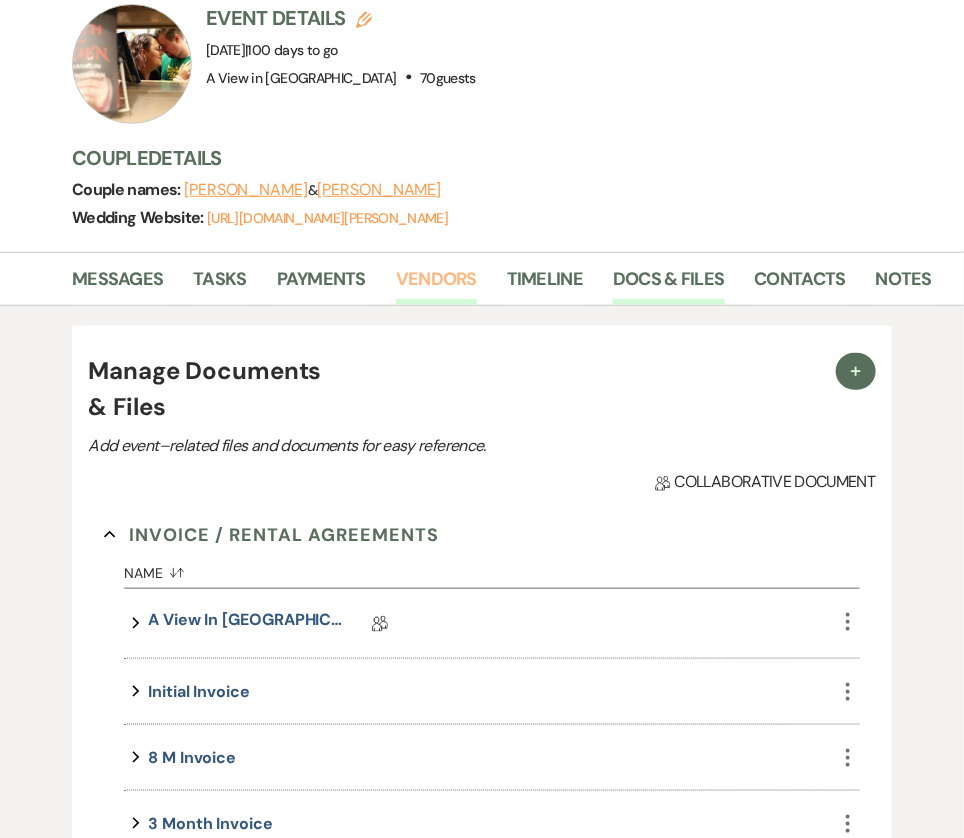 click on "Vendors" at bounding box center (436, 285) 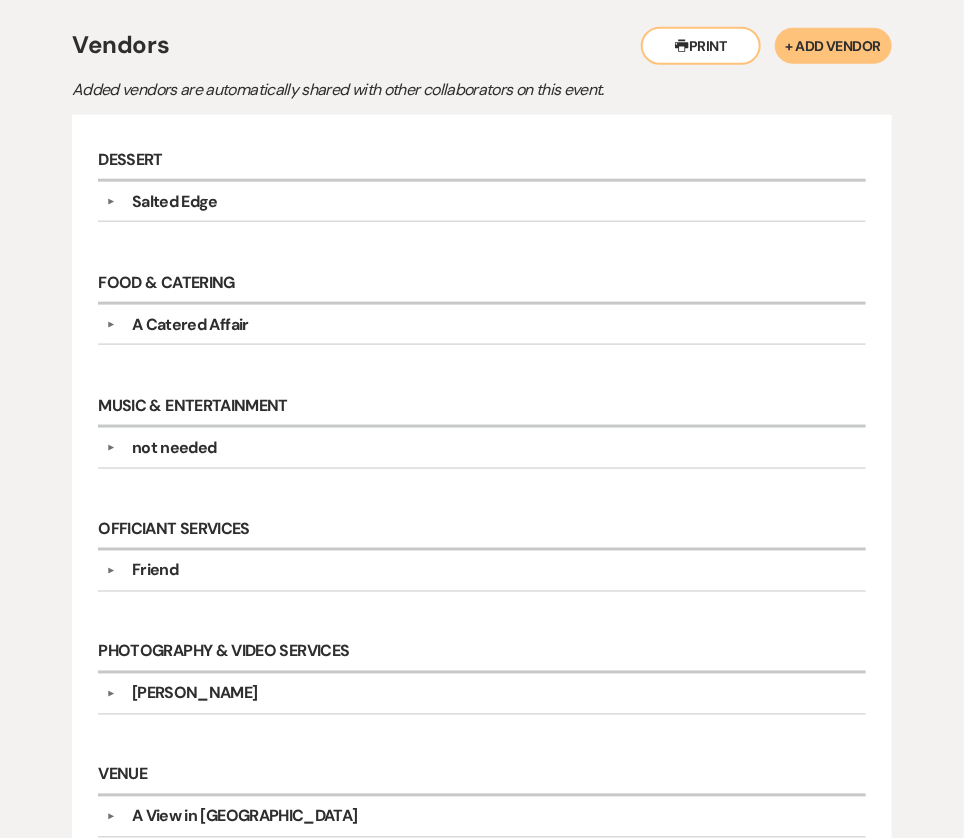 scroll, scrollTop: 548, scrollLeft: 0, axis: vertical 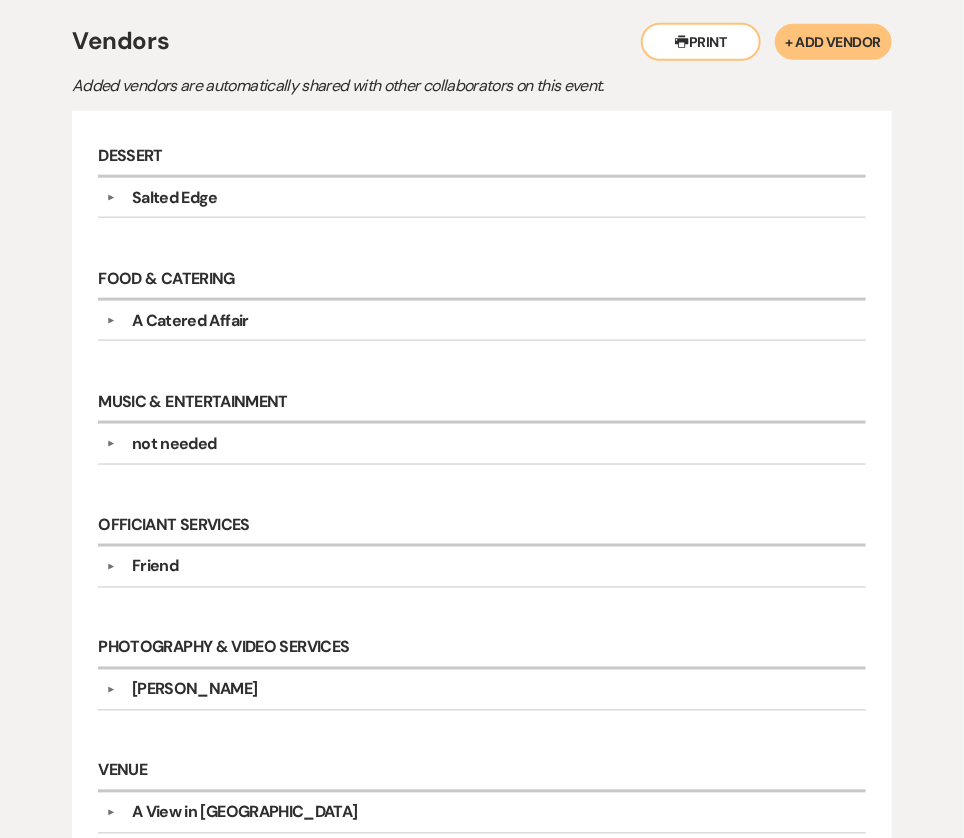 click on "not needed" at bounding box center (487, 444) 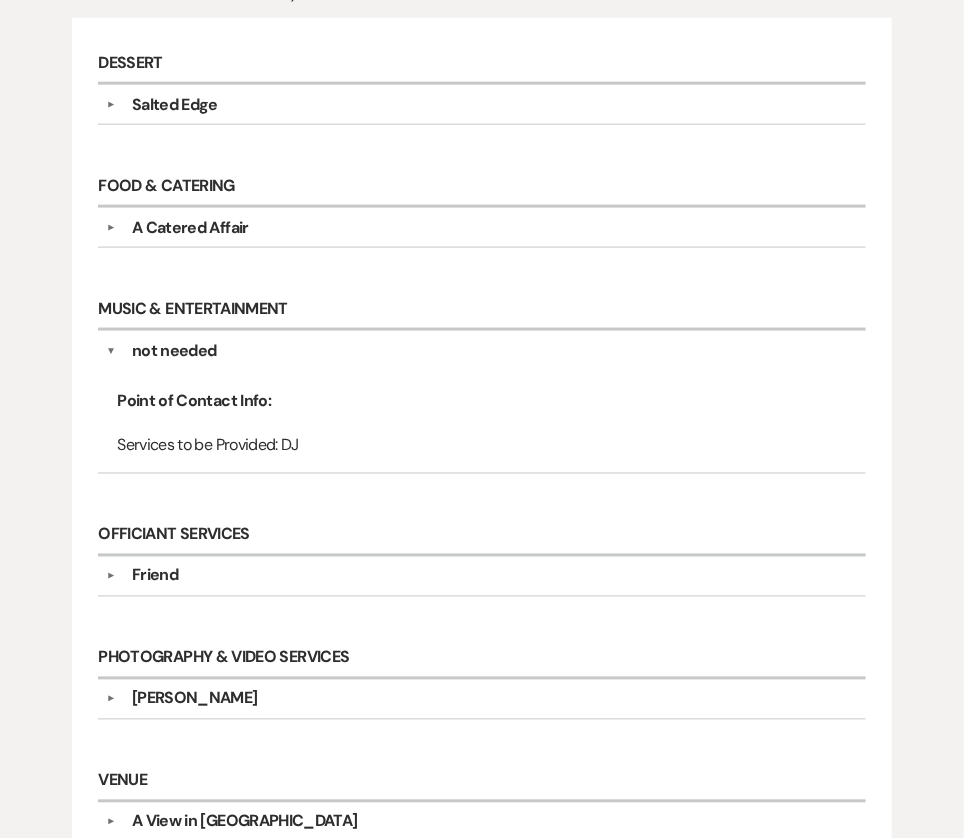 scroll, scrollTop: 617, scrollLeft: 0, axis: vertical 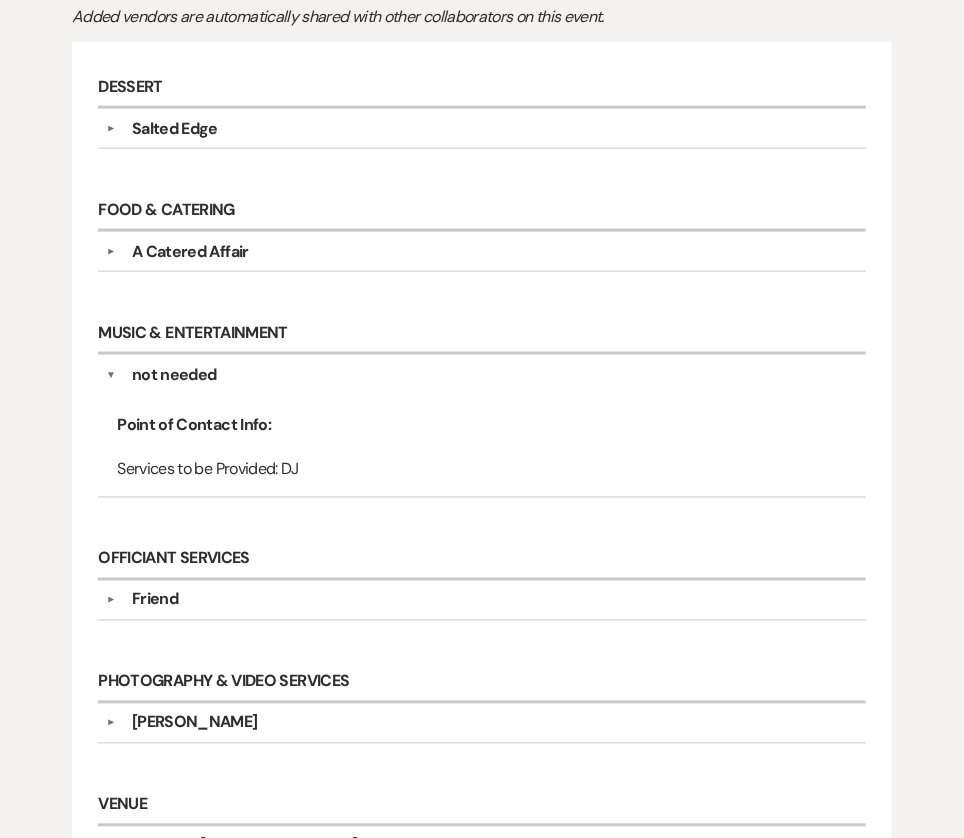 click on "A Catered Affair" at bounding box center (487, 252) 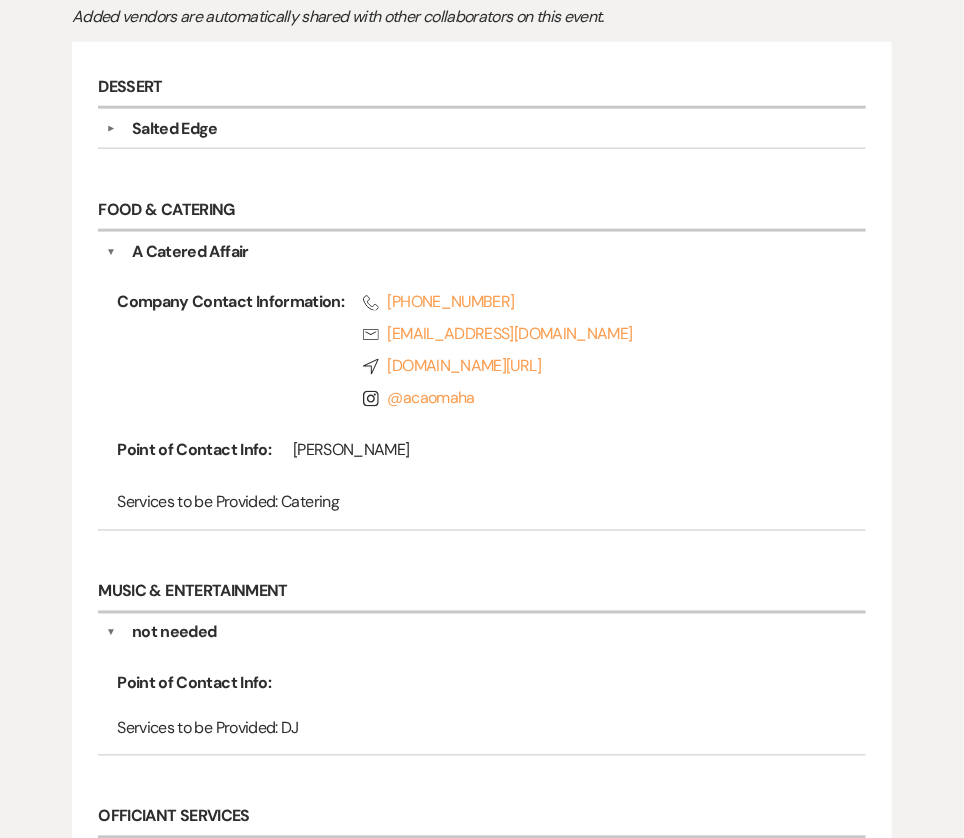 click on "A Catered Affair" at bounding box center [487, 252] 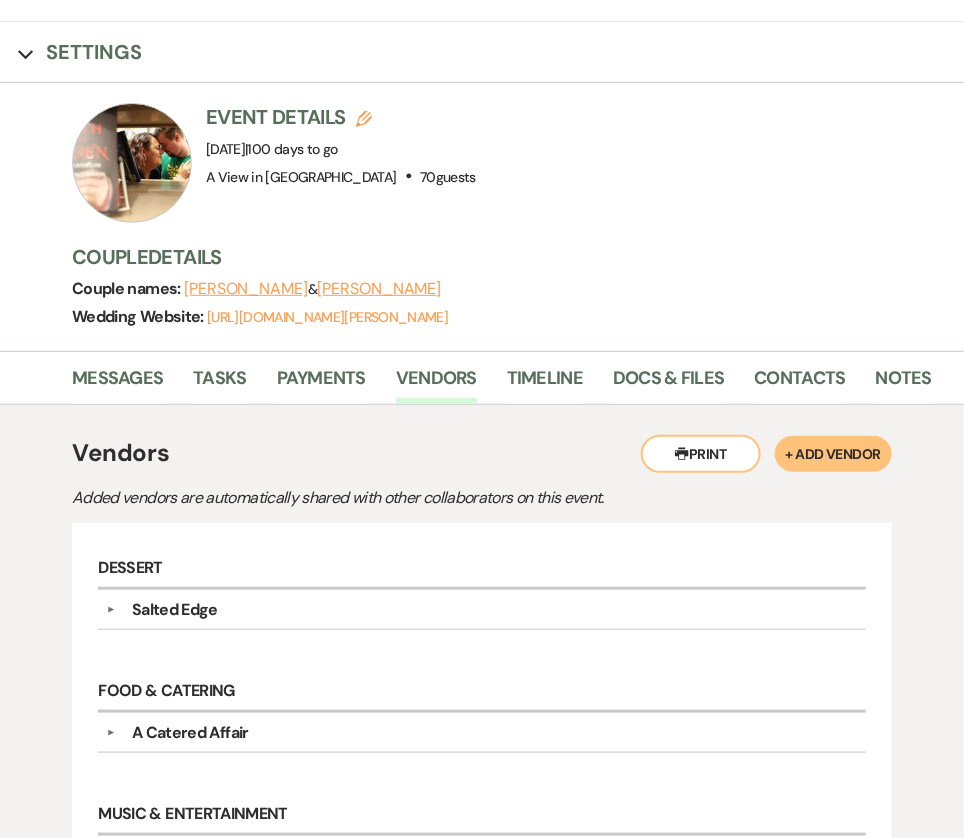 scroll, scrollTop: 134, scrollLeft: 0, axis: vertical 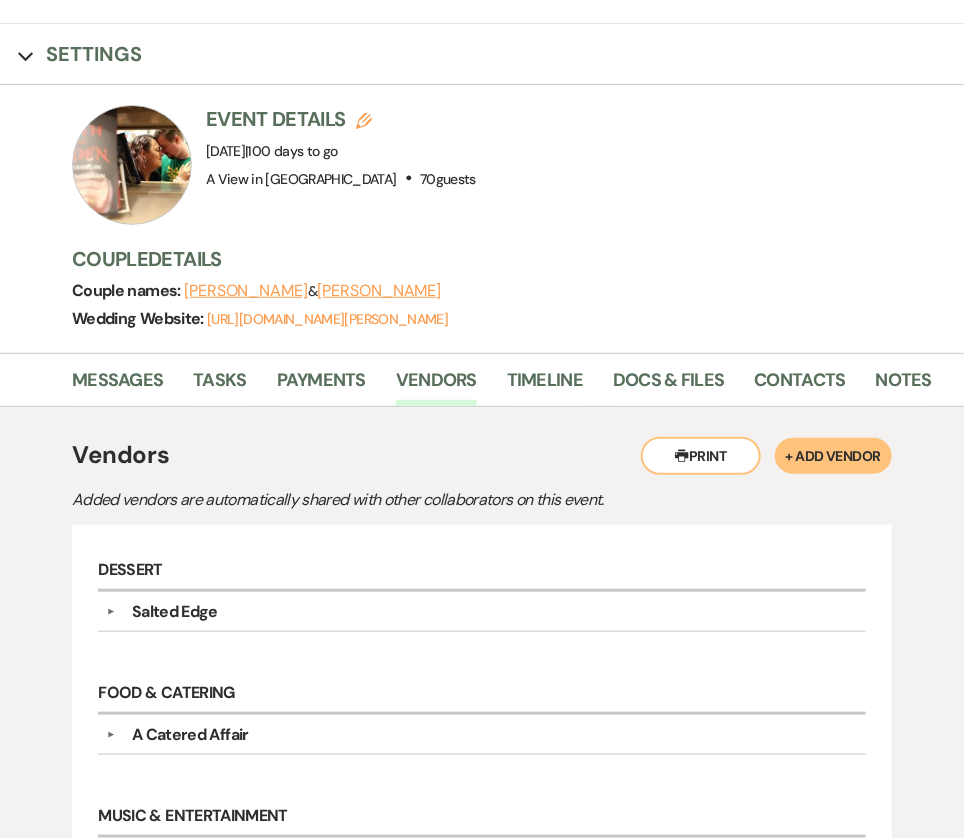 click on "Salted Edge" at bounding box center [487, 612] 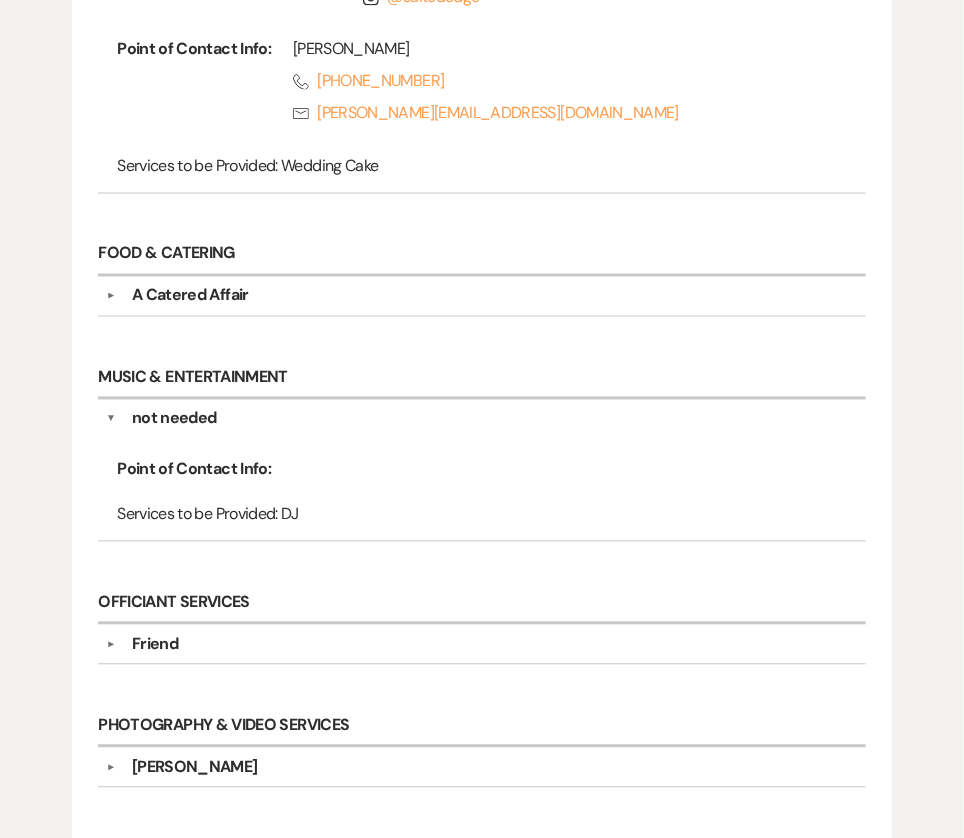 scroll, scrollTop: 865, scrollLeft: 0, axis: vertical 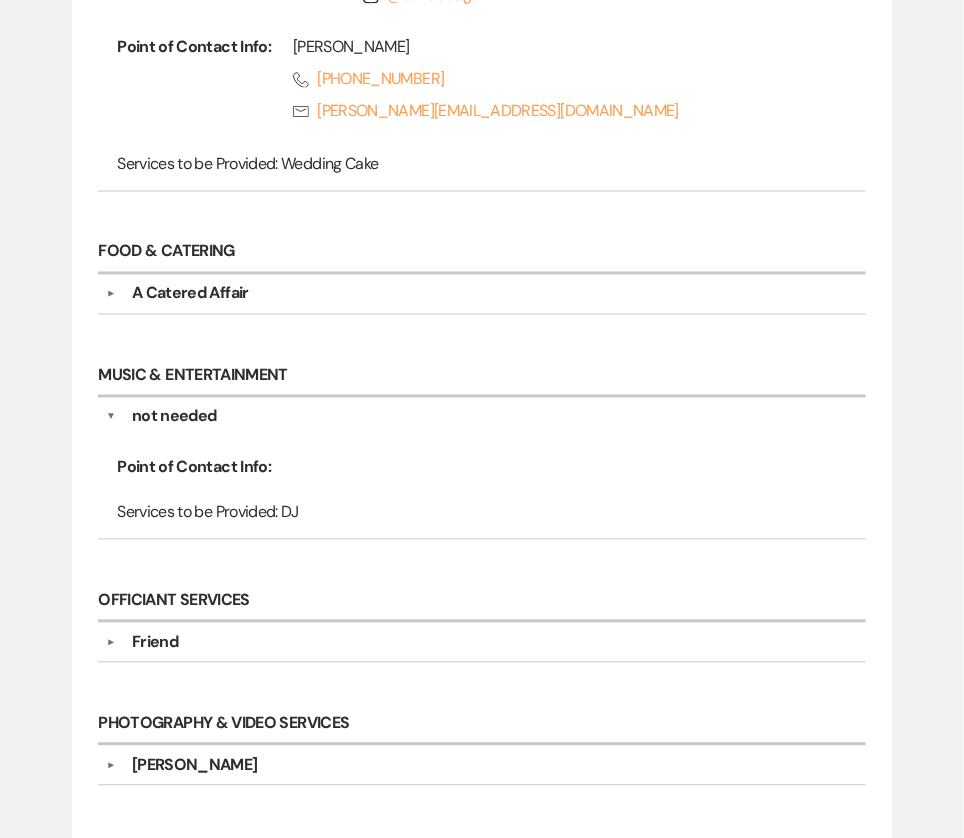 click on "not needed" at bounding box center (174, 417) 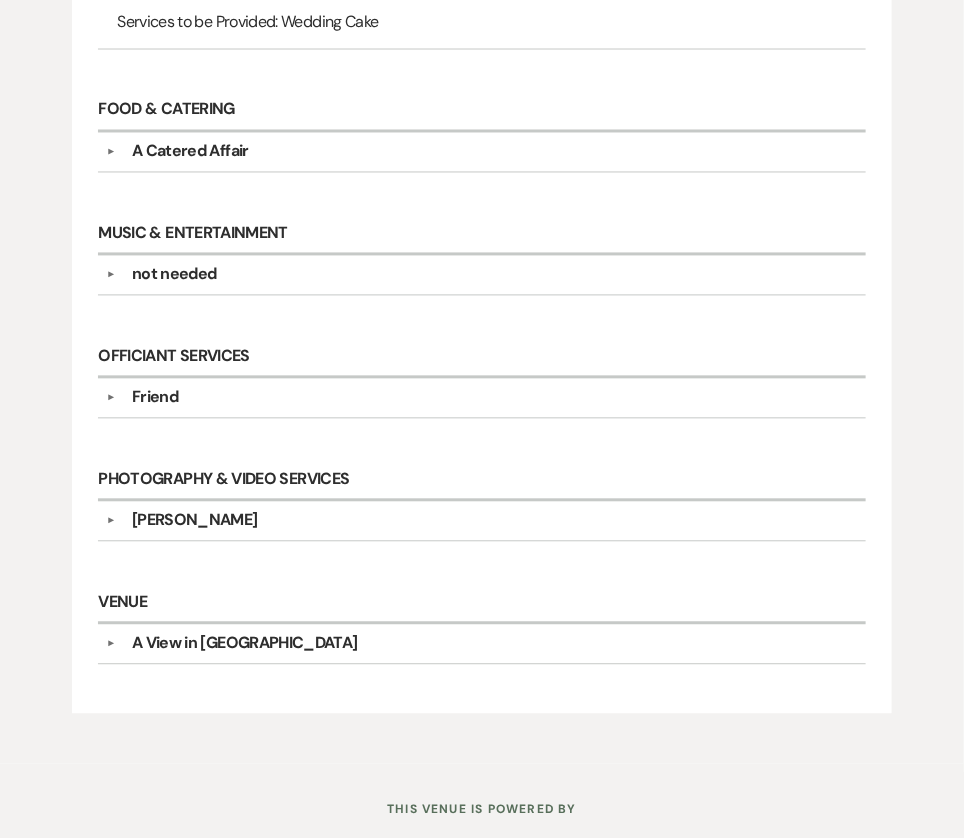 scroll, scrollTop: 1060, scrollLeft: 0, axis: vertical 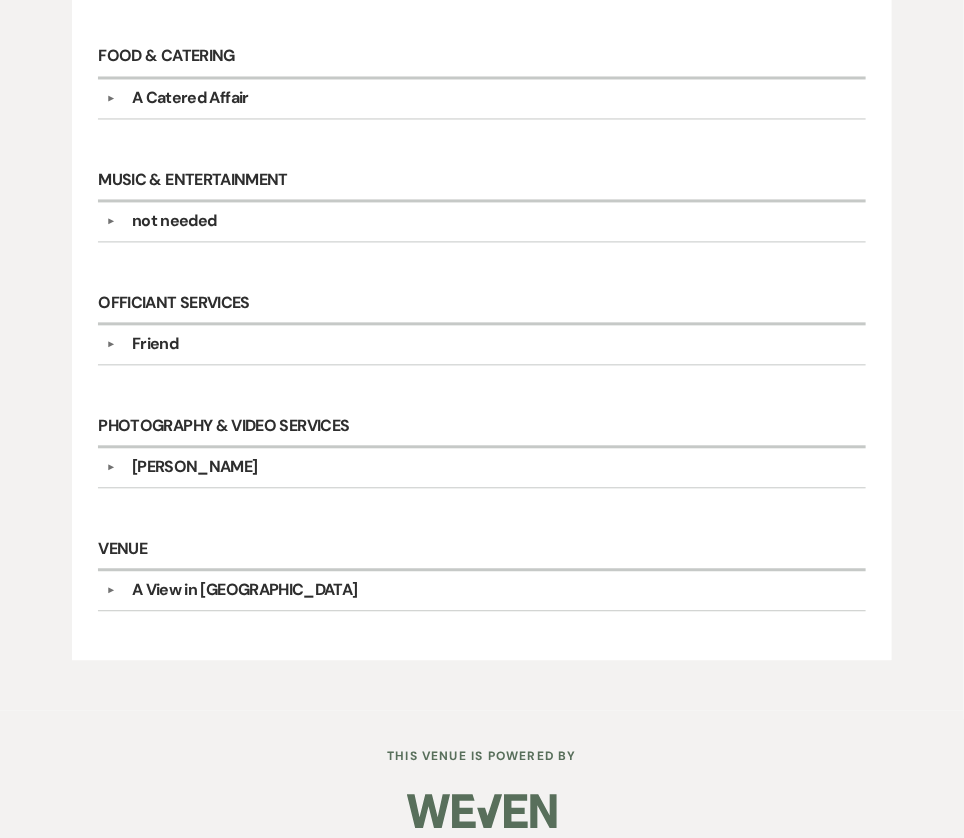 click on "Friend" at bounding box center (487, 345) 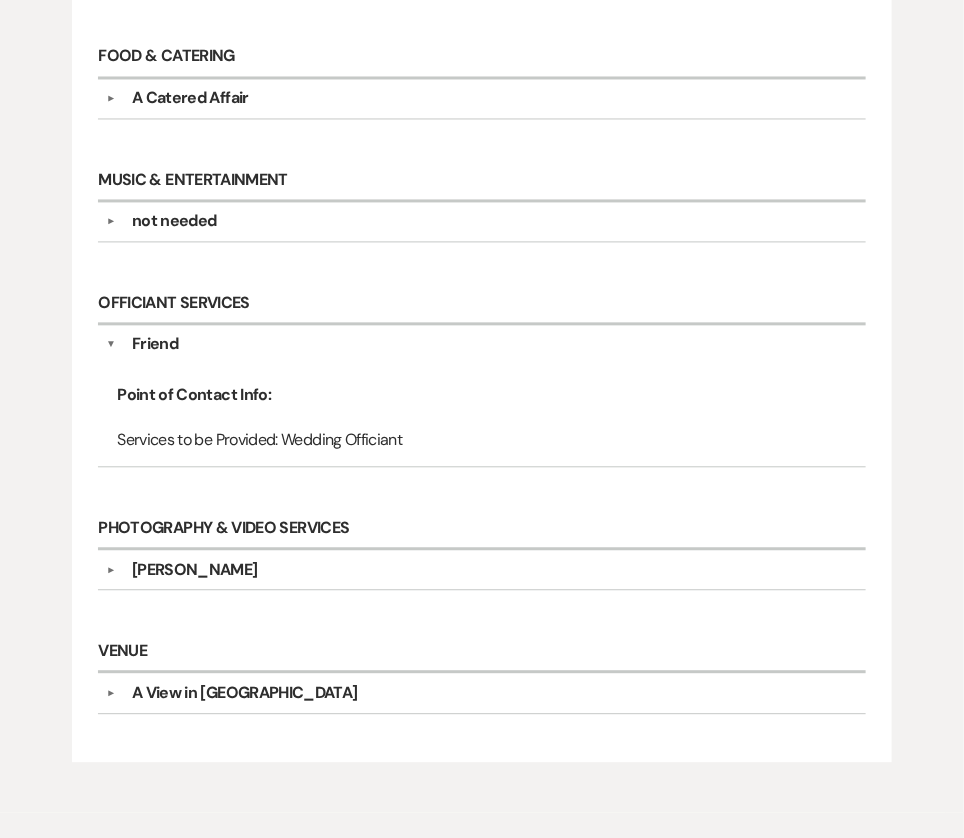 click on "Friend" at bounding box center [487, 345] 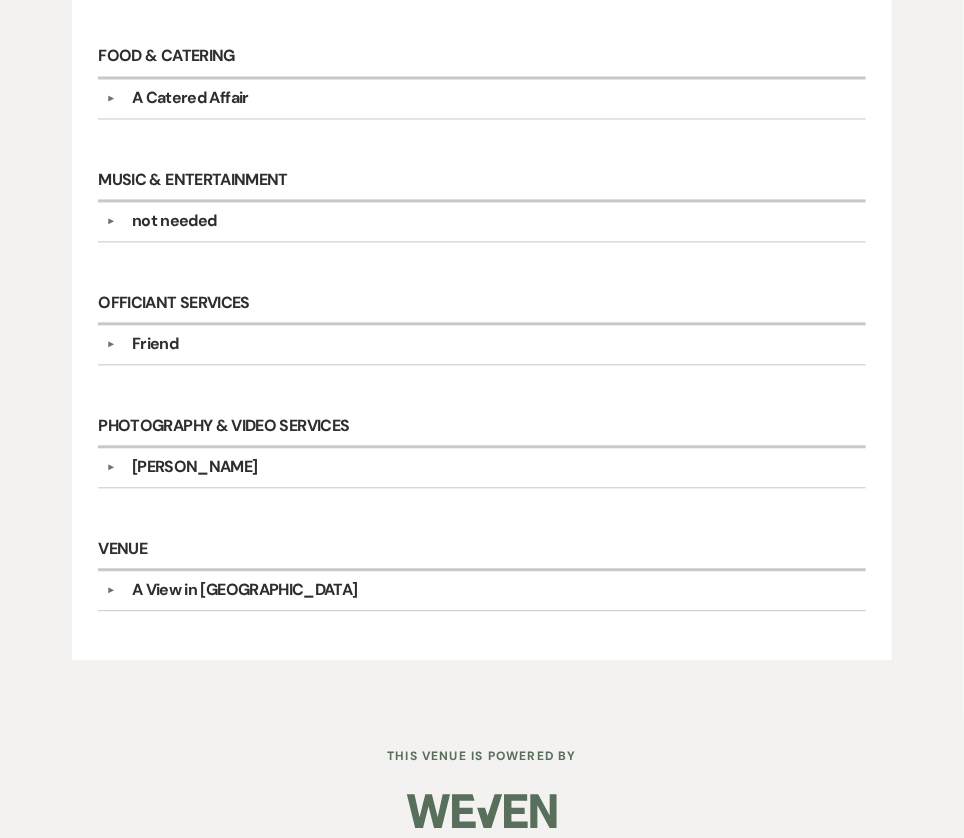 scroll, scrollTop: 0, scrollLeft: 0, axis: both 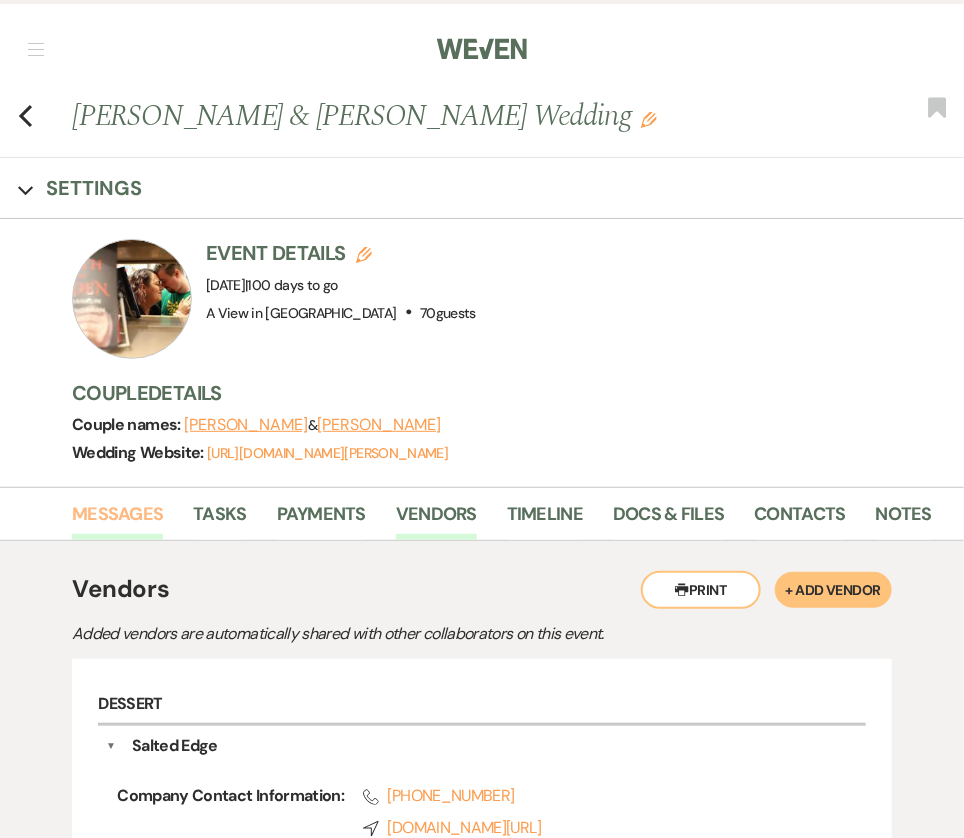 click on "Messages" at bounding box center [117, 520] 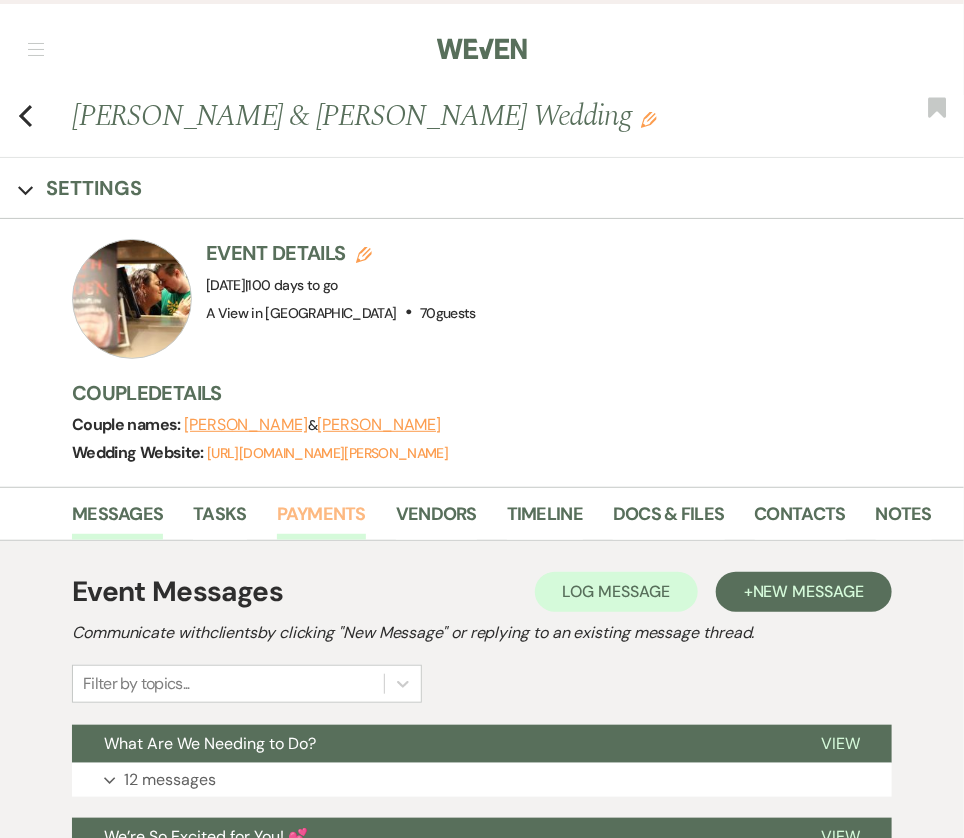 click on "Payments" at bounding box center (321, 520) 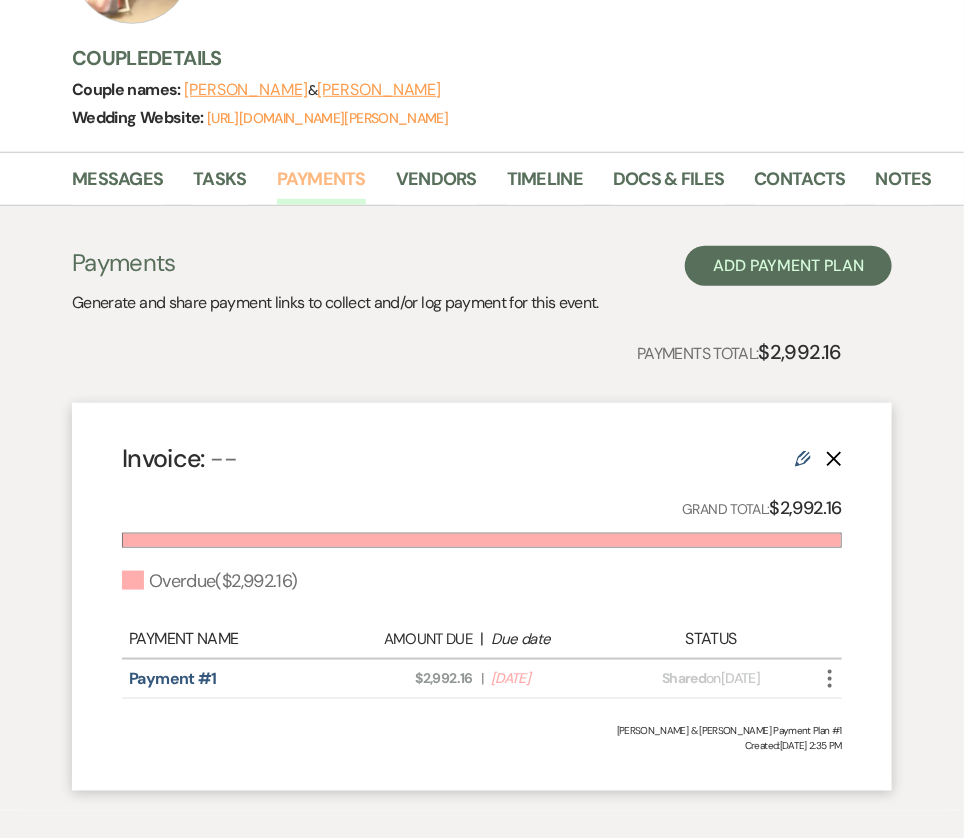 scroll, scrollTop: 416, scrollLeft: 0, axis: vertical 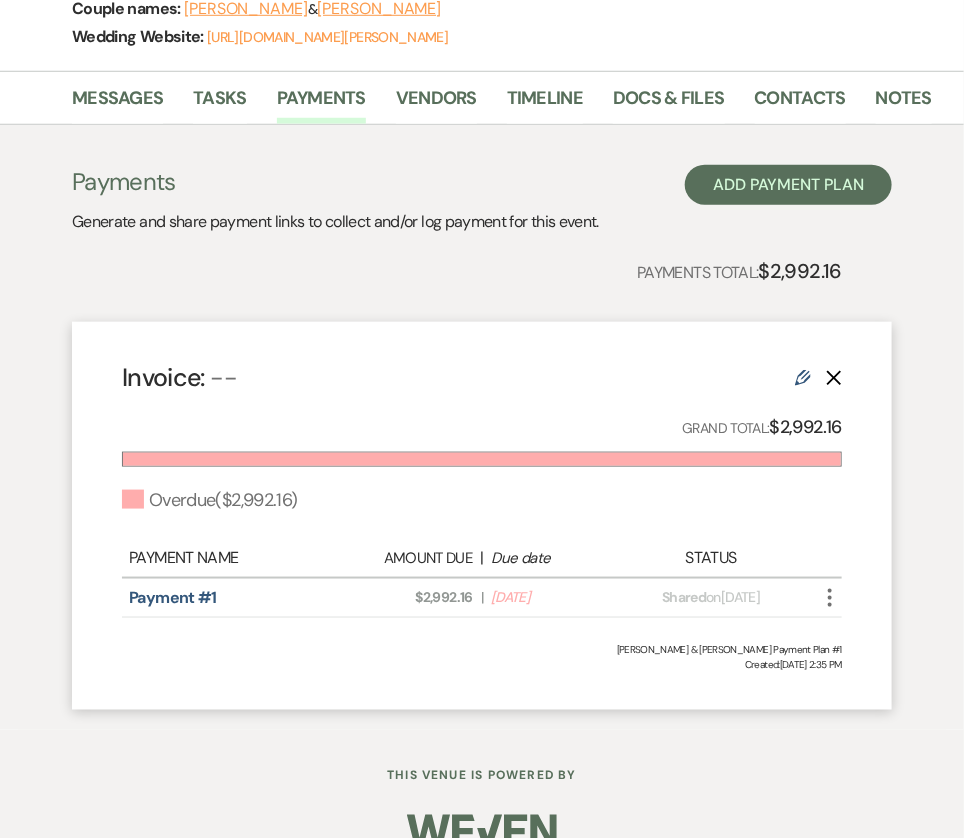 click on "Payment #1 Amount Due:   $2,992.16 | Due Date   [DATE] Payment status:   Shared  on  [DATE] More" at bounding box center [482, 598] 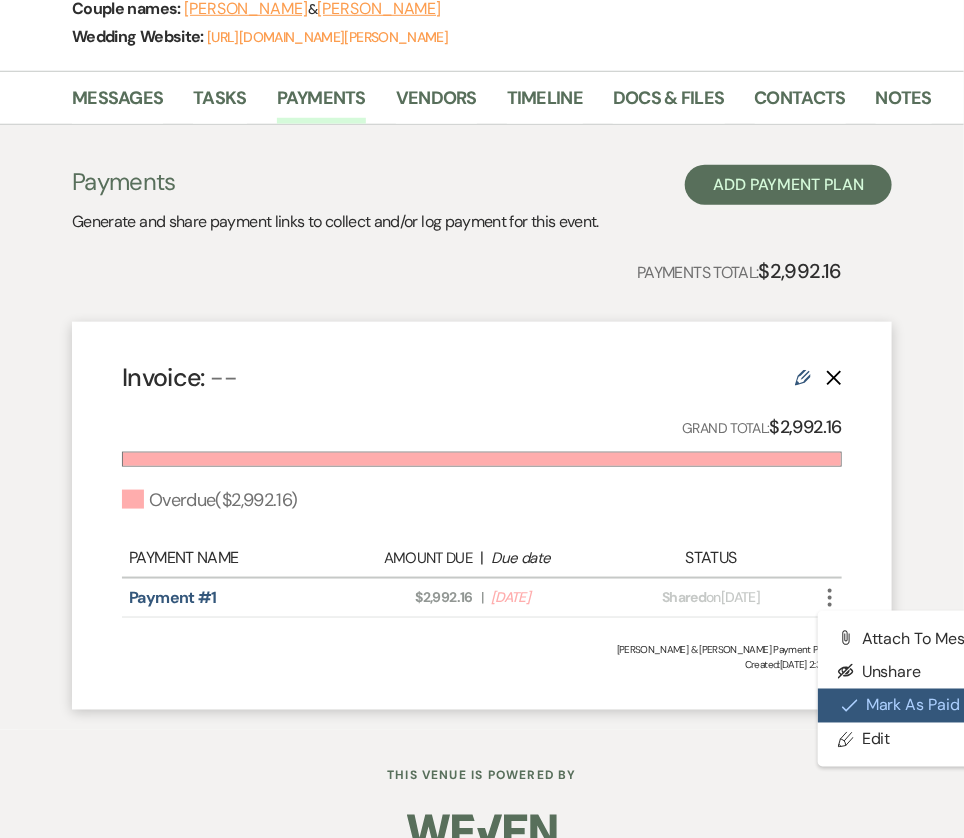 click on "Check [PERSON_NAME] [PERSON_NAME] as Paid" at bounding box center (919, 706) 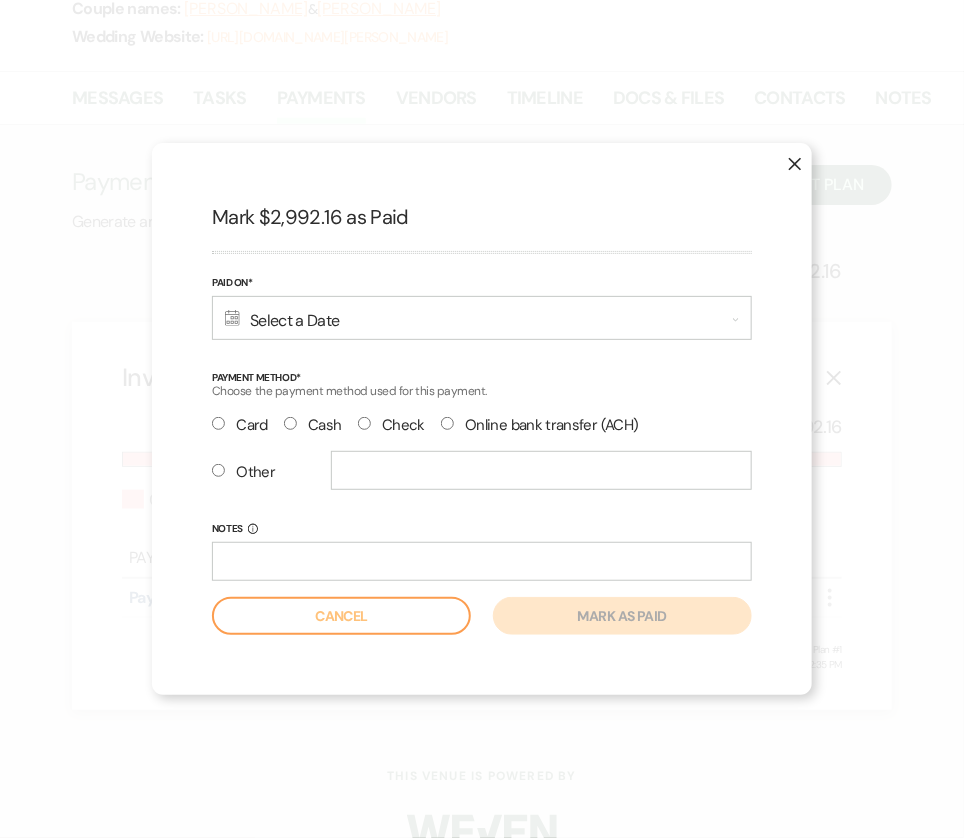 click on "Calendar Select a Date Expand" at bounding box center [482, 318] 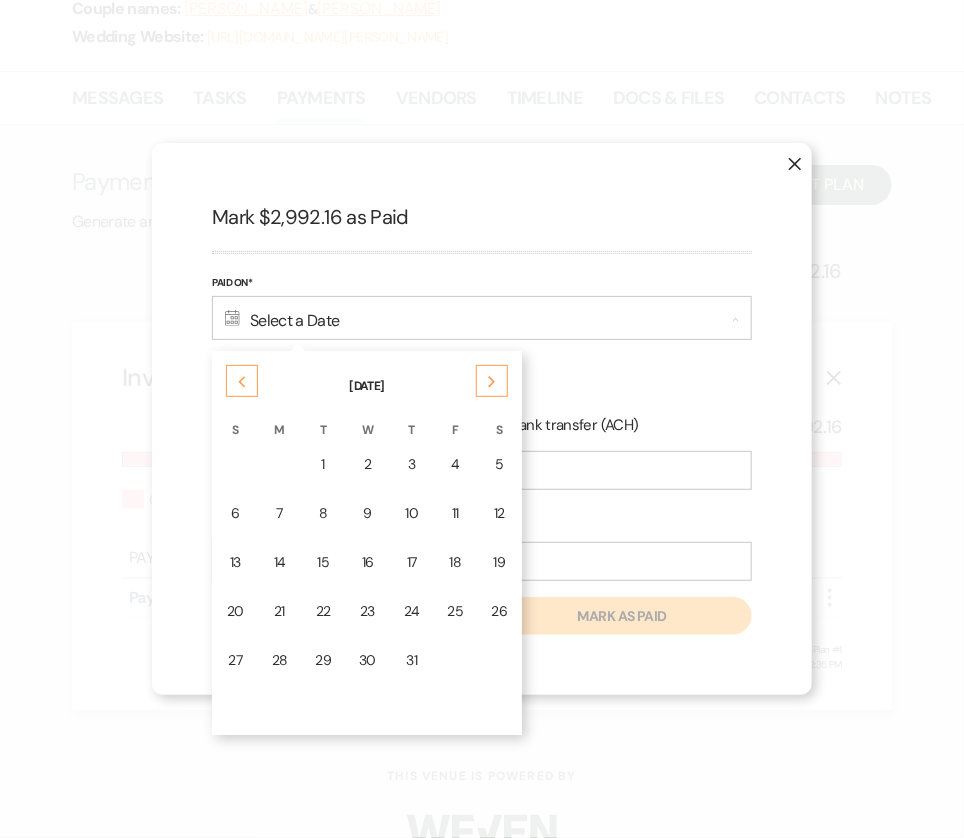 click on "Previous" at bounding box center (242, 381) 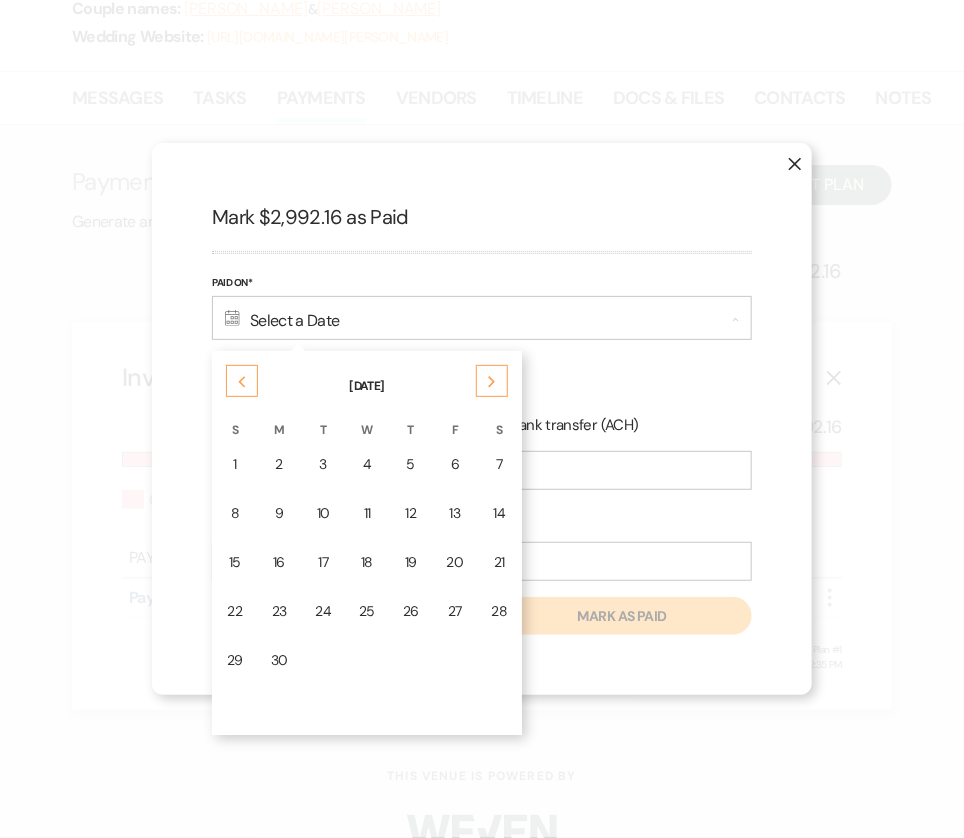 click on "Previous" at bounding box center (242, 381) 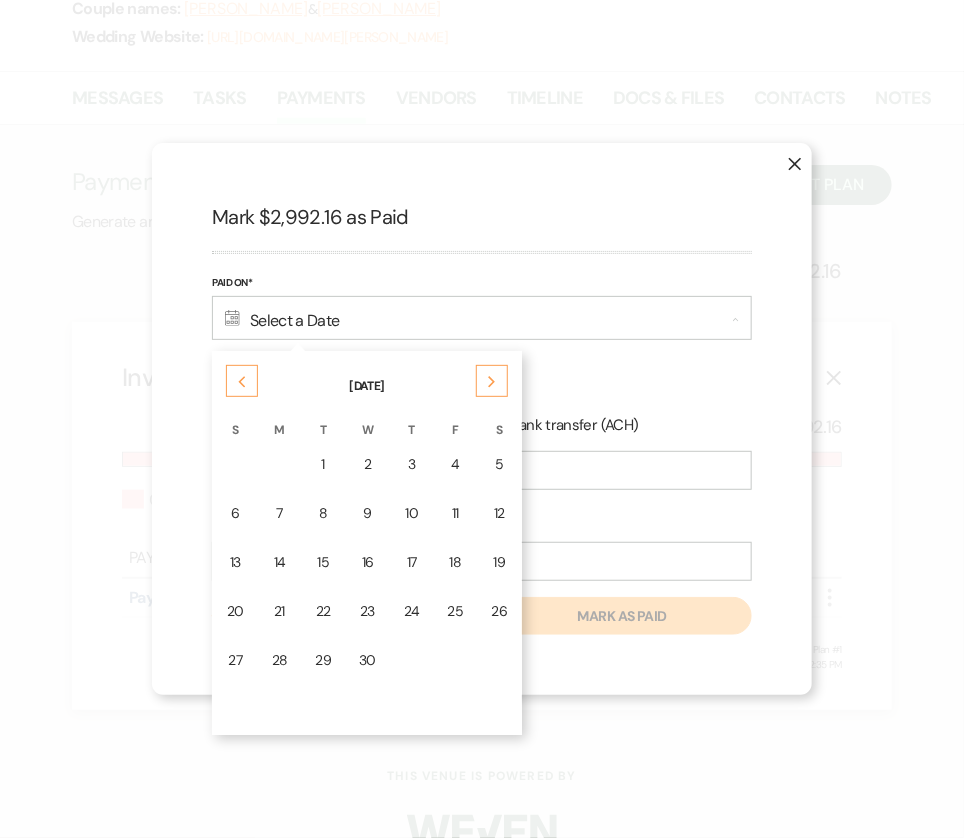 click on "Previous" at bounding box center (242, 381) 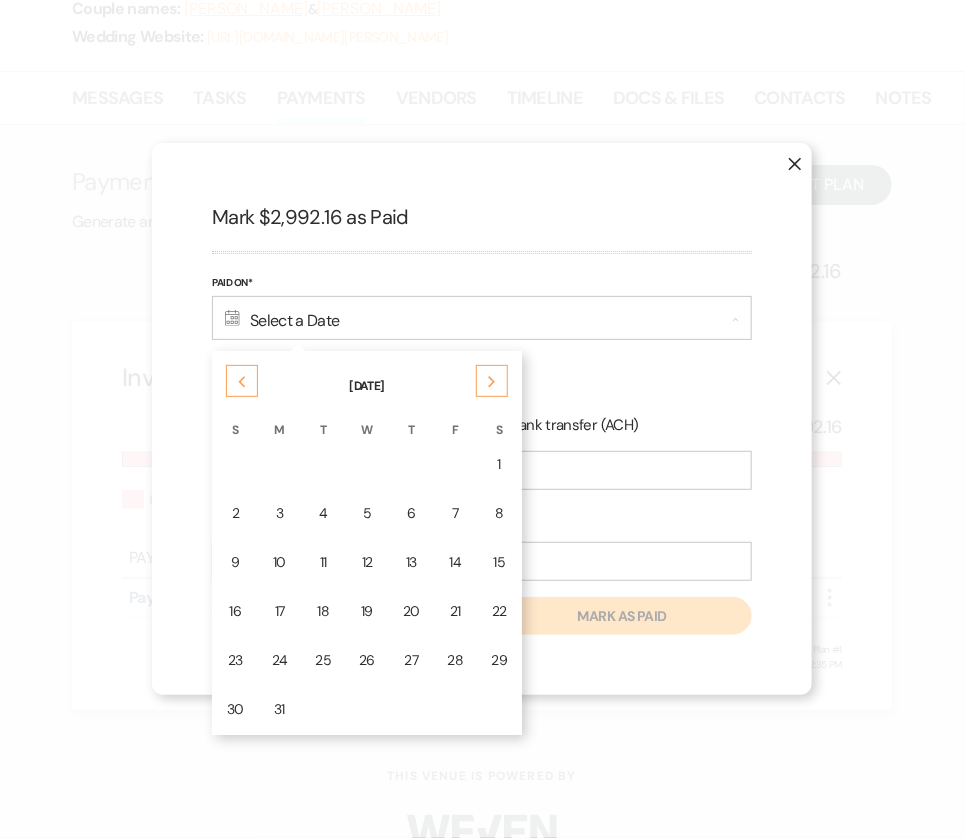 click on "Previous" 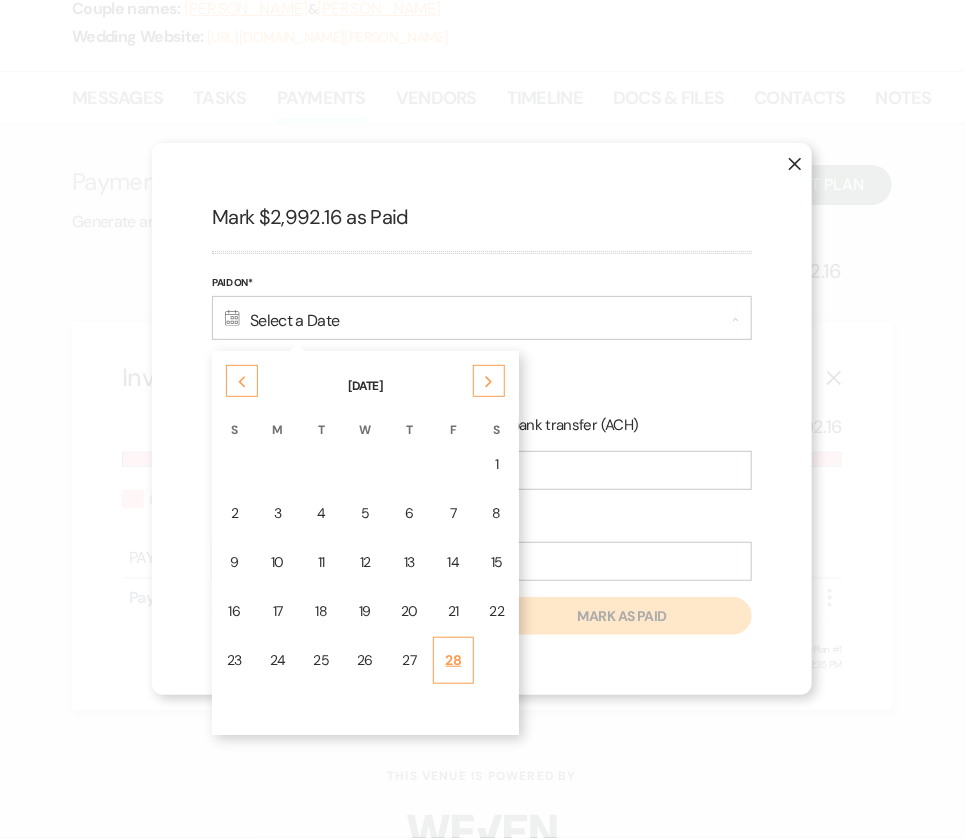click on "28" at bounding box center (454, 660) 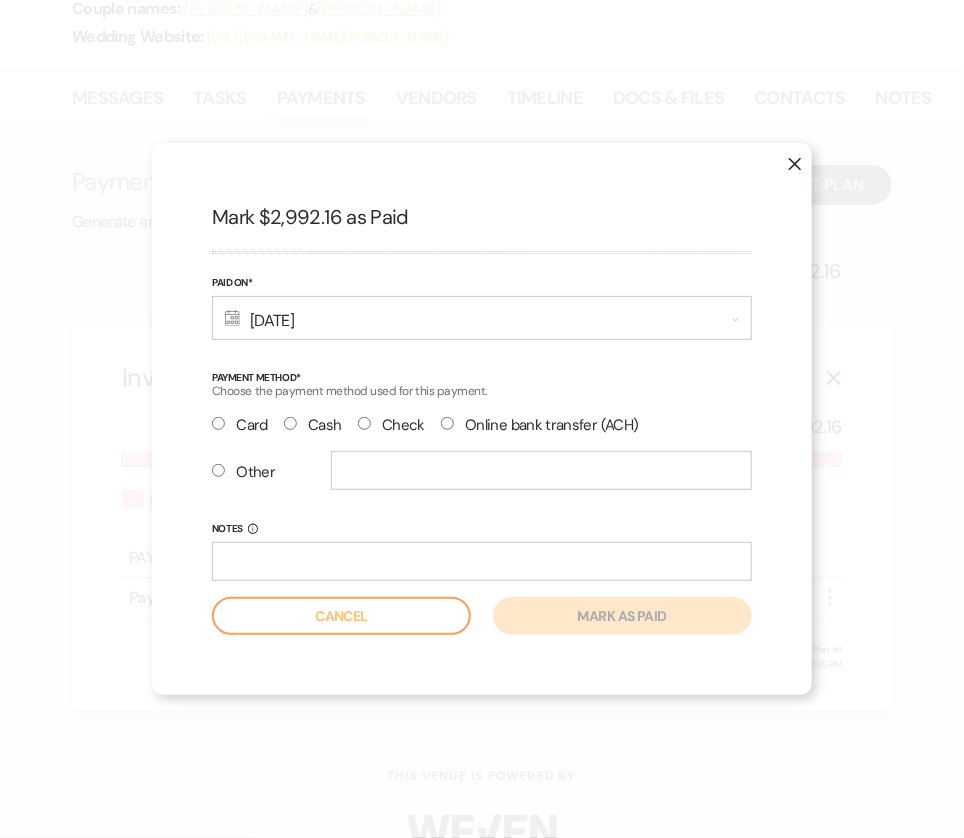 click on "Check" at bounding box center [391, 425] 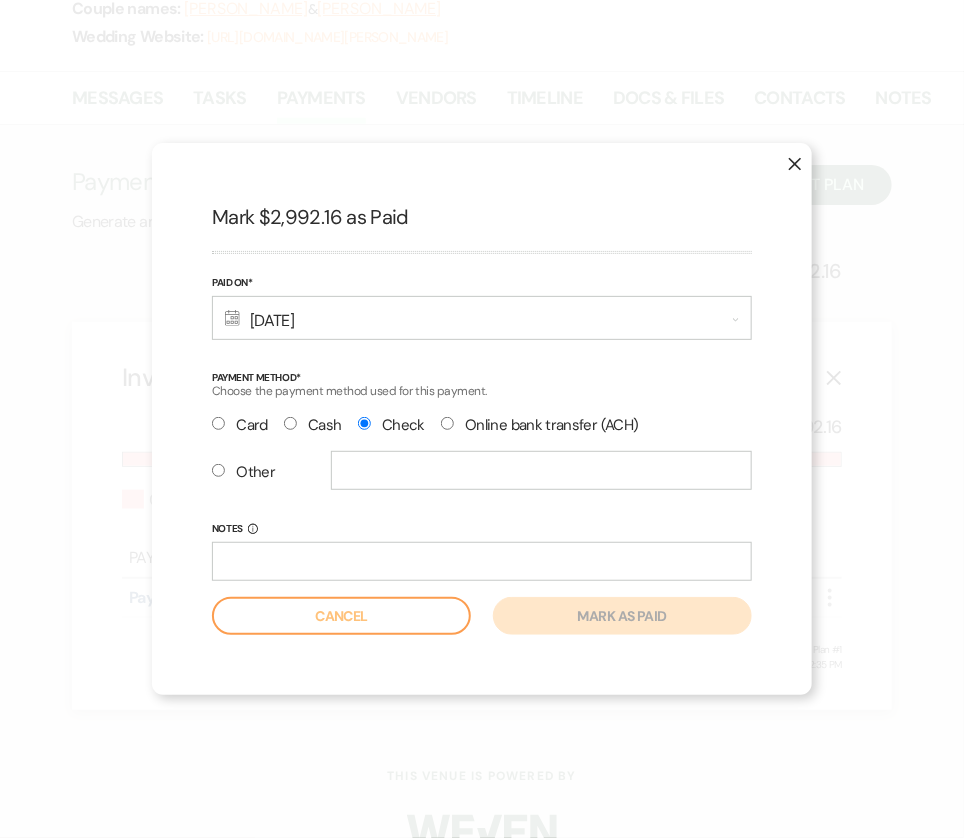 radio on "true" 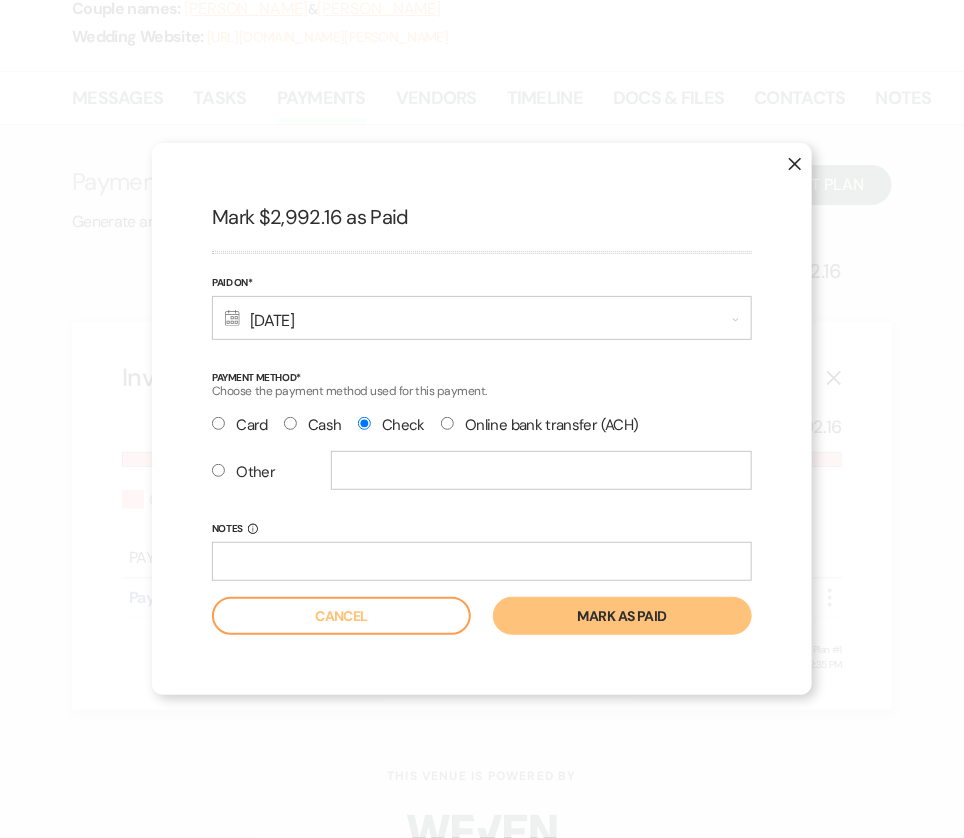 click on "Mark as paid" at bounding box center (622, 616) 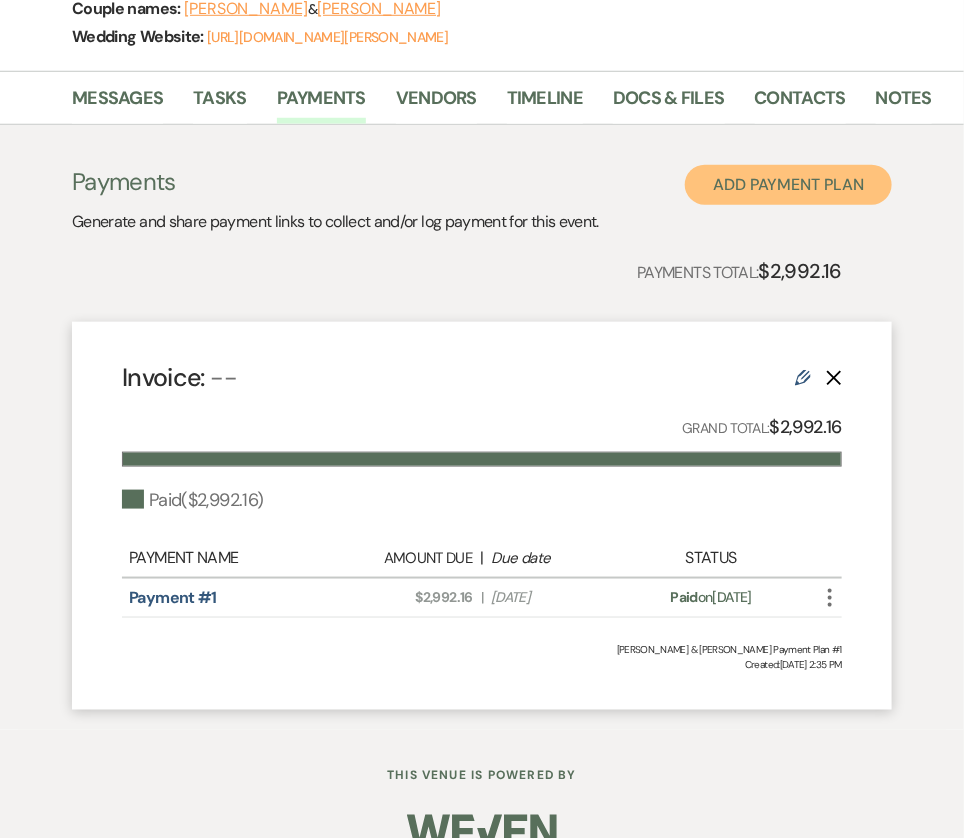 click on "Add Payment Plan" at bounding box center [788, 185] 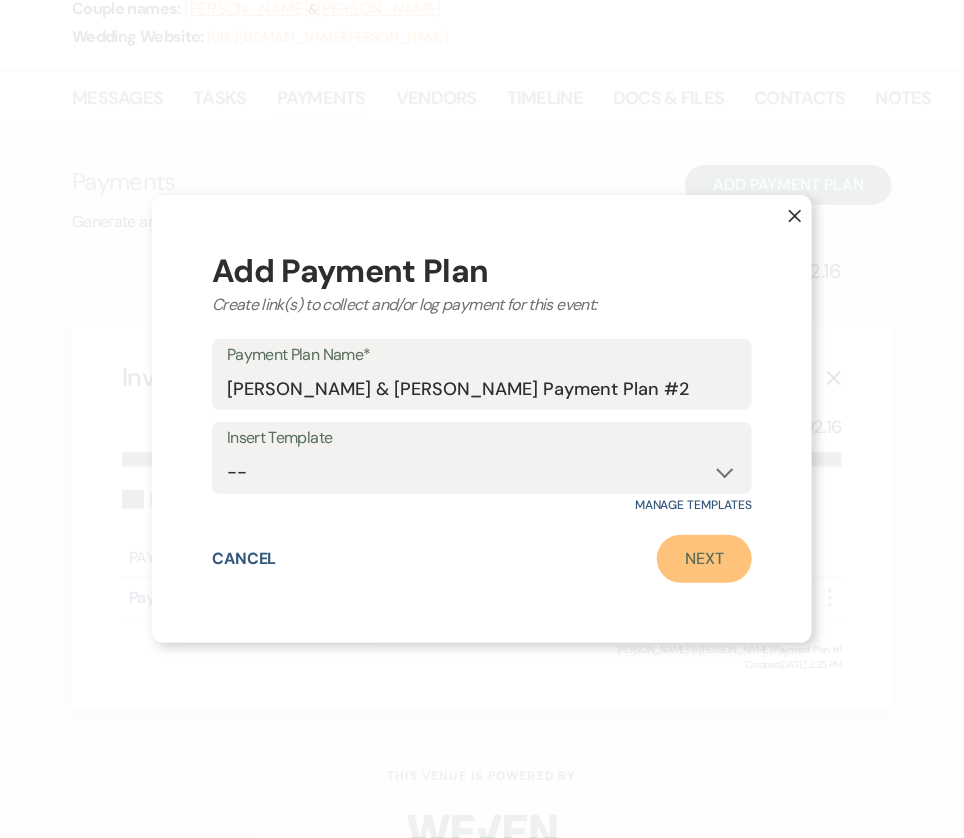 click on "Next" at bounding box center [704, 559] 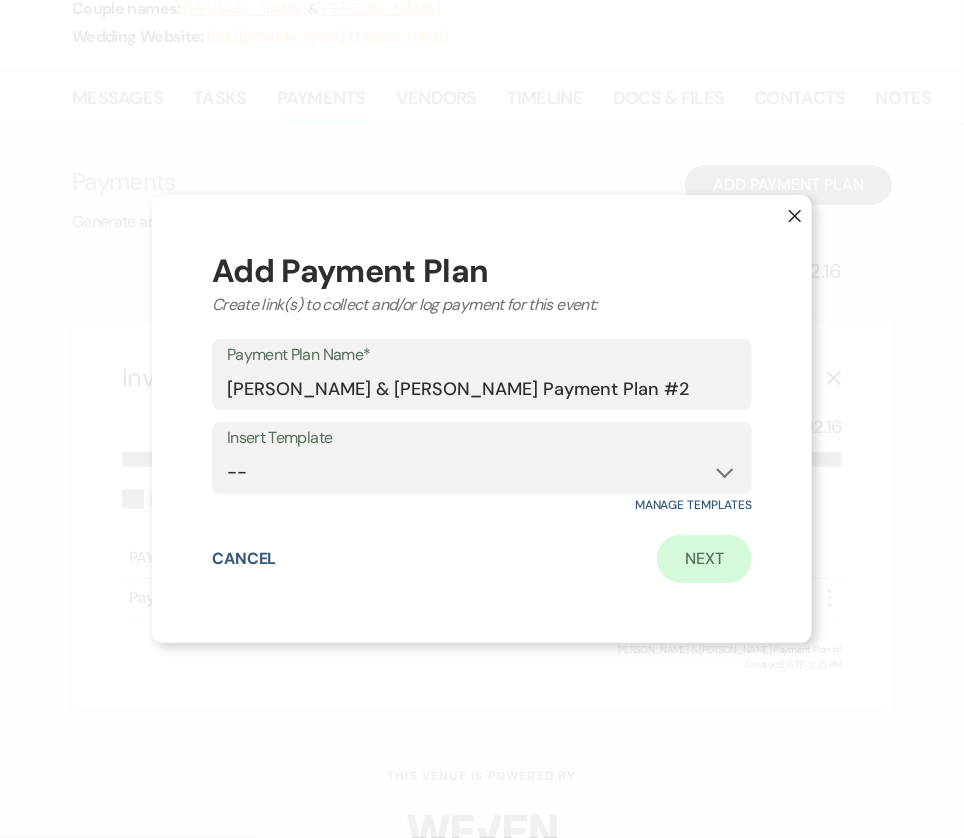 scroll, scrollTop: 0, scrollLeft: 0, axis: both 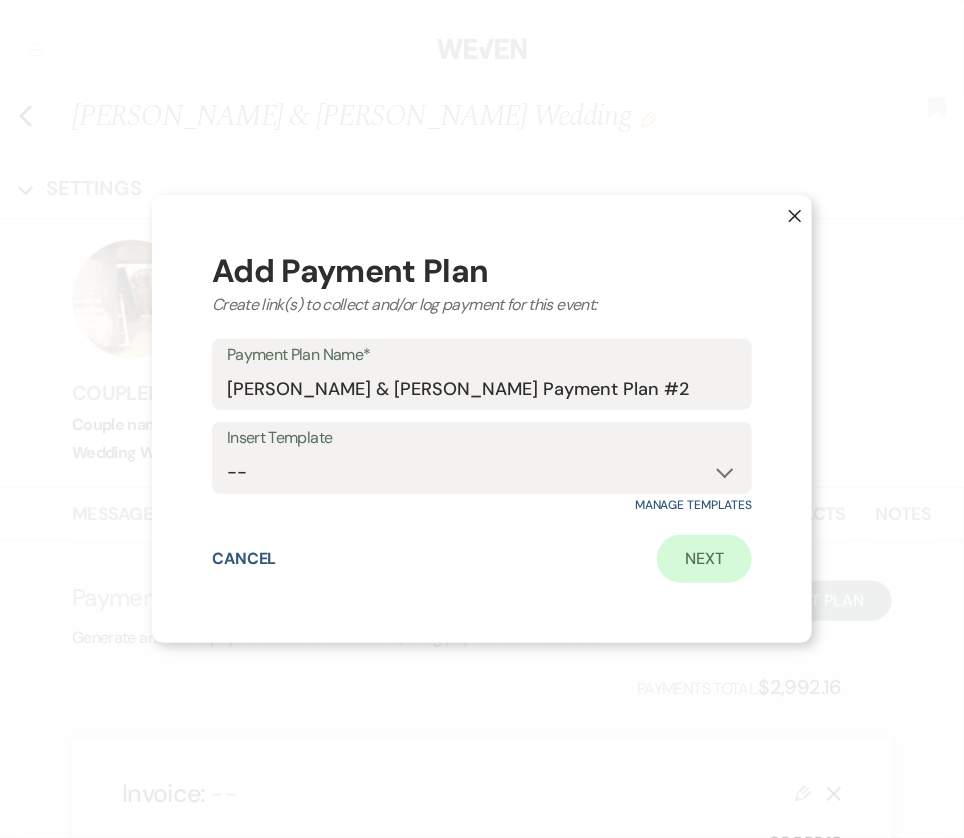 select on "2" 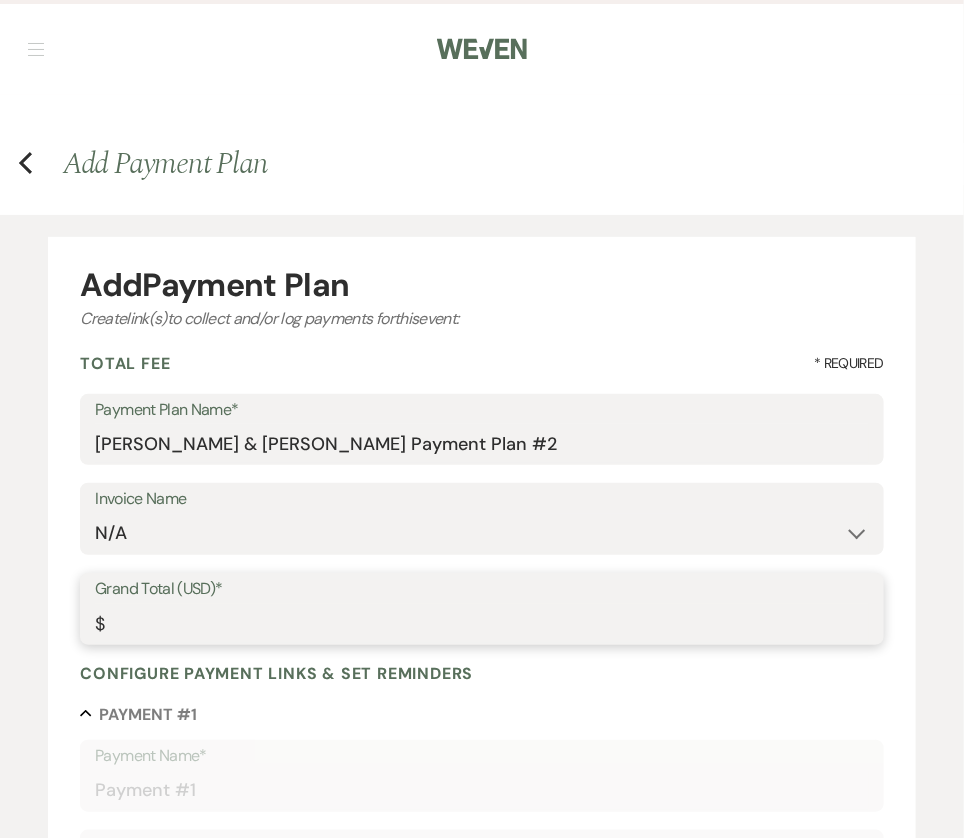 click on "Grand Total (USD)*" at bounding box center [482, 623] 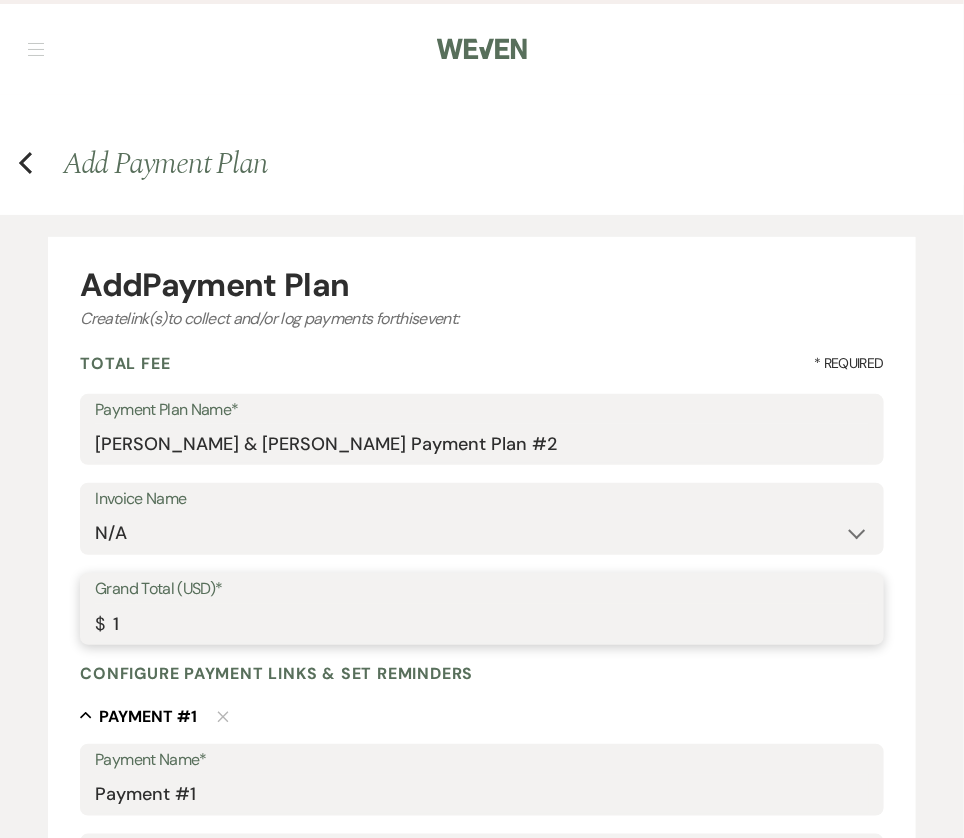 type on "18" 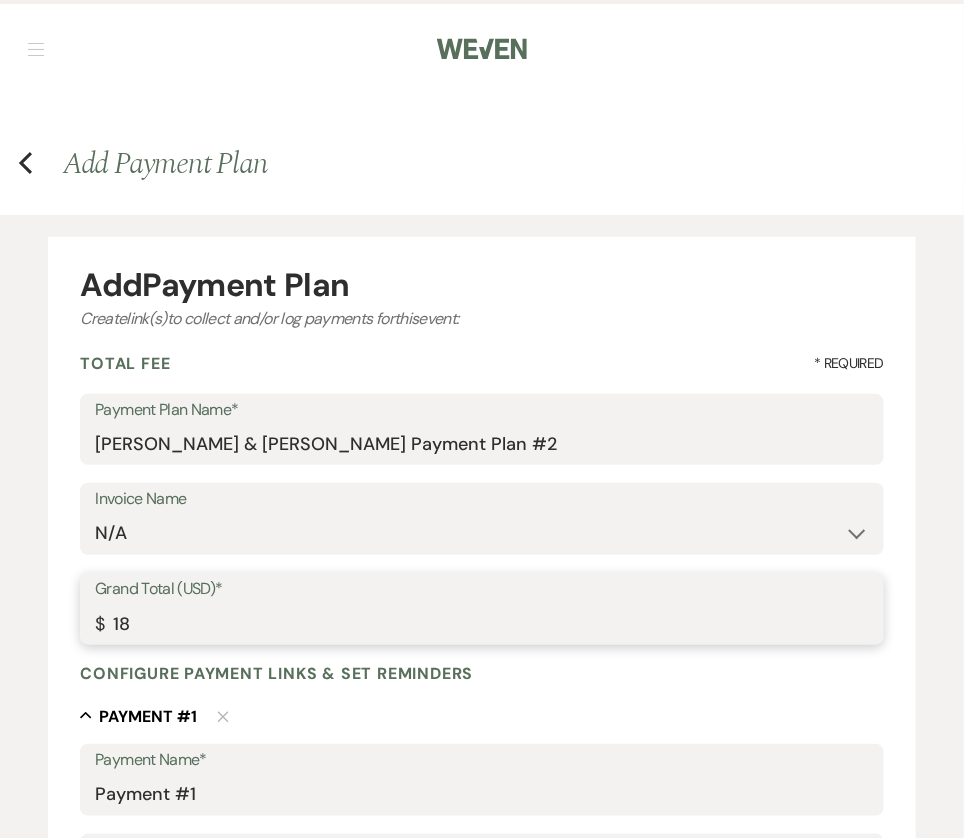 type on "180" 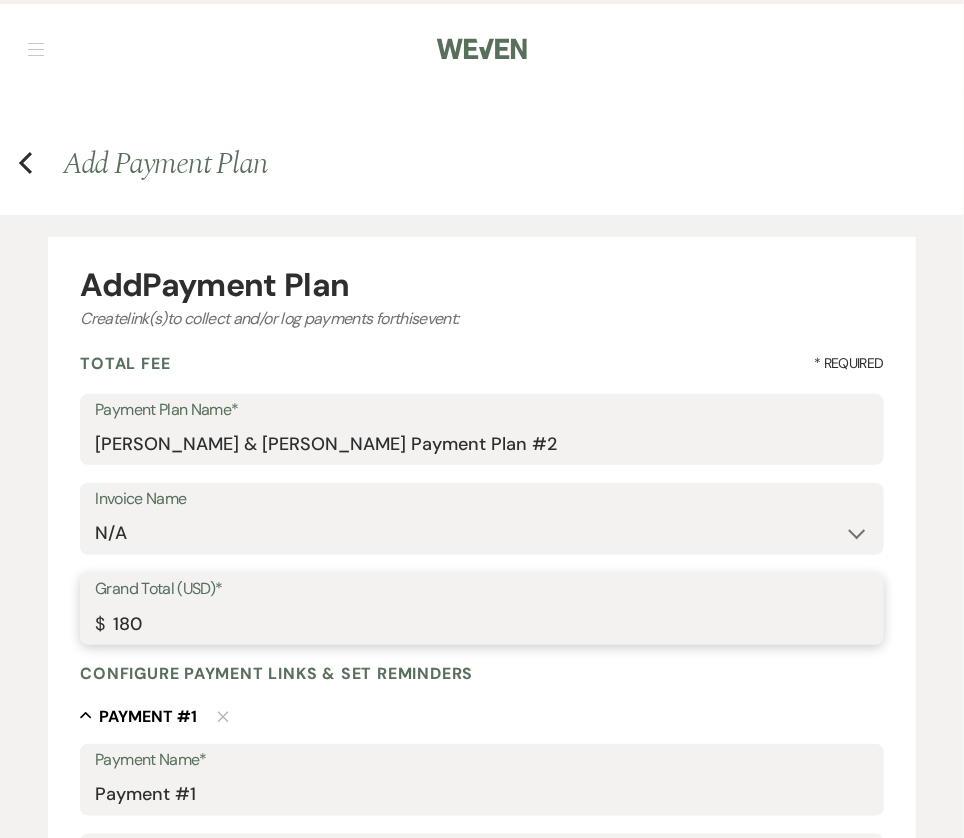 type on "1801" 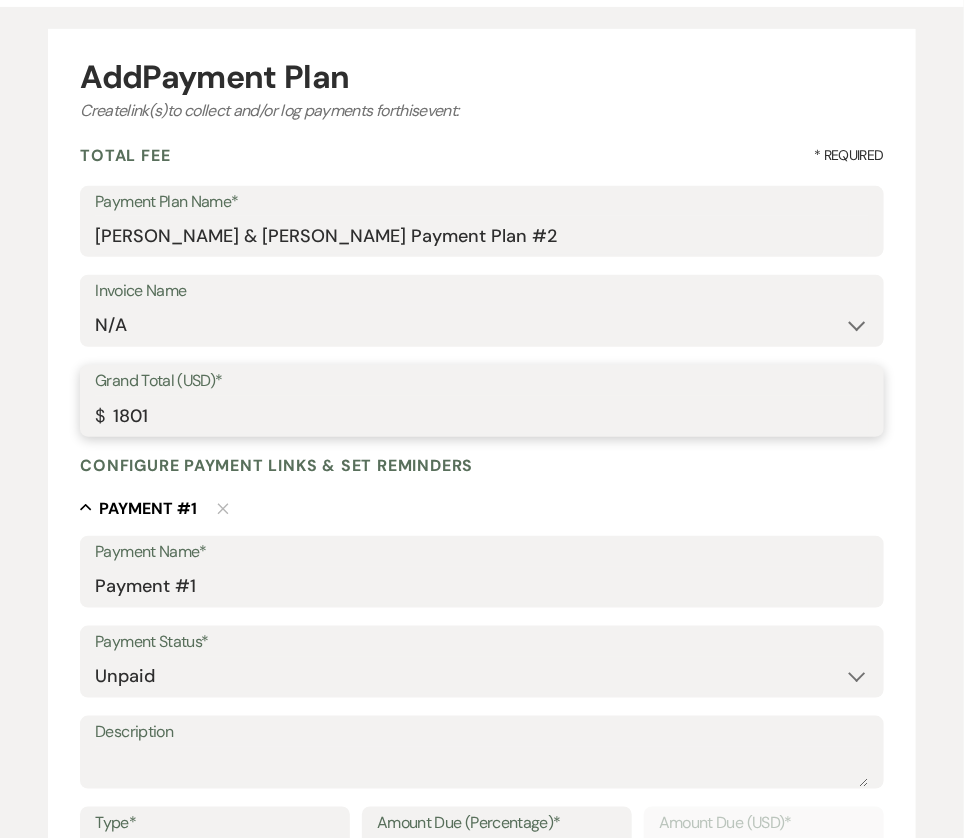 scroll, scrollTop: 210, scrollLeft: 0, axis: vertical 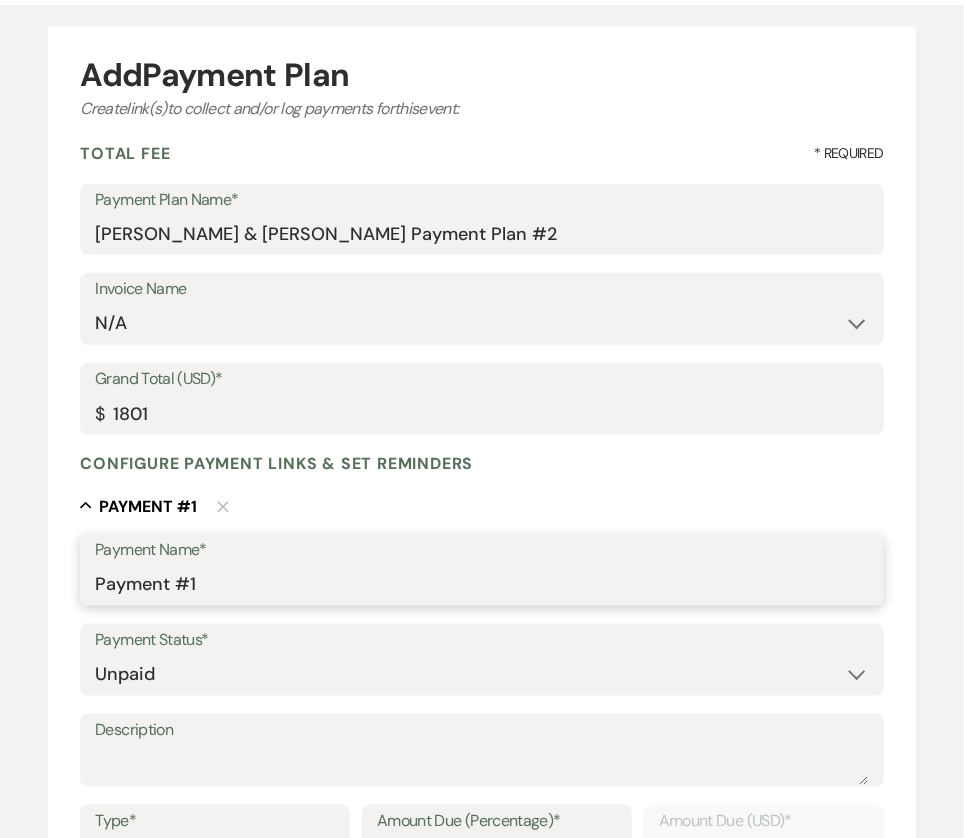 type on "1801.00" 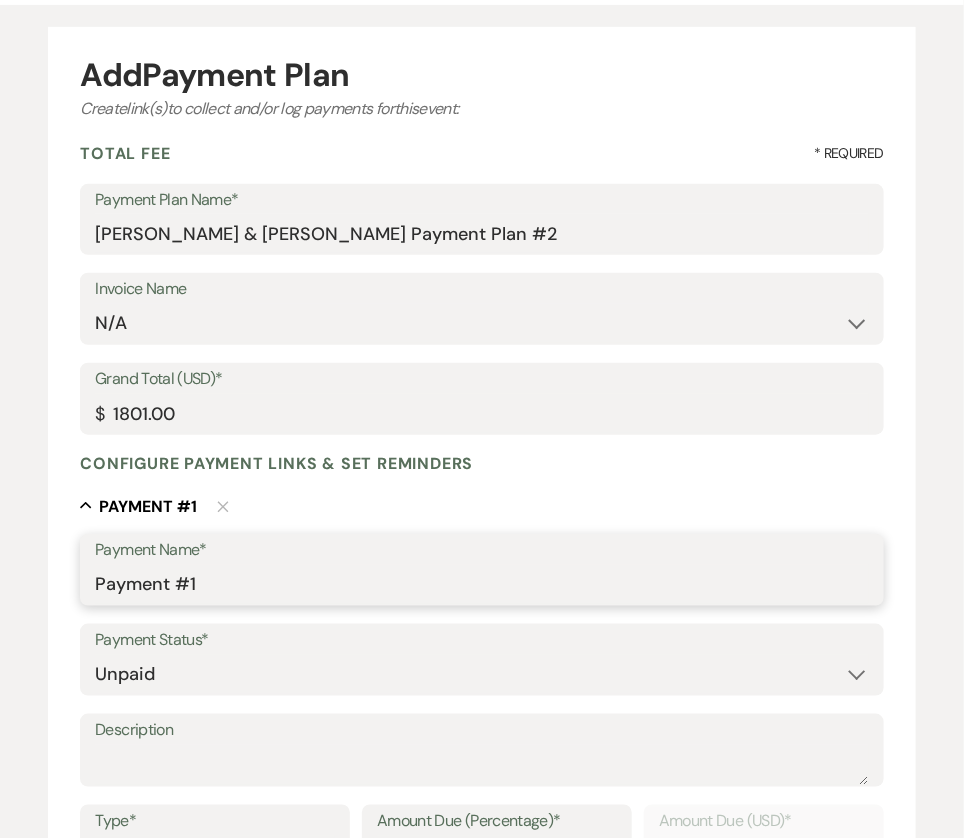 click on "Payment #1" at bounding box center [482, 584] 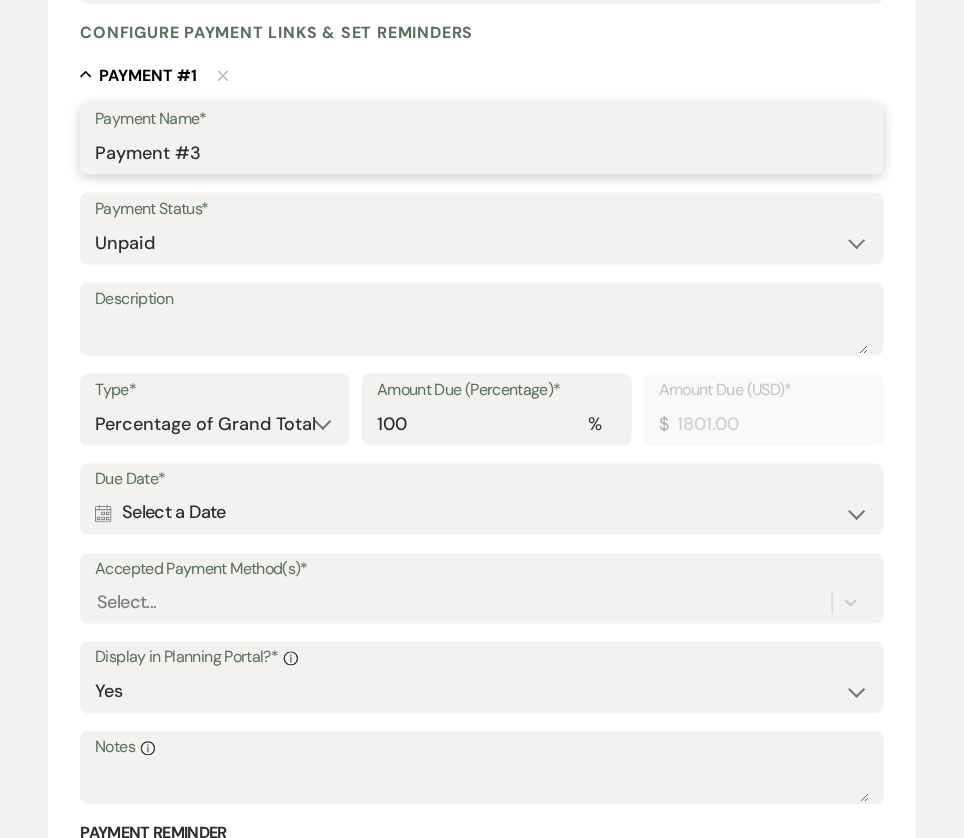 scroll, scrollTop: 663, scrollLeft: 0, axis: vertical 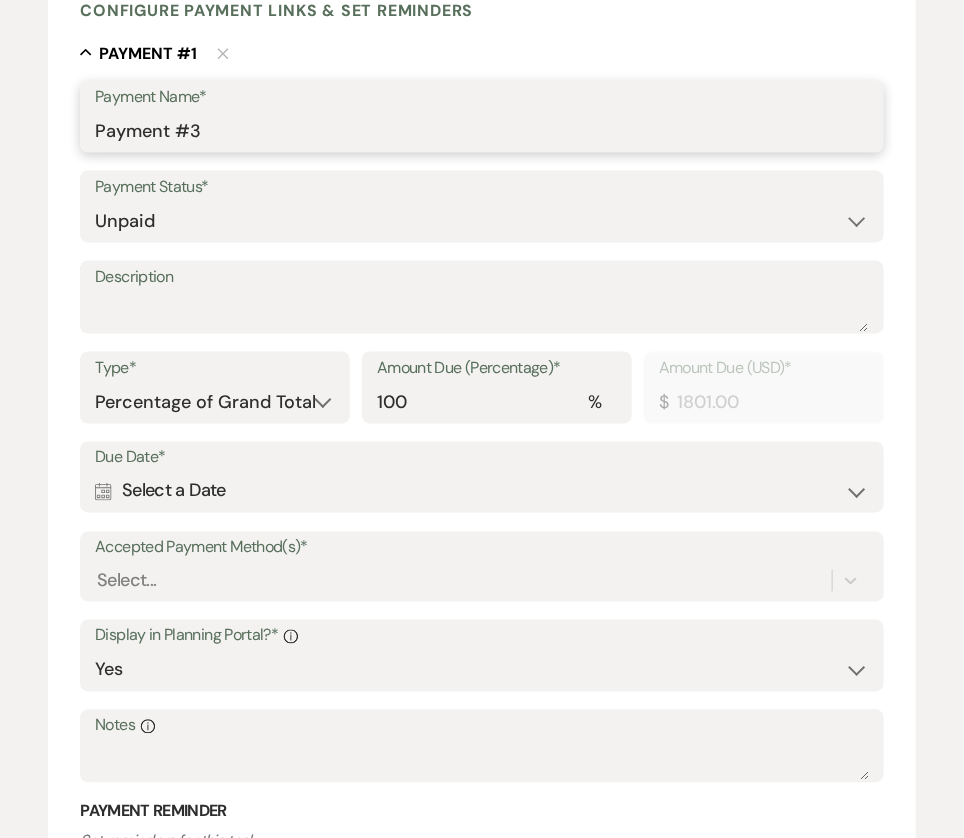type on "Payment #3" 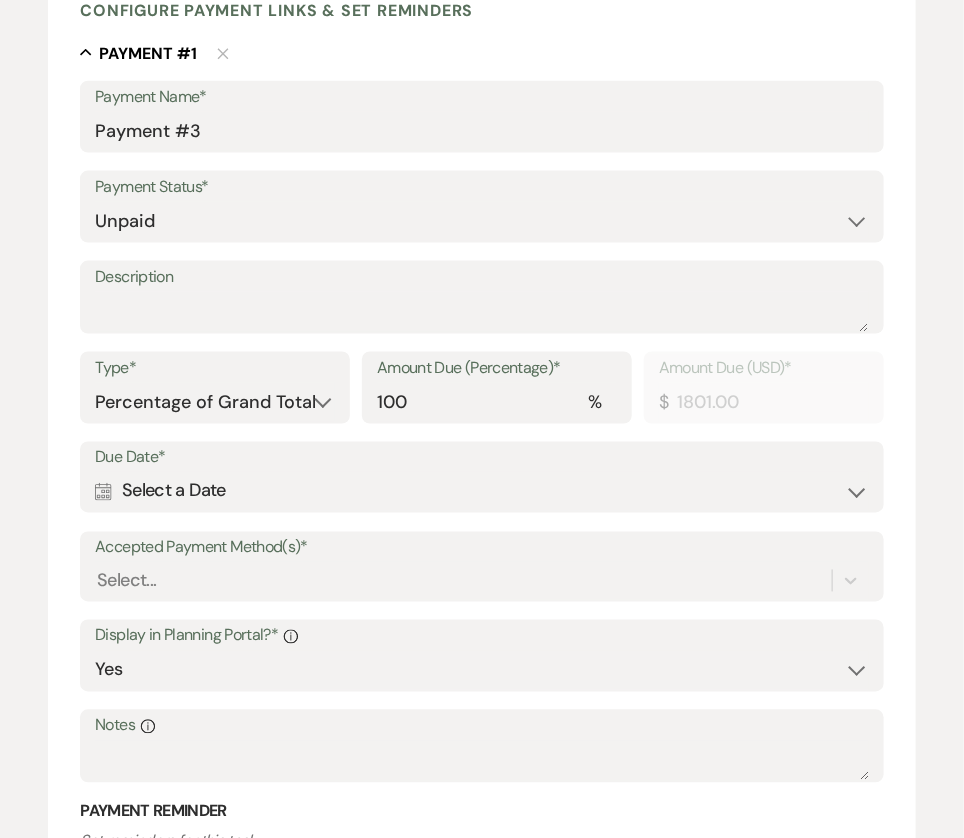 click on "Calendar Select a Date Expand" at bounding box center [482, 491] 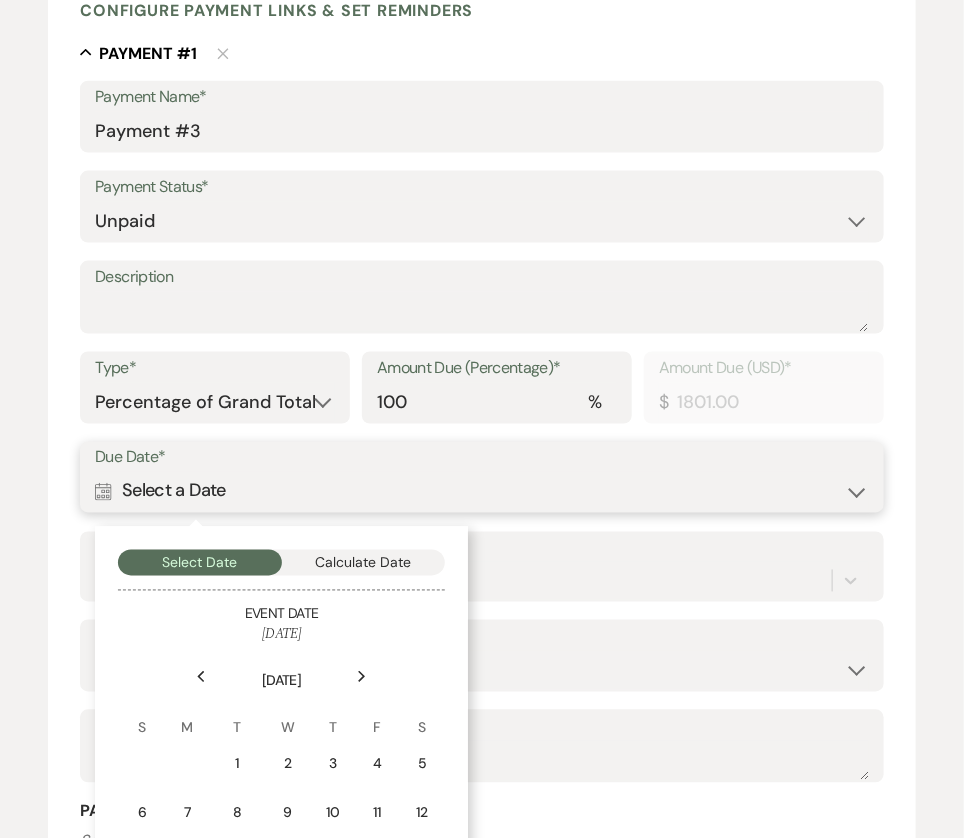 click on "Calculate Date" at bounding box center (364, 563) 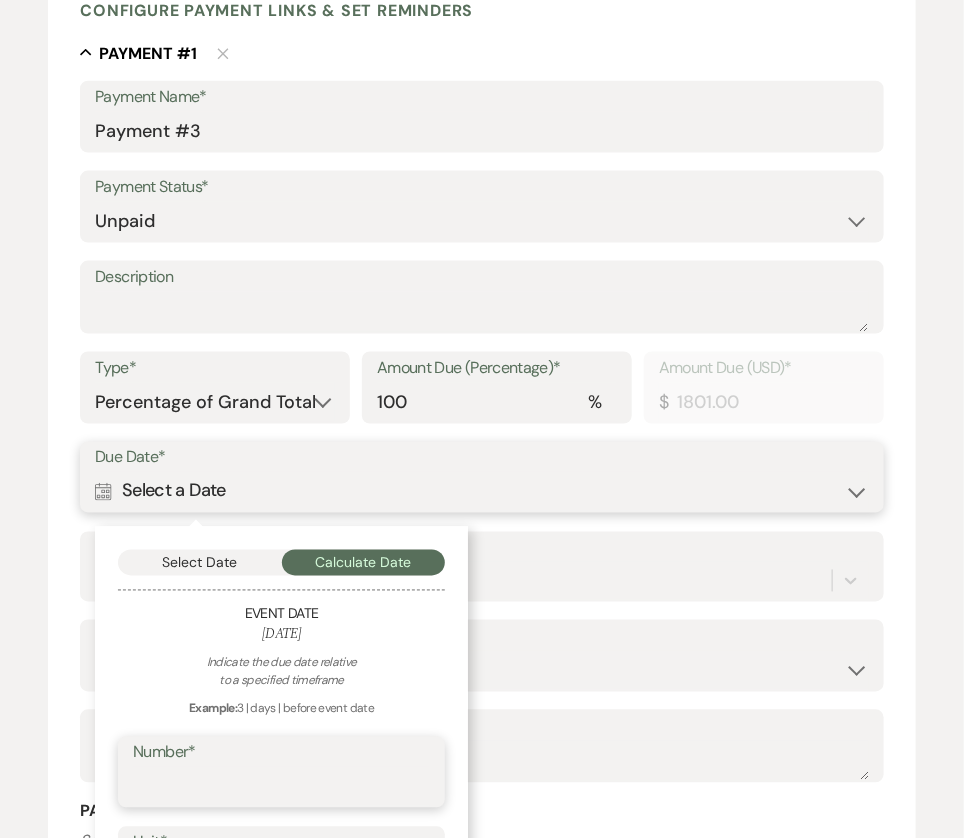 click on "Number*" at bounding box center [281, 786] 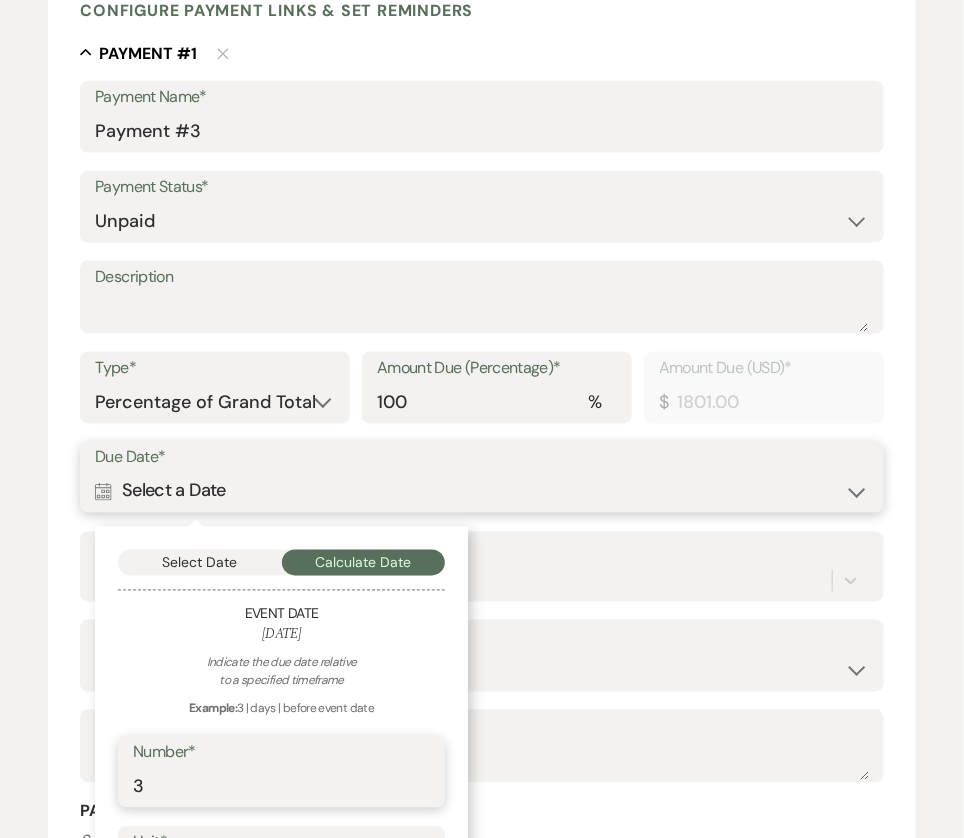 type on "3" 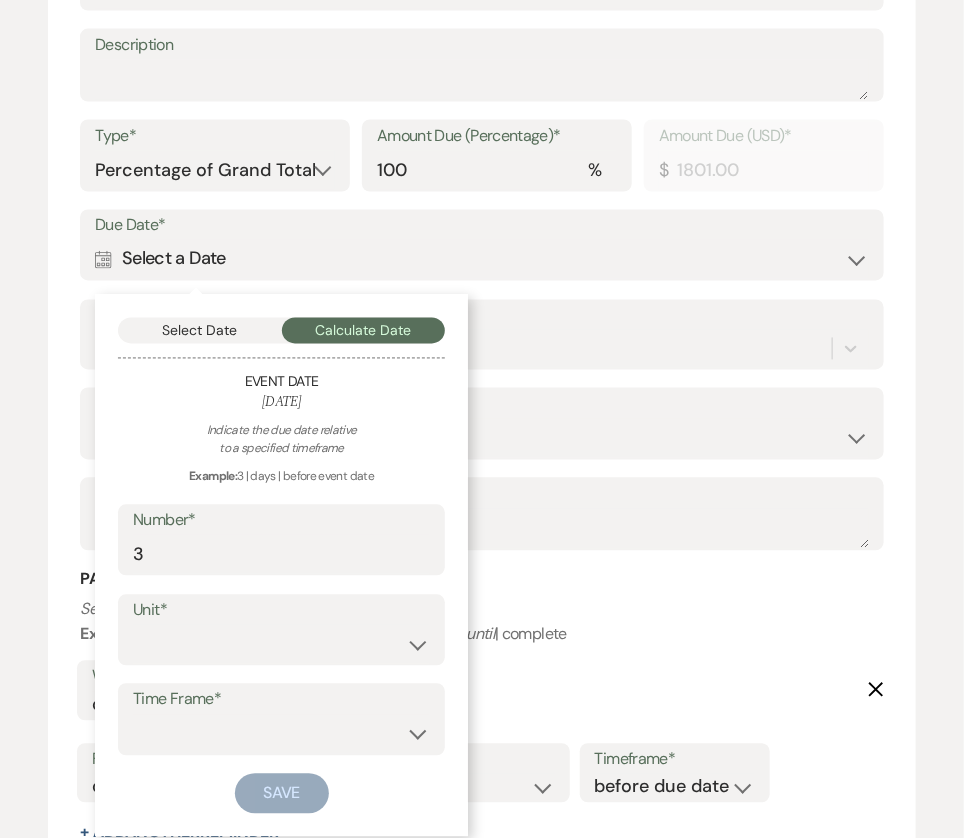 scroll, scrollTop: 897, scrollLeft: 0, axis: vertical 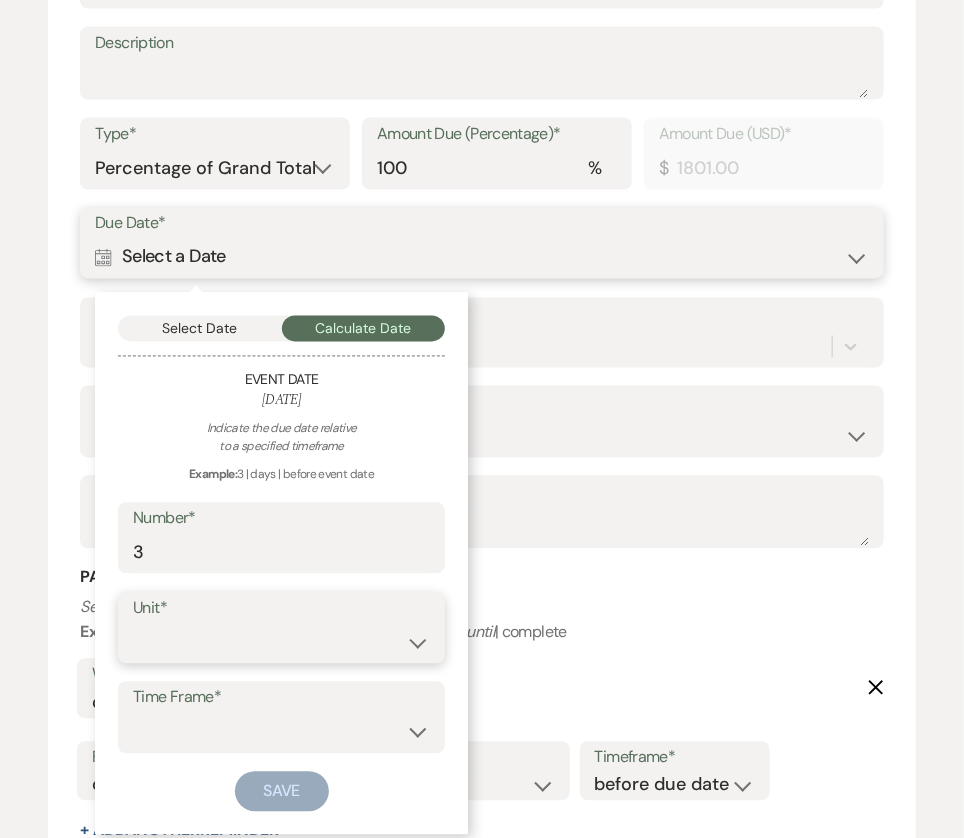 click on "days weeks months" at bounding box center [281, 642] 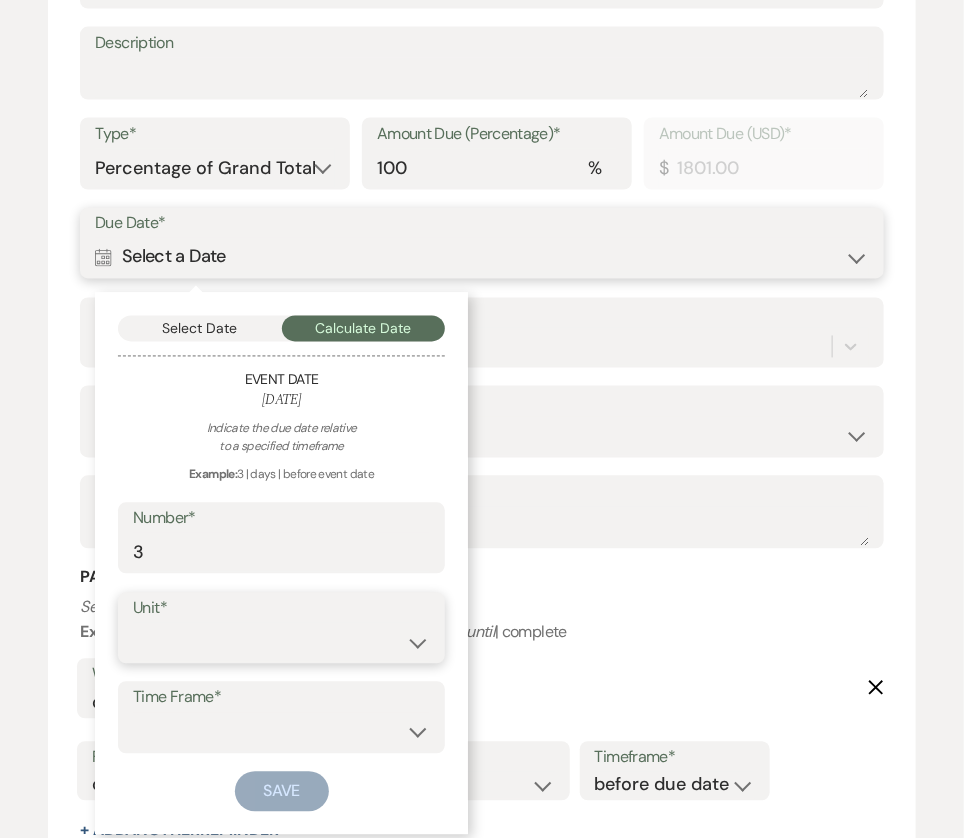 select on "month" 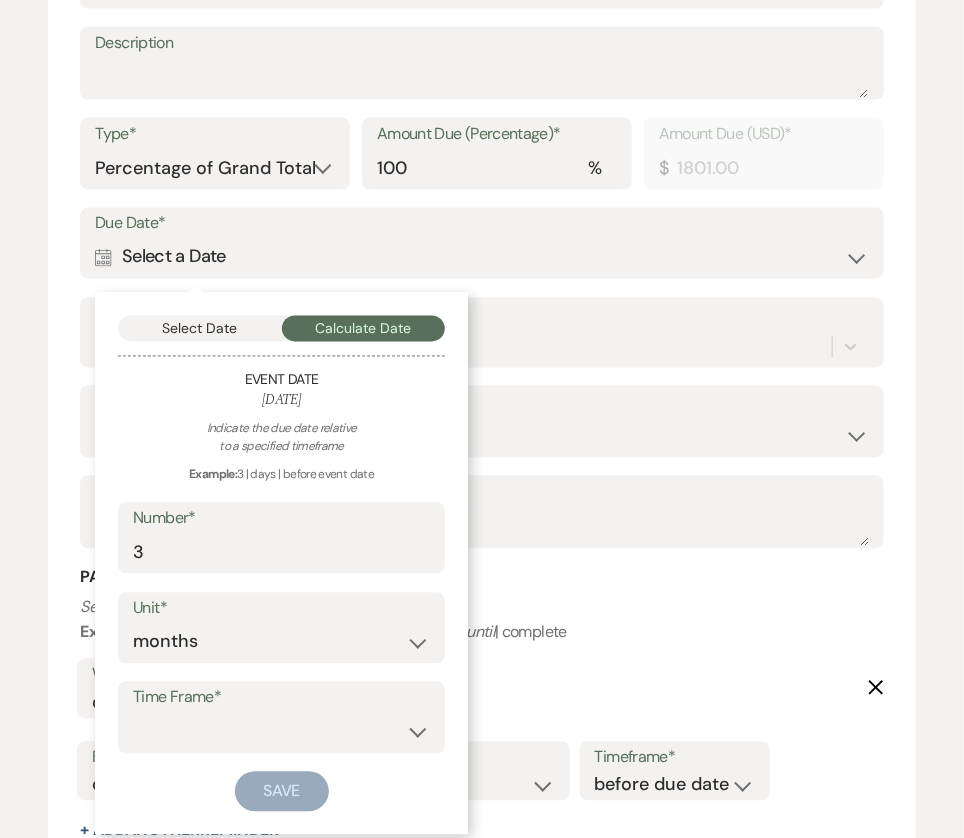 click on "Time Frame*" at bounding box center (281, 698) 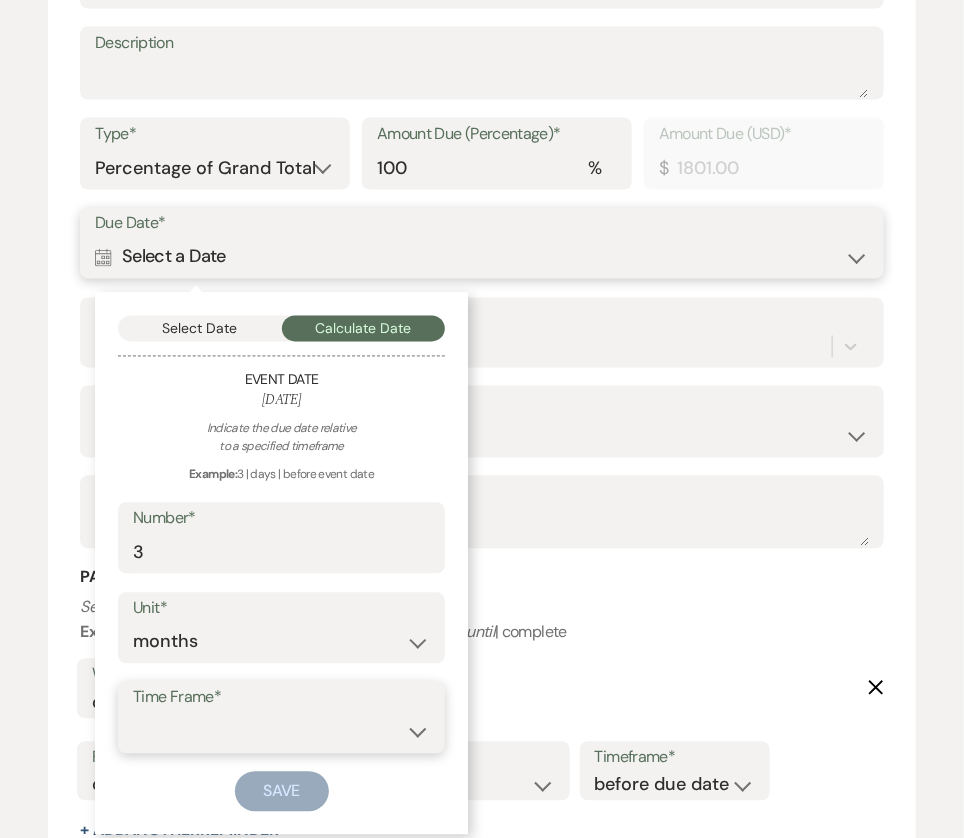 click on "before event date after event date after event is booked after [DATE] date" at bounding box center (281, 732) 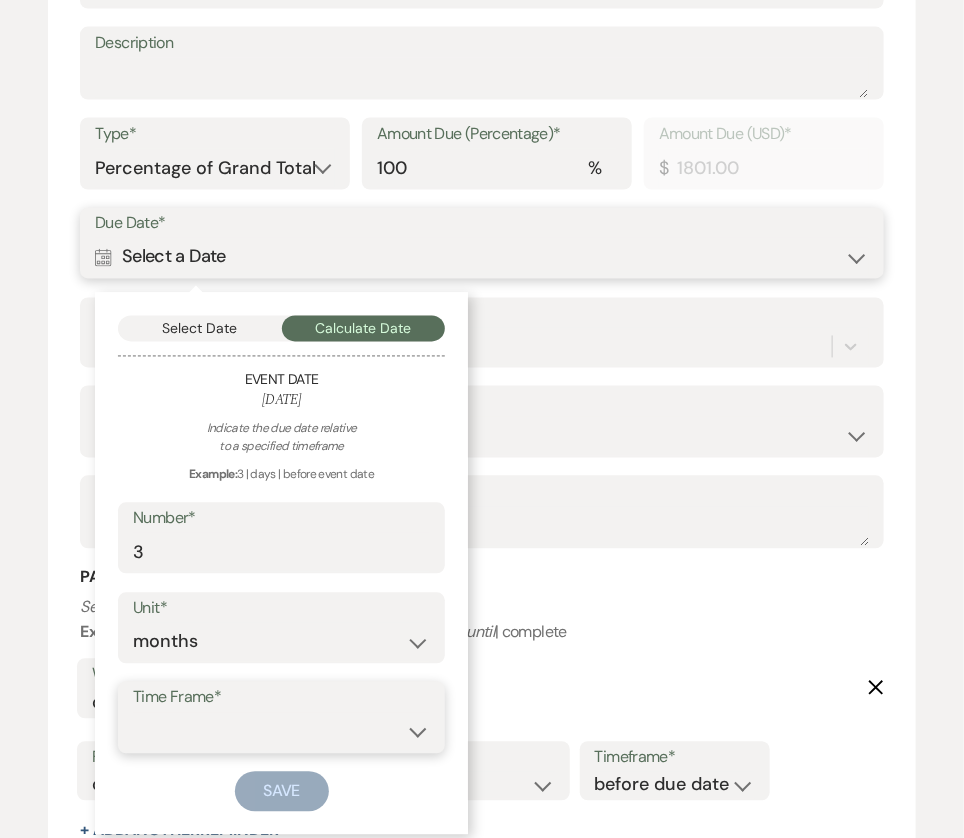 select on "beforeEventDate" 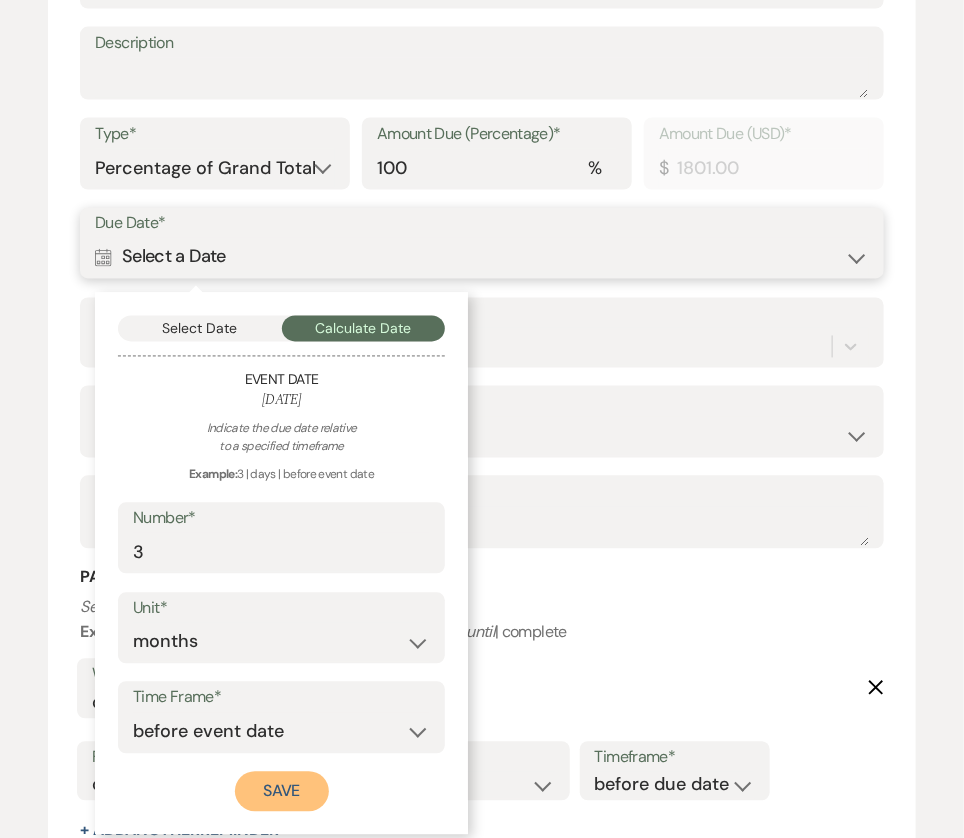 click on "Save" at bounding box center (282, 792) 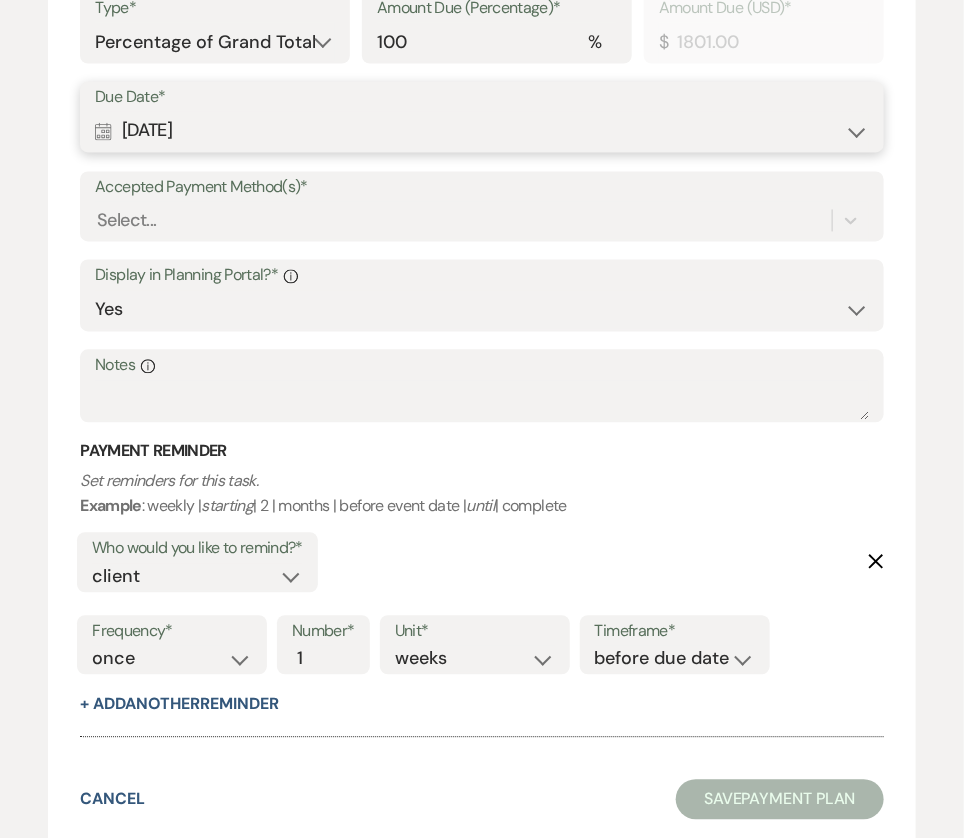 scroll, scrollTop: 1053, scrollLeft: 0, axis: vertical 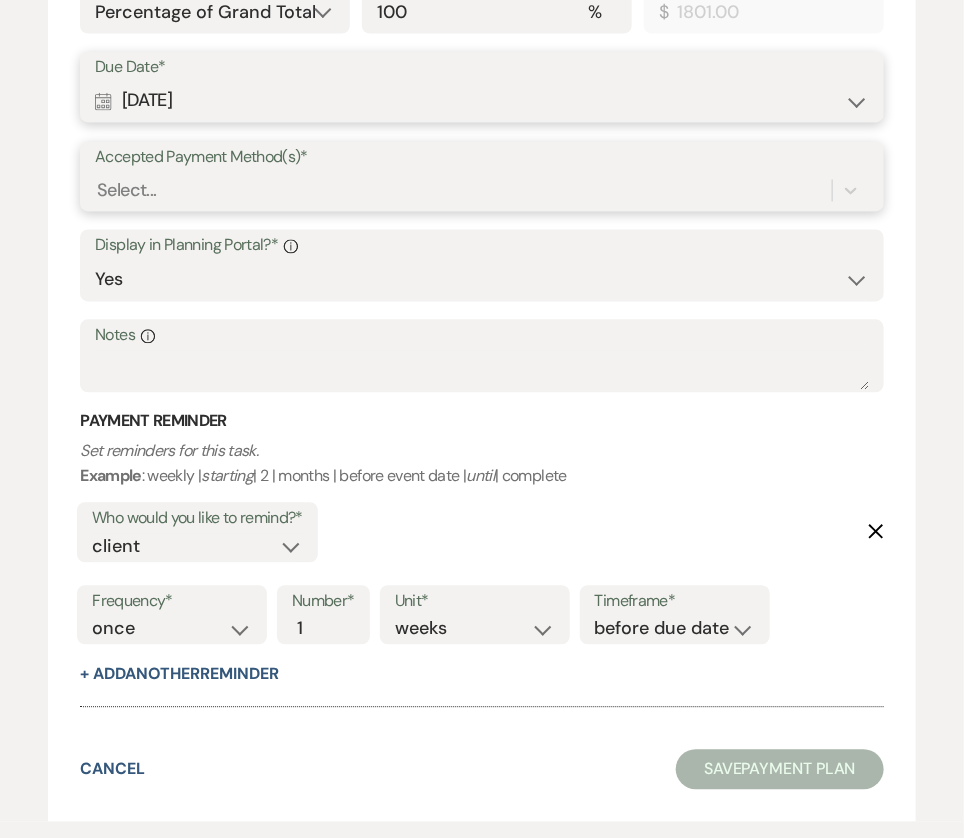 click on "Select..." at bounding box center (463, 191) 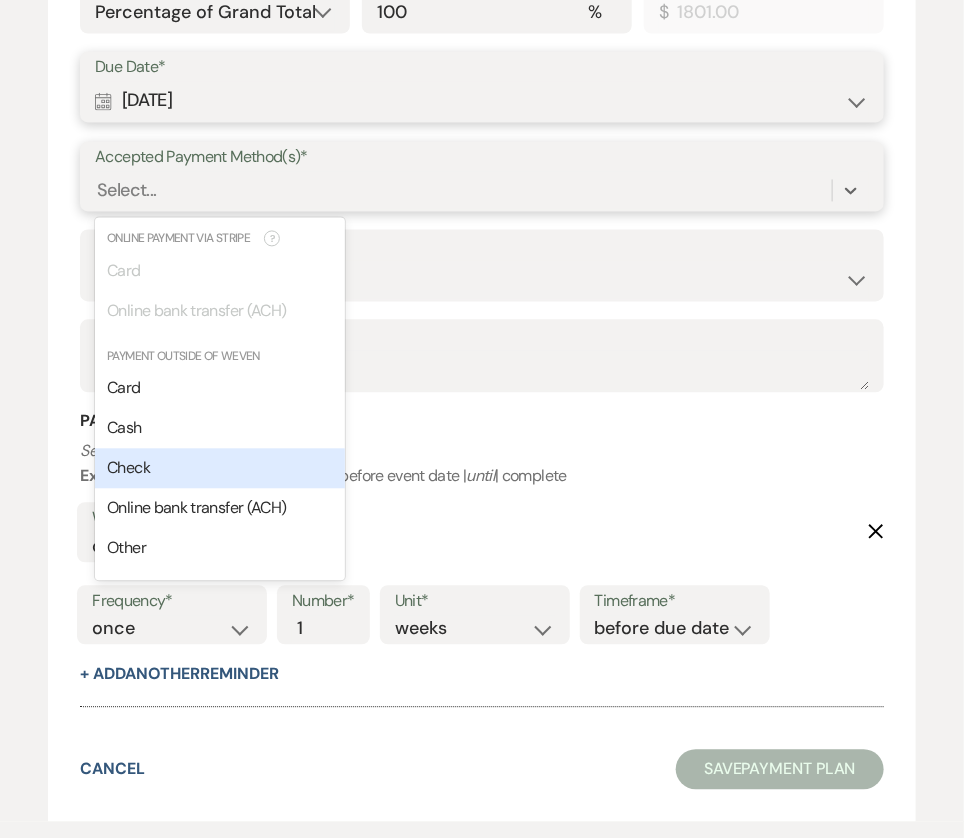 click on "Check" at bounding box center (220, 469) 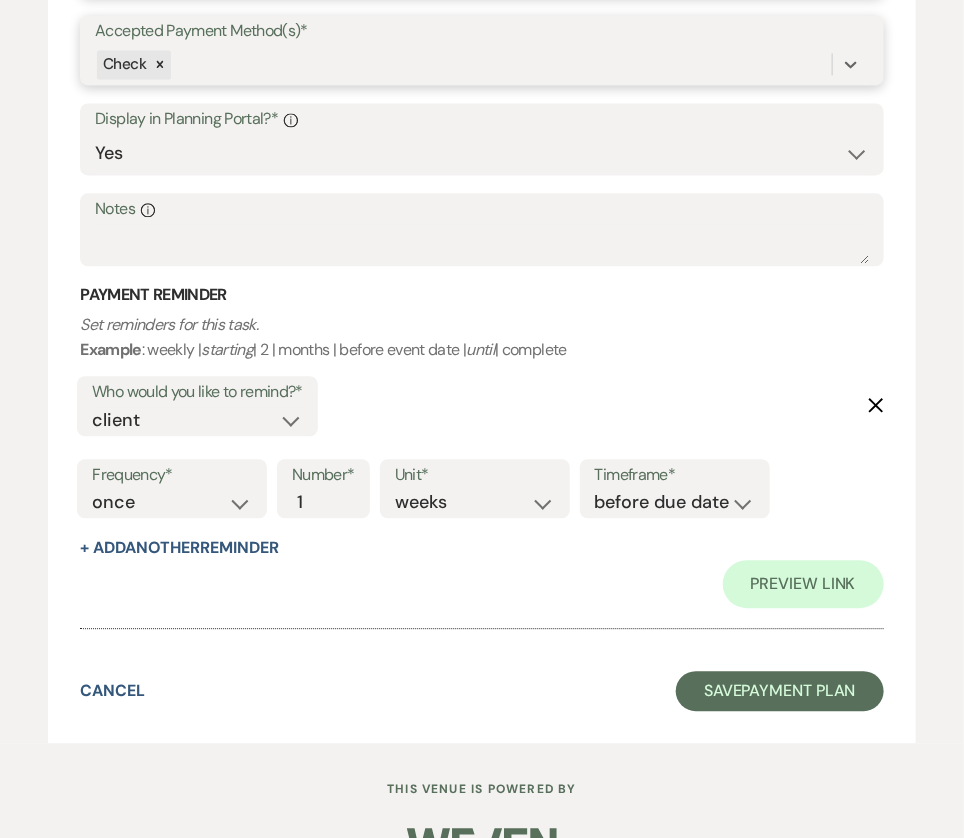 scroll, scrollTop: 1193, scrollLeft: 0, axis: vertical 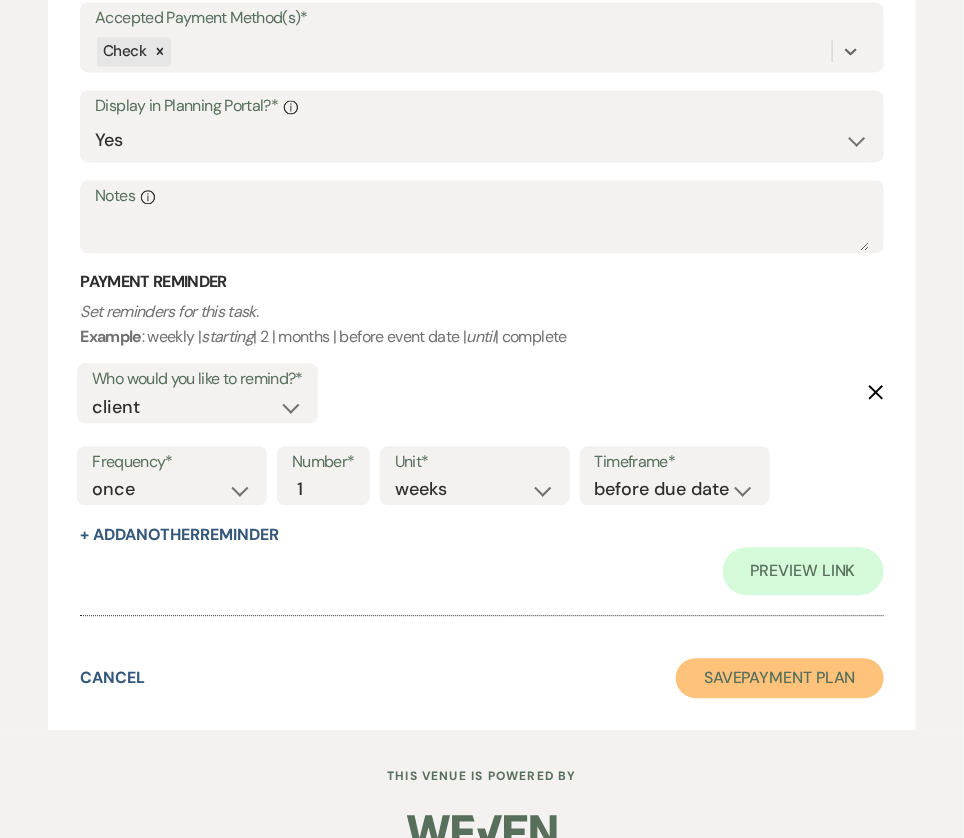 click on "Save  Payment Plan" at bounding box center [780, 678] 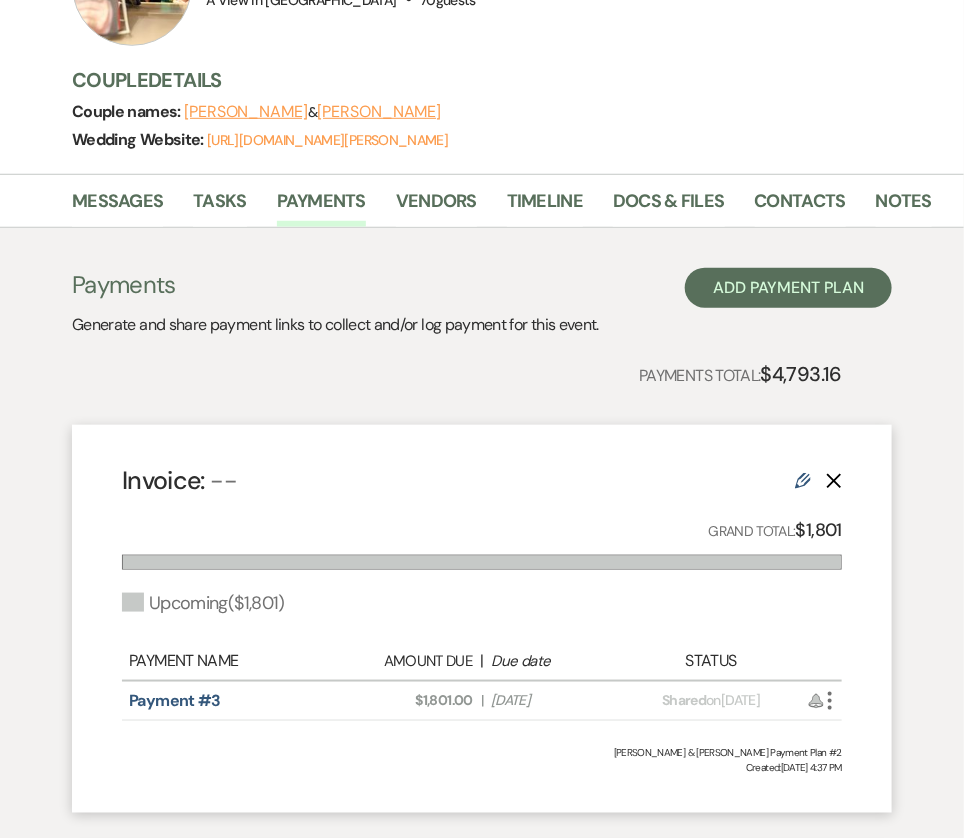 scroll, scrollTop: 321, scrollLeft: 0, axis: vertical 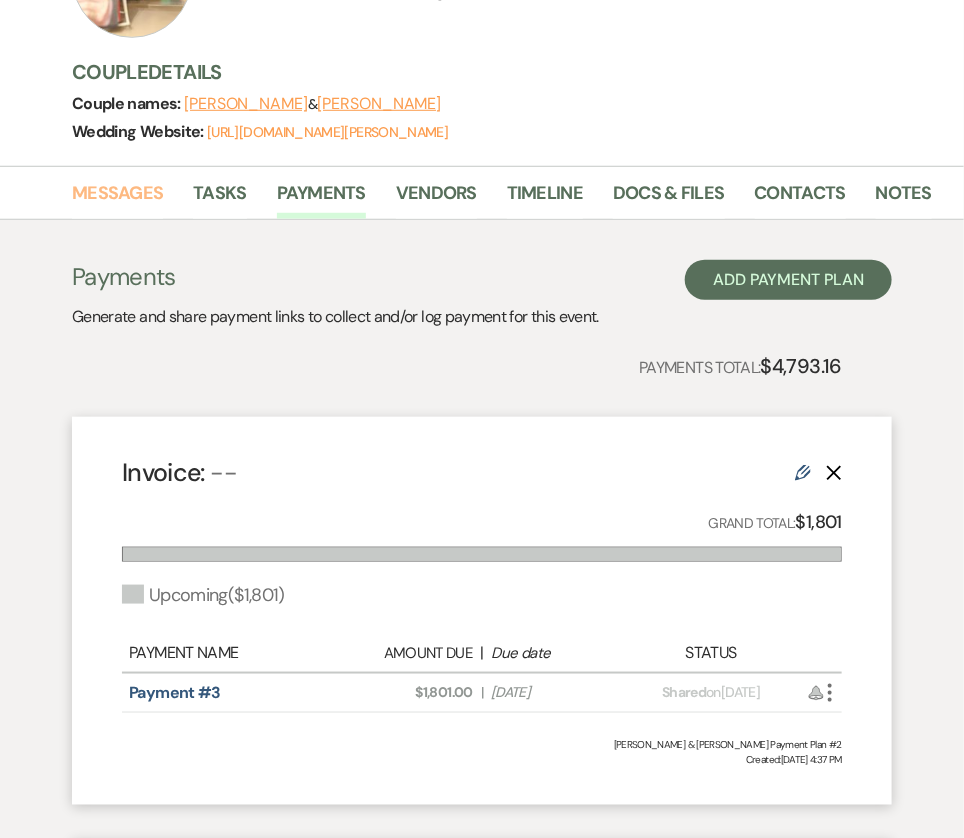 click on "Messages" at bounding box center [117, 199] 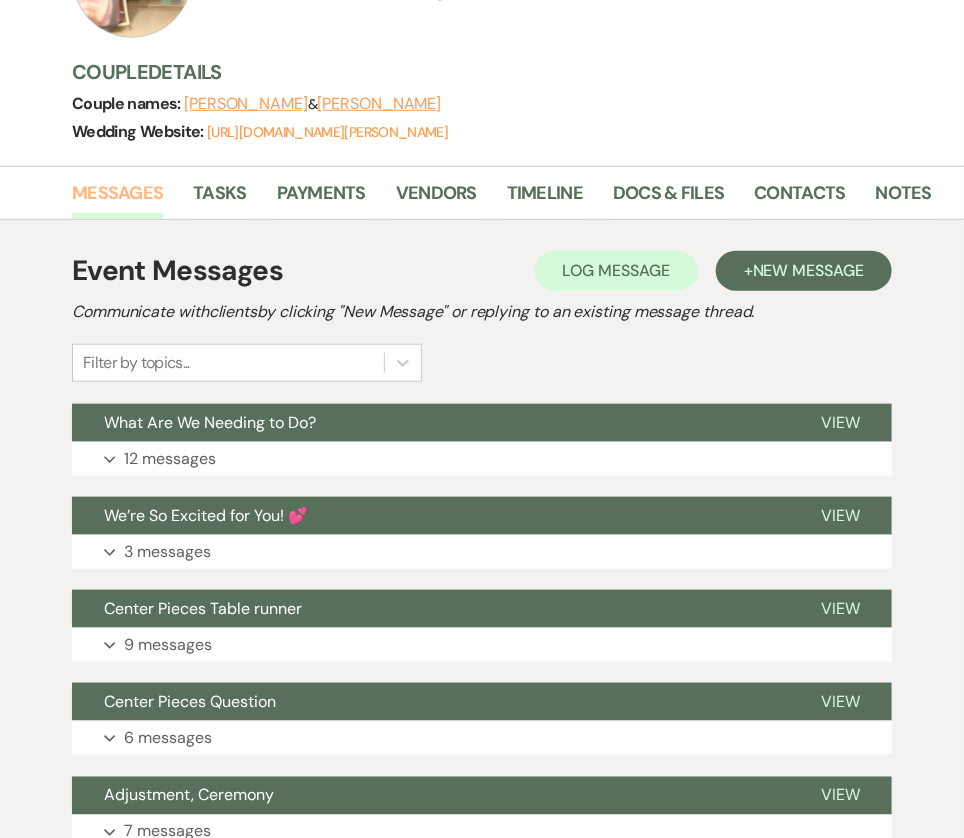 scroll, scrollTop: 0, scrollLeft: 0, axis: both 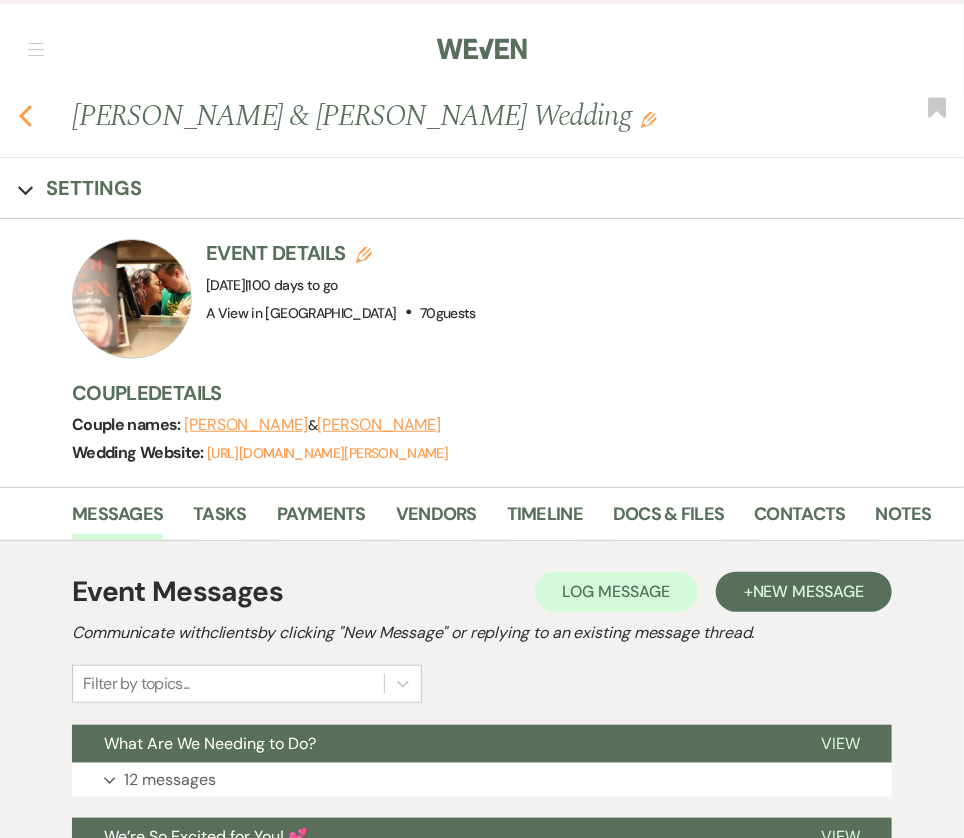 click 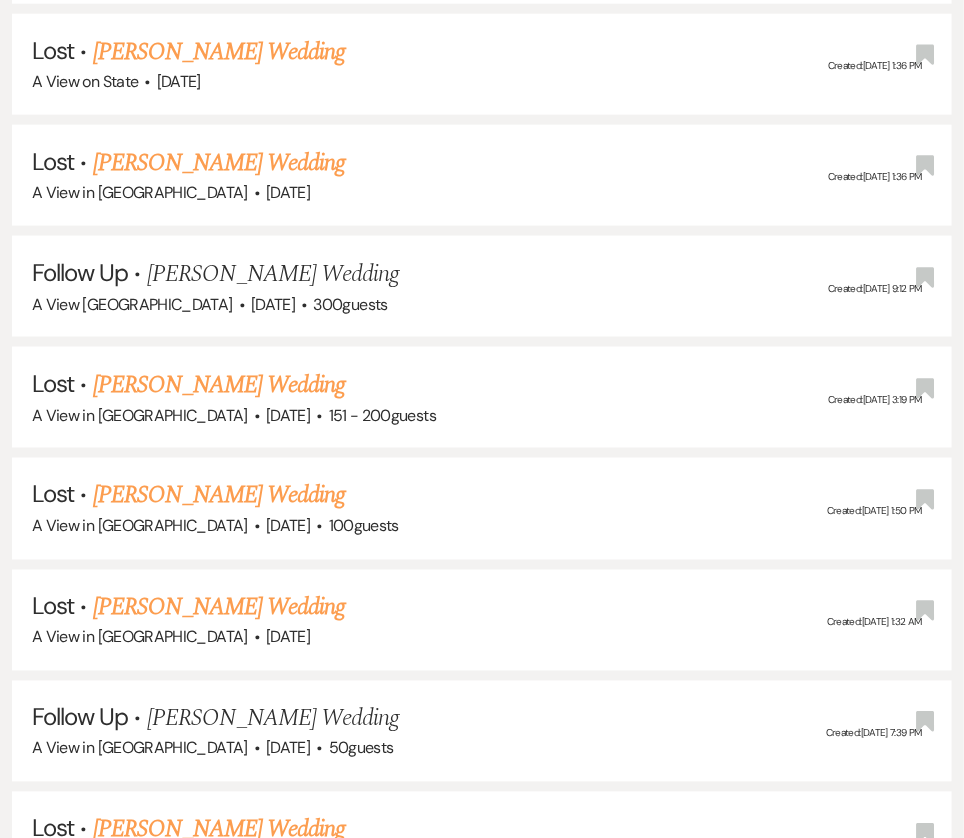 scroll, scrollTop: 0, scrollLeft: 0, axis: both 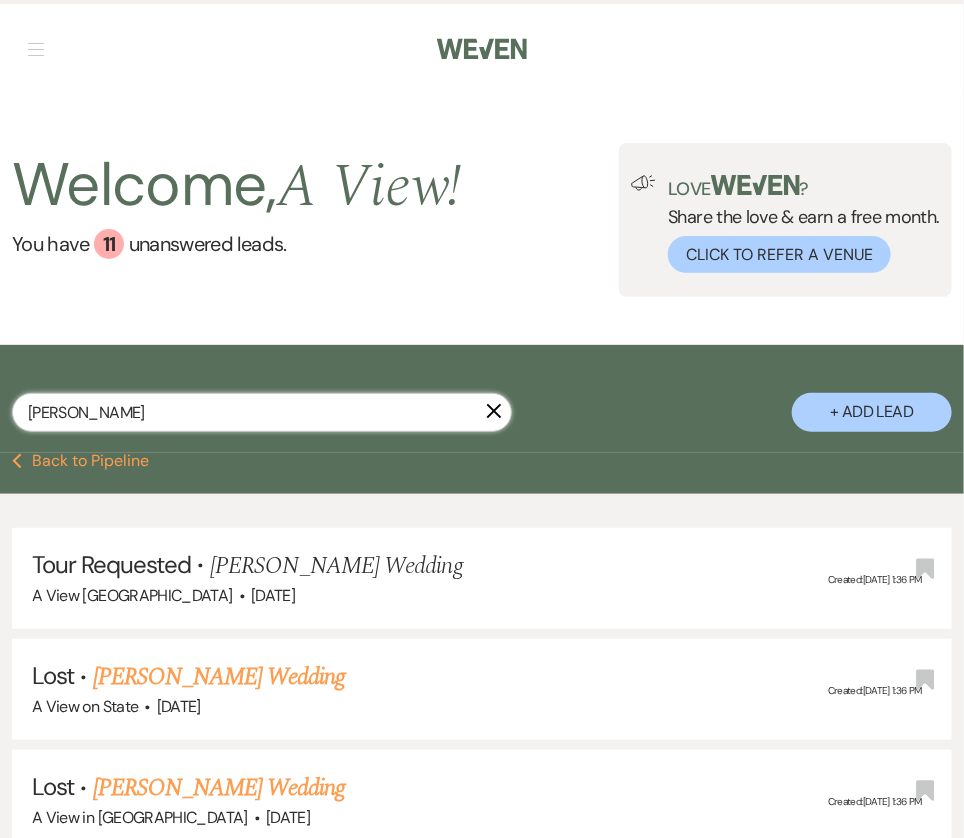 click on "[PERSON_NAME]" at bounding box center [262, 412] 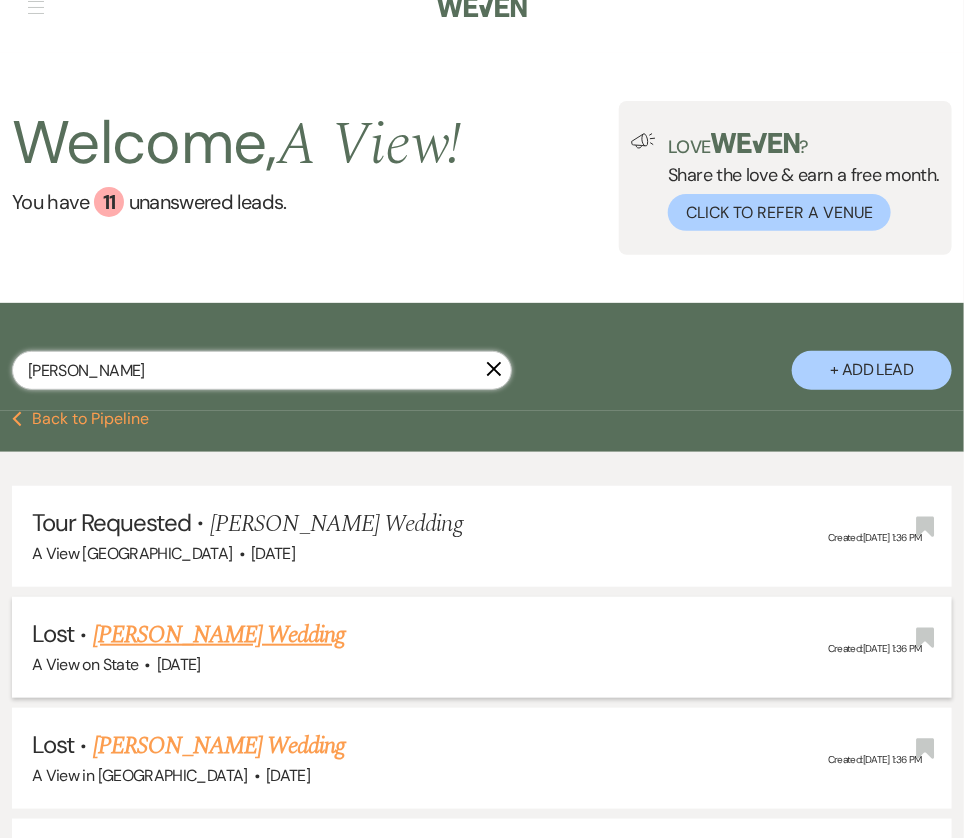 scroll, scrollTop: 44, scrollLeft: 0, axis: vertical 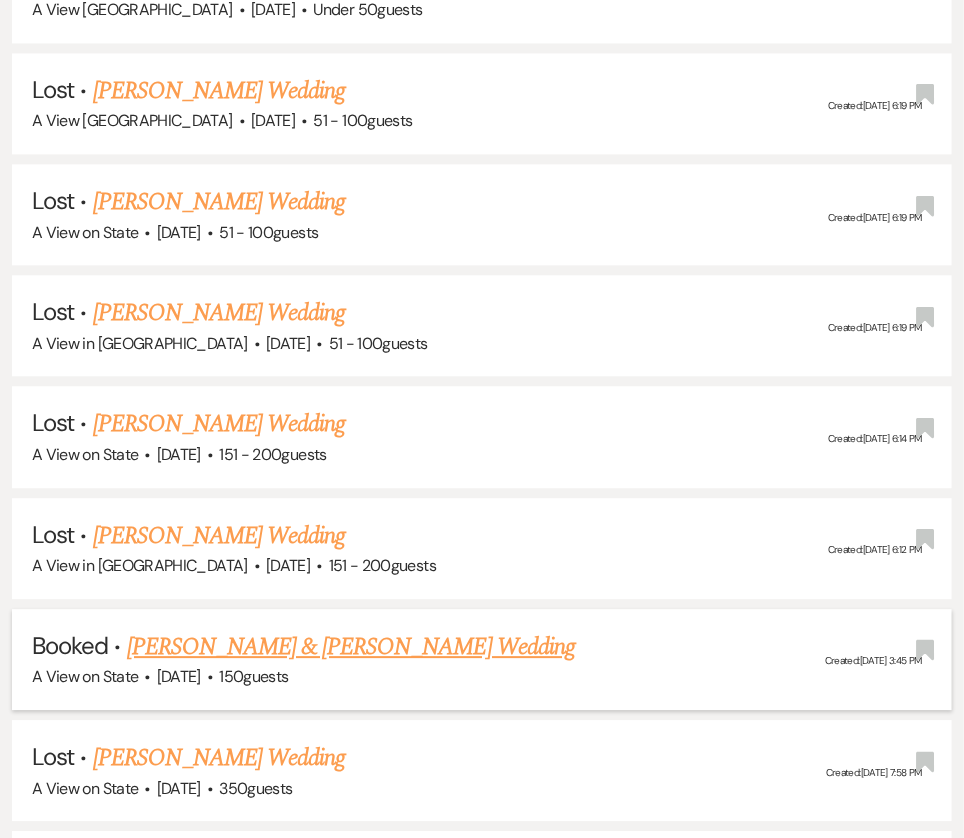 type on "[PERSON_NAME]" 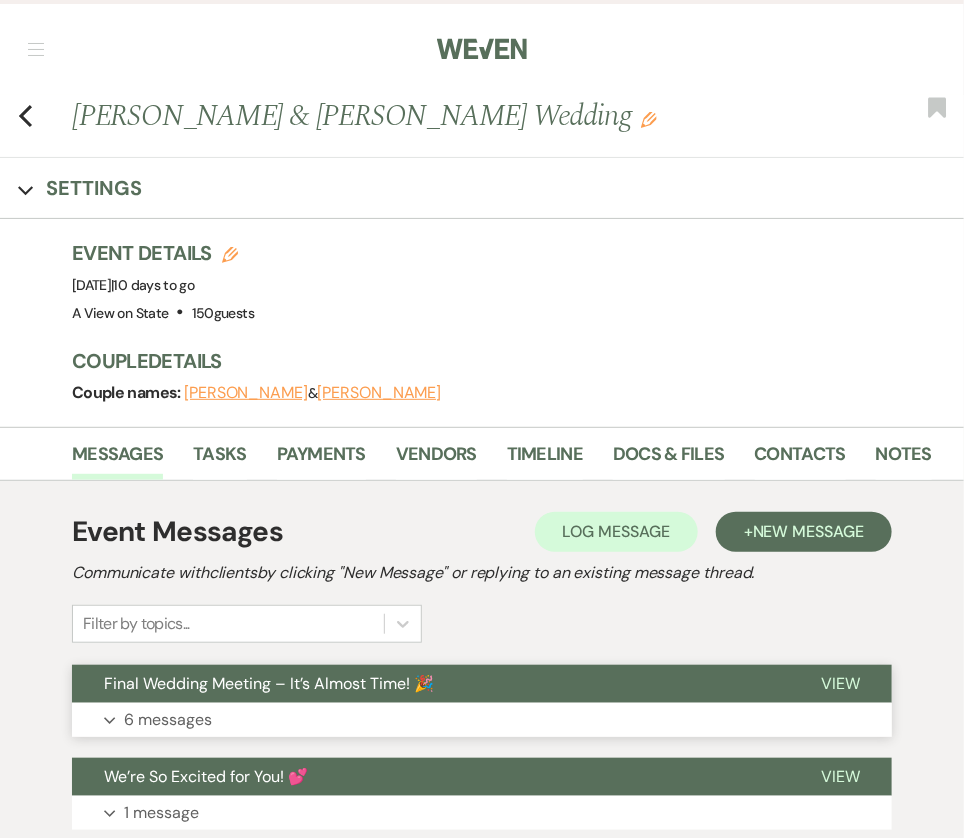 click on "Final Wedding Meeting – It’s Almost Time! 🎉" at bounding box center (269, 683) 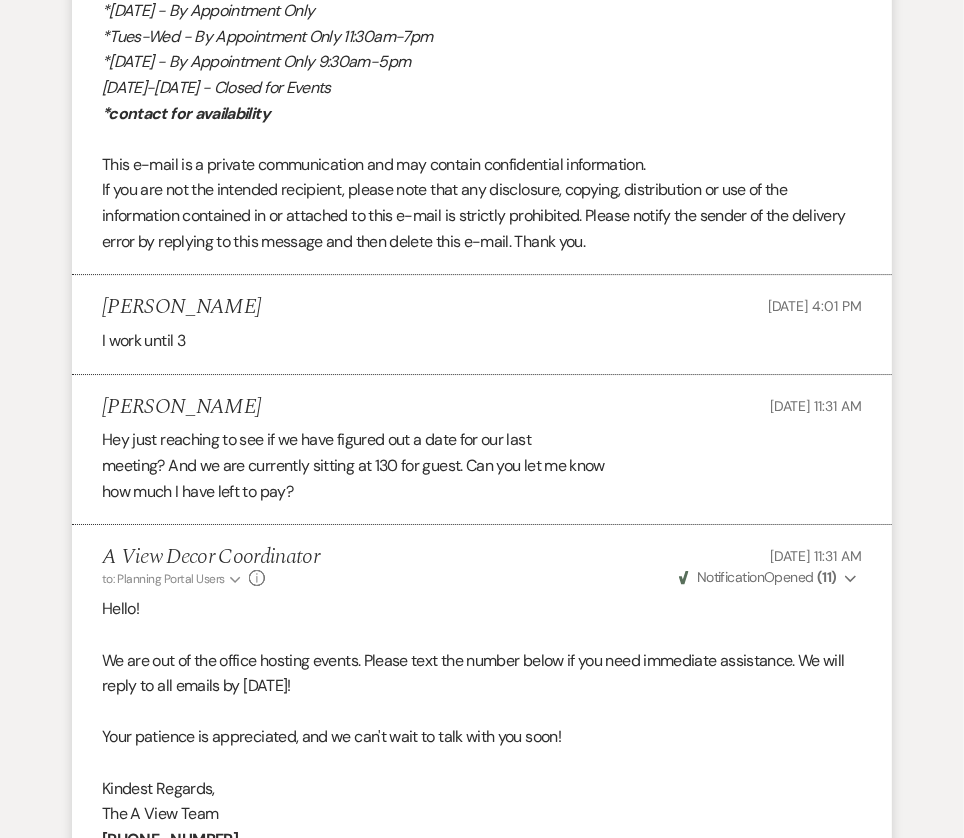 scroll, scrollTop: 3846, scrollLeft: 0, axis: vertical 